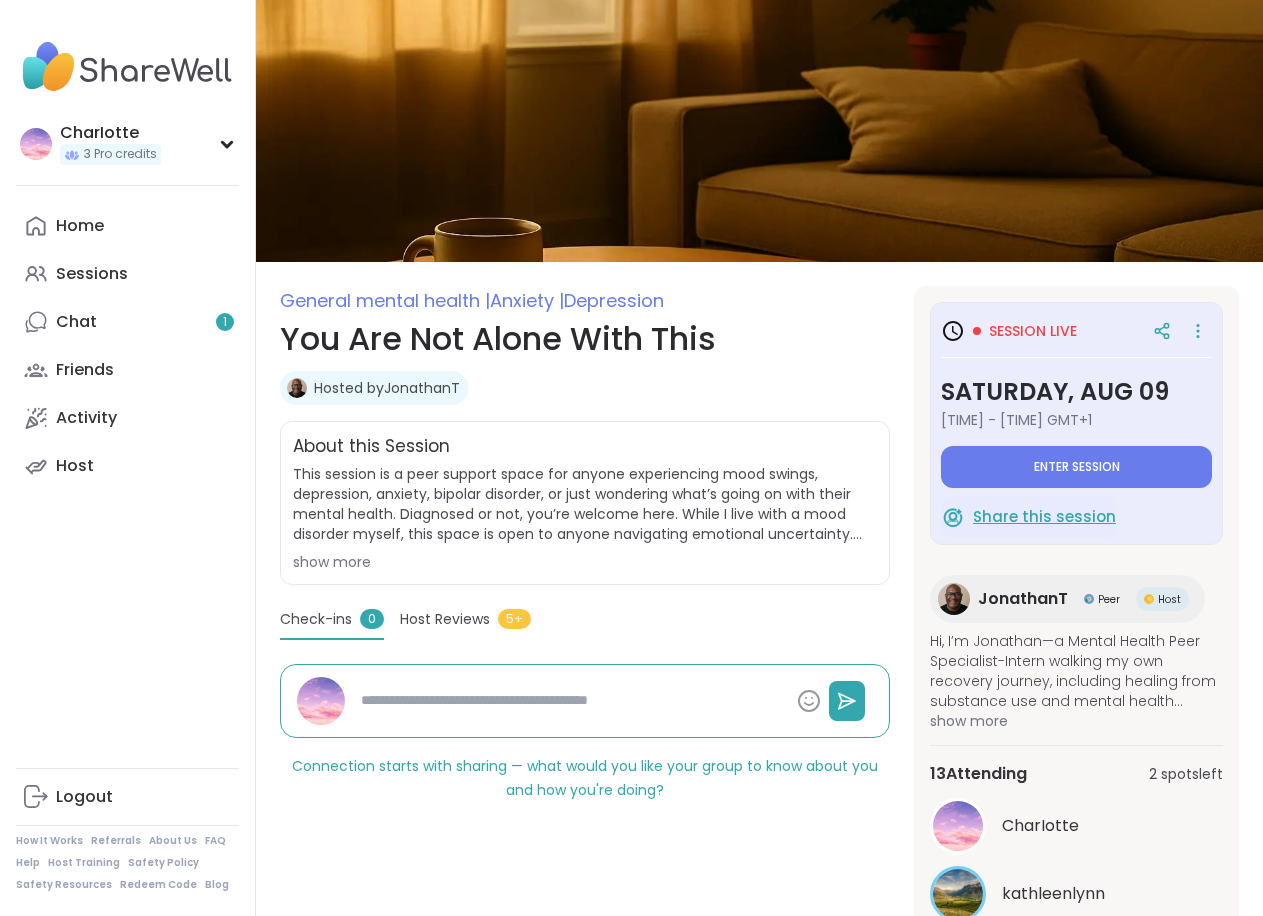 scroll, scrollTop: 0, scrollLeft: 0, axis: both 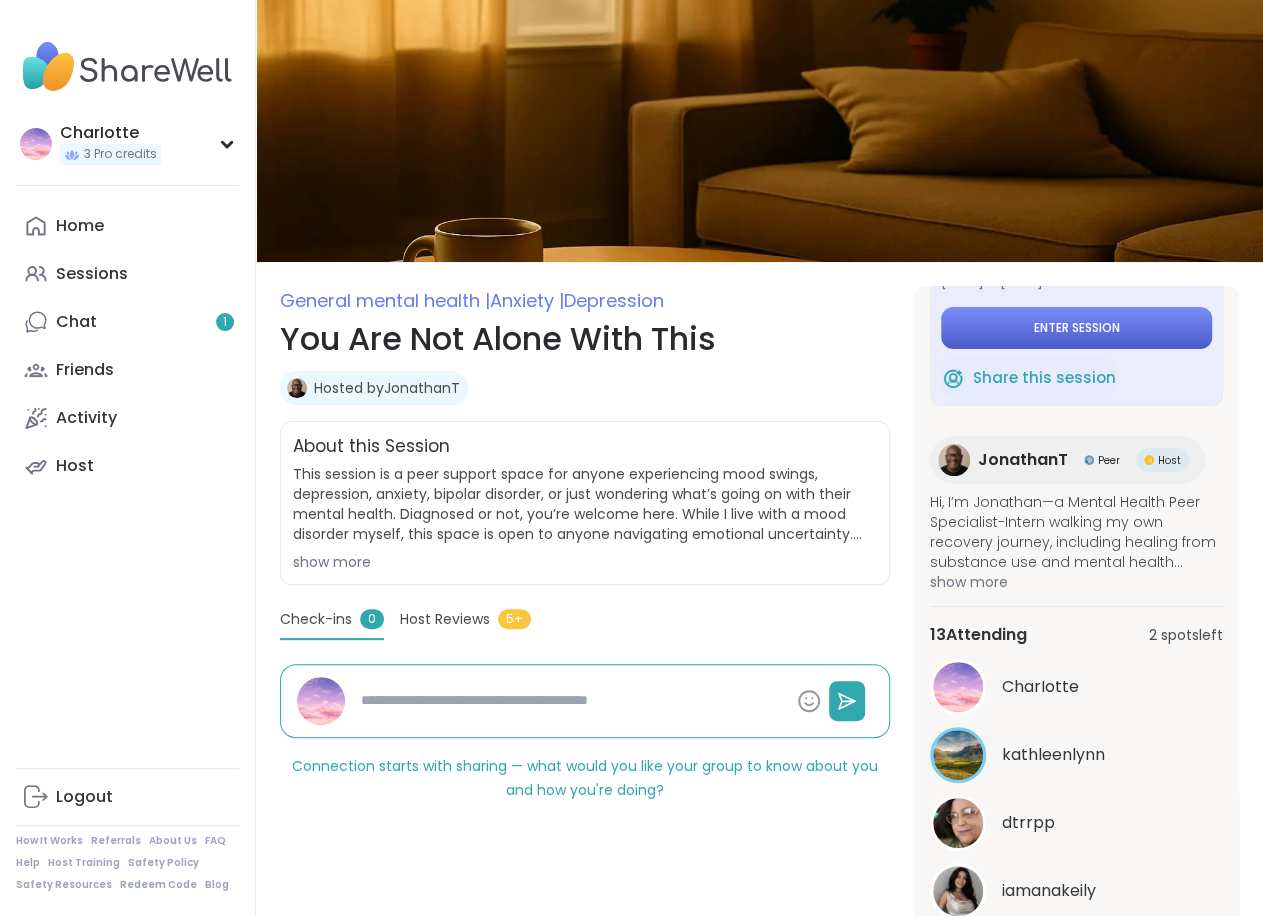 click on "Enter session" at bounding box center (1076, 328) 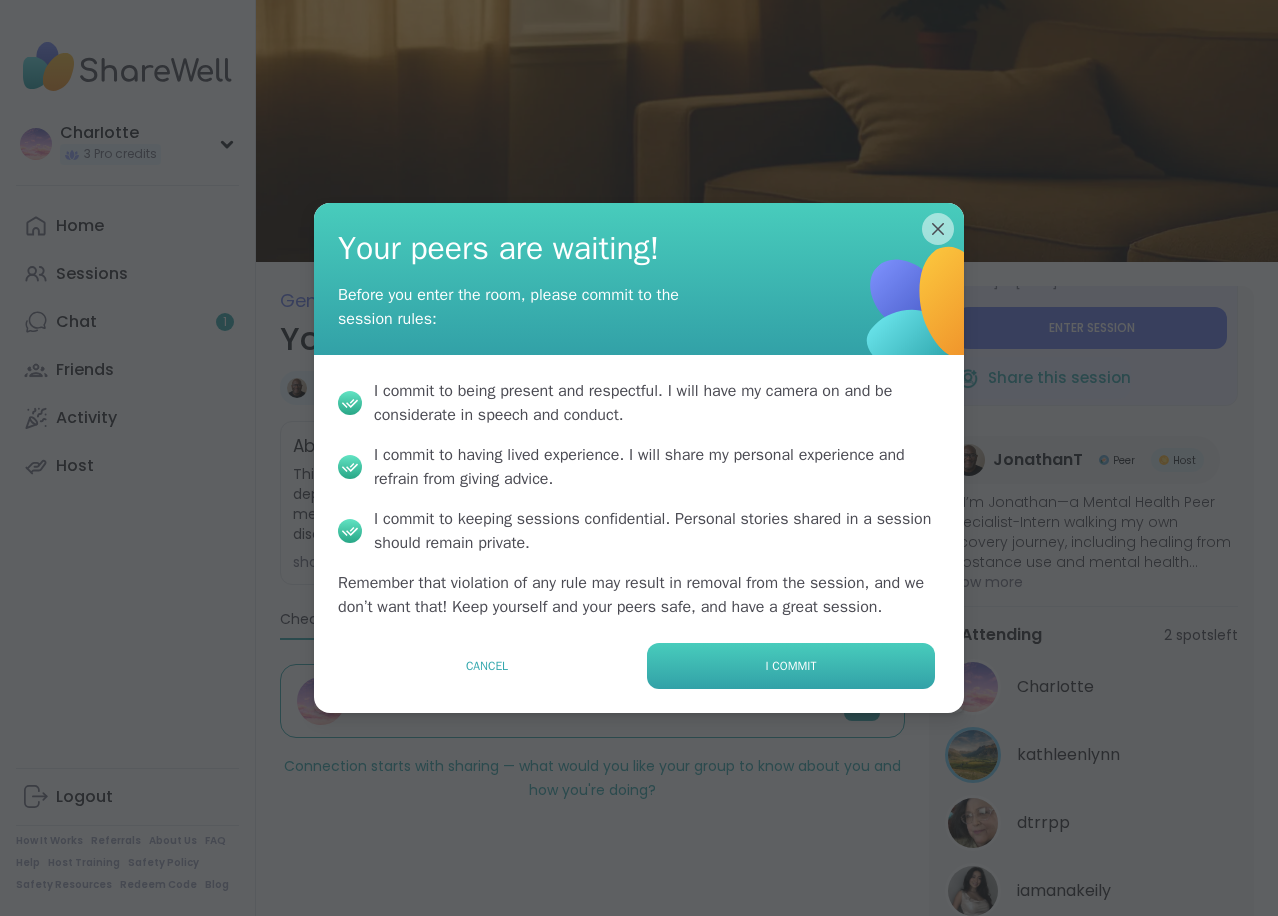 click on "I commit" at bounding box center (791, 666) 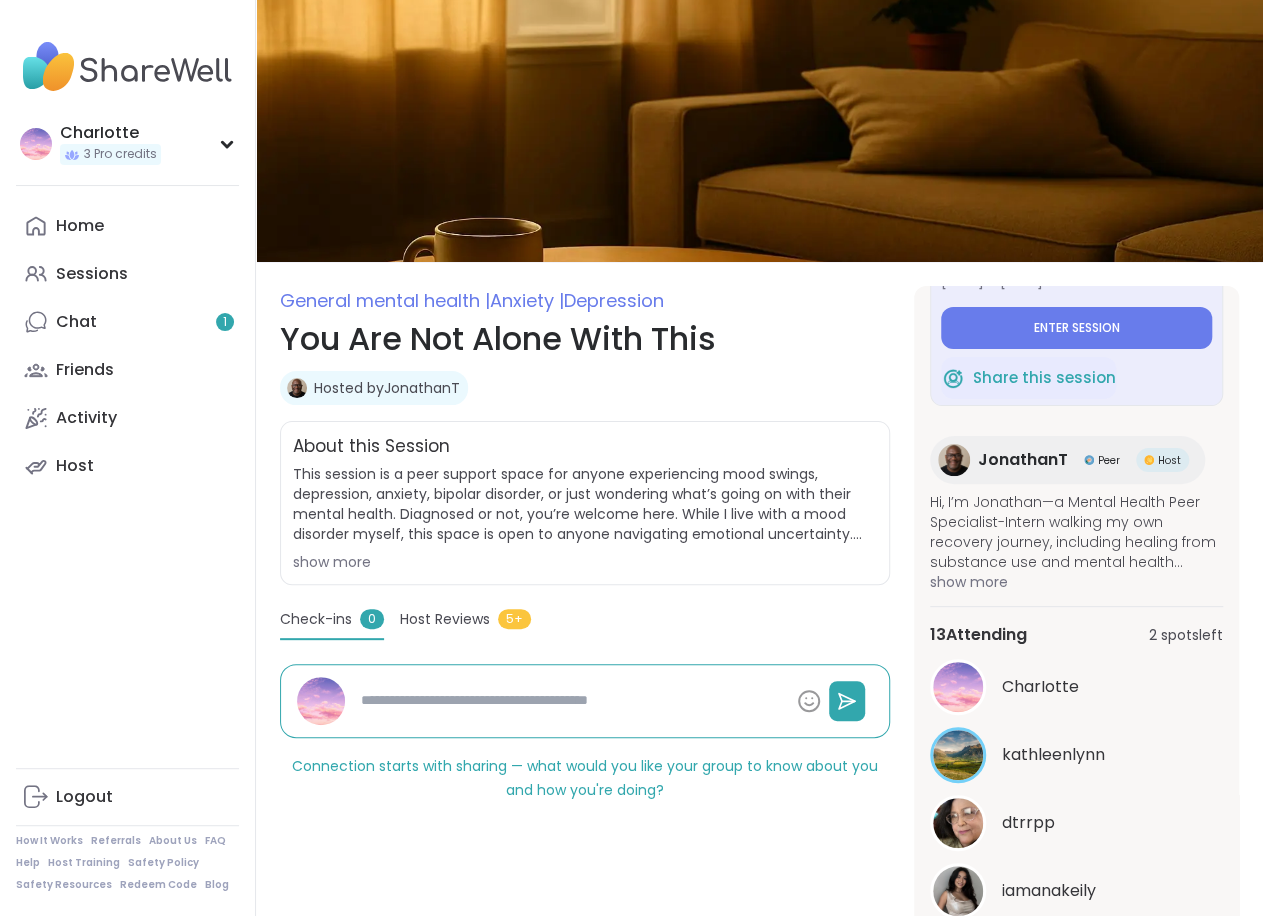 type on "*" 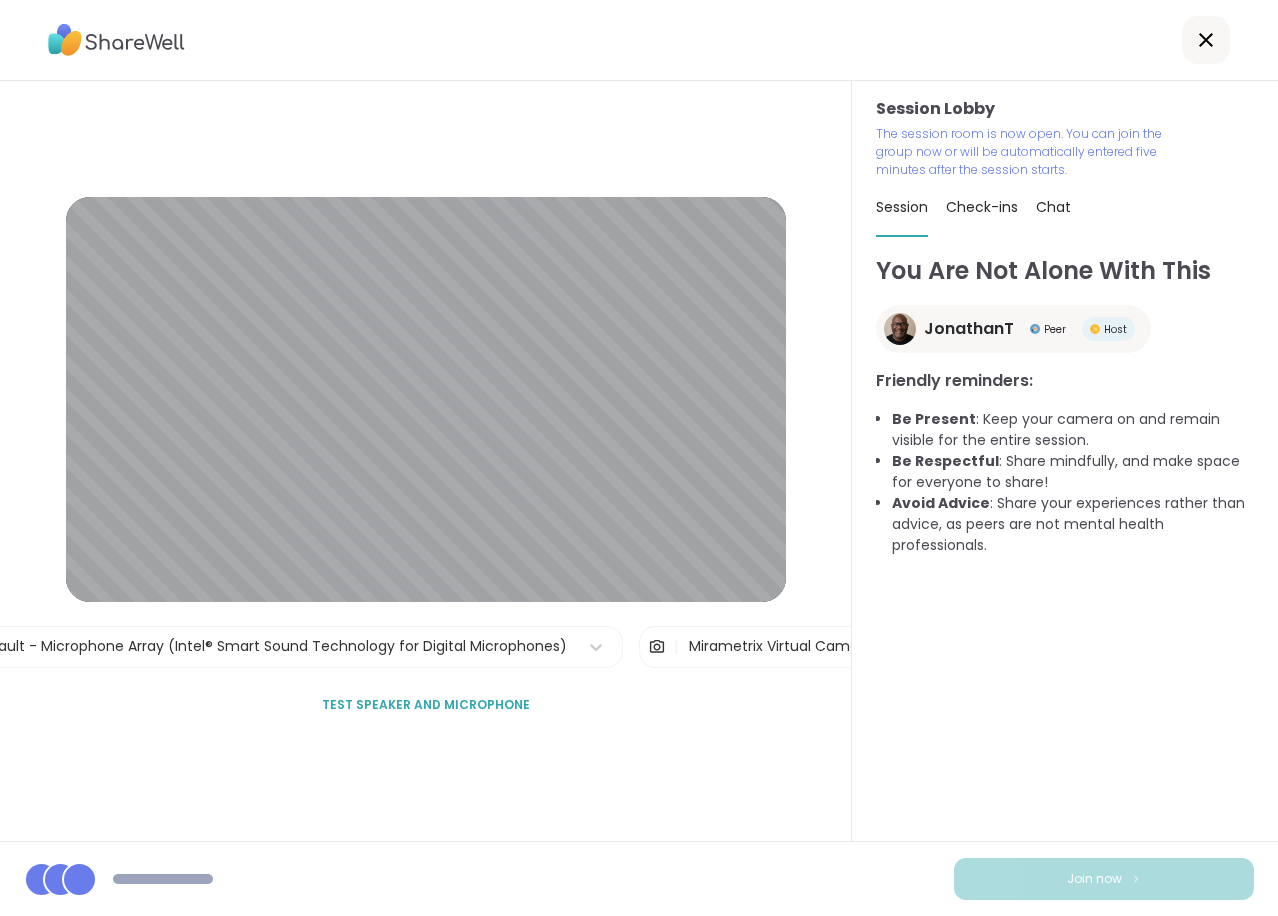 click on "Mirametrix Virtual Camera" at bounding box center (781, 646) 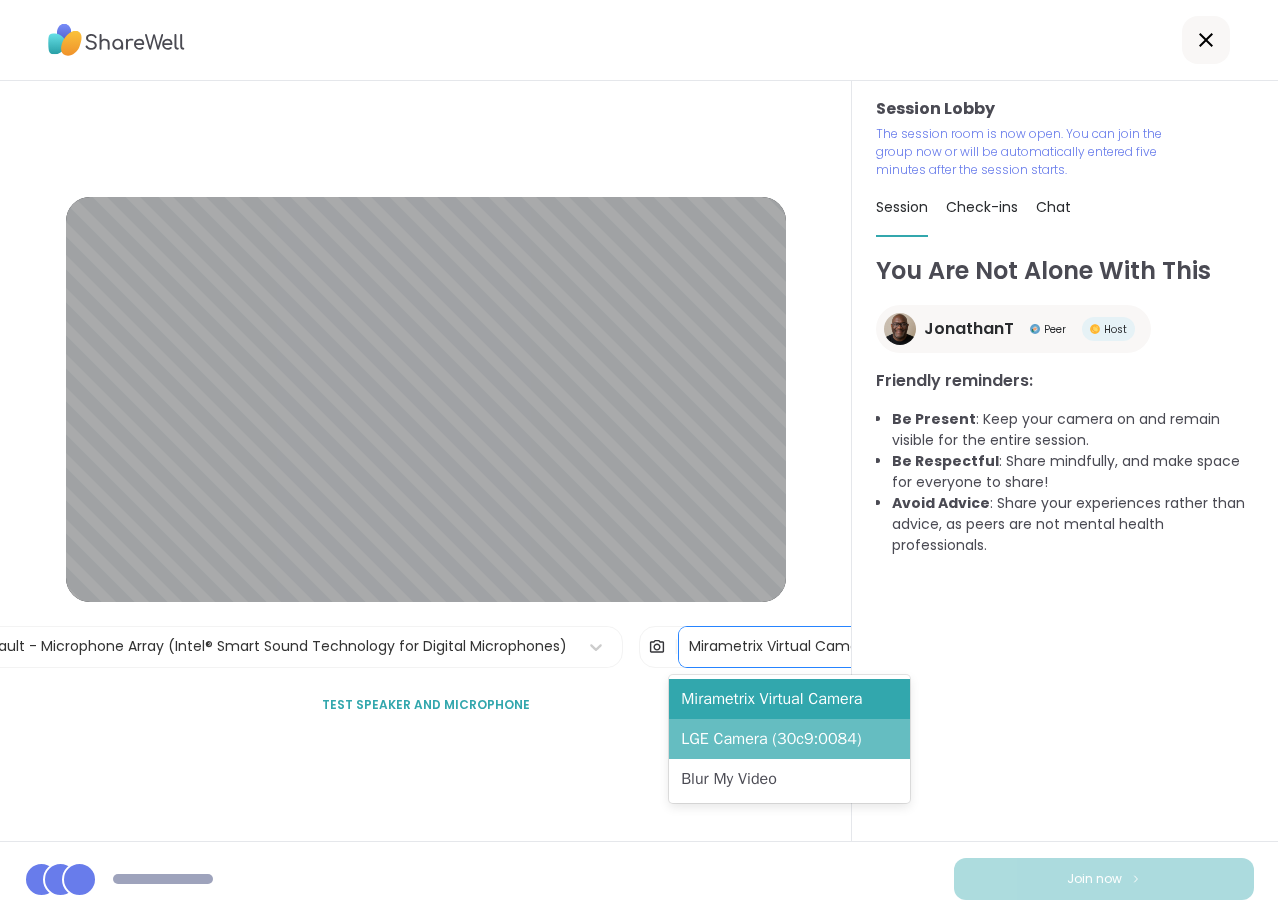 click on "LGE Camera (30c9:0084)" at bounding box center [789, 739] 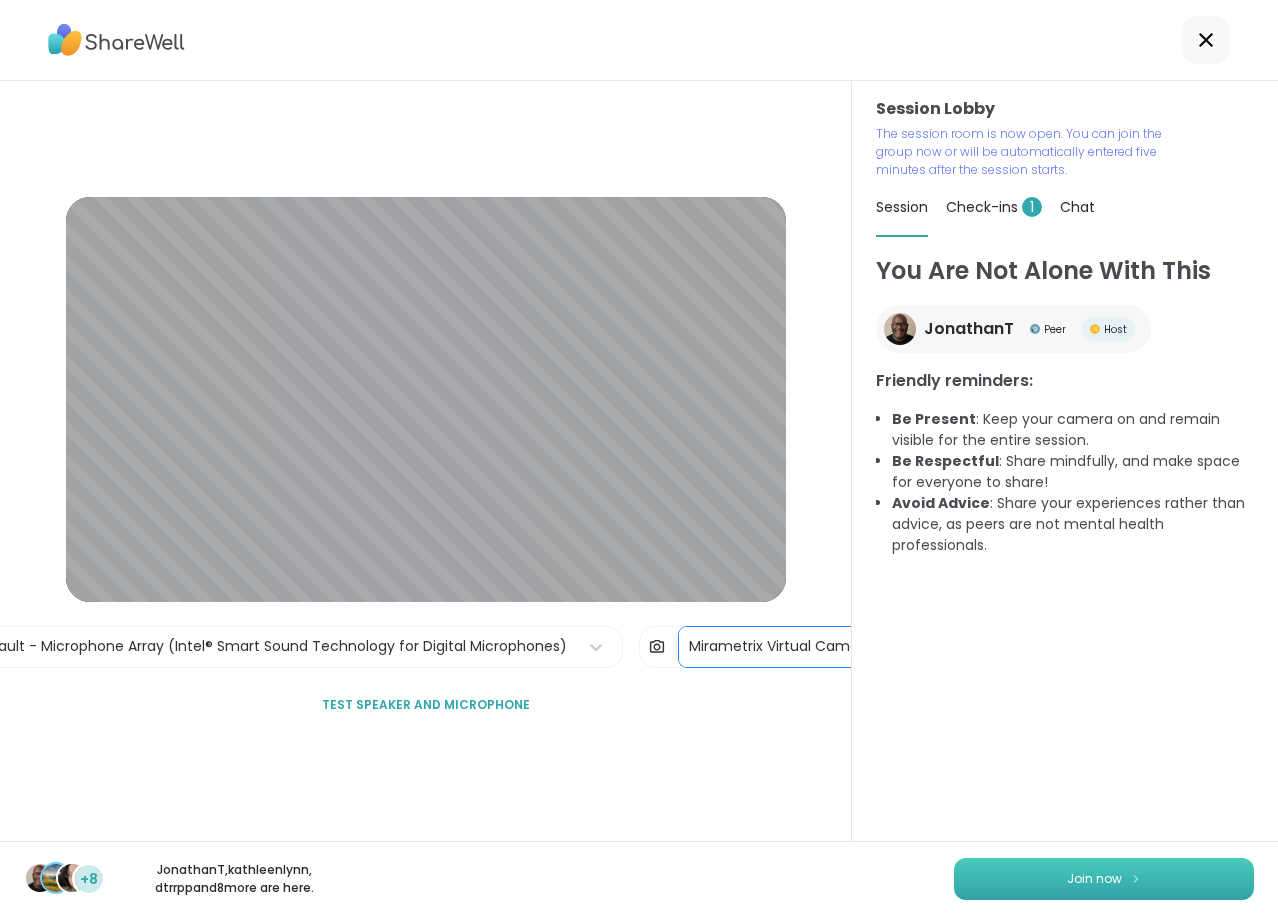 click on "Join now" at bounding box center [1094, 879] 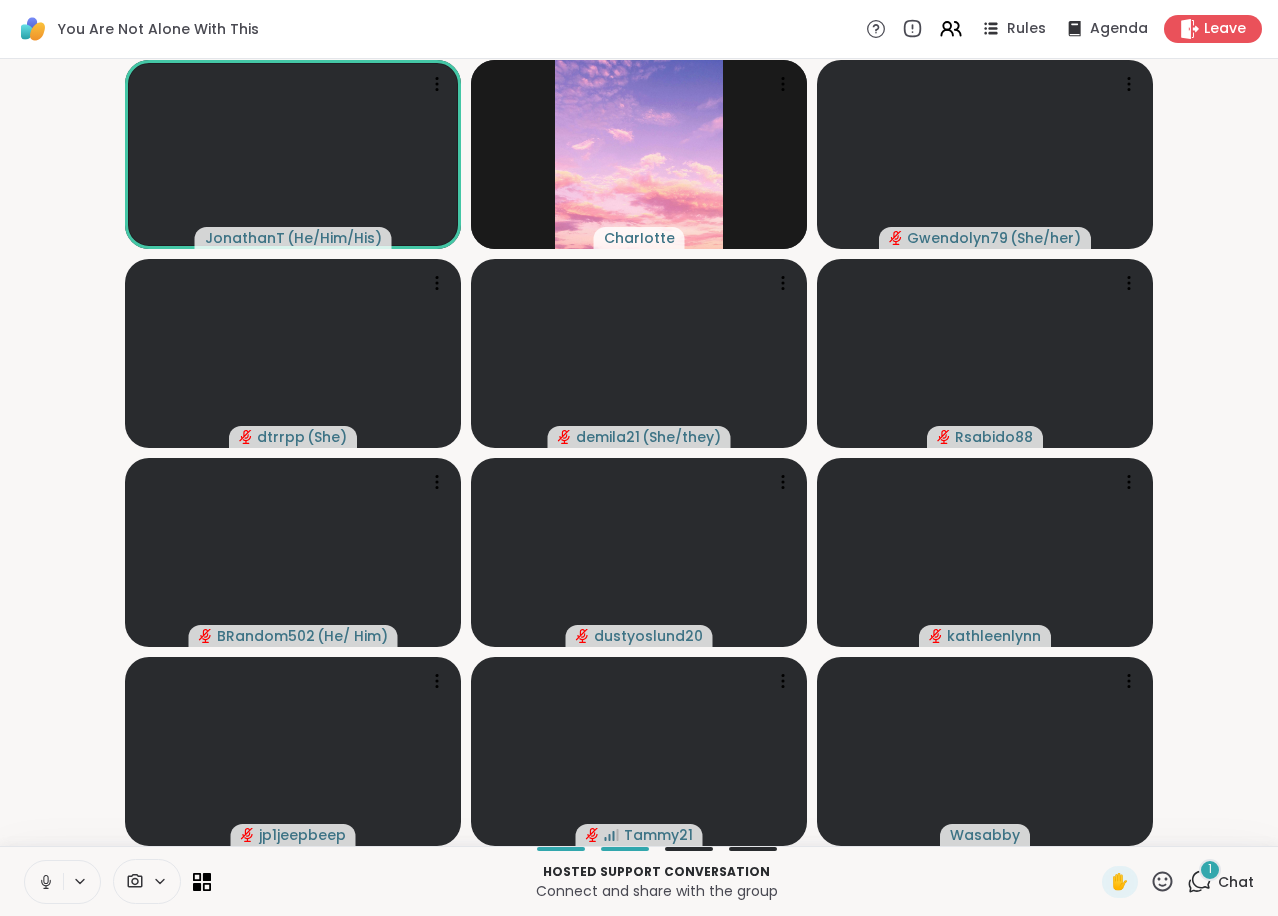 click 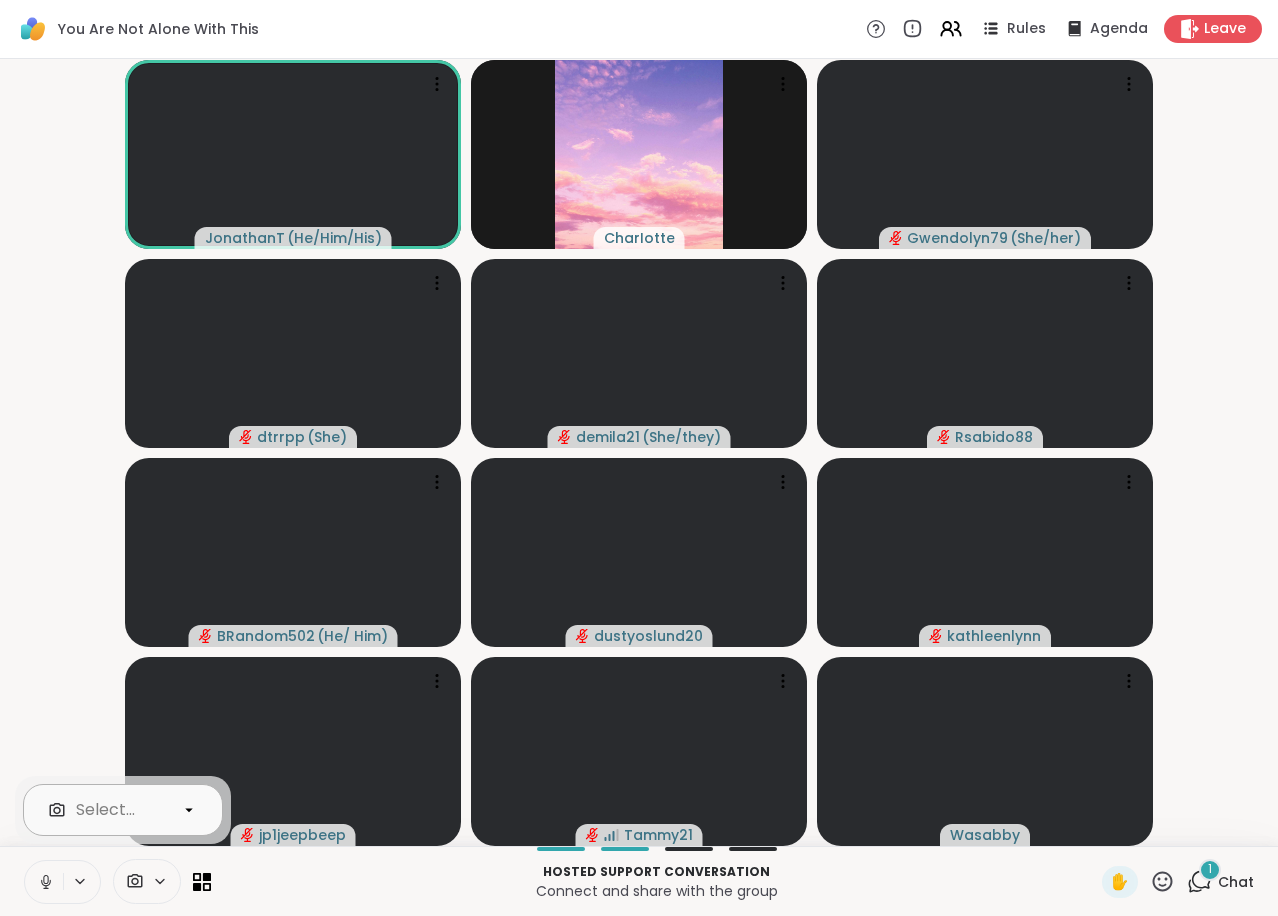 click on "Select..." at bounding box center [106, 810] 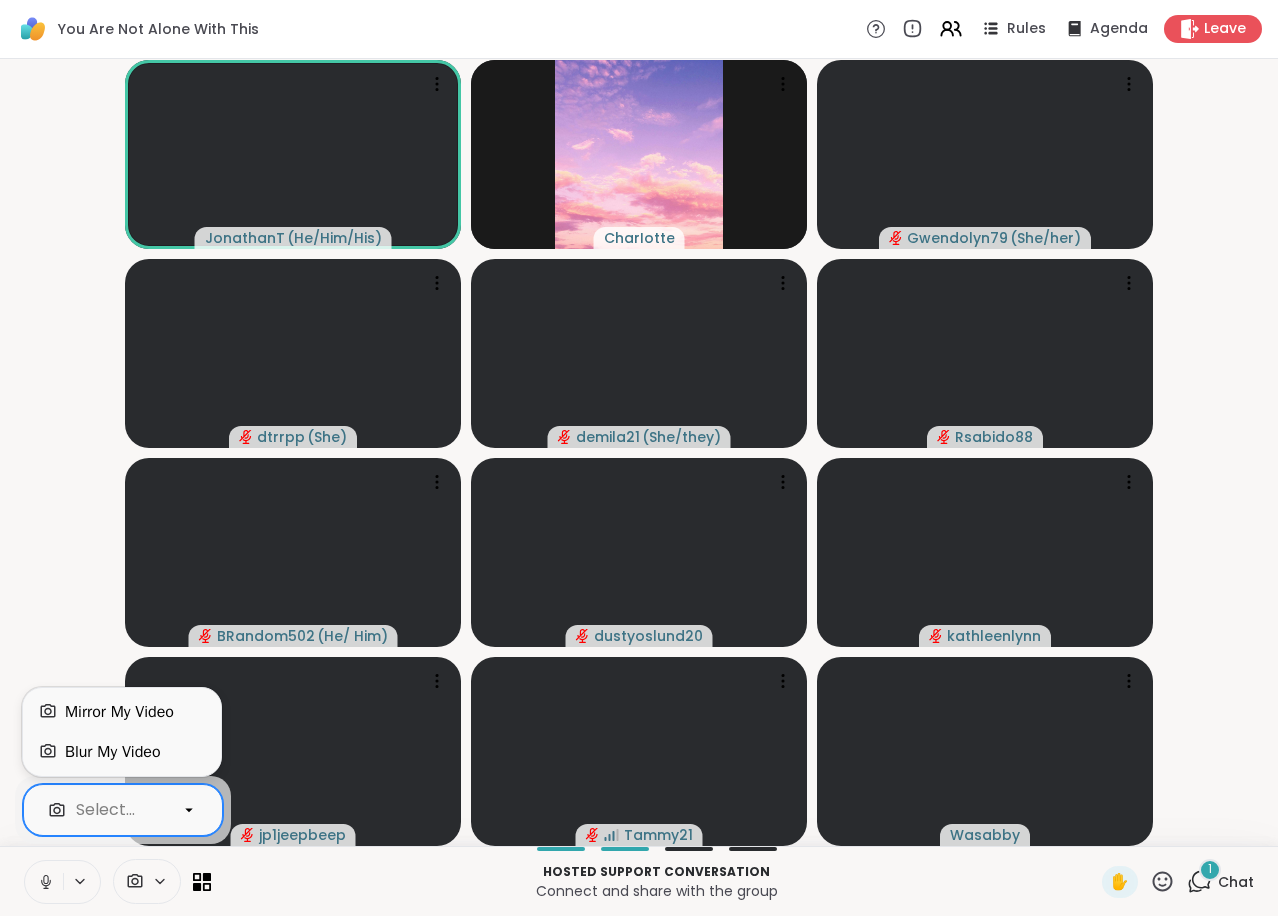 click on "JonathanT ( He/Him/His ) CharIotte Gwendolyn79 ( She/her ) dtrrpp ( She ) demila21 ( She/they ) Rsabido88 BRandom502 ( He/ Him ) dustyoslund20 kathleenlynn jp1jeepbeep Tammy21 Wasabby" at bounding box center [639, 452] 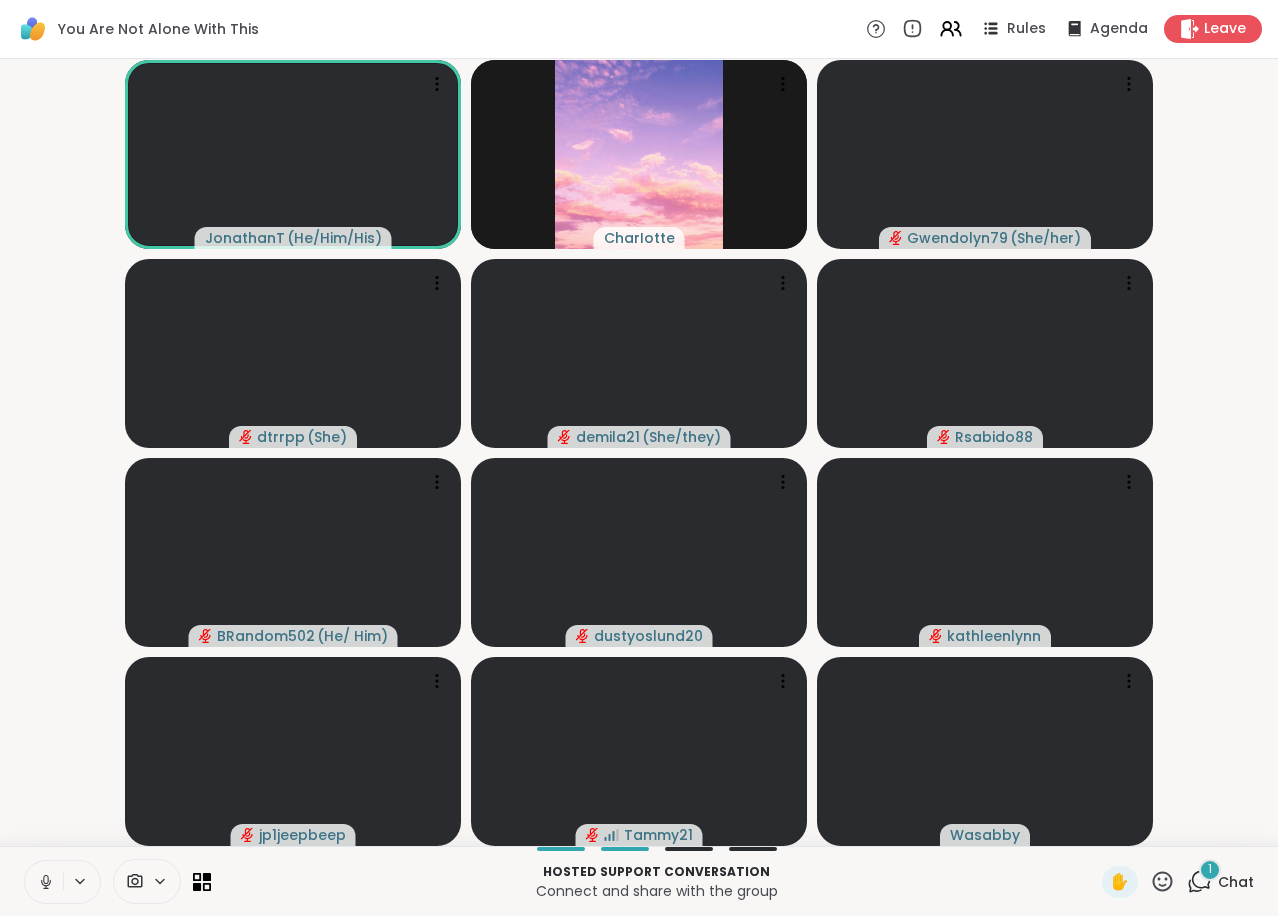 click at bounding box center (147, 881) 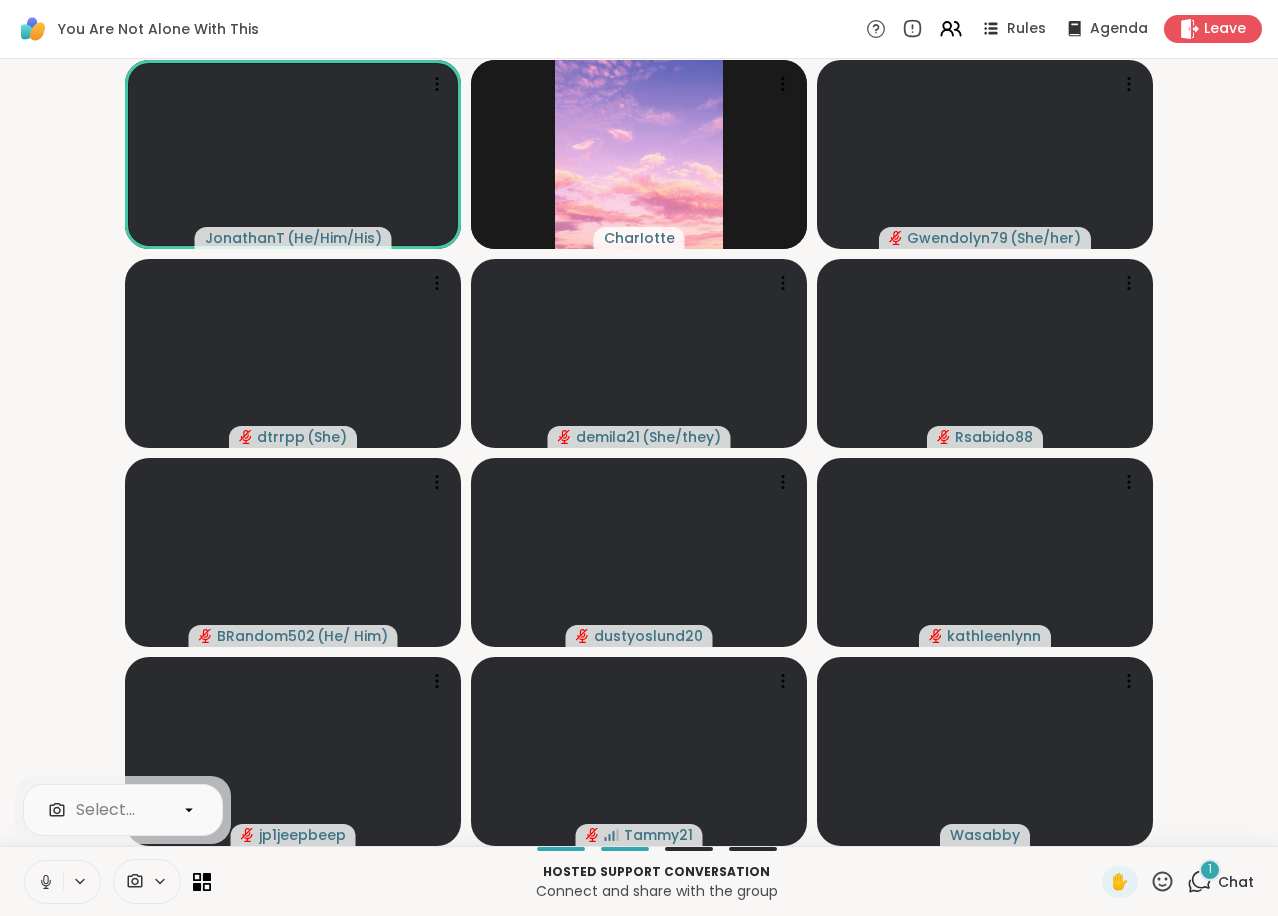 click on "Select..." at bounding box center [106, 810] 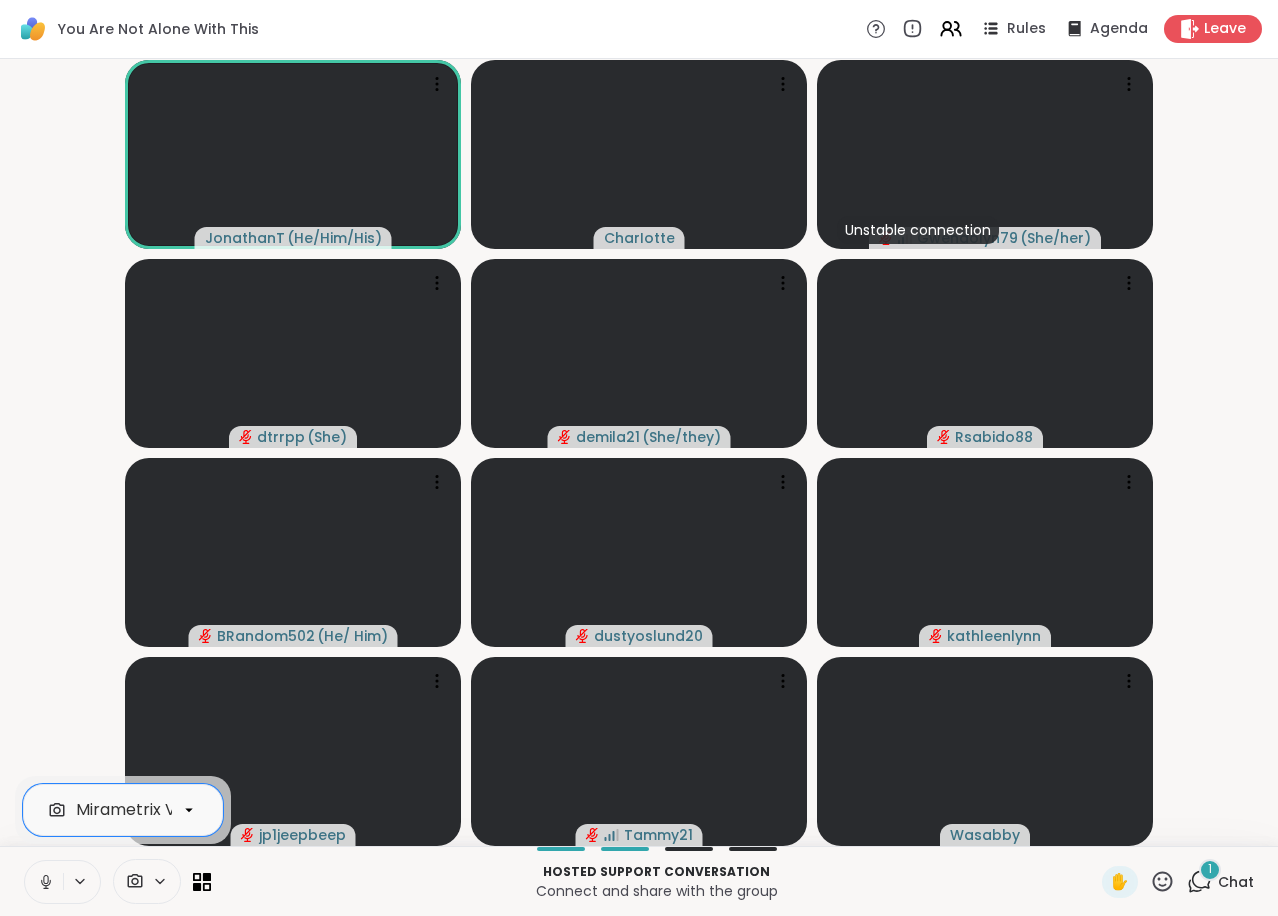 click at bounding box center [44, 882] 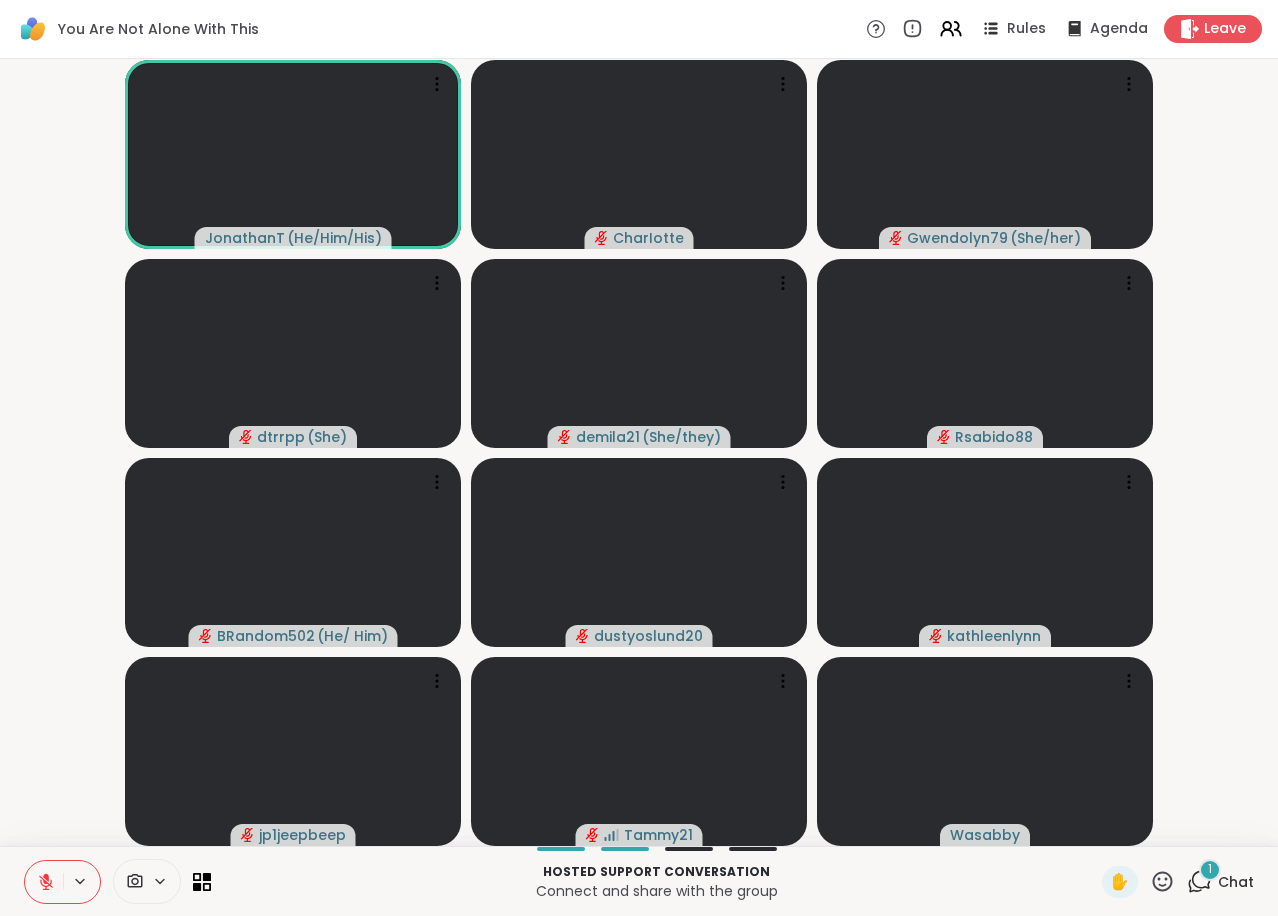 click on "JonathanT ( He/Him/His ) CharIotte Gwendolyn79 ( She/her ) dtrrpp ( She ) demila21 ( She/they ) Rsabido88 BRandom502 ( He/ Him ) dustyoslund20 kathleenlynn jp1jeepbeep Tammy21 Wasabby" at bounding box center (639, 452) 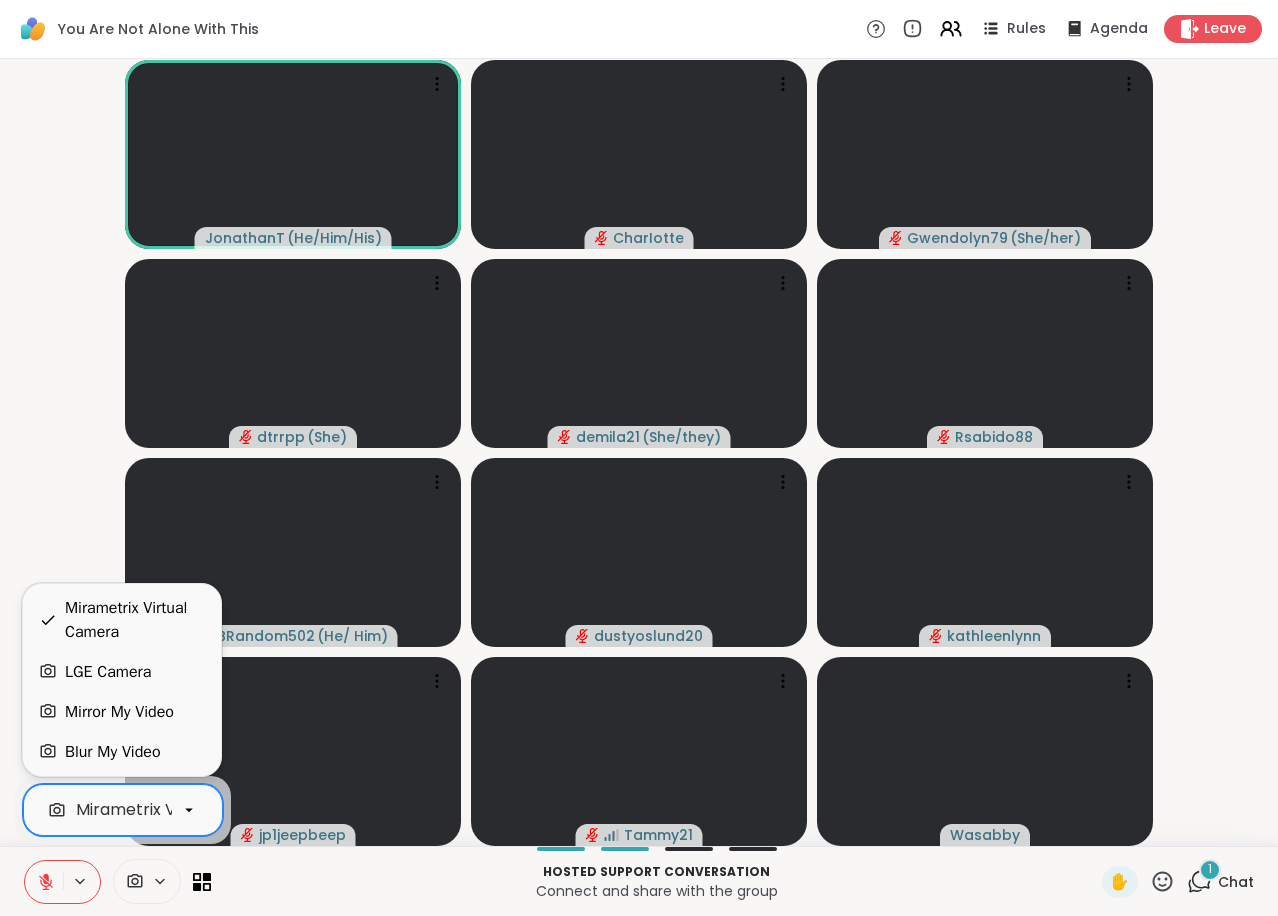click on "Mirametrix Virtual Camera" at bounding box center (180, 810) 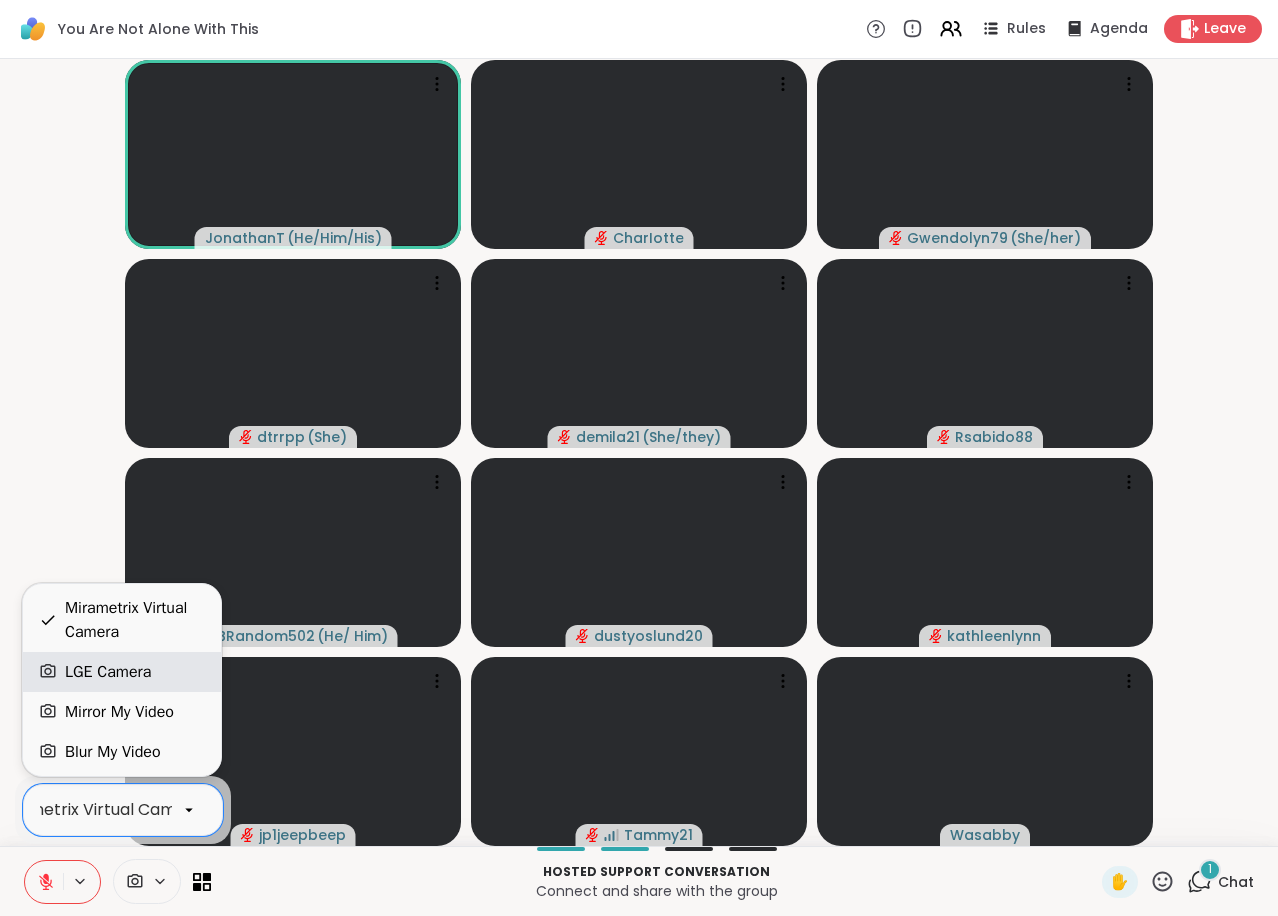 click on "LGE Camera" at bounding box center [108, 672] 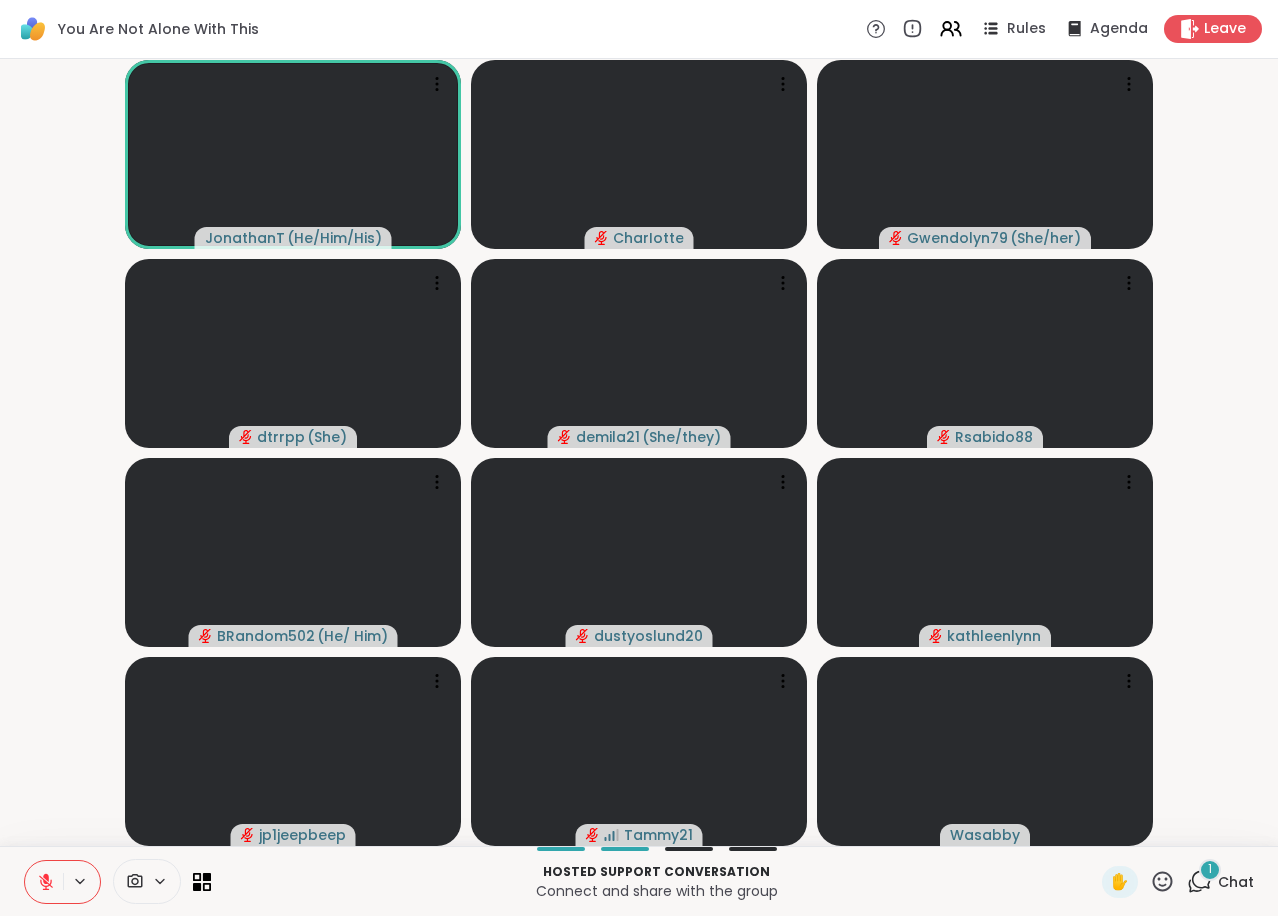 click on "JonathanT ( He/Him/His ) CharIotte Gwendolyn79 ( She/her ) dtrrpp ( She ) demila21 ( She/they ) Rsabido88 BRandom502 ( He/ Him ) dustyoslund20 kathleenlynn jp1jeepbeep Tammy21 Wasabby" at bounding box center (639, 452) 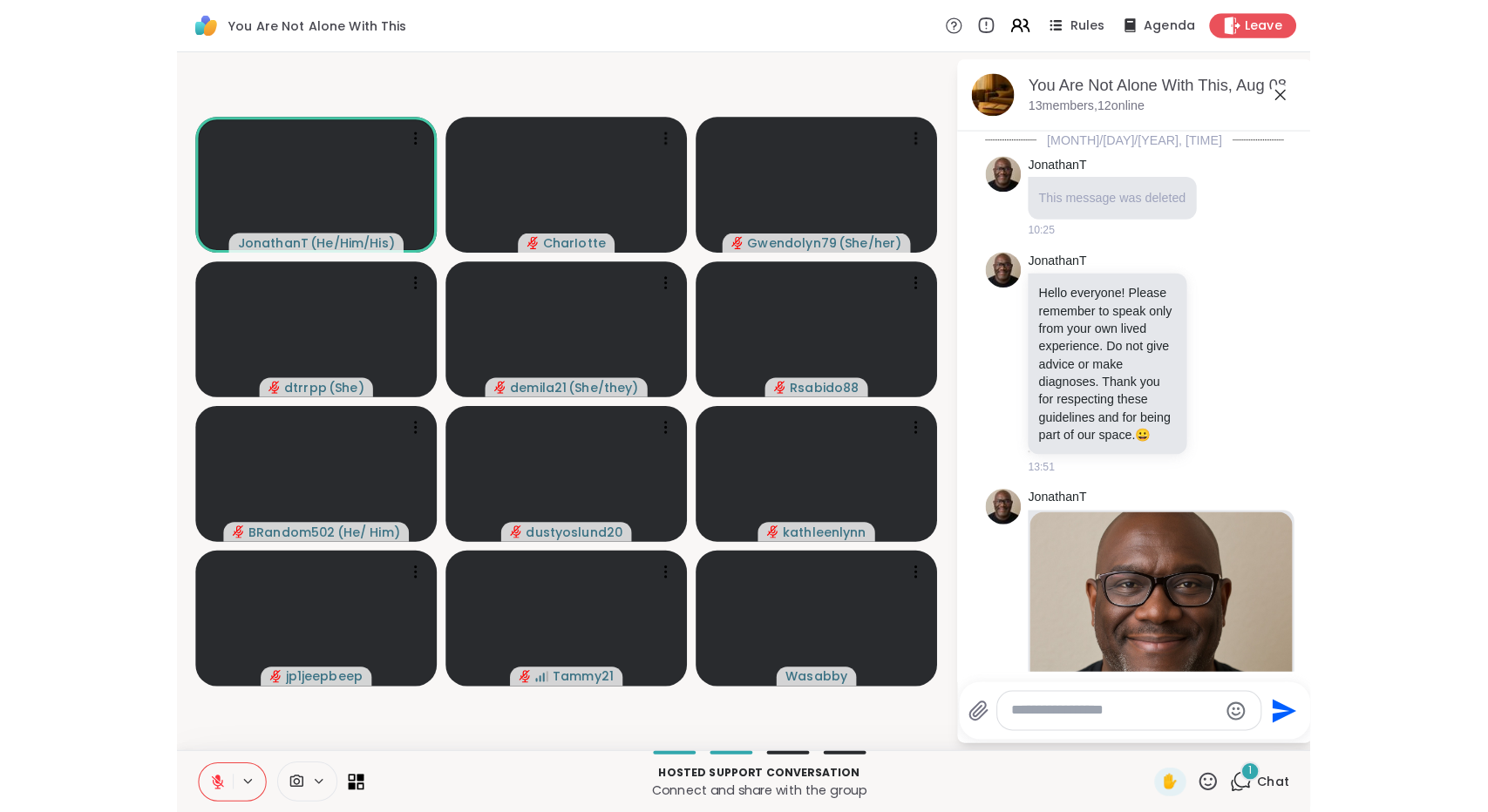 scroll, scrollTop: 962, scrollLeft: 0, axis: vertical 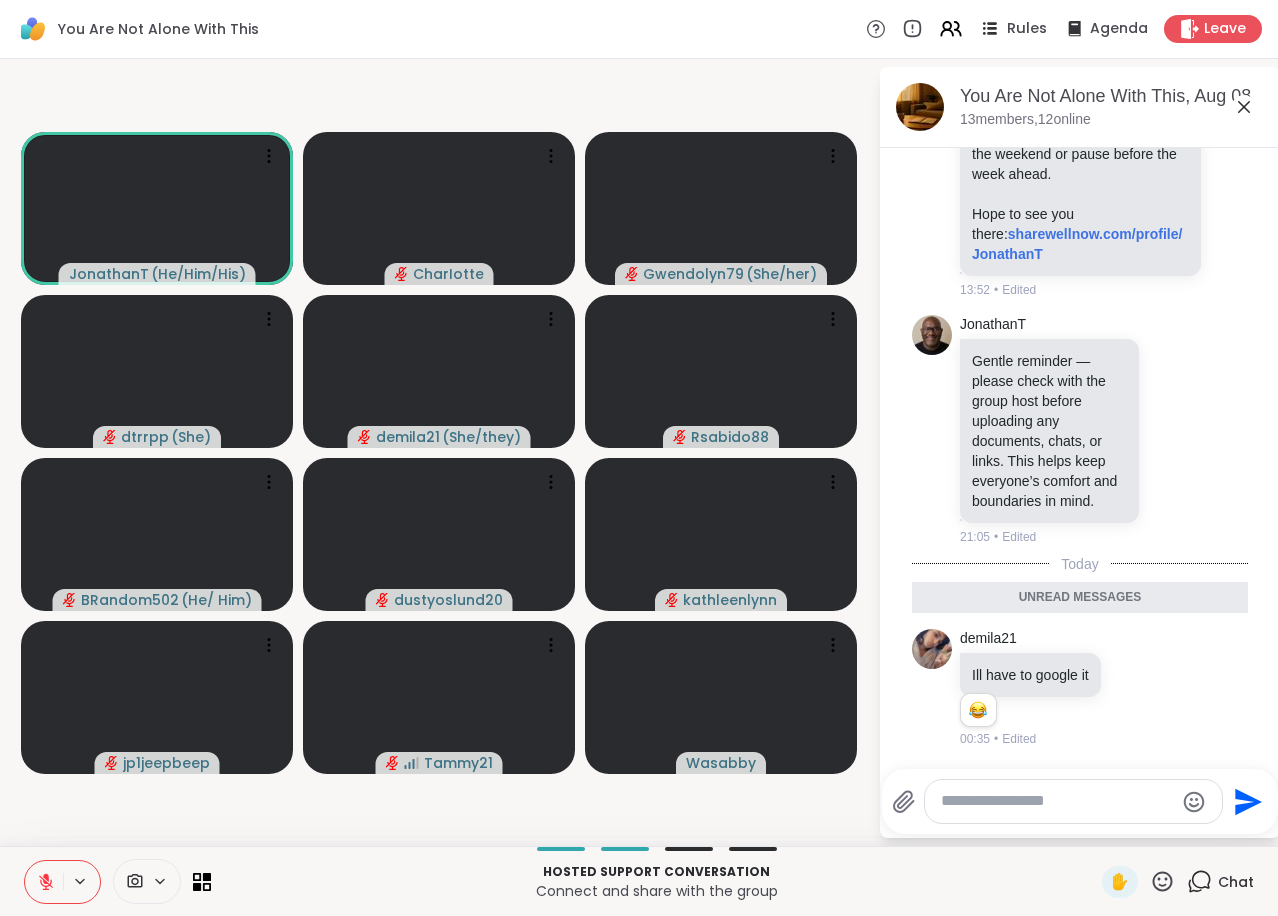 click on "Rules" at bounding box center [1027, 29] 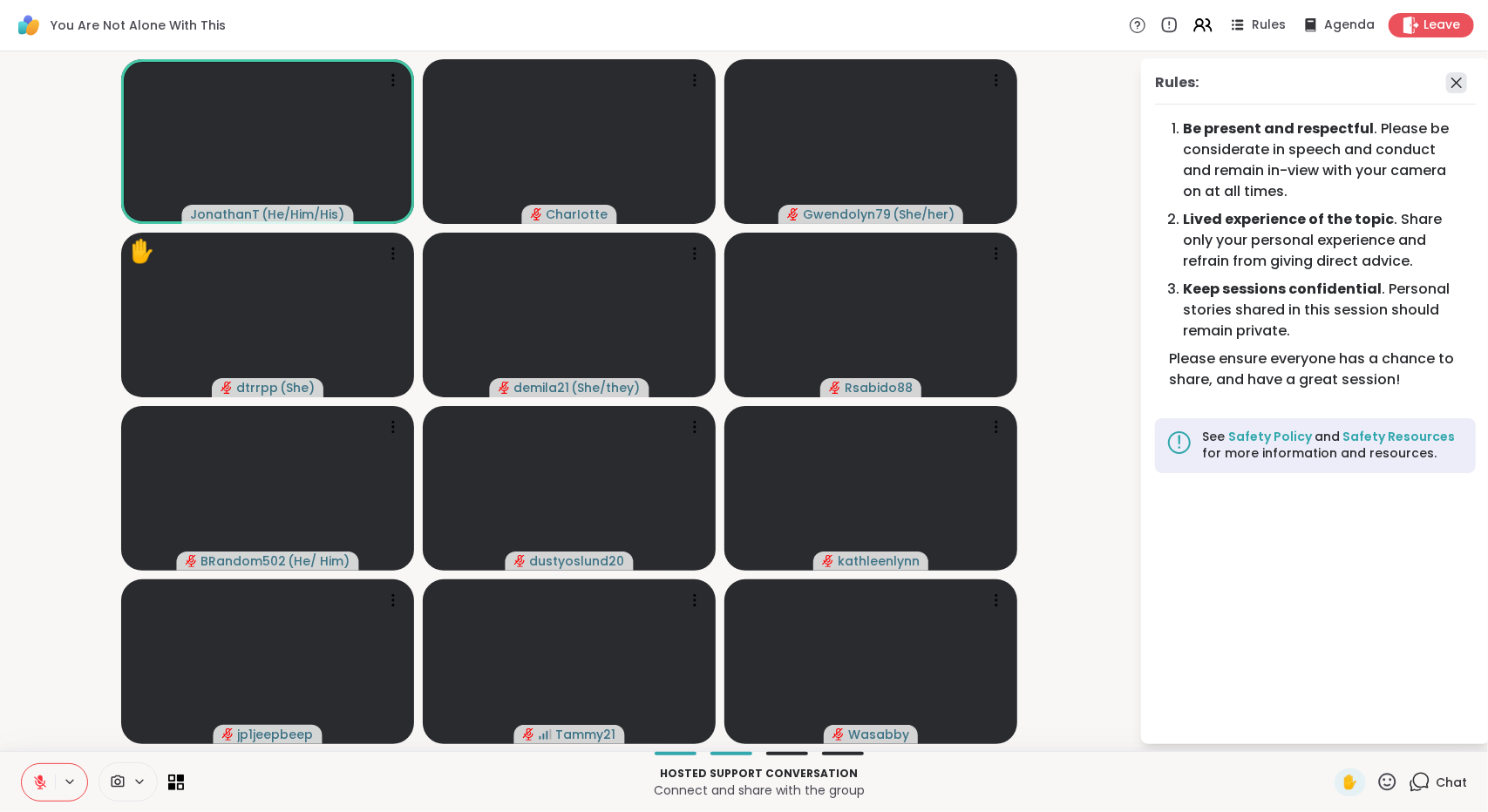 click 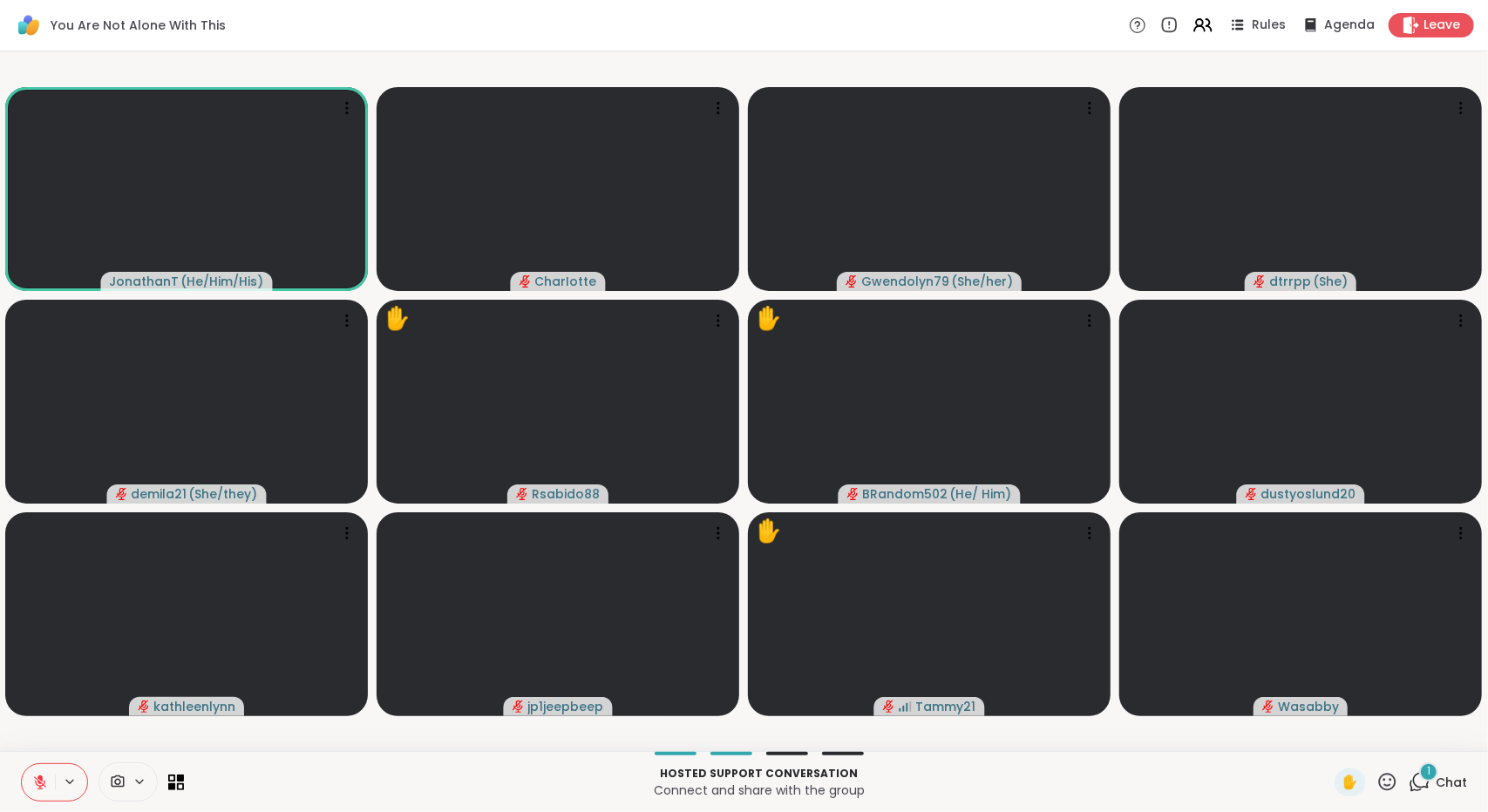click 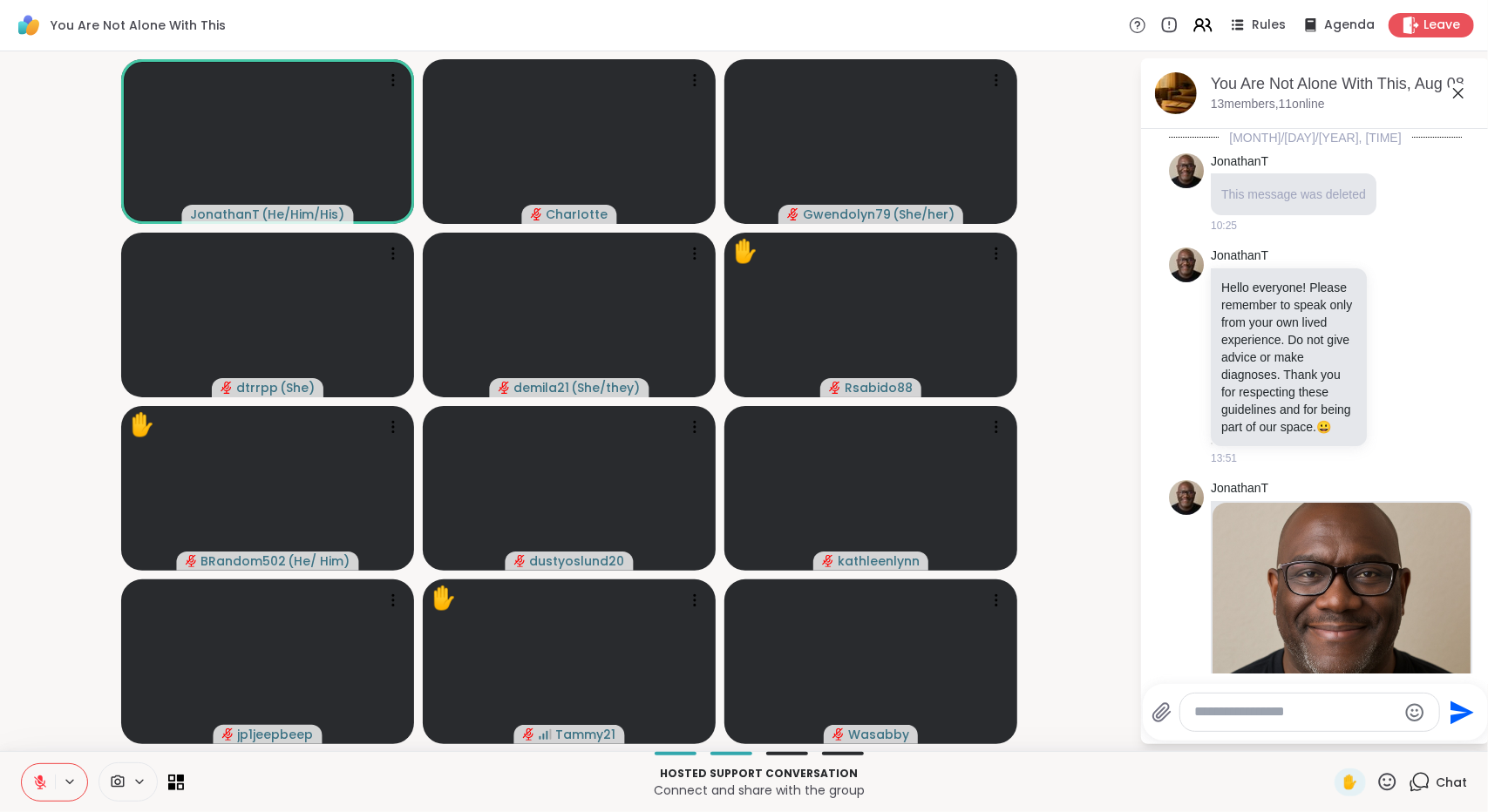 scroll, scrollTop: 1093, scrollLeft: 0, axis: vertical 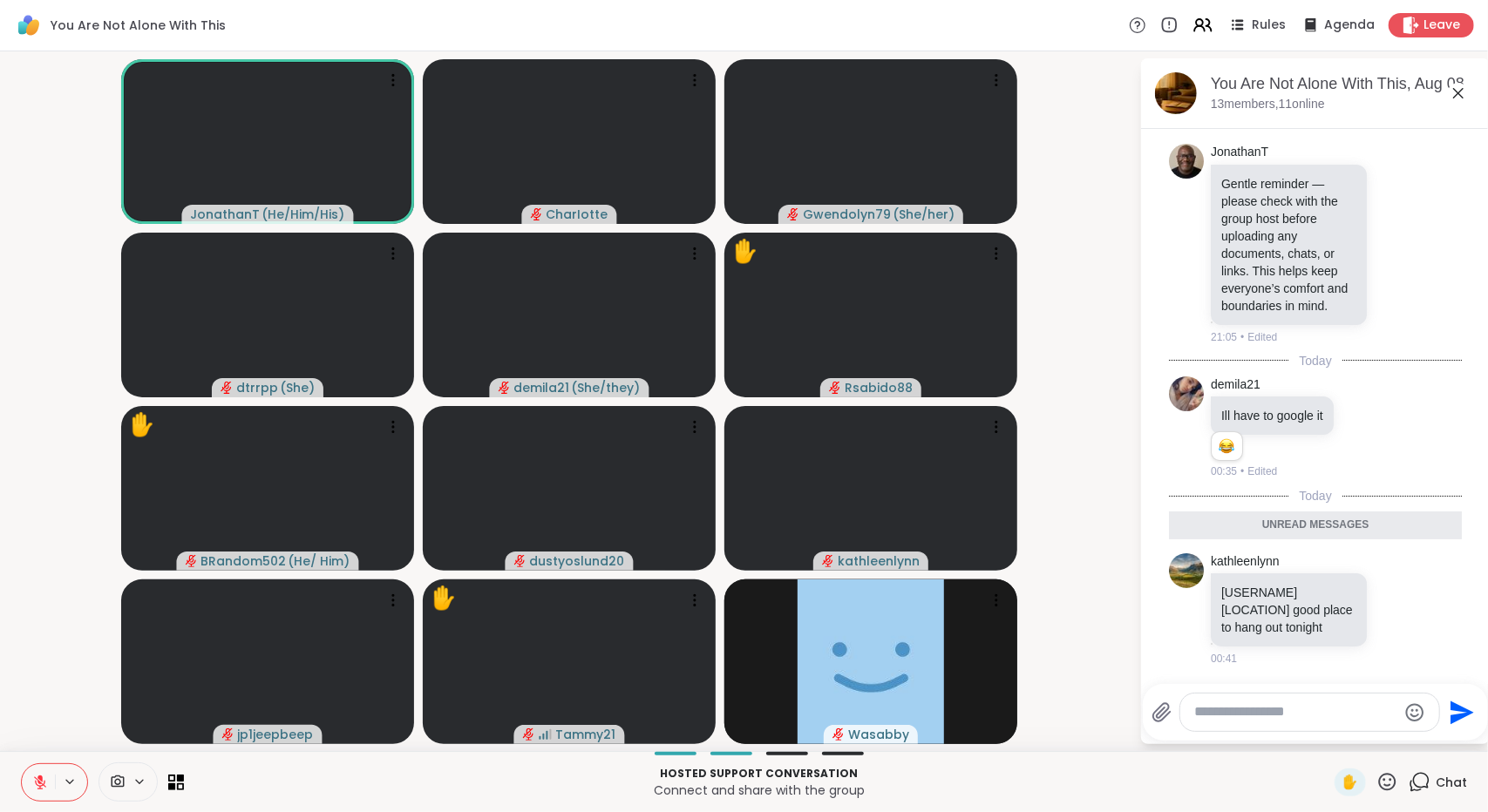 click on "JonathanT ( He/Him/His ) CharIotte Gwendolyn79 ( She/her ) dtrrpp ( She ) demila21 ( She/they ) ✋ Rsabido88 ✋ BRandom502 ( He/ Him ) dustyoslund20 kathleenlynn jp1jeepbeep ✋ Tammy21 Wasabby" at bounding box center (569, 401) 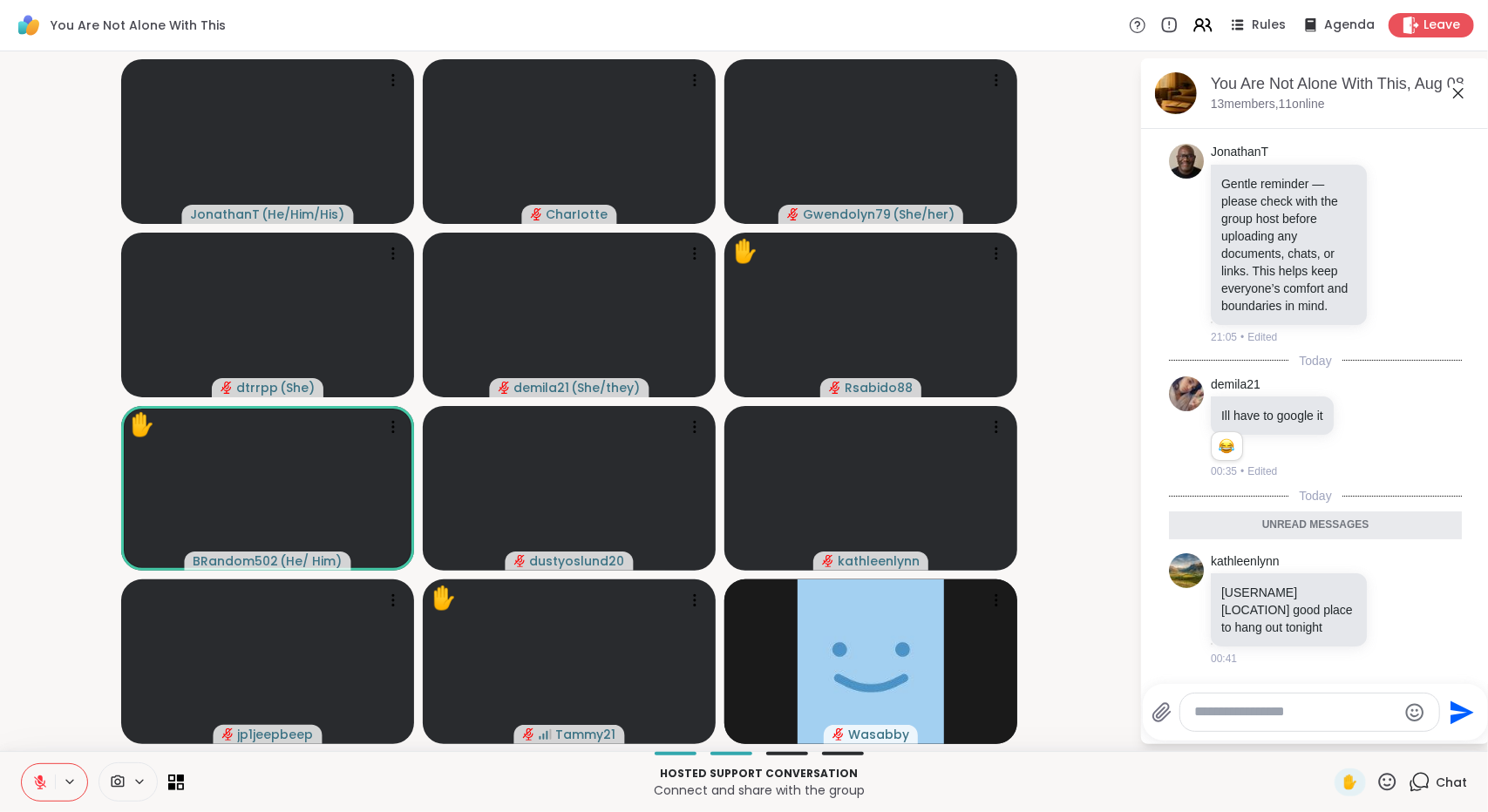 scroll, scrollTop: 1117, scrollLeft: 0, axis: vertical 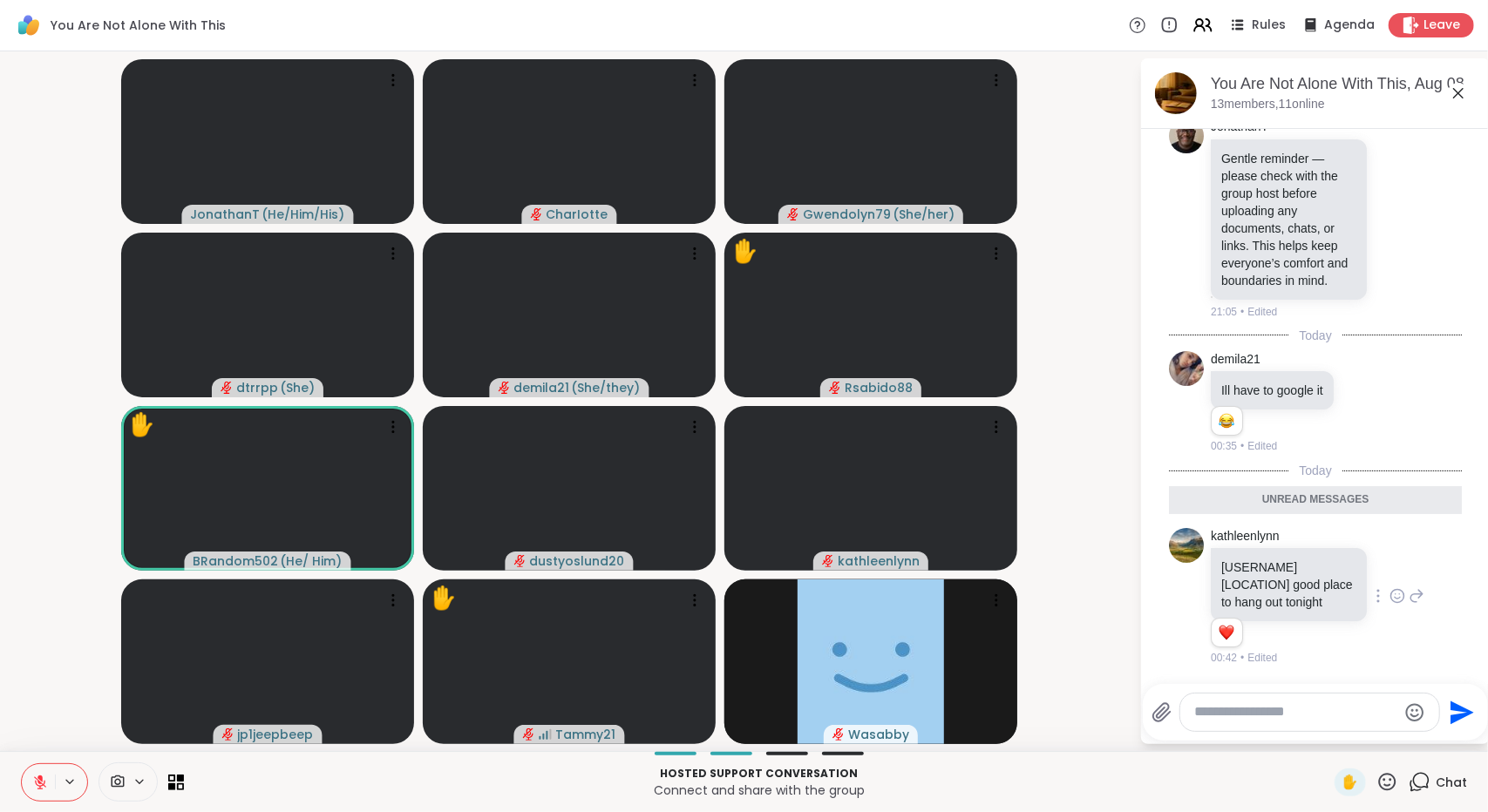 click 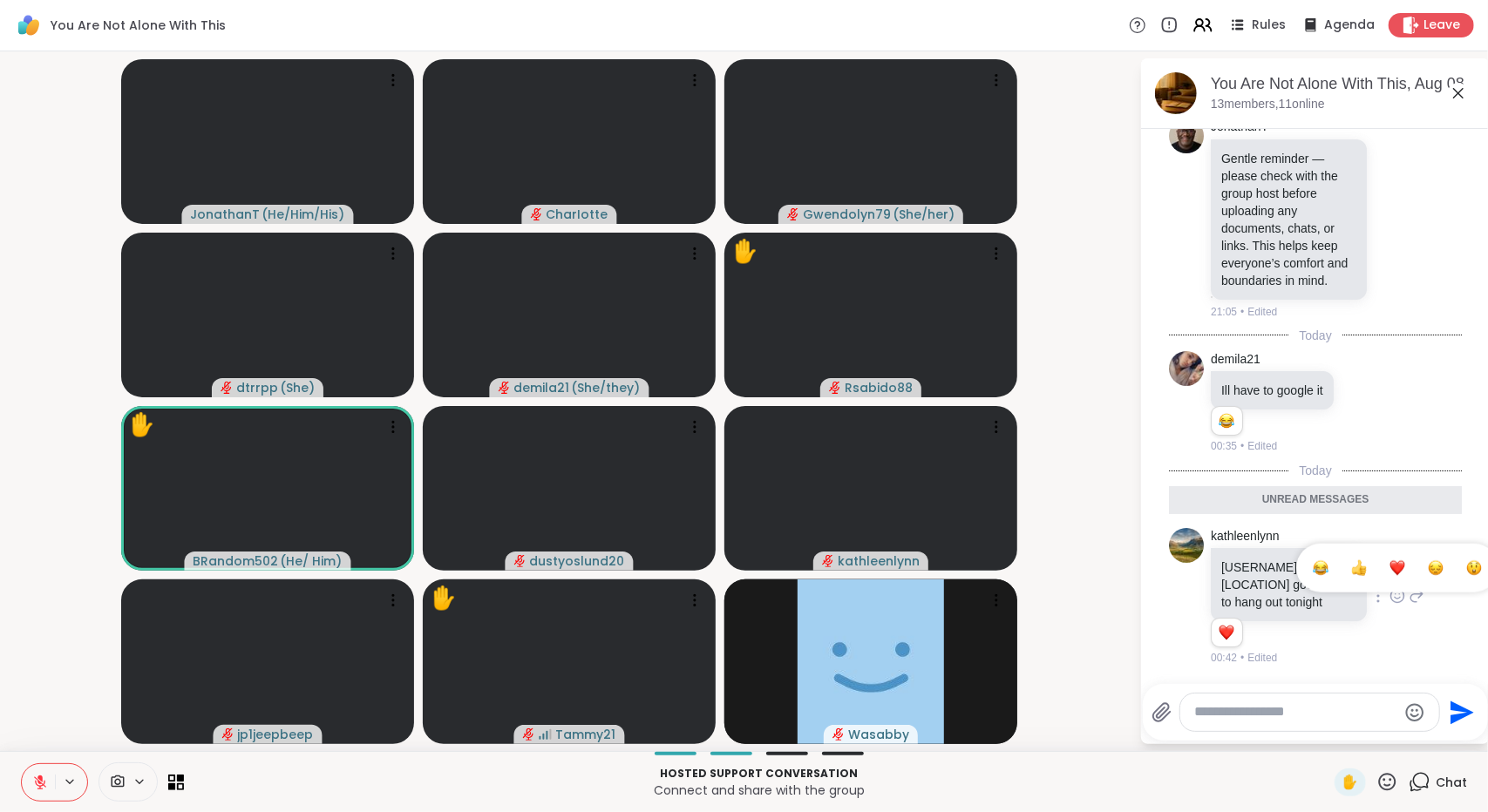 click at bounding box center (1397, 568) 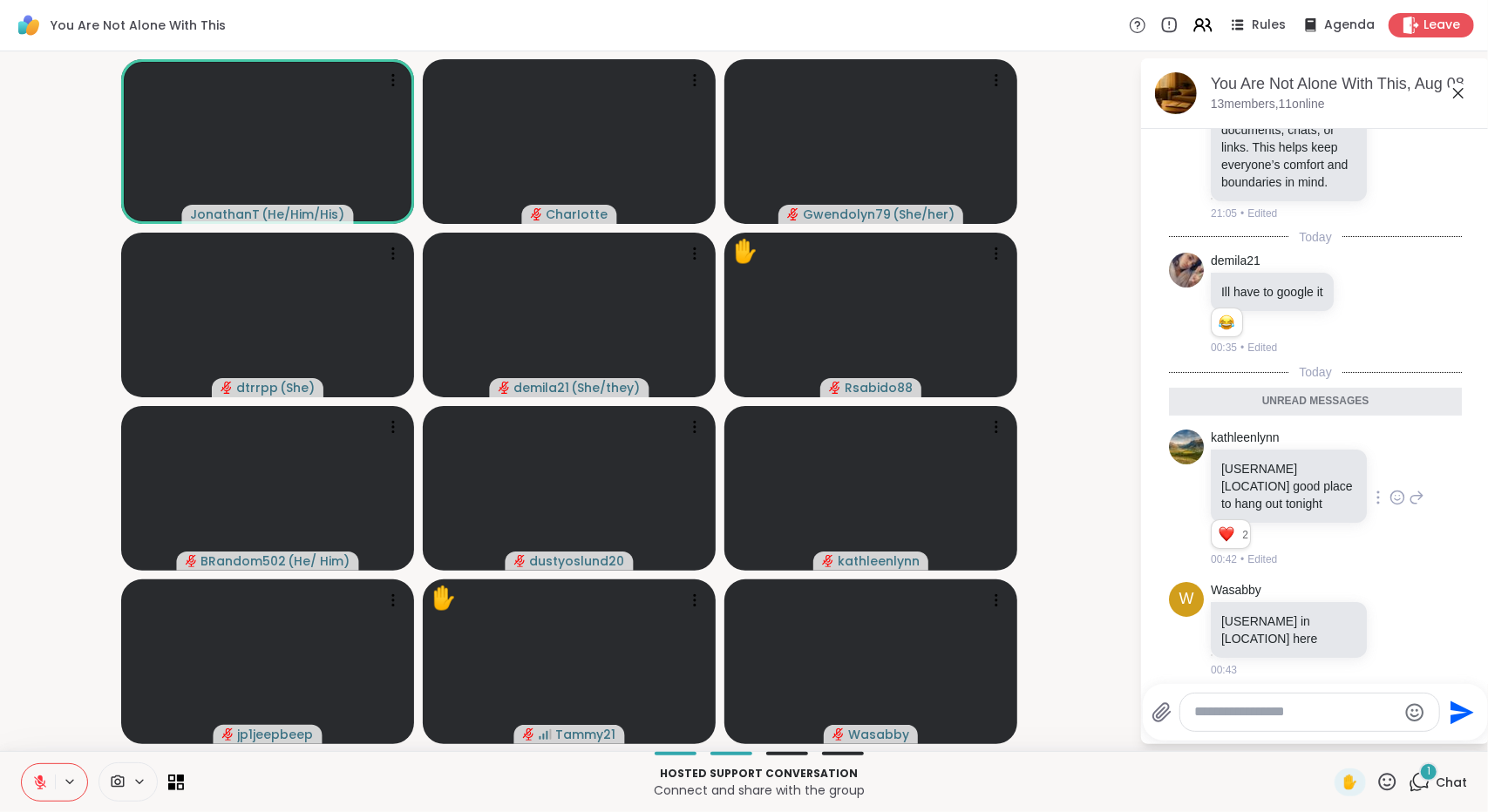 scroll, scrollTop: 1168, scrollLeft: 0, axis: vertical 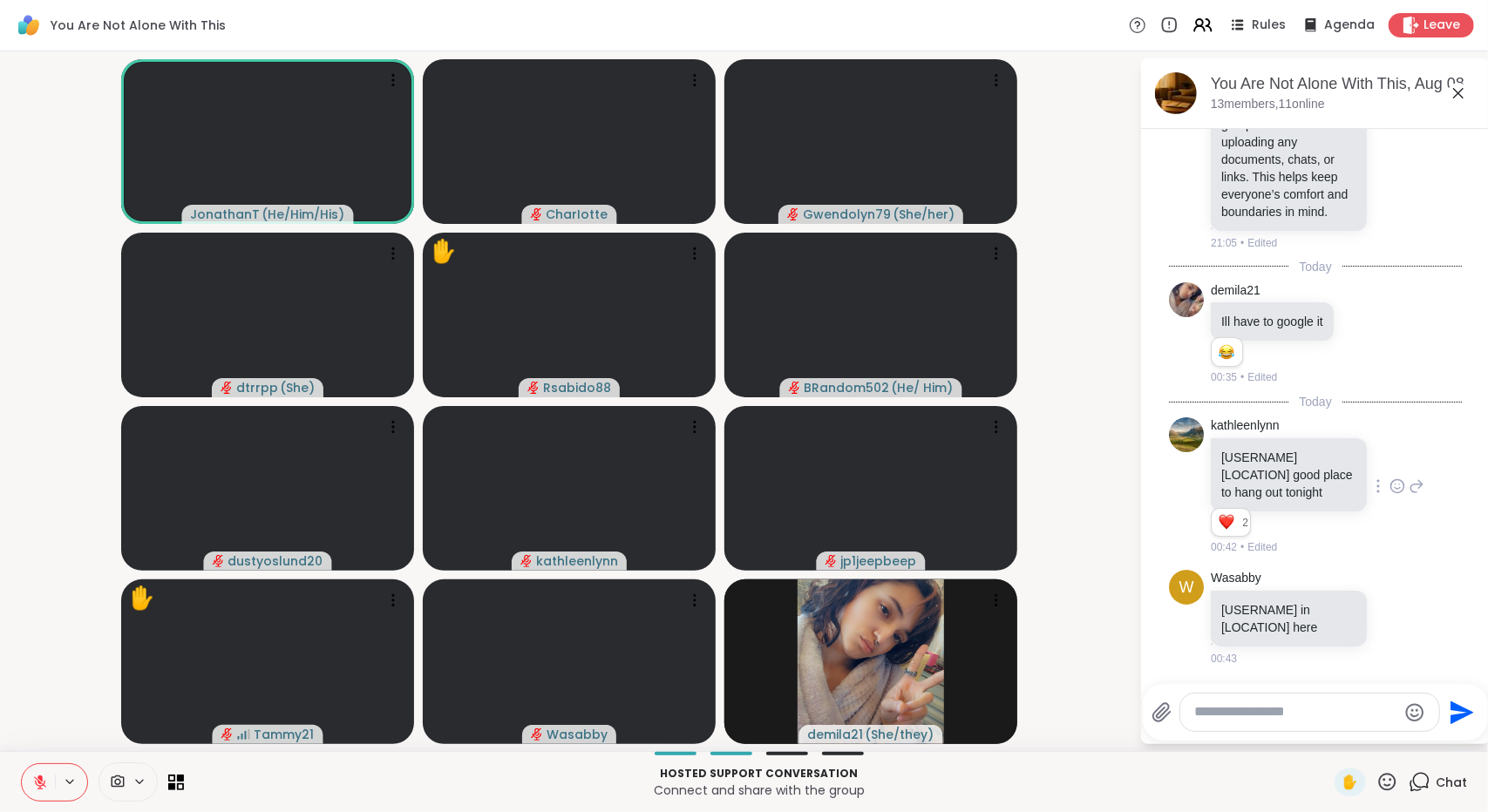 click at bounding box center [1295, 712] 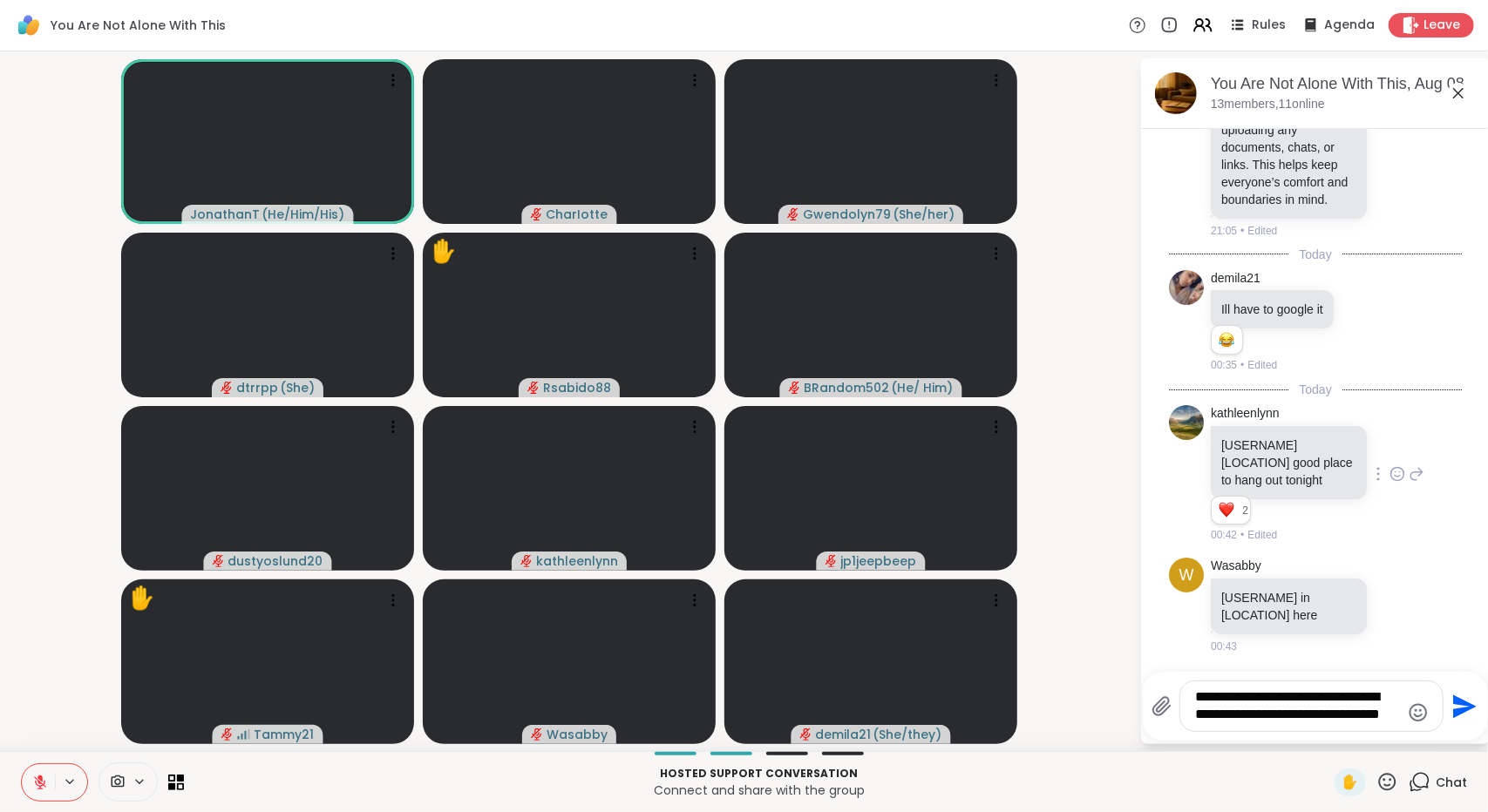 scroll, scrollTop: 1197, scrollLeft: 0, axis: vertical 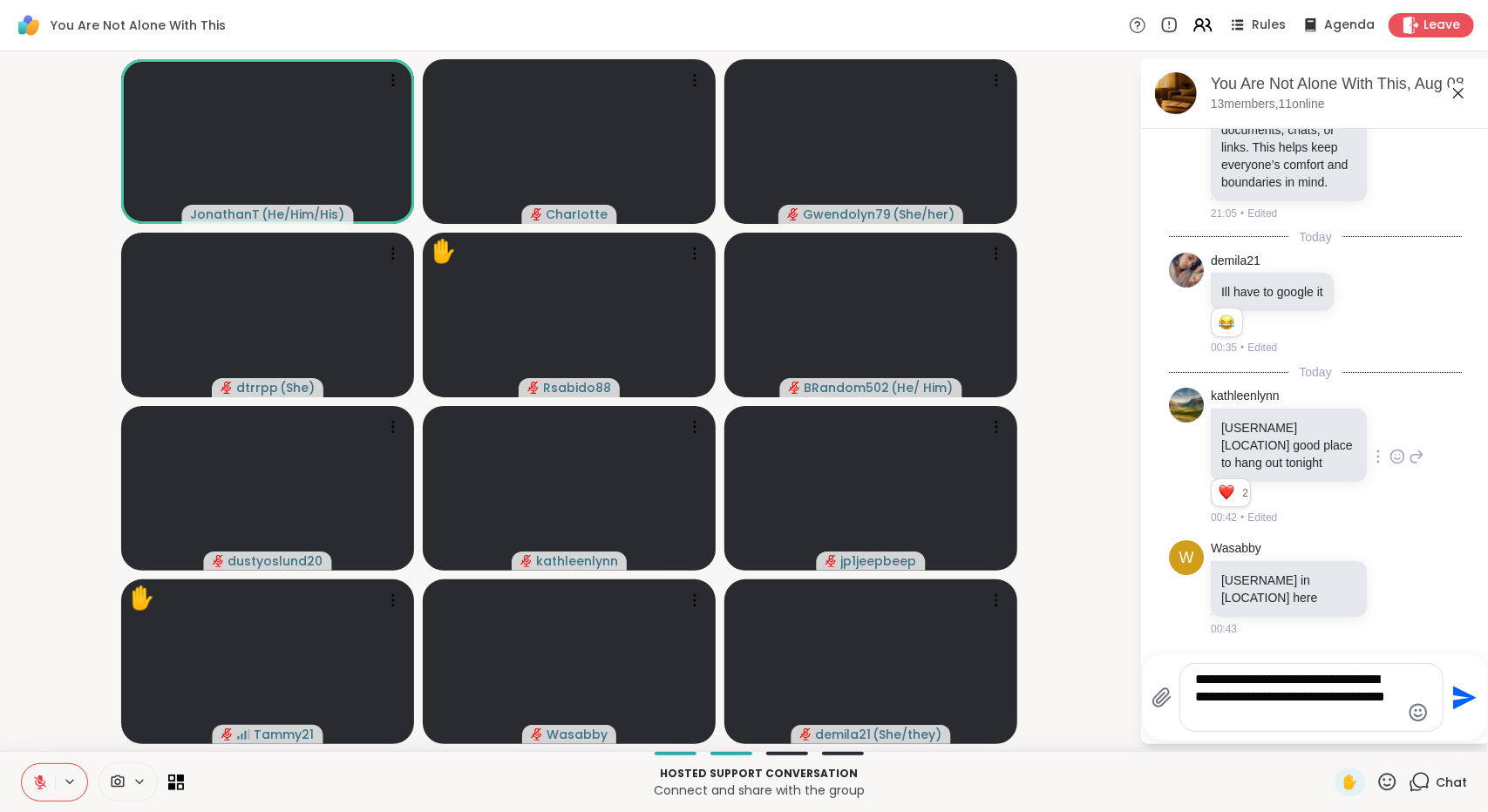 click 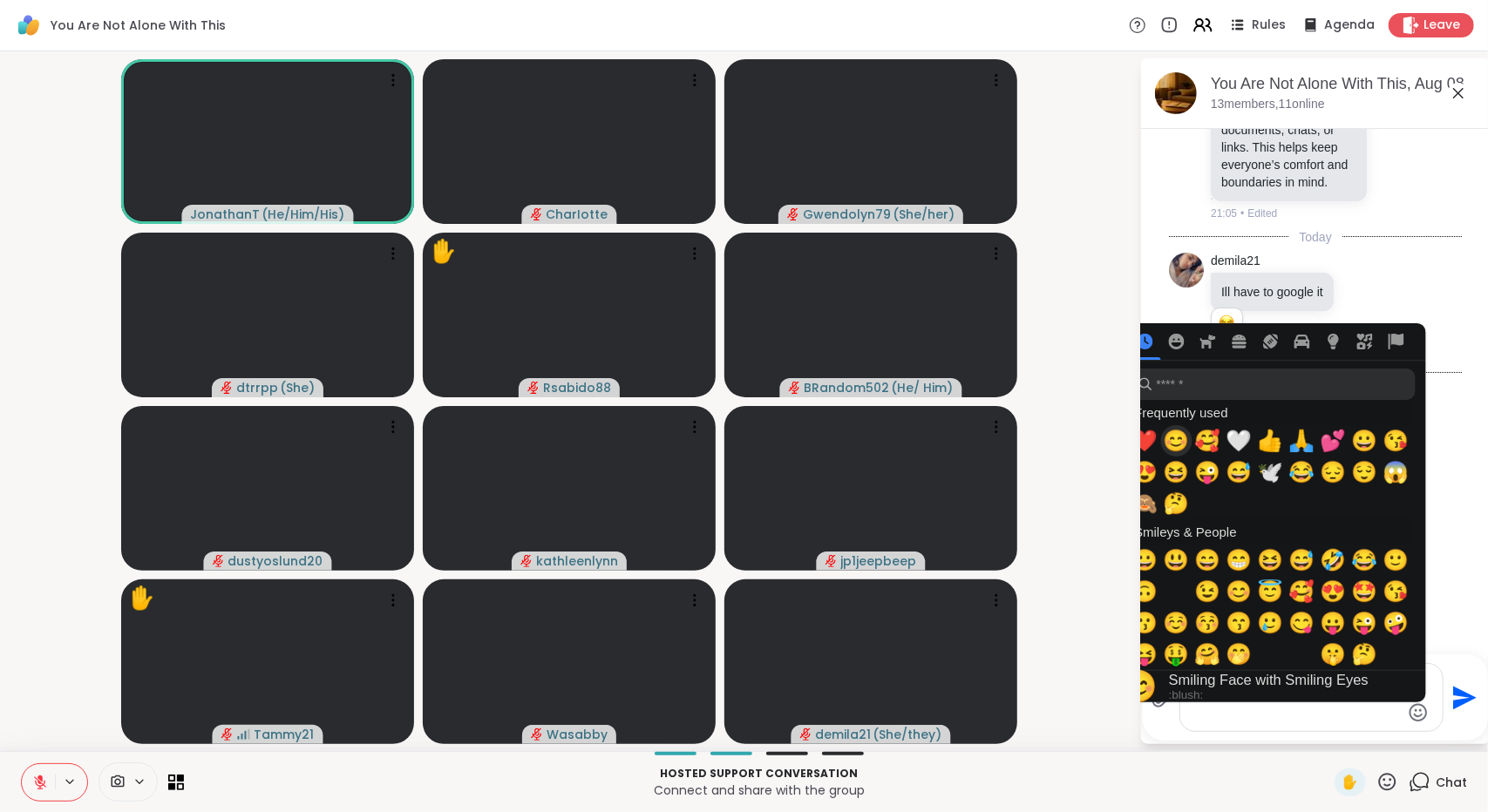 click on "😊" at bounding box center [1177, 441] 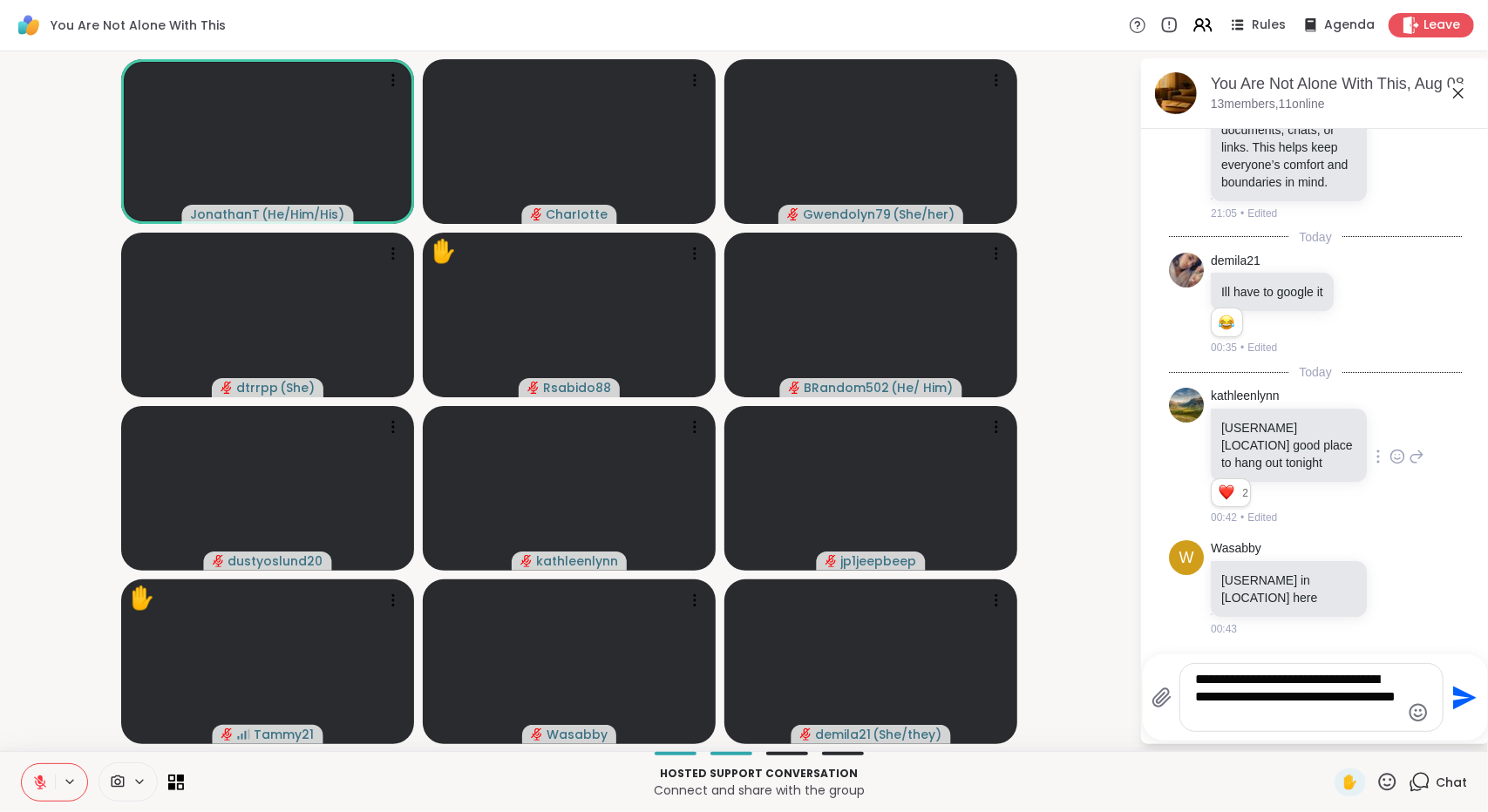 click on "**********" at bounding box center (1298, 697) 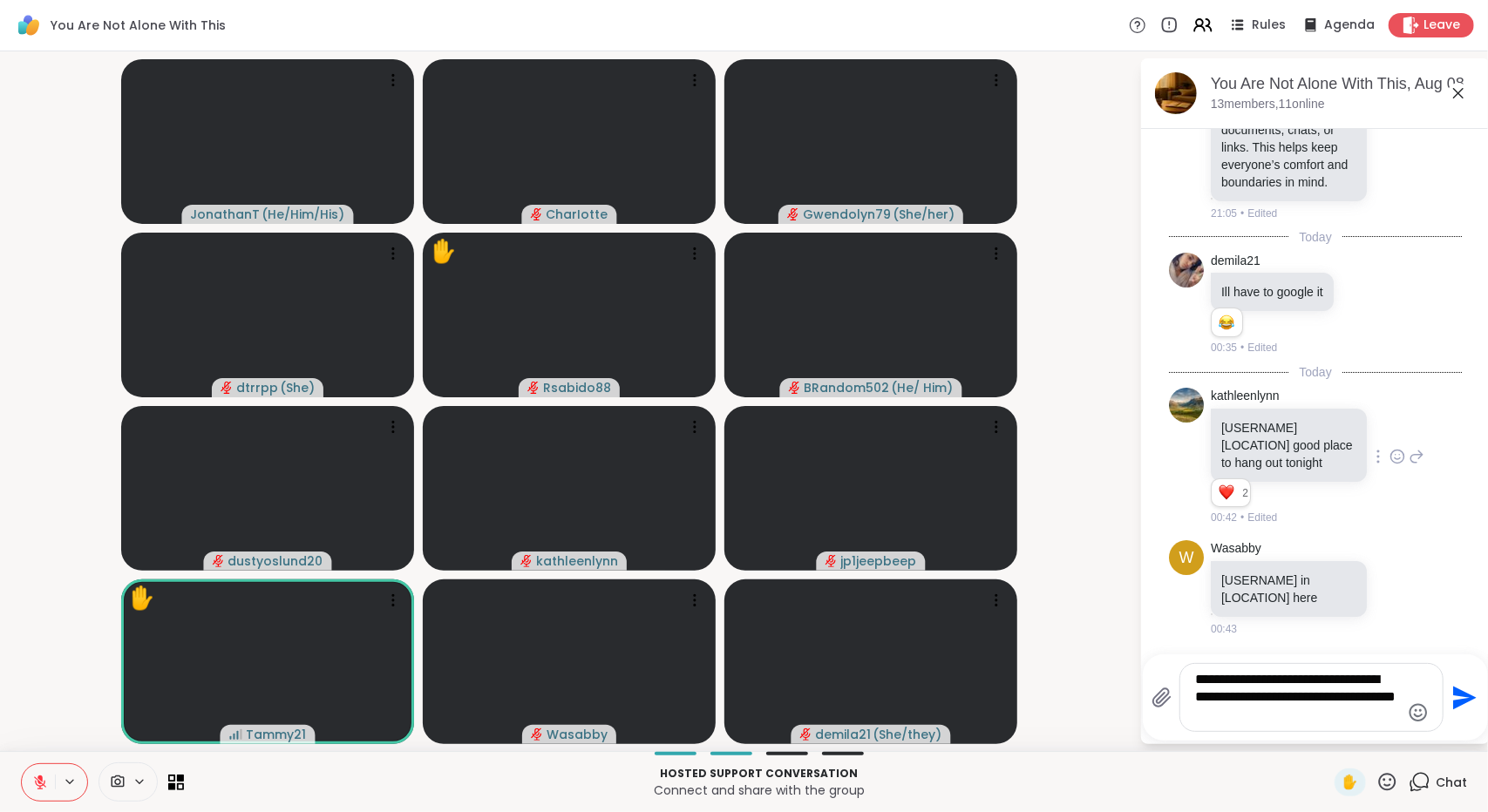 click on "**********" at bounding box center [1298, 697] 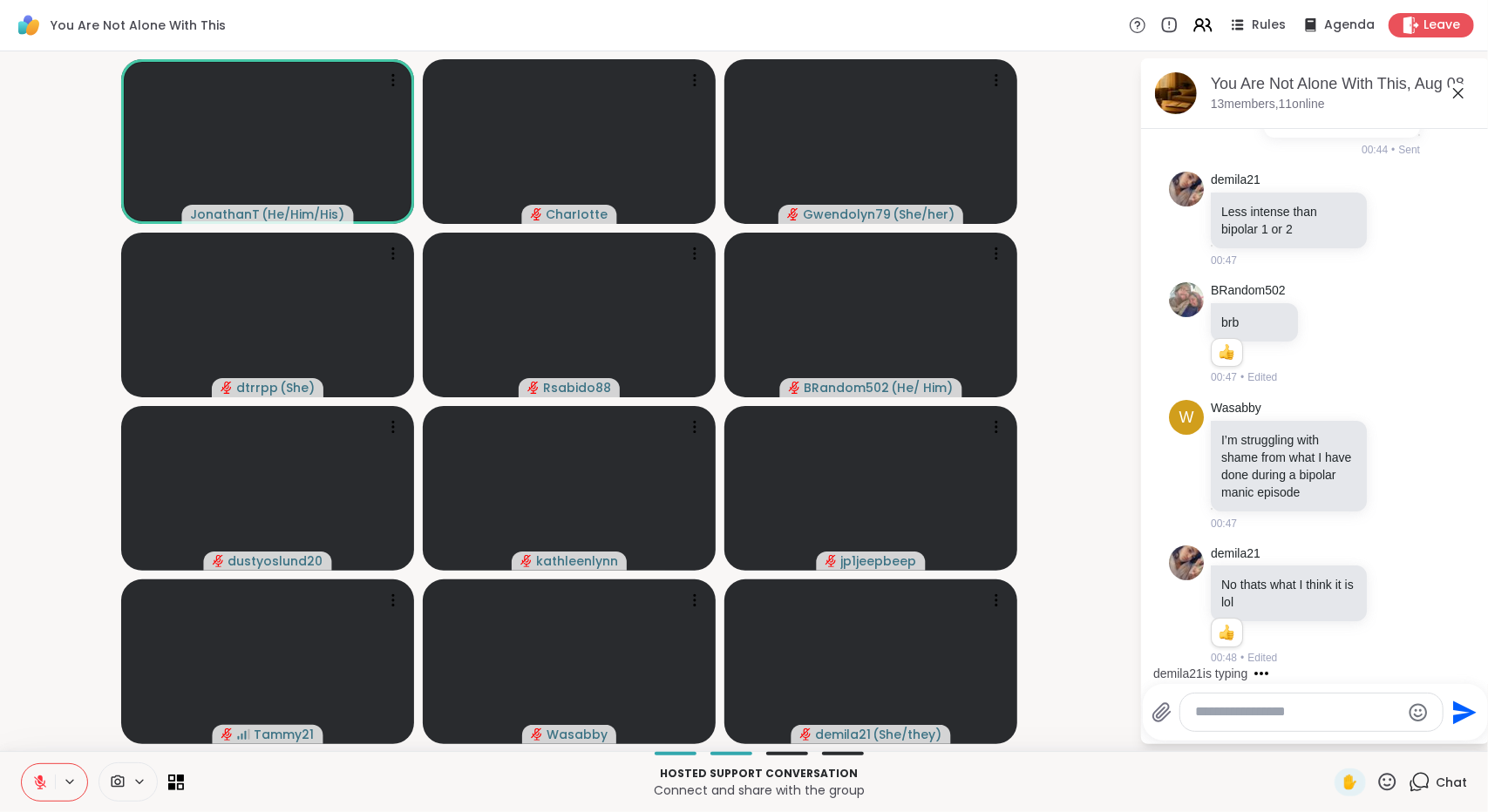 scroll, scrollTop: 1981, scrollLeft: 0, axis: vertical 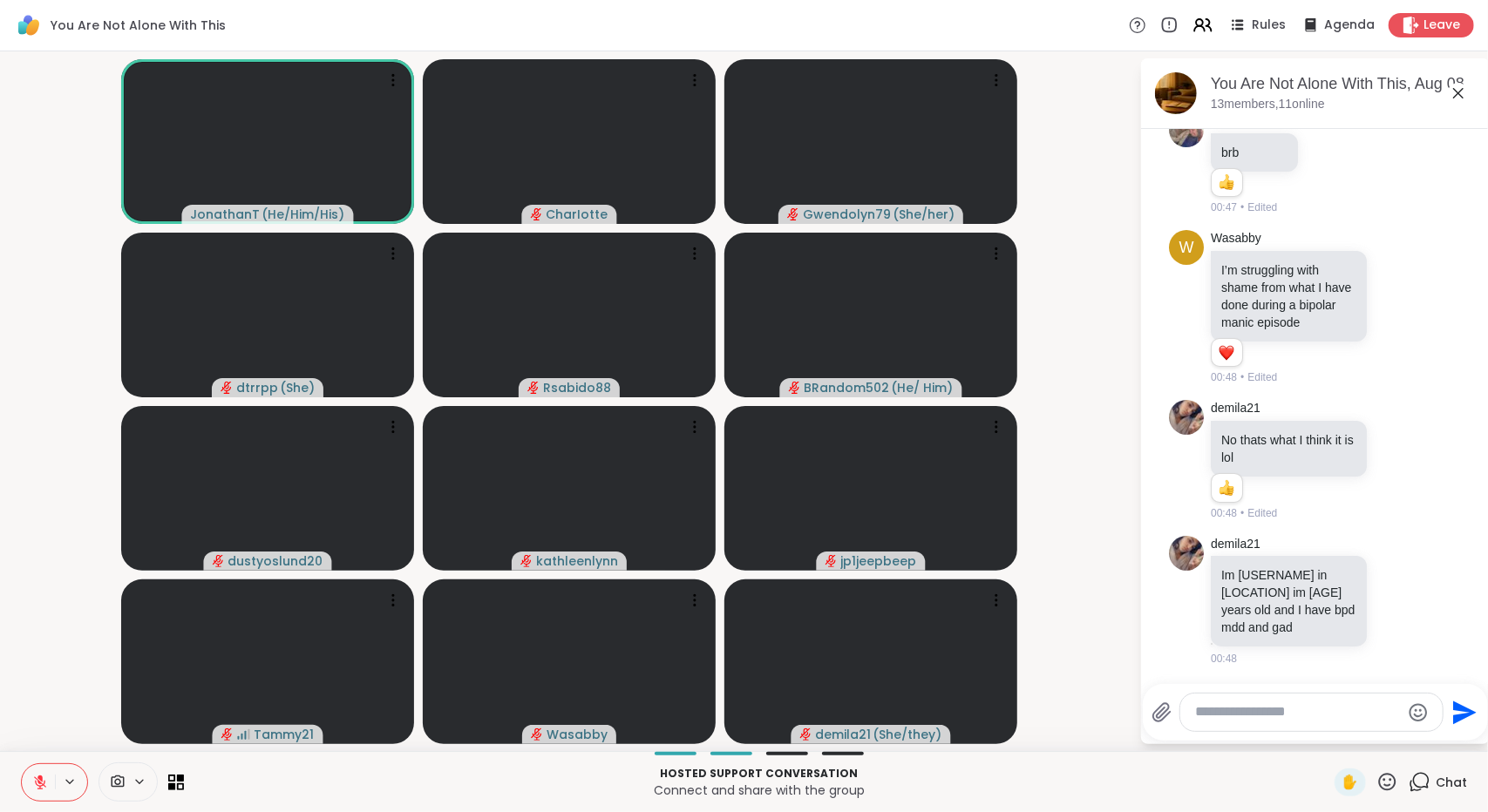 type 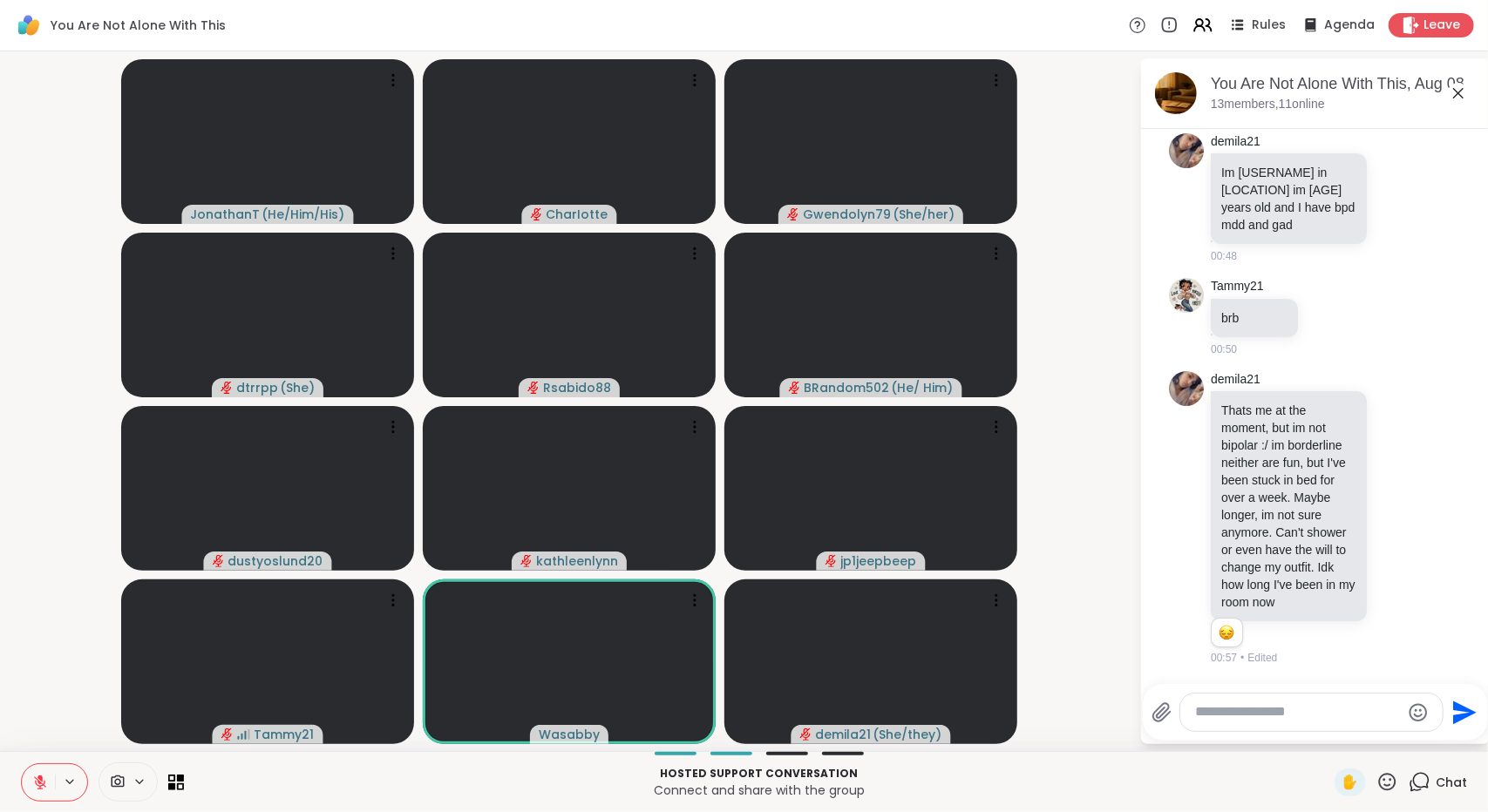 scroll, scrollTop: 2442, scrollLeft: 0, axis: vertical 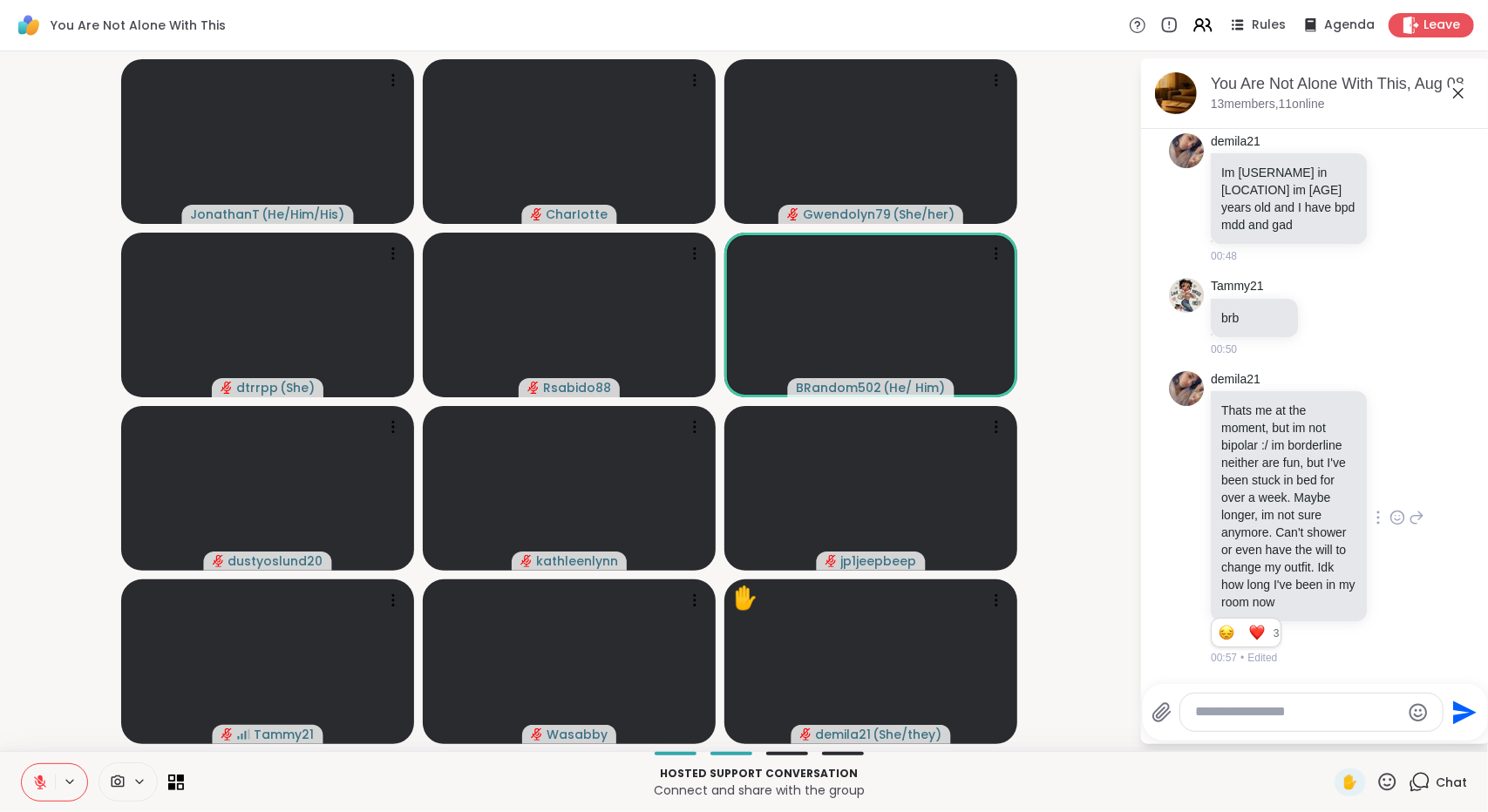 click 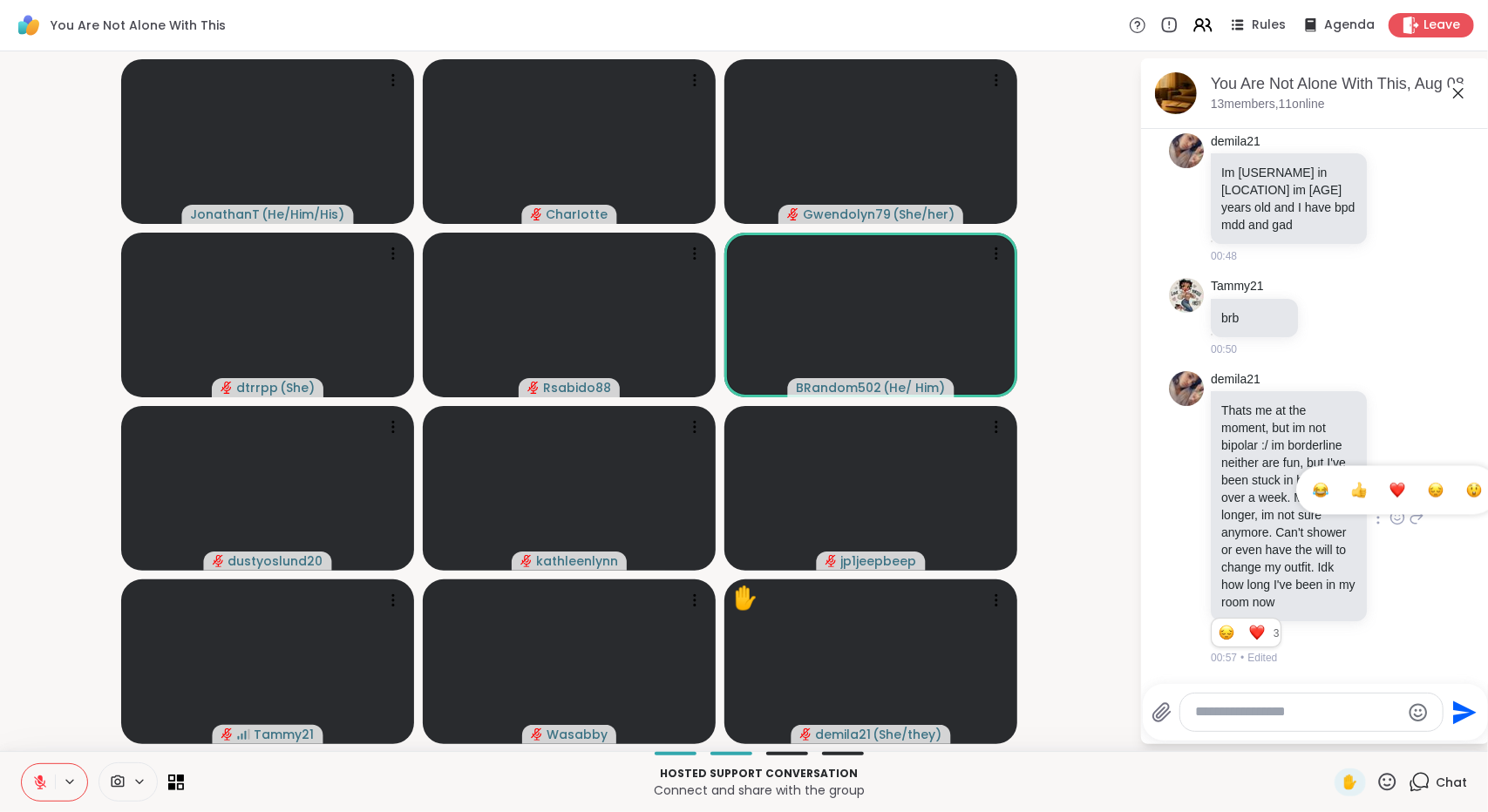 click at bounding box center (1397, 490) 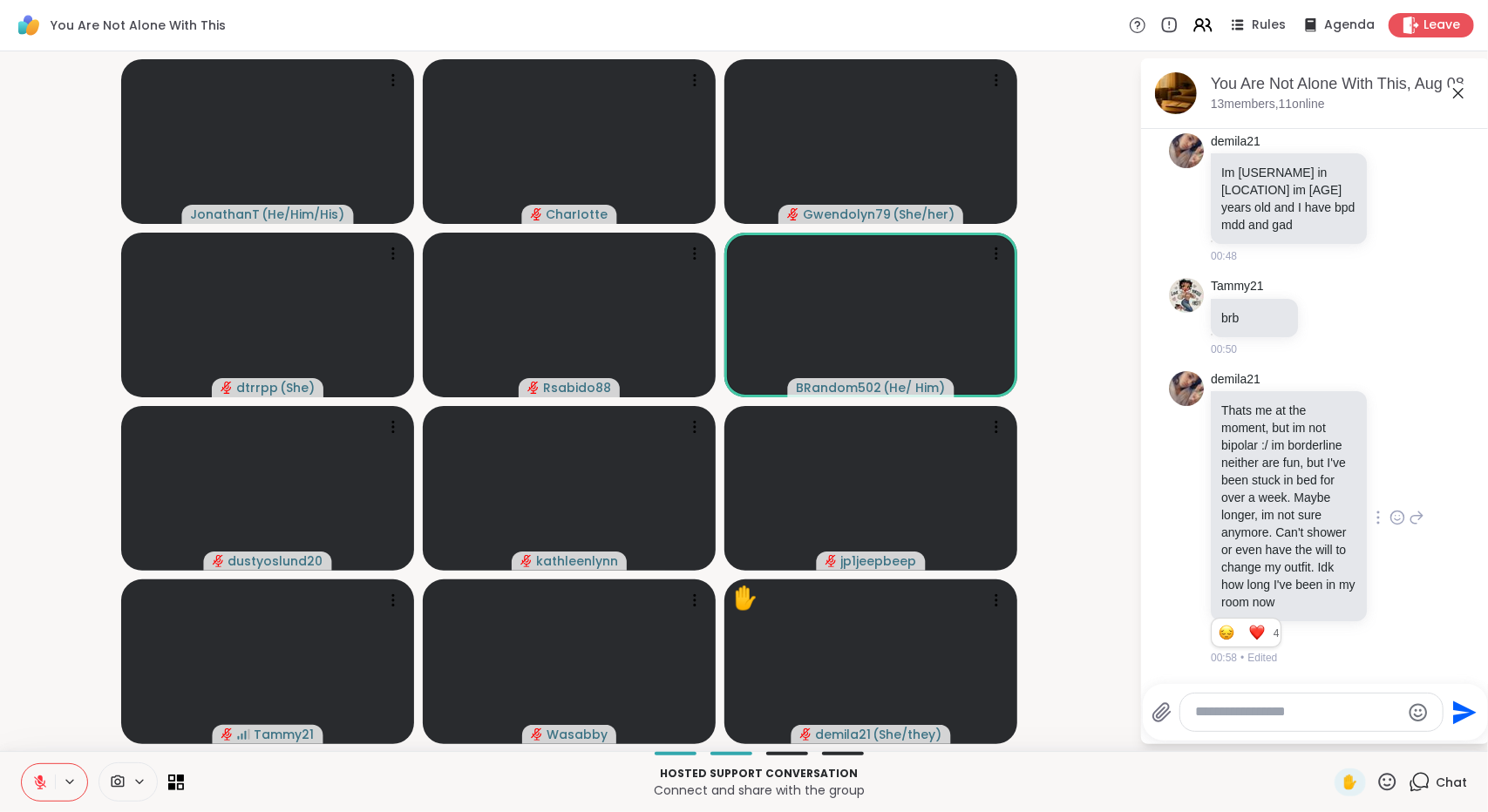 scroll, scrollTop: 1965, scrollLeft: 0, axis: vertical 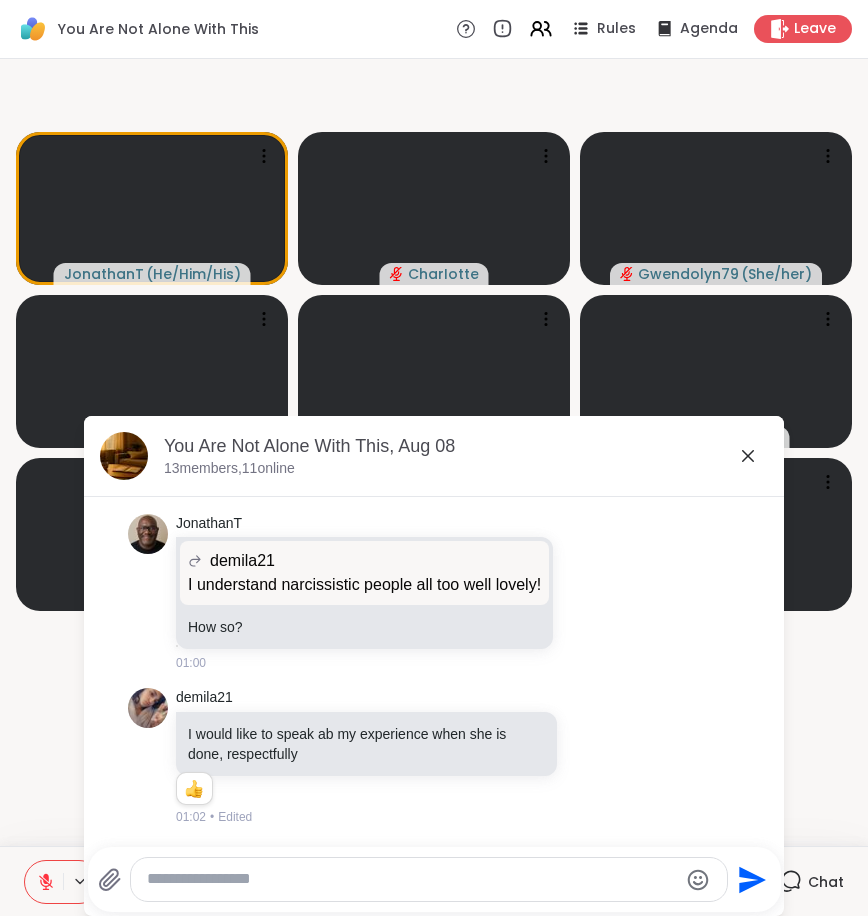 click 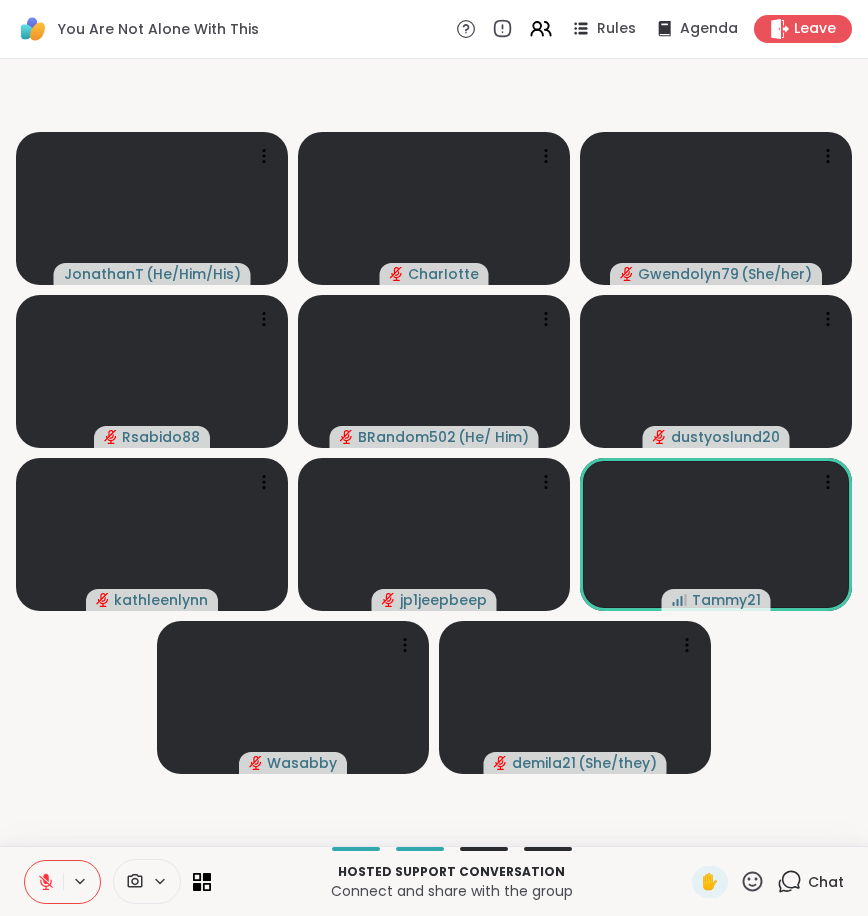 click on "You Are Not Alone With This Rules Agenda Leave" at bounding box center (434, 29) 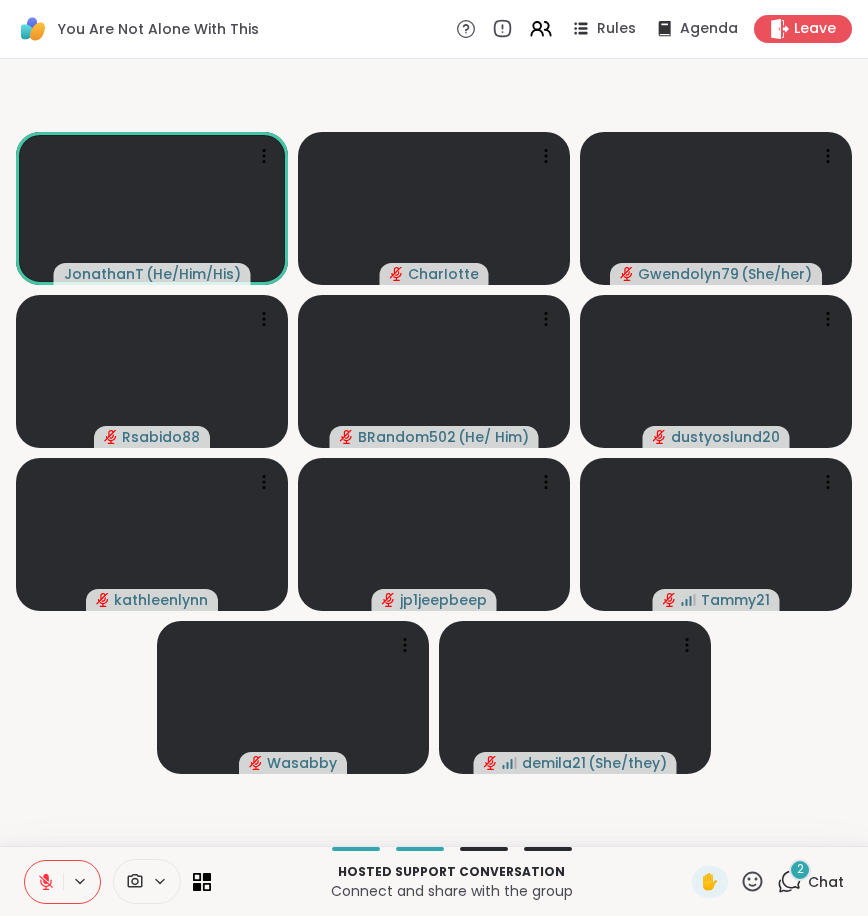 click on "JonathanT ( He/Him/His ) CharIotte Gwendolyn79 ( She/her ) Rsabido88 BRandom502 ( He/ Him ) dustyoslund20 kathleenlynn jp1jeepbeep Tammy21 Wasabby demila21 ( She/they )" at bounding box center [434, 452] 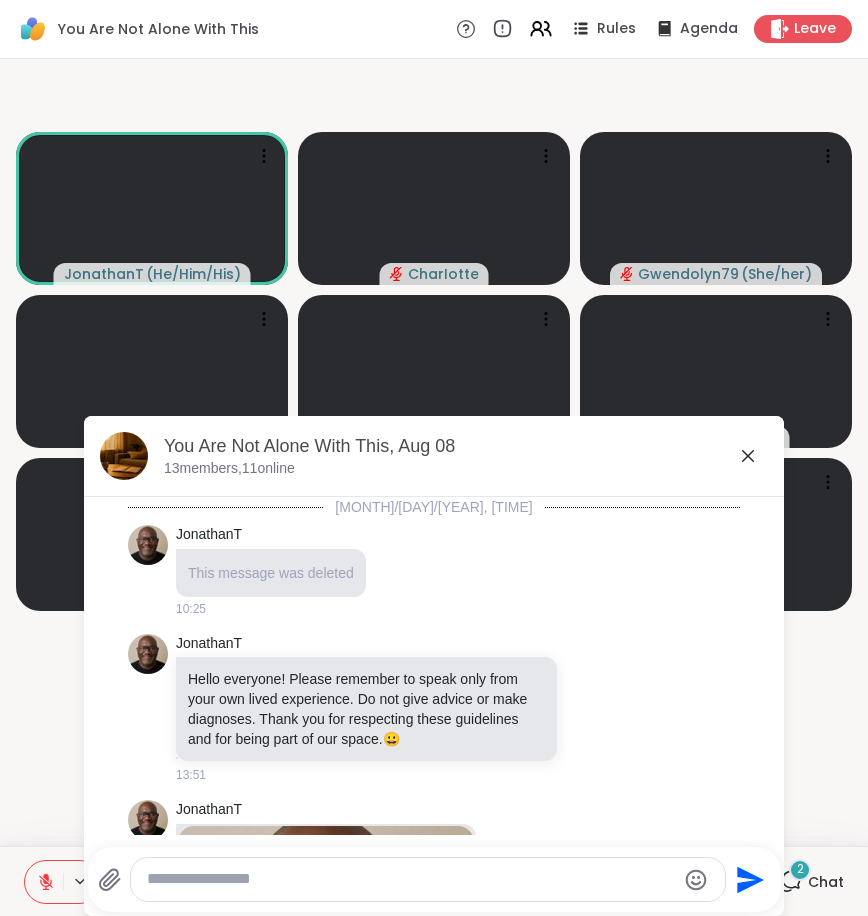 scroll, scrollTop: 3126, scrollLeft: 0, axis: vertical 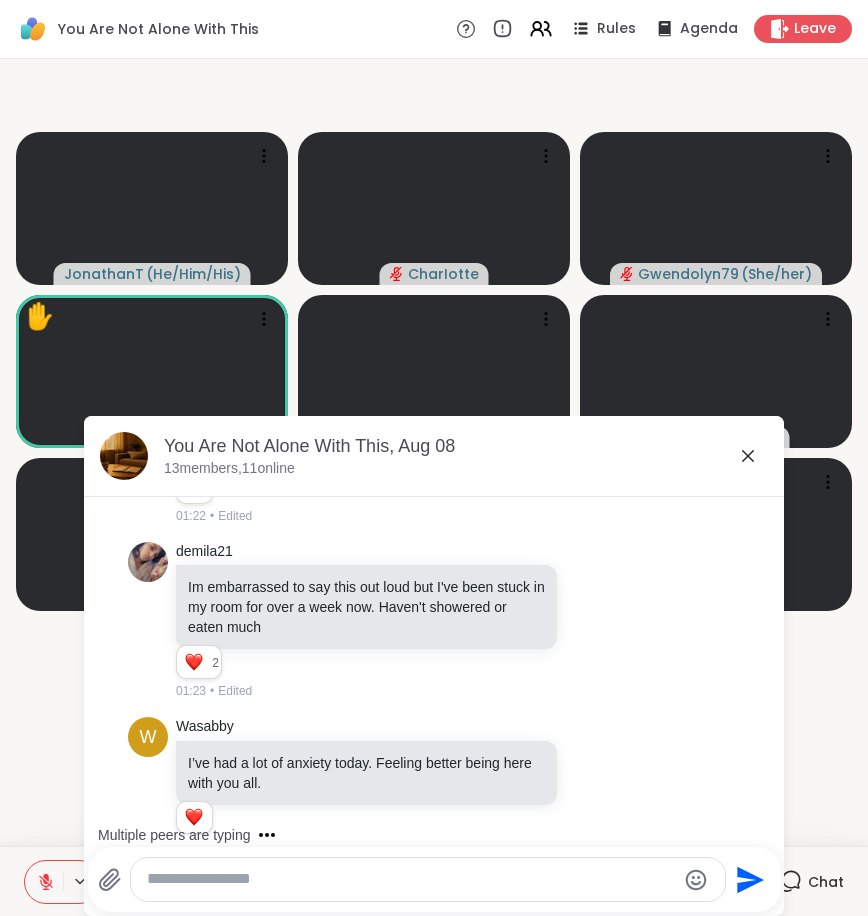 click 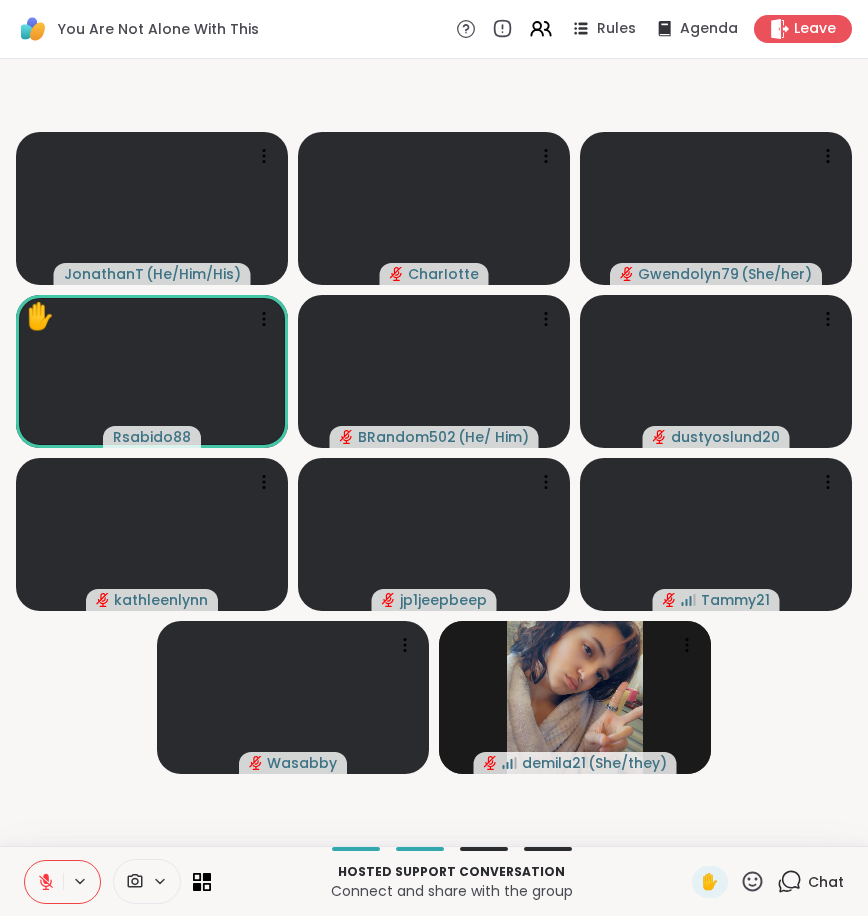 click on "JonathanT ( He/Him/His ) CharIotte Gwendolyn79 ( She/her ) ✋ Rsabido88 BRandom502 ( He/ Him ) dustyoslund20 kathleenlynn jp1jeepbeep Tammy21 Wasabby demila21 ( She/they )" at bounding box center [434, 452] 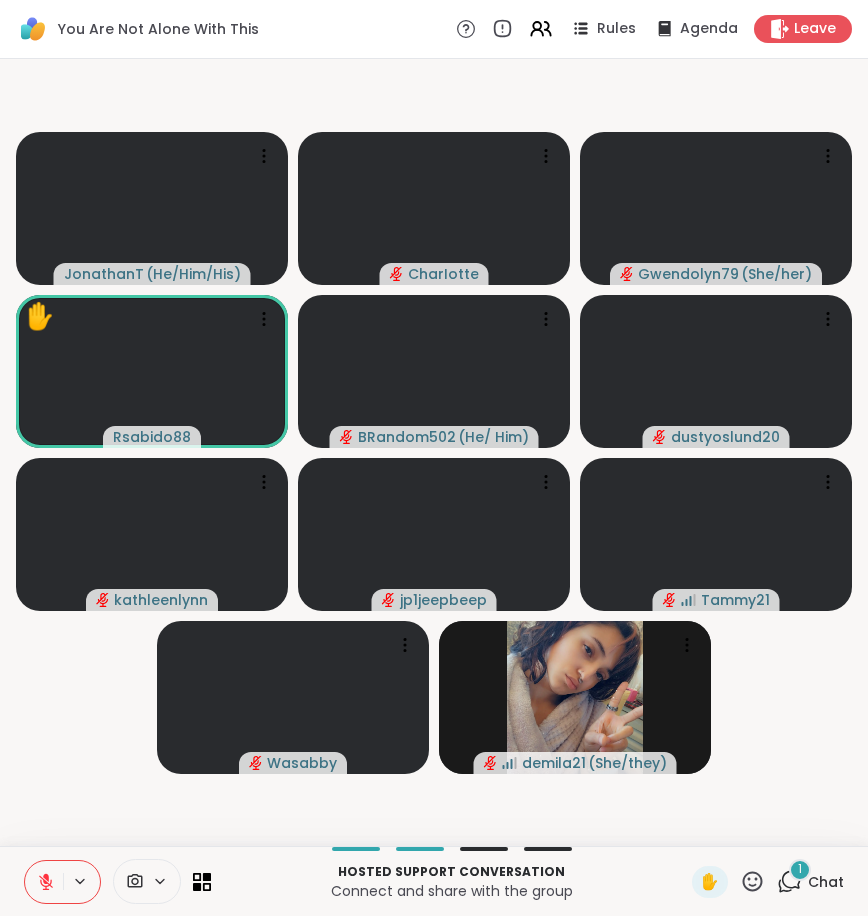 click on "Chat" at bounding box center [826, 882] 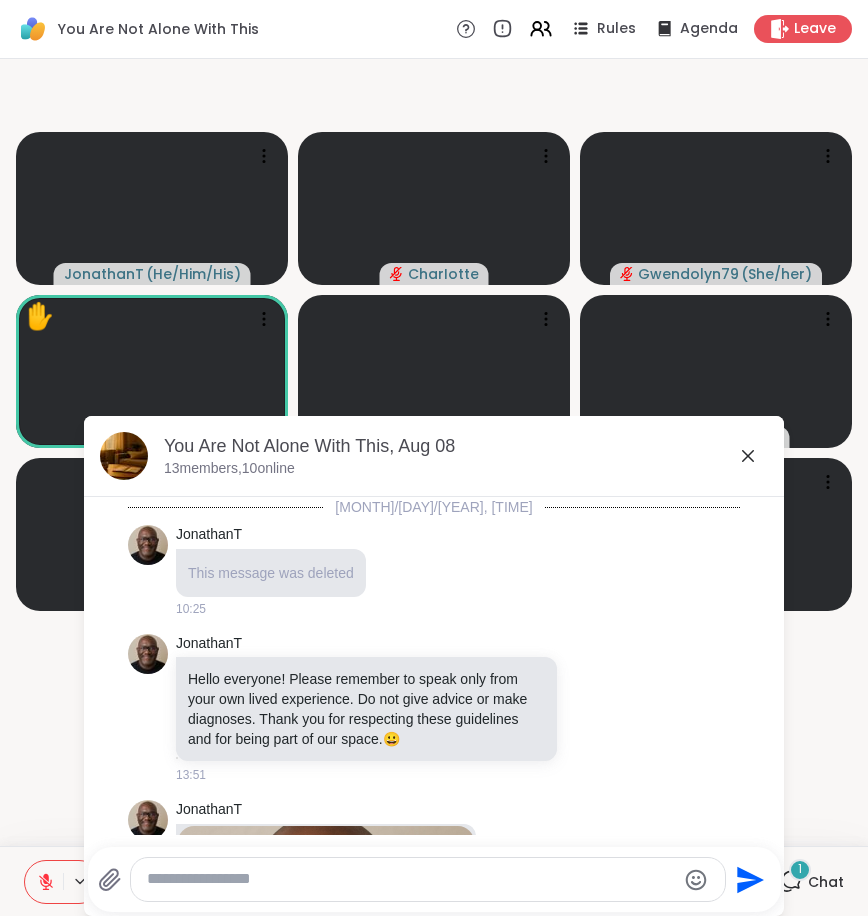 scroll, scrollTop: 3919, scrollLeft: 0, axis: vertical 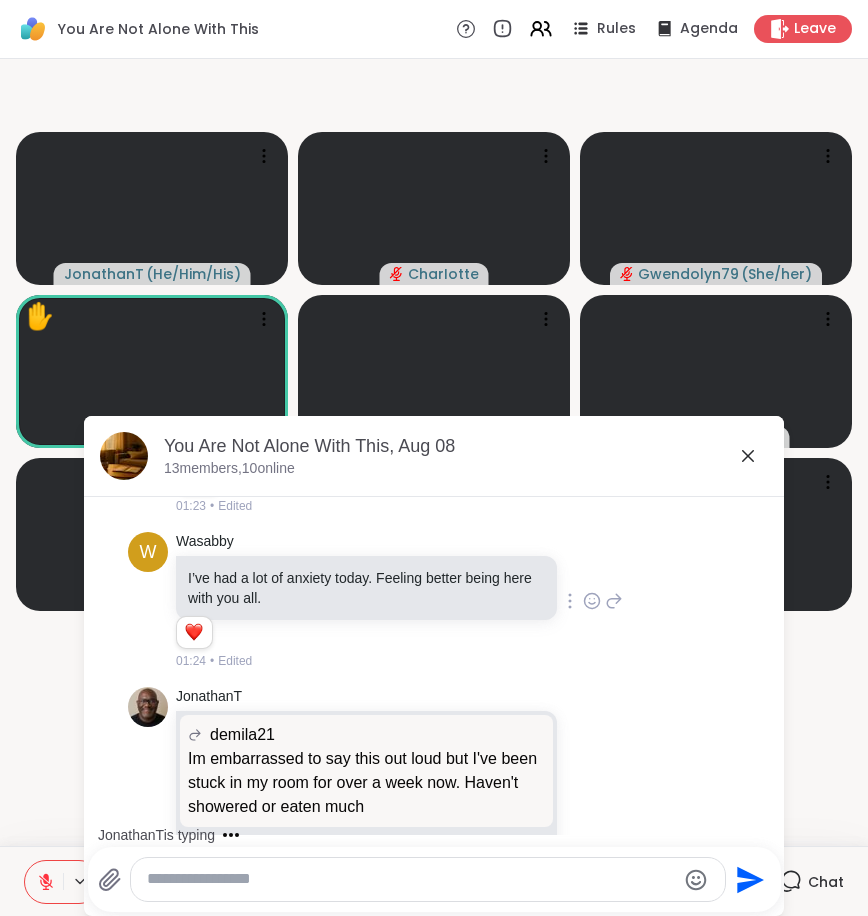 click 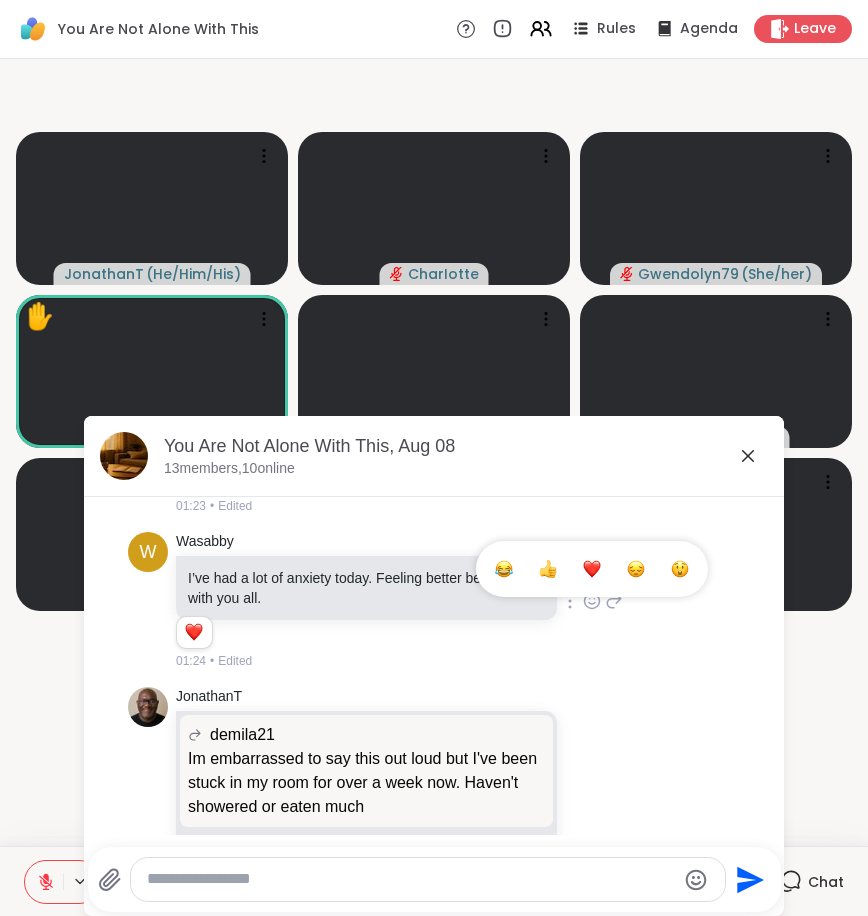 click at bounding box center (592, 569) 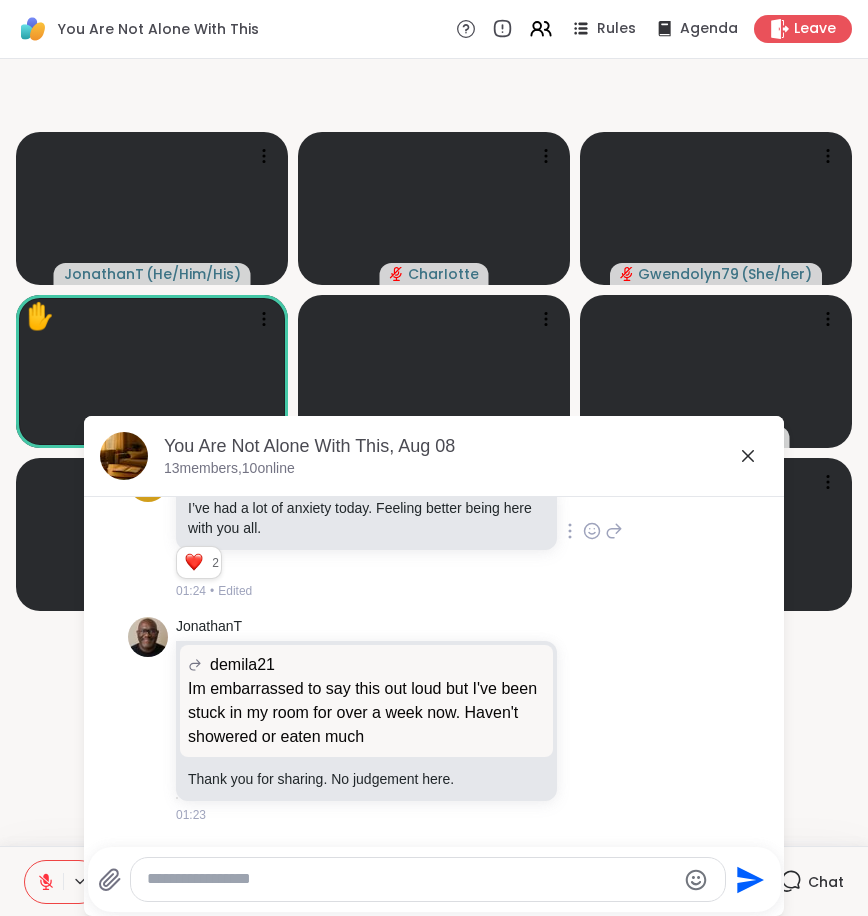 scroll, scrollTop: 3919, scrollLeft: 0, axis: vertical 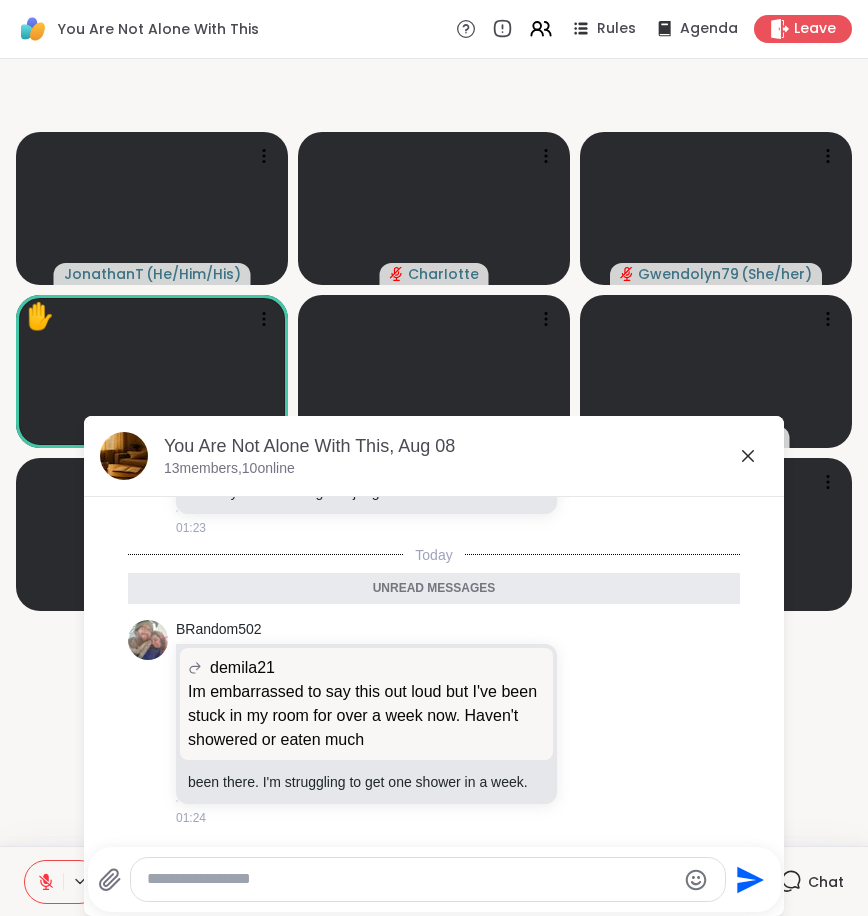 click 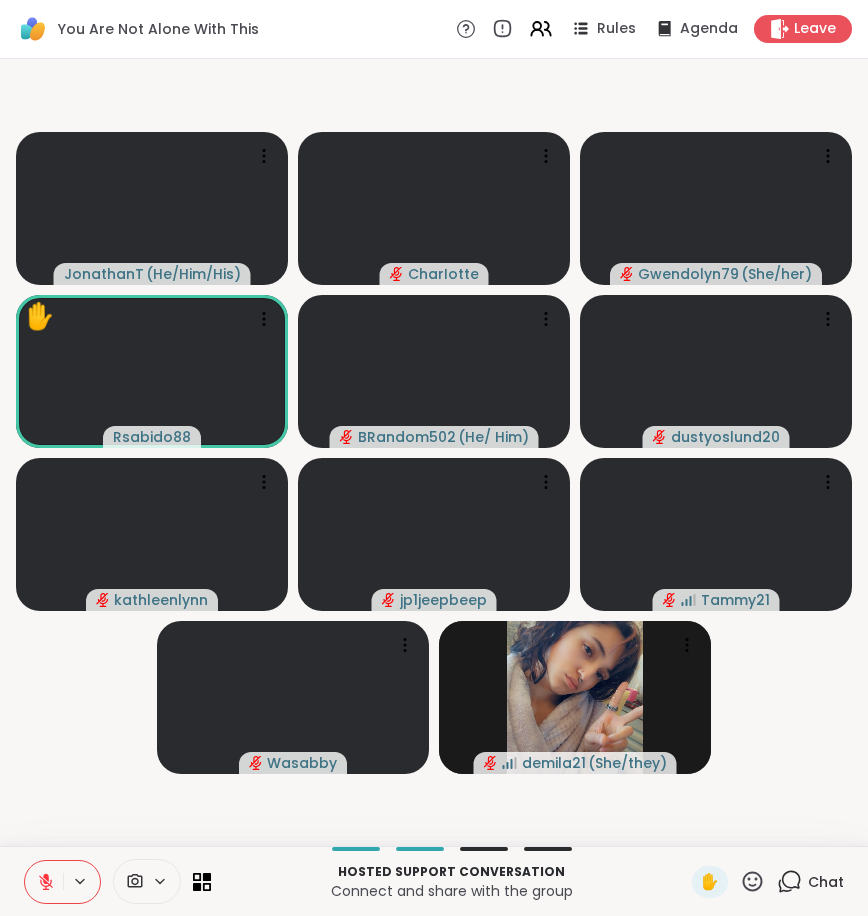 click on "JonathanT ( He/Him/His ) CharIotte Gwendolyn79 ( She/her ) ✋ Rsabido88 BRandom502 ( He/ Him ) dustyoslund20 kathleenlynn jp1jeepbeep Tammy21 Wasabby demila21 ( She/they )" at bounding box center (434, 452) 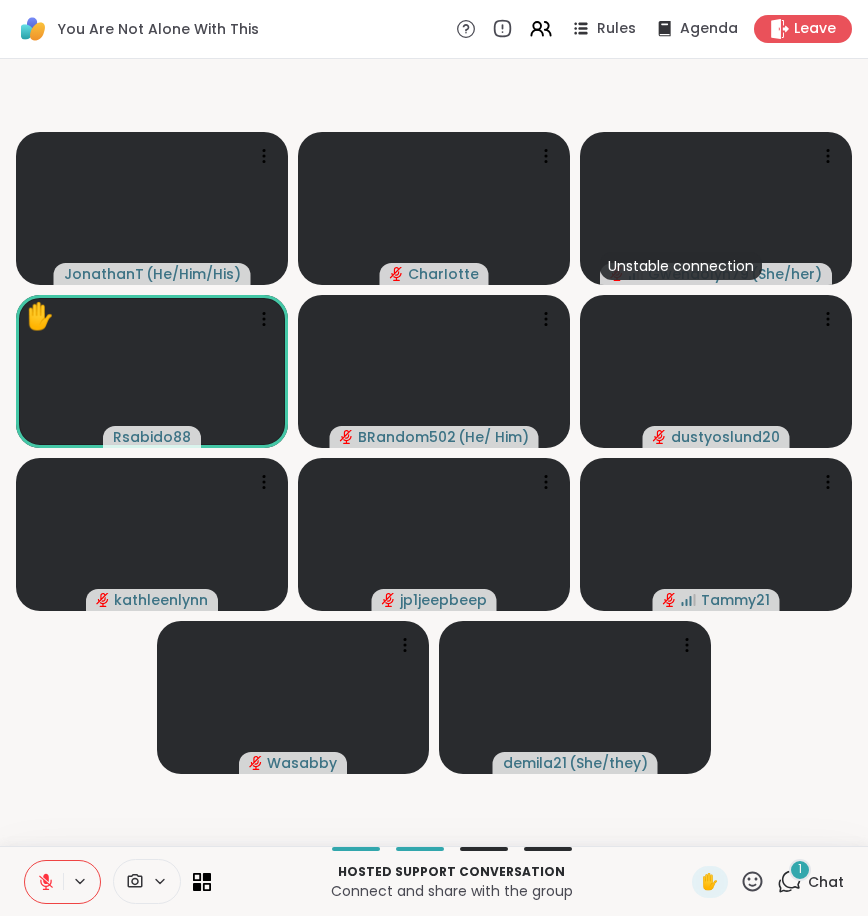 click on "1" at bounding box center [800, 870] 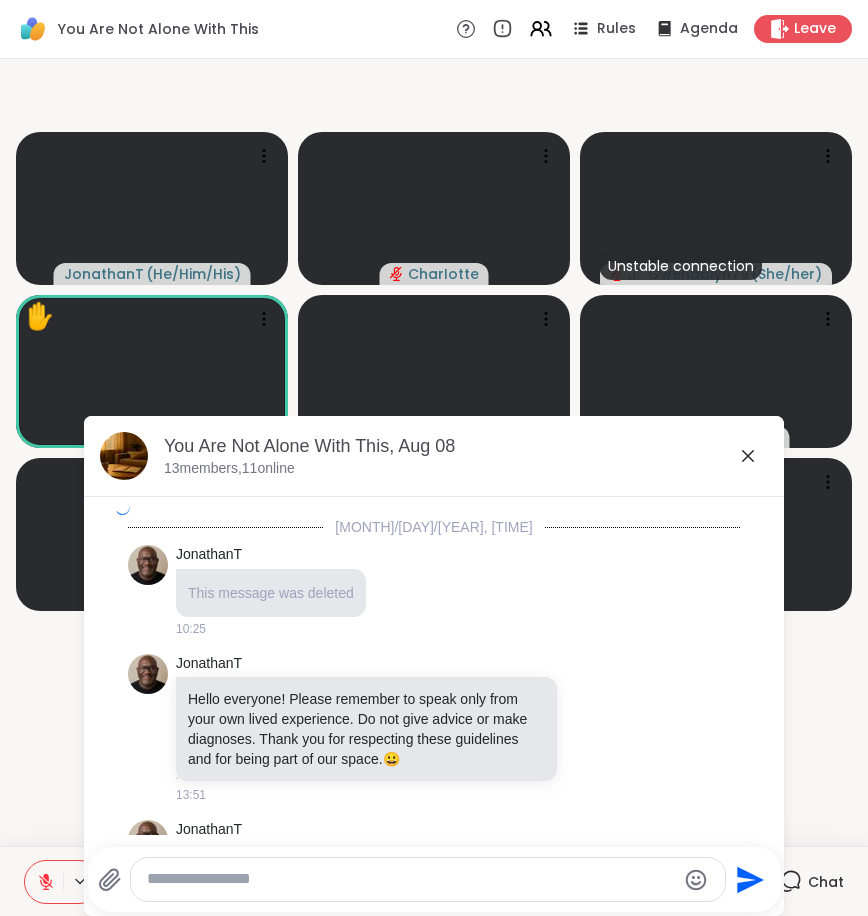 scroll, scrollTop: 4117, scrollLeft: 0, axis: vertical 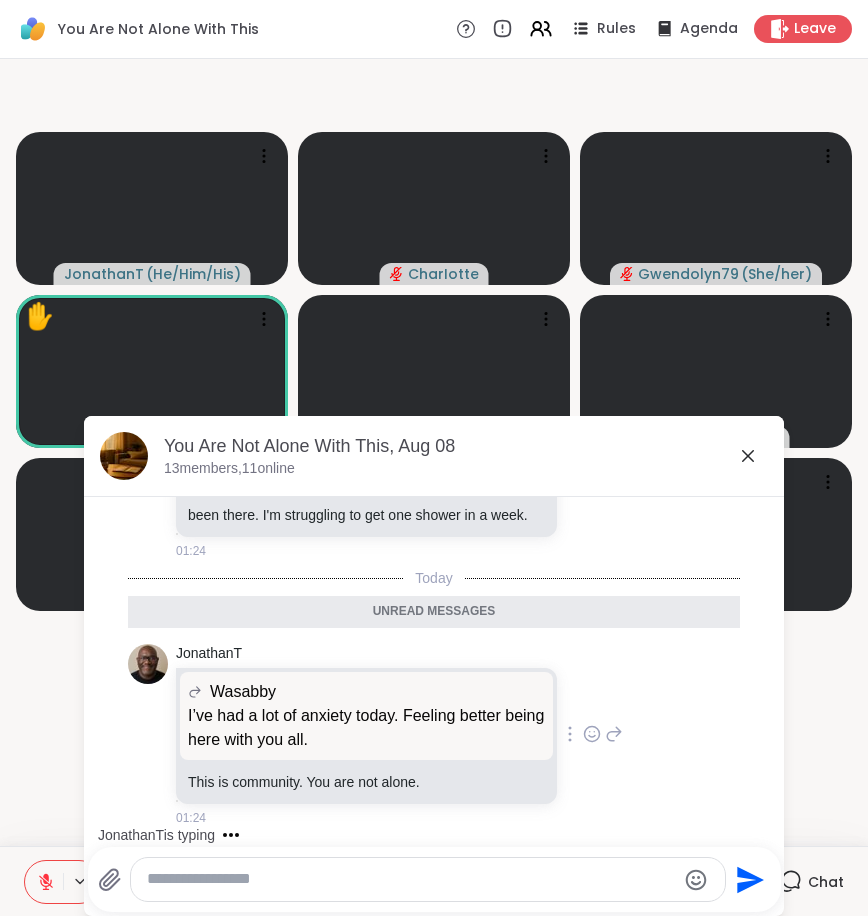 click on "I’ve had a lot of anxiety today. Feeling better being here with you all." at bounding box center [366, 728] 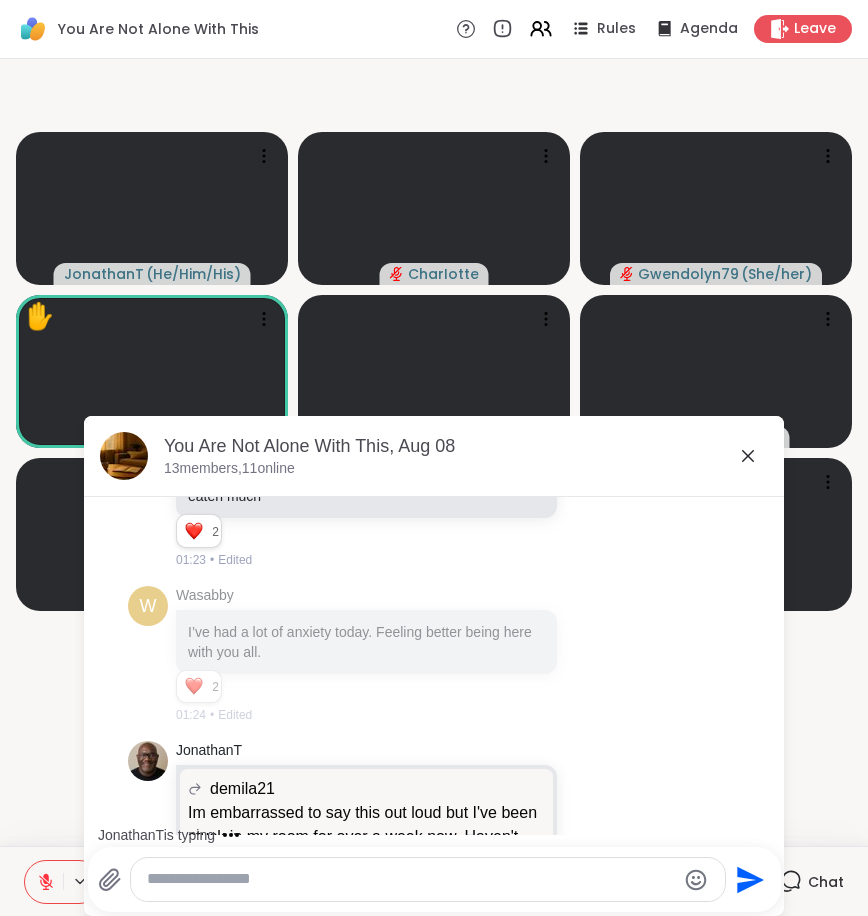 scroll, scrollTop: 3386, scrollLeft: 0, axis: vertical 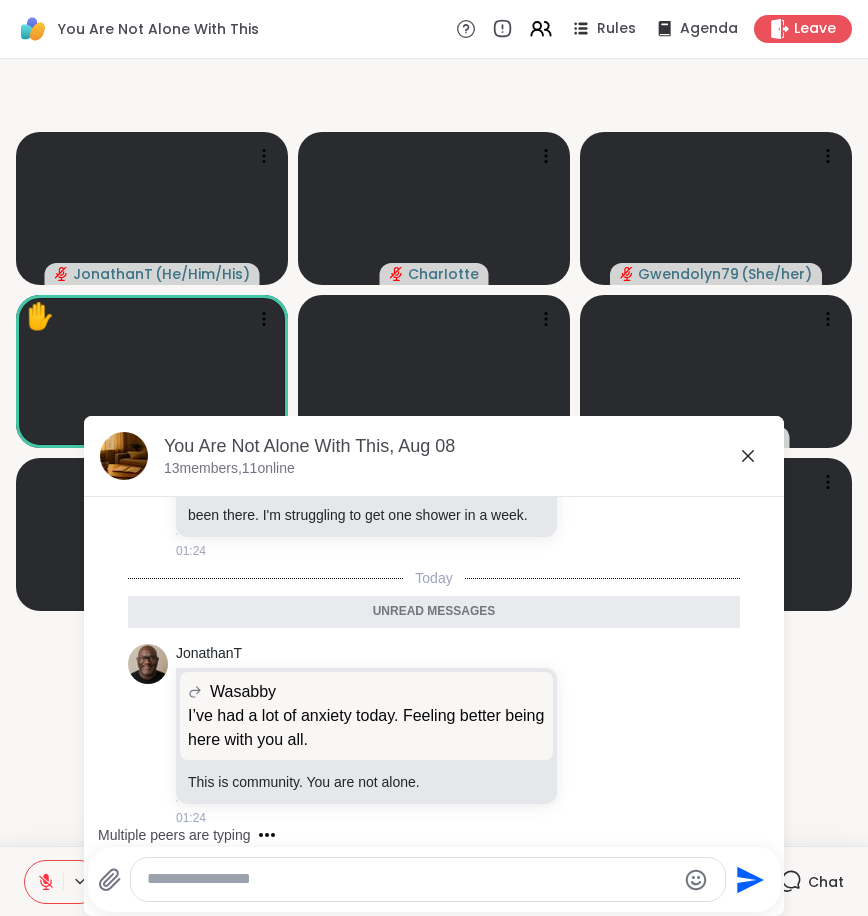 click 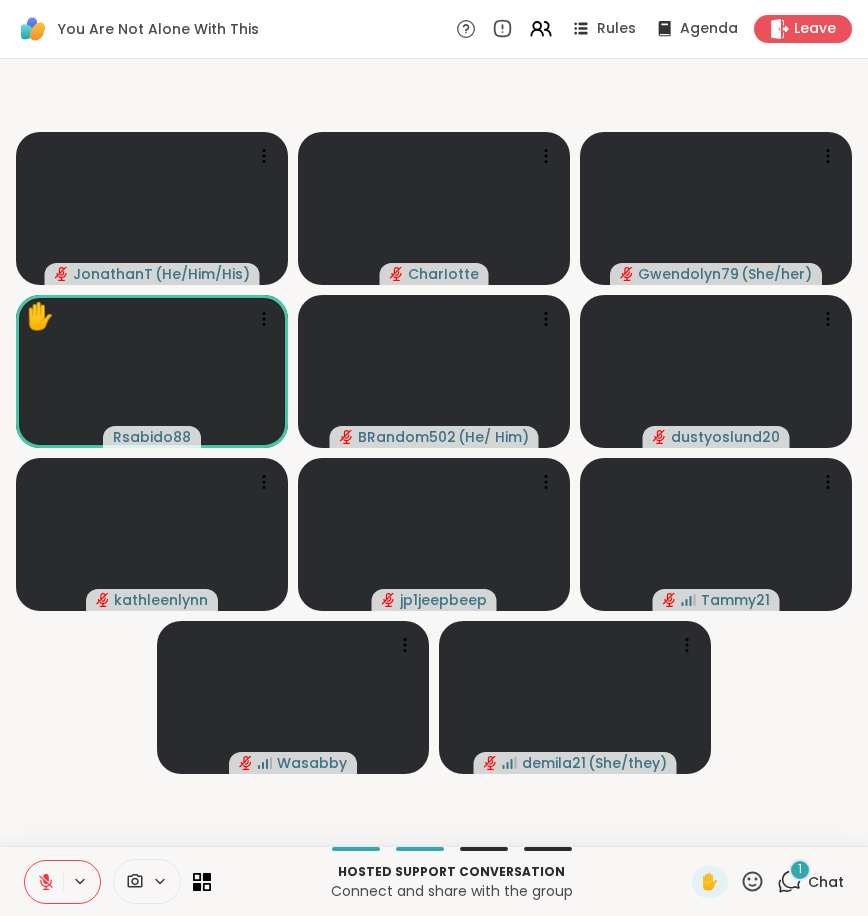 click 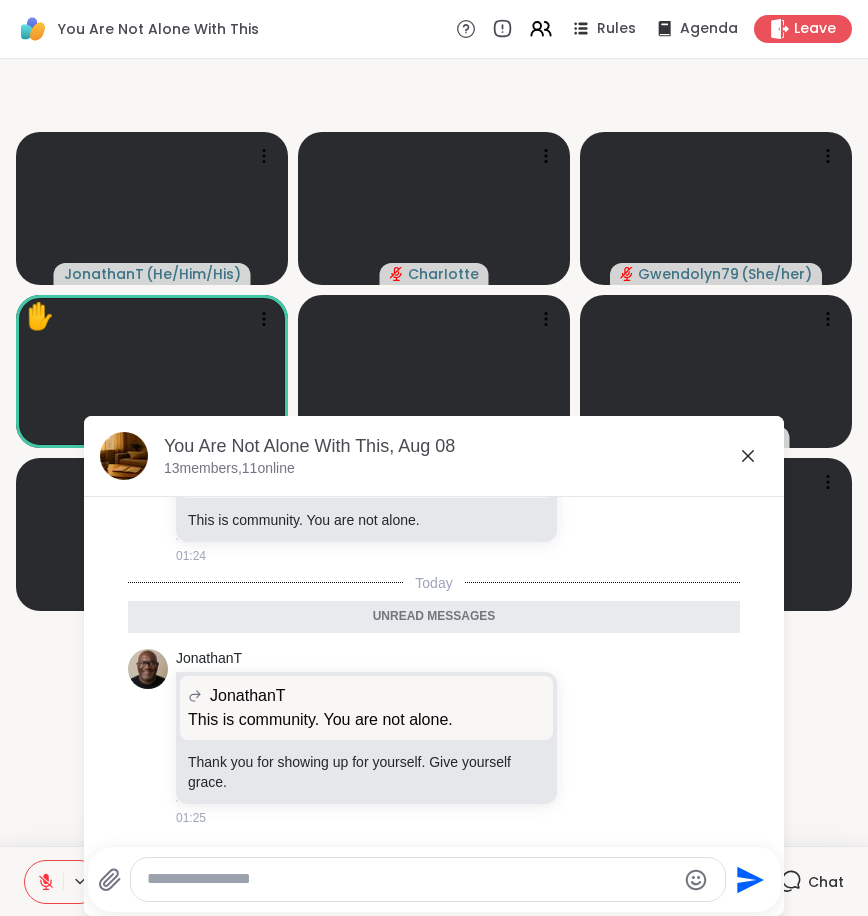 scroll, scrollTop: 4481, scrollLeft: 0, axis: vertical 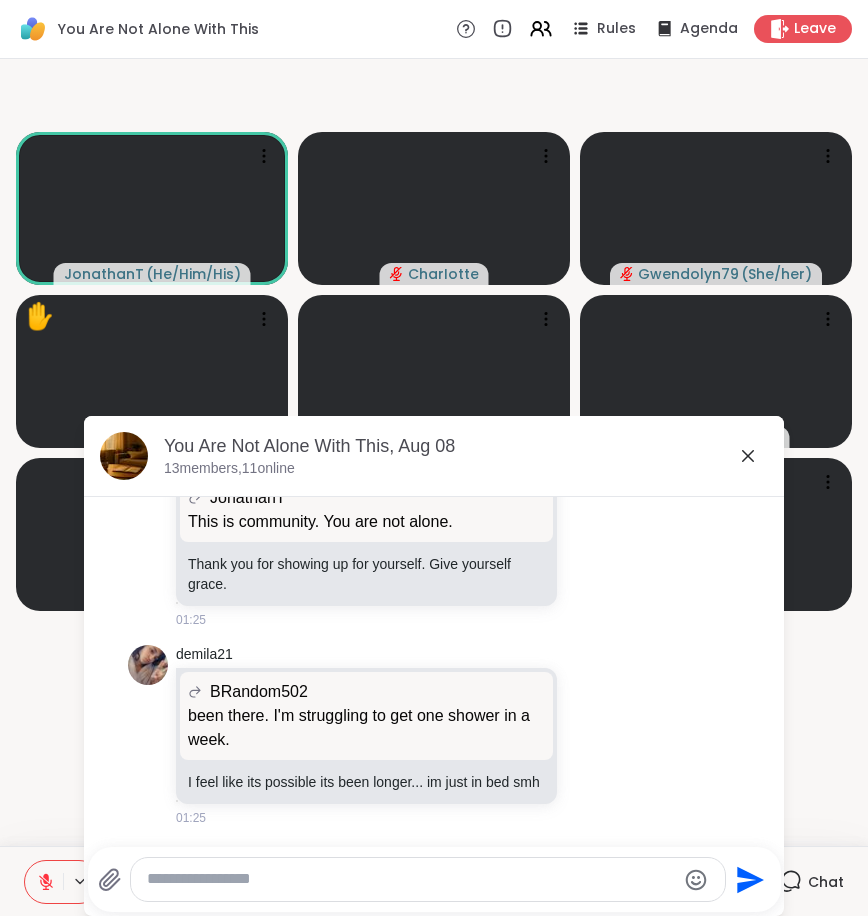 click 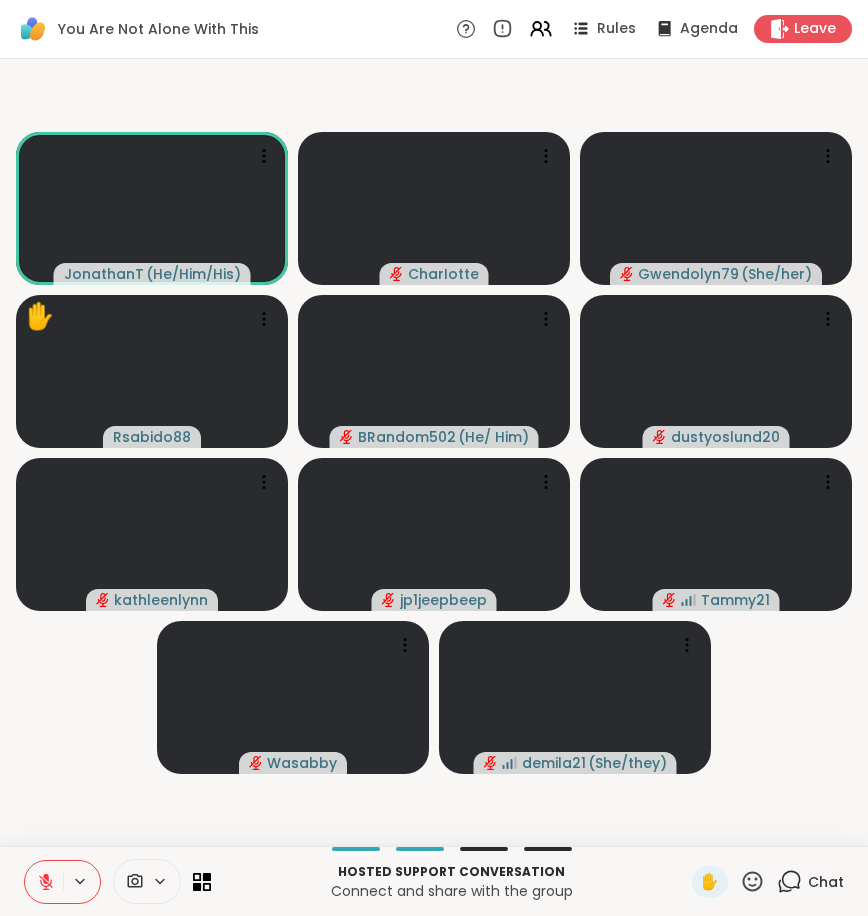 click on "Chat" at bounding box center (826, 882) 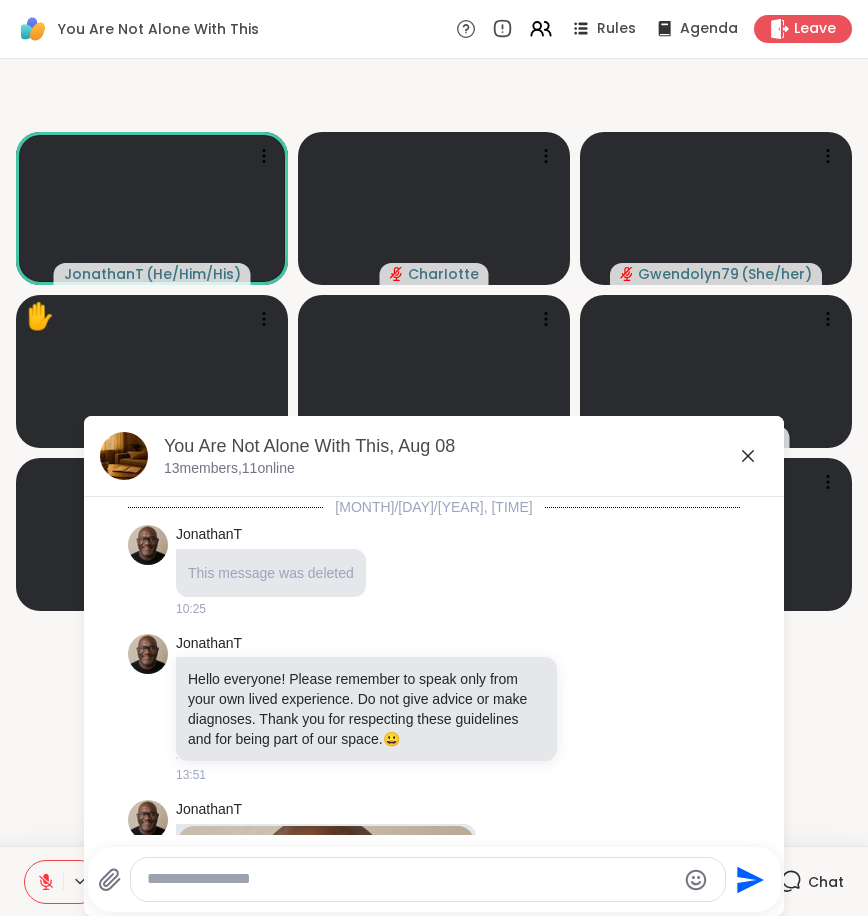 scroll, scrollTop: 4461, scrollLeft: 0, axis: vertical 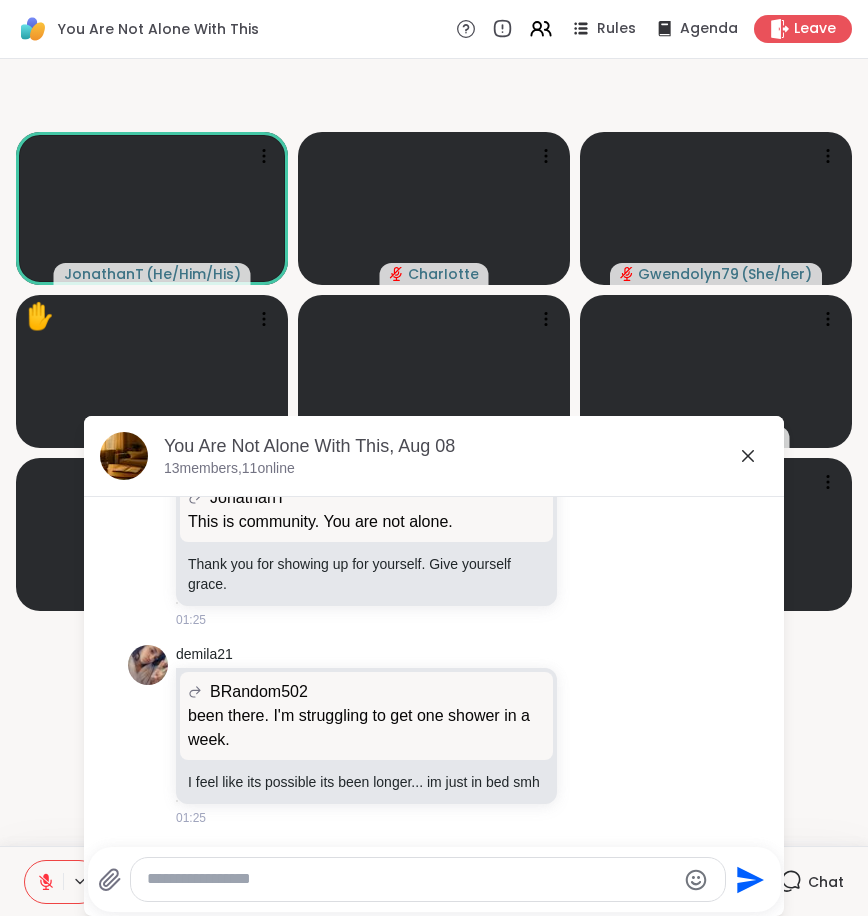 click 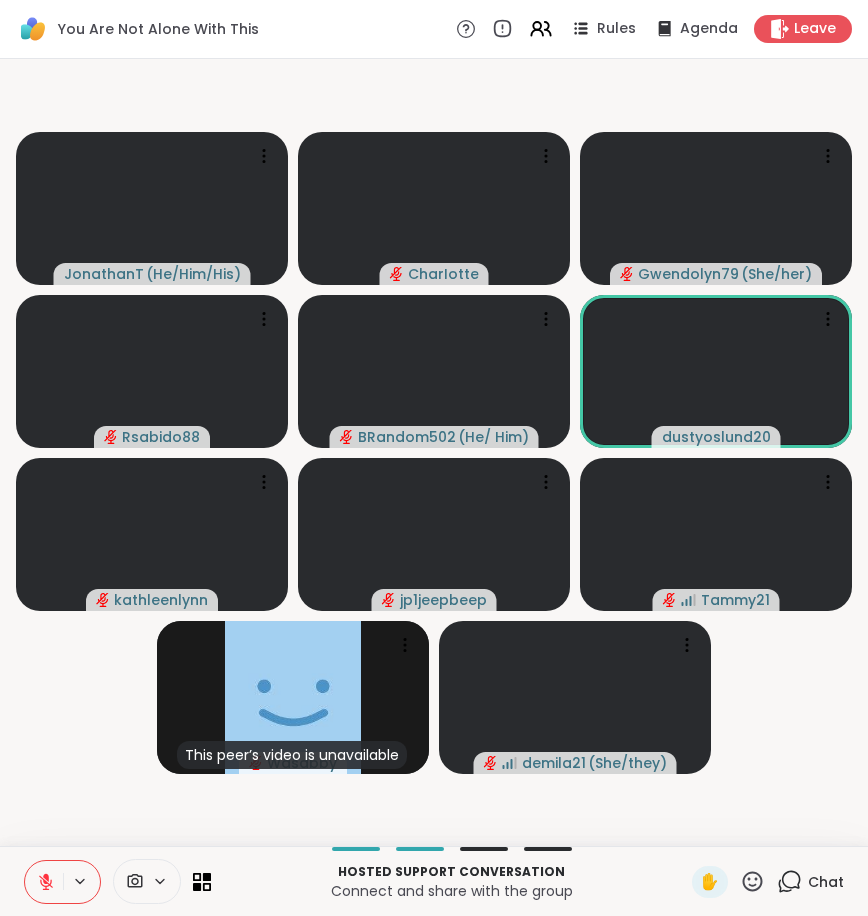 click on "JonathanT ( He/Him/His ) CharIotte Gwendolyn79 ( She/her ) Rsabido88 BRandom502 ( He/ Him ) dustyoslund20 kathleenlynn jp1jeepbeep Tammy21 This peer’s video is unavailable Wasabby demila21 ( She/they )" at bounding box center (434, 452) 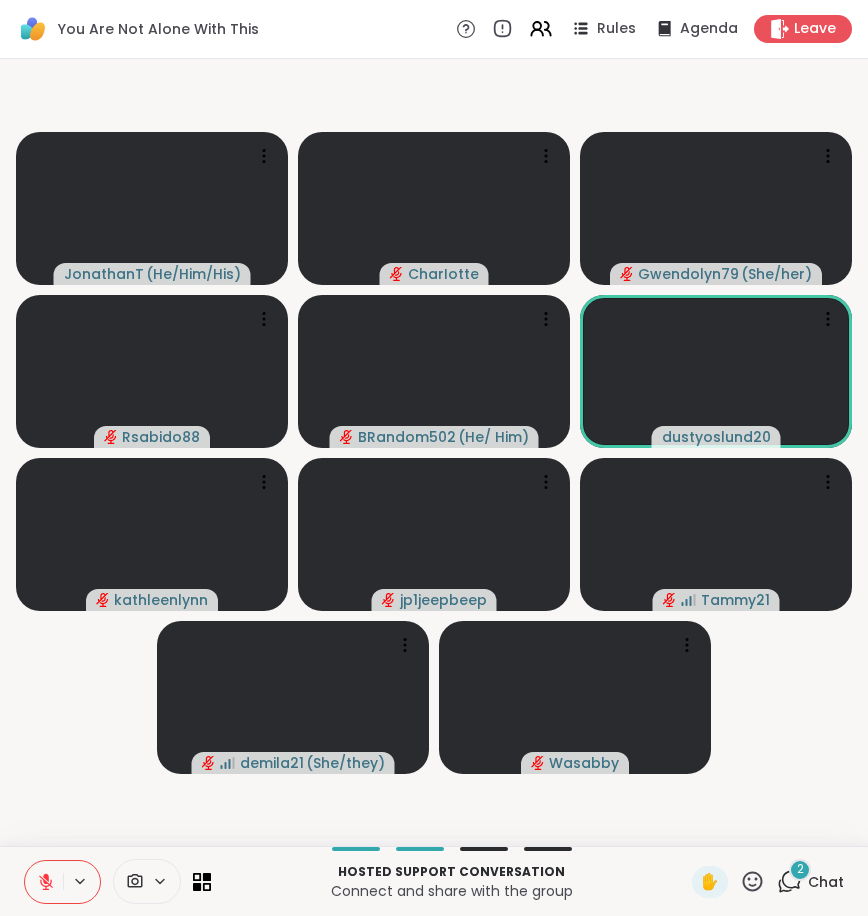 click on "JonathanT ( He/Him/His ) CharIotte Gwendolyn79 ( She/her ) Rsabido88 BRandom502 ( He/ Him ) dustyoslund20 kathleenlynn jp1jeepbeep Tammy21 demila21 ( She/they ) Wasabby" at bounding box center (434, 452) 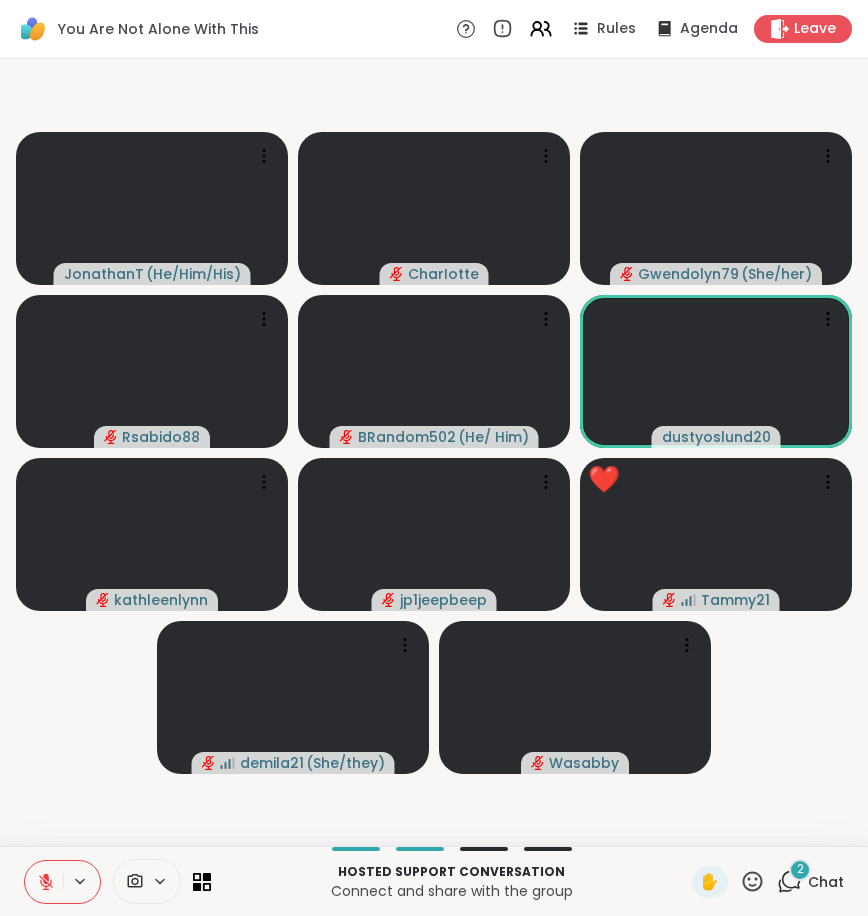 click 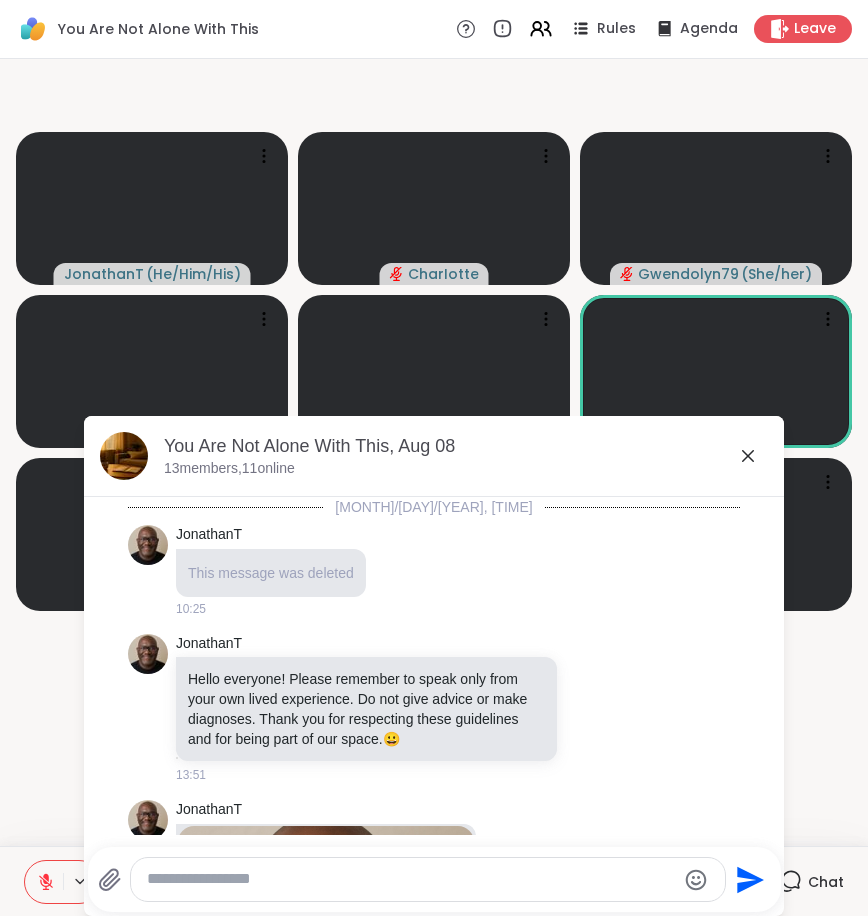 scroll, scrollTop: 5008, scrollLeft: 0, axis: vertical 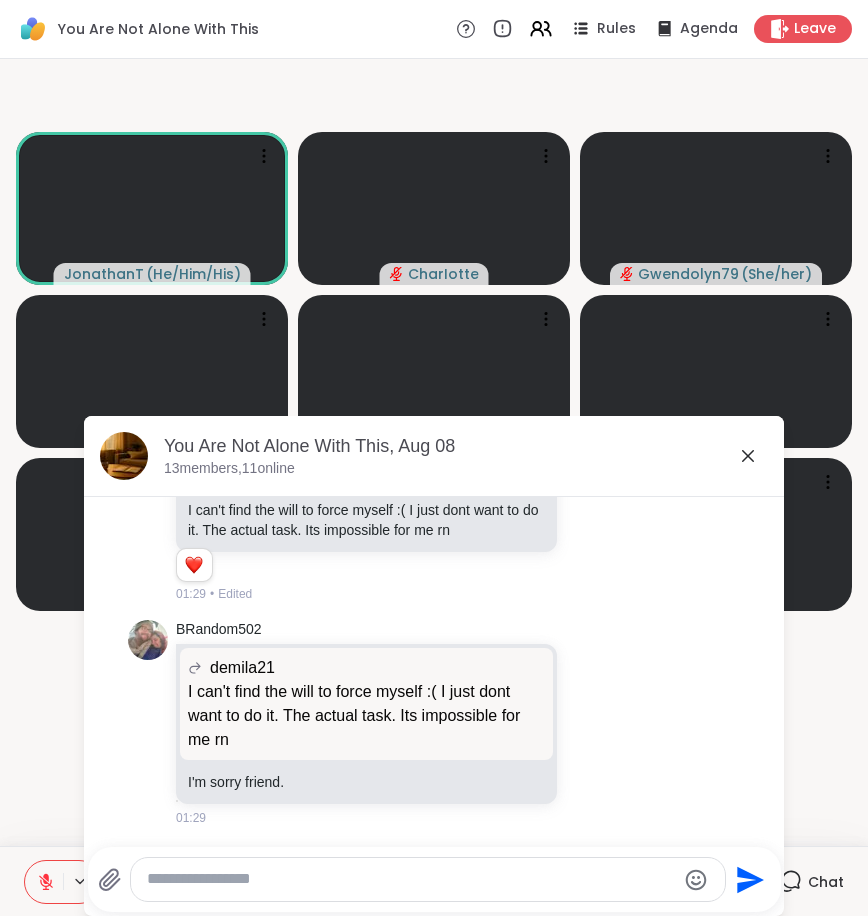 click 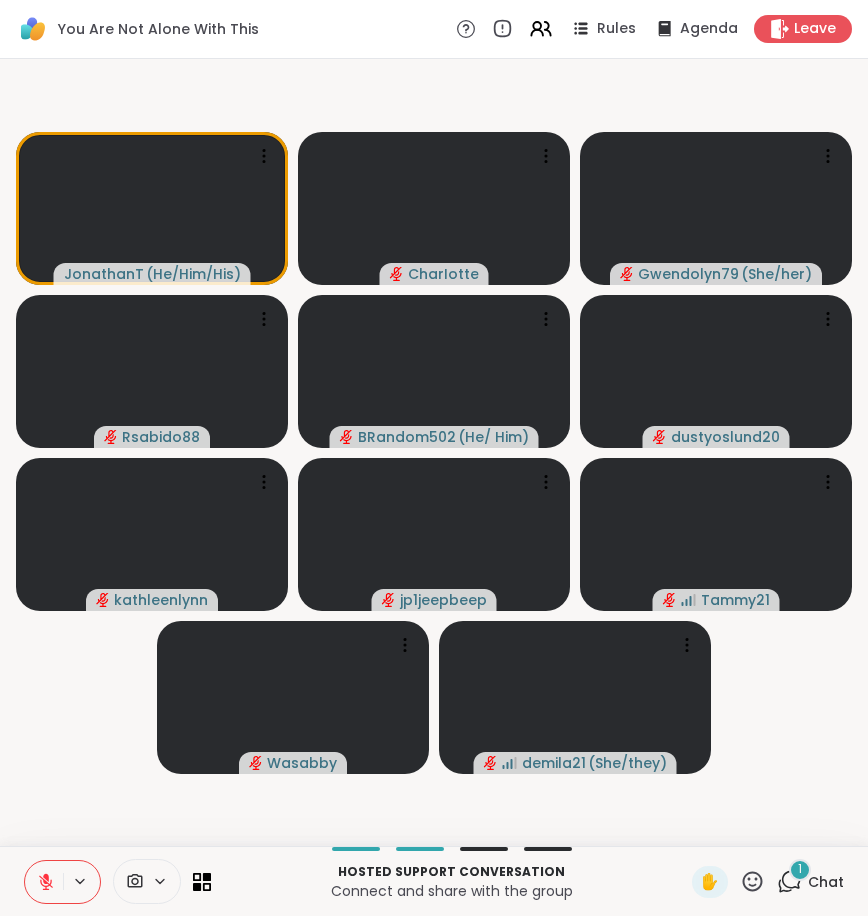 click on "JonathanT ( He/Him/His ) CharIotte Gwendolyn79 ( She/her ) Rsabido88 BRandom502 ( He/ Him ) dustyoslund20 kathleenlynn jp1jeepbeep Tammy21 Wasabby demila21 ( She/they )" at bounding box center (434, 452) 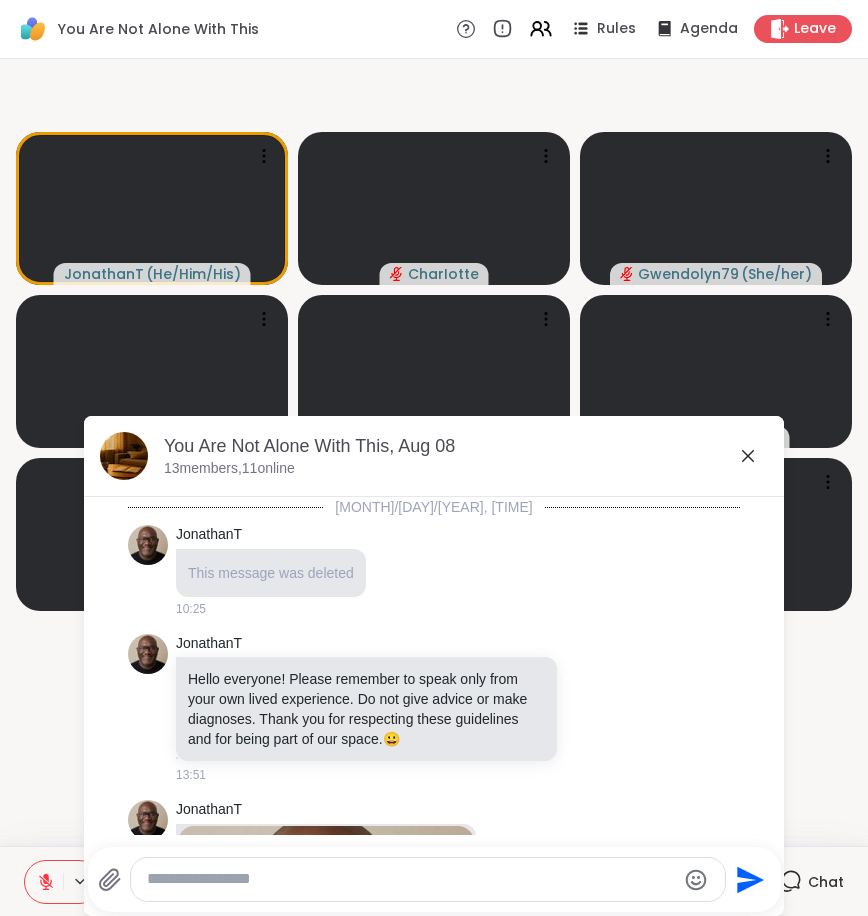 scroll, scrollTop: 5365, scrollLeft: 0, axis: vertical 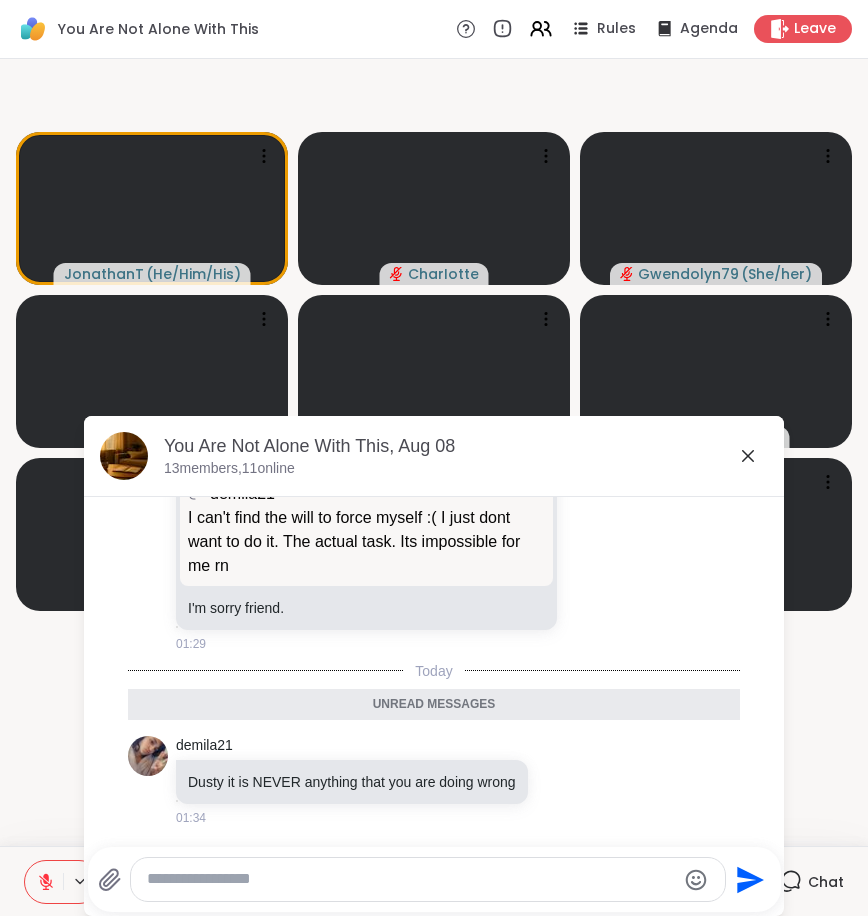 click 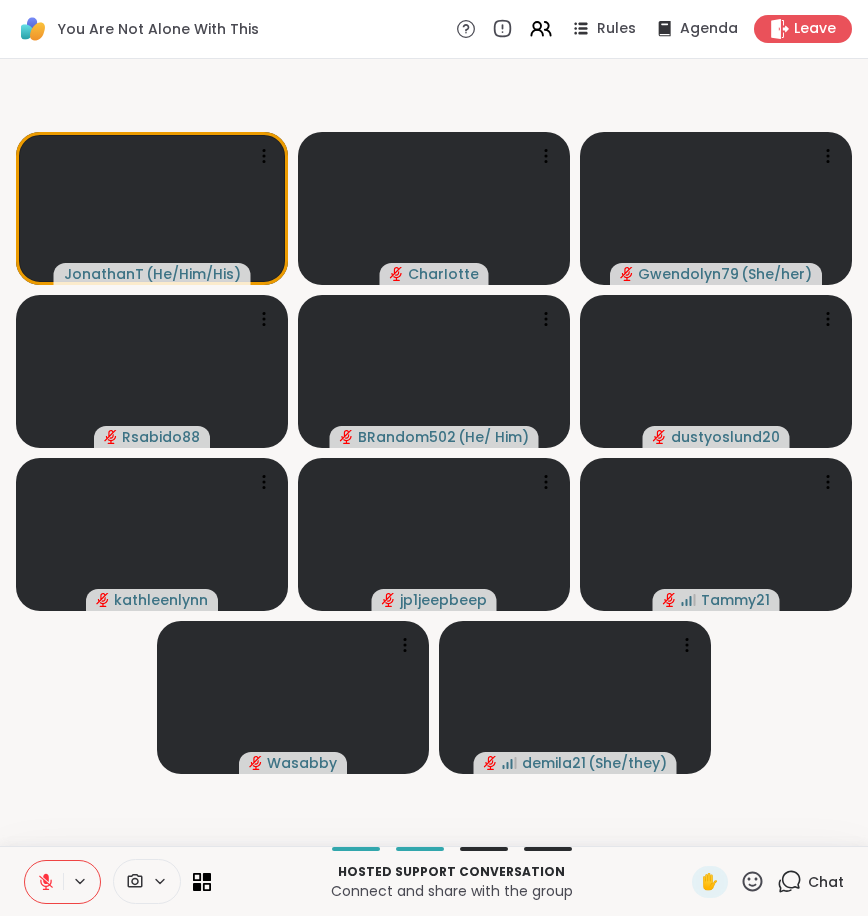 click on "JonathanT ( He/Him/His ) CharIotte Gwendolyn79 ( She/her ) Rsabido88 BRandom502 ( He/ Him ) dustyoslund20 kathleenlynn jp1jeepbeep Tammy21 Wasabby demila21 ( She/they )" at bounding box center (434, 452) 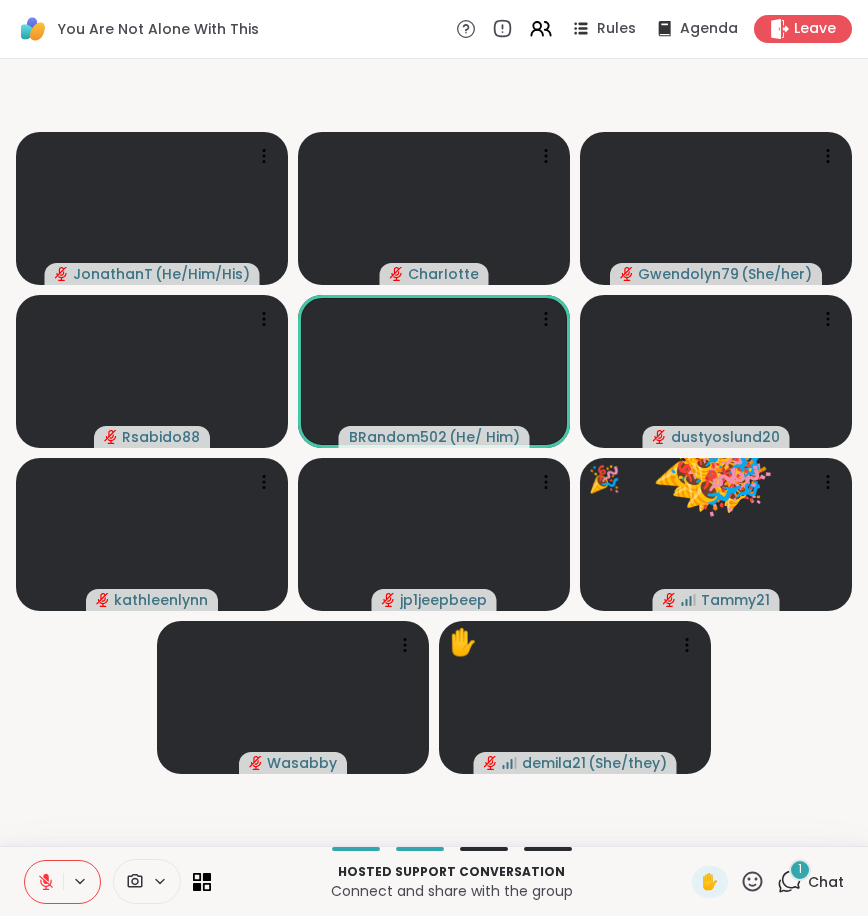 click on "1" at bounding box center [800, 869] 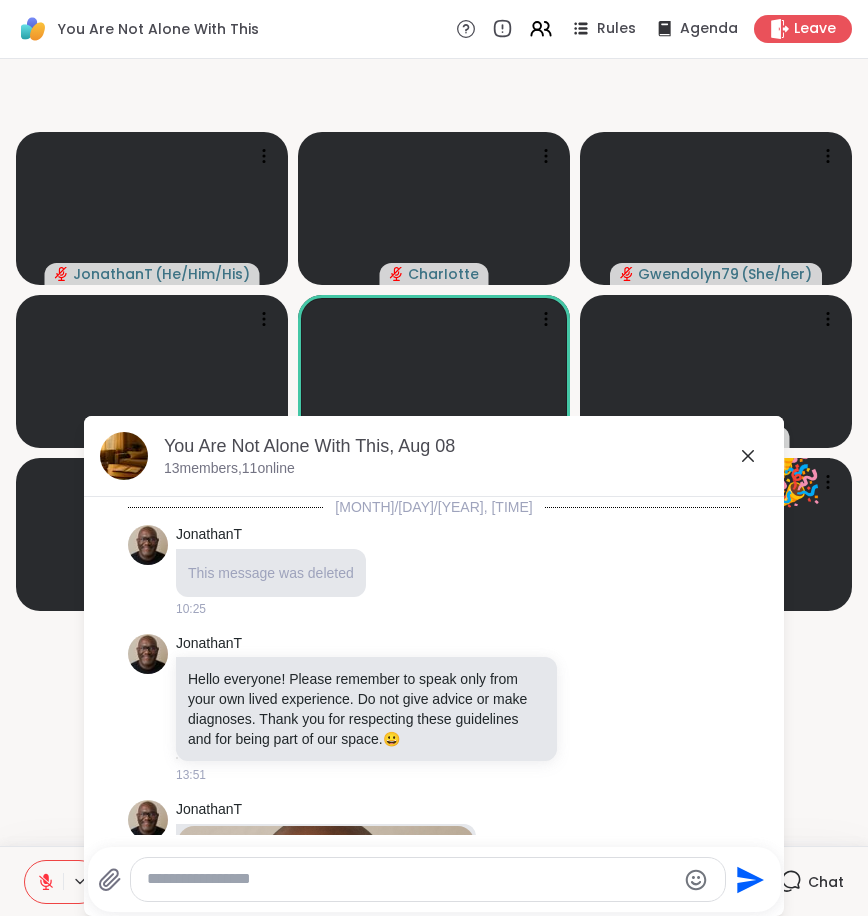 scroll, scrollTop: 5500, scrollLeft: 0, axis: vertical 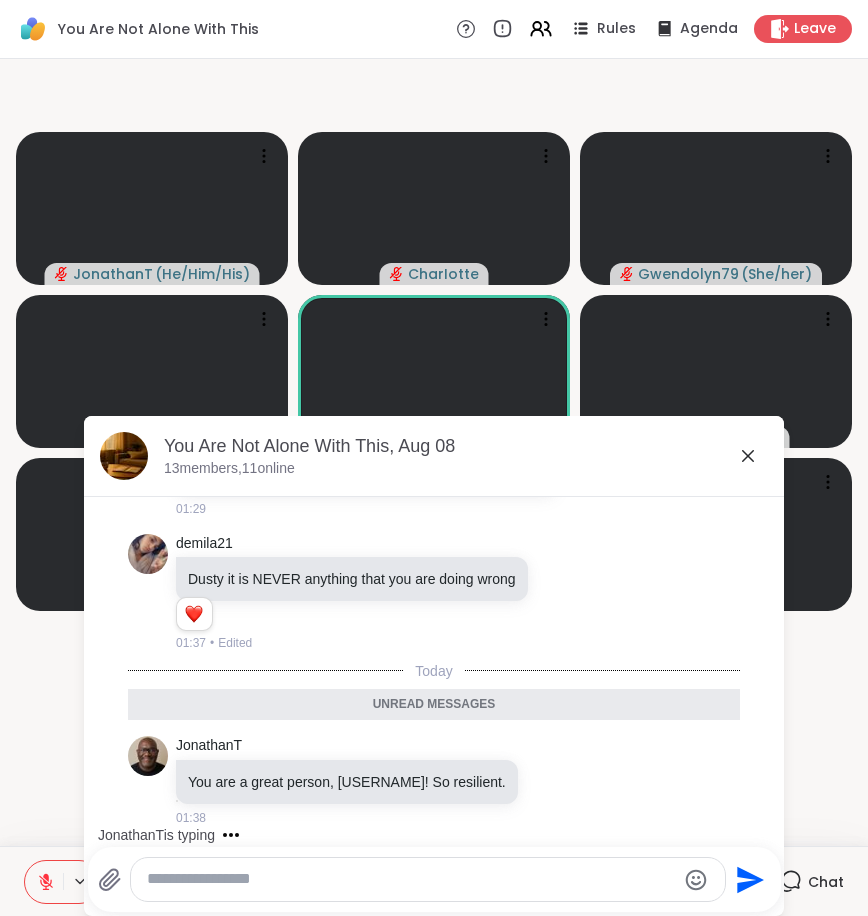click on "JonathanT ( He/Him/His ) CharIotte Gwendolyn79 ( She/her ) Rsabido88 BRandom502 ( He/ Him ) dustyoslund20 kathleenlynn jp1jeepbeep Tammy21 Wasabby ✋ demila21 ( She/they )" at bounding box center (434, 452) 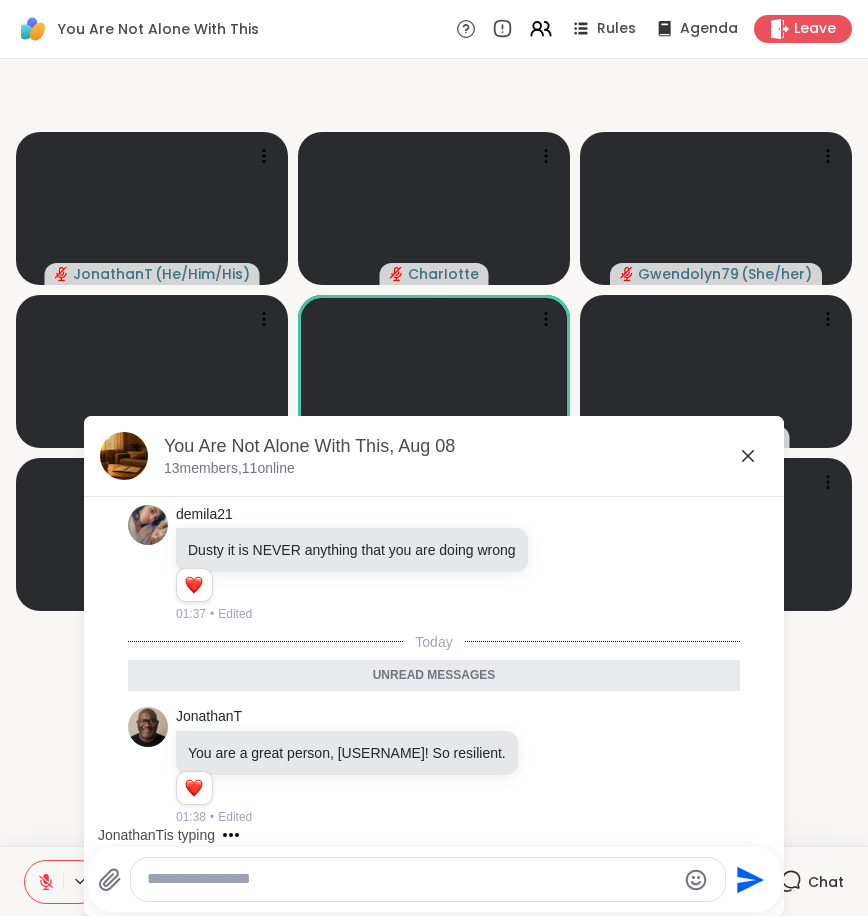 scroll, scrollTop: 5528, scrollLeft: 0, axis: vertical 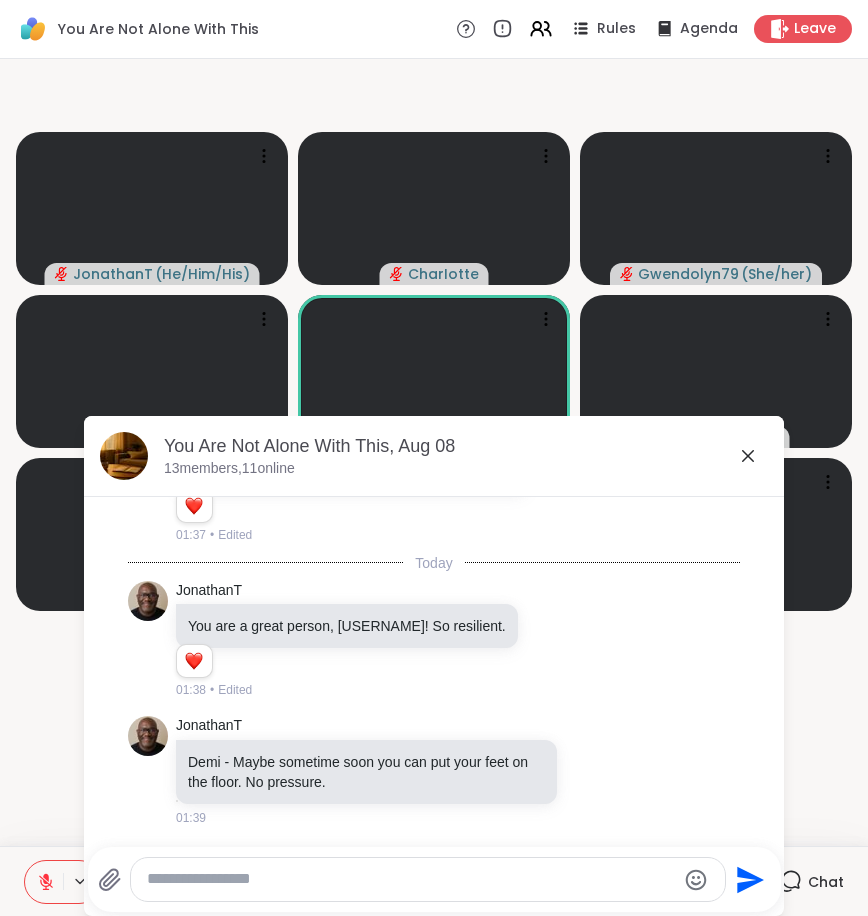 click 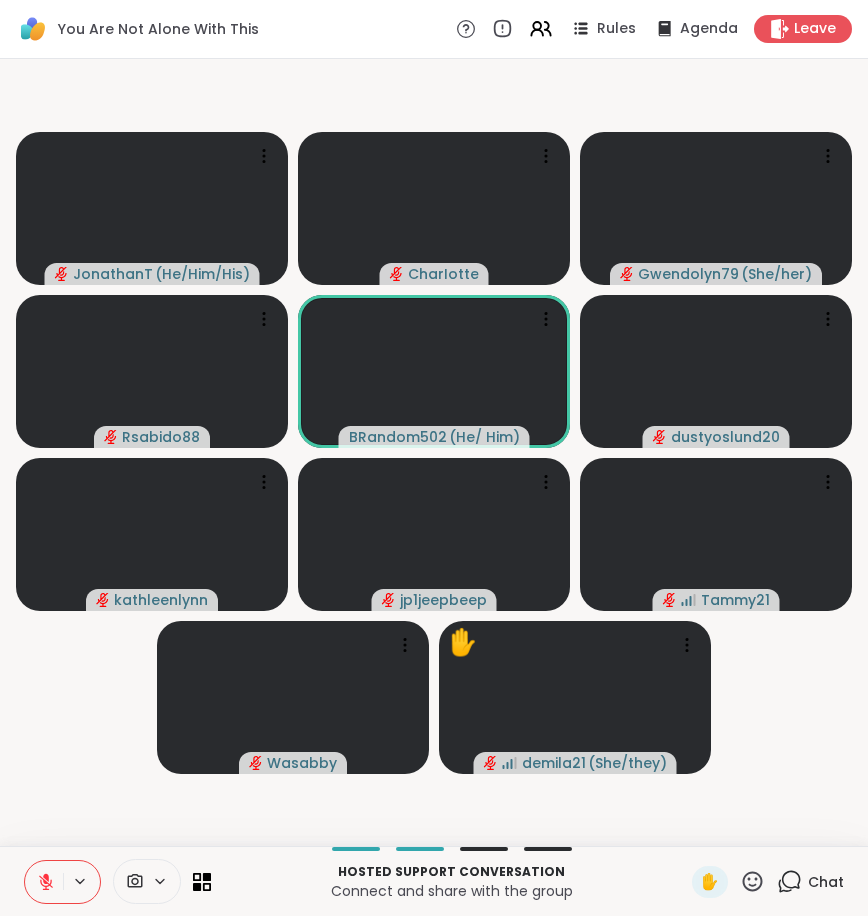 click on "JonathanT ( He/Him/His ) CharIotte Gwendolyn79 ( She/her ) Rsabido88 BRandom502 ( He/ Him ) dustyoslund20 kathleenlynn jp1jeepbeep Tammy21 Wasabby ✋ demila21 ( She/they )" at bounding box center (434, 452) 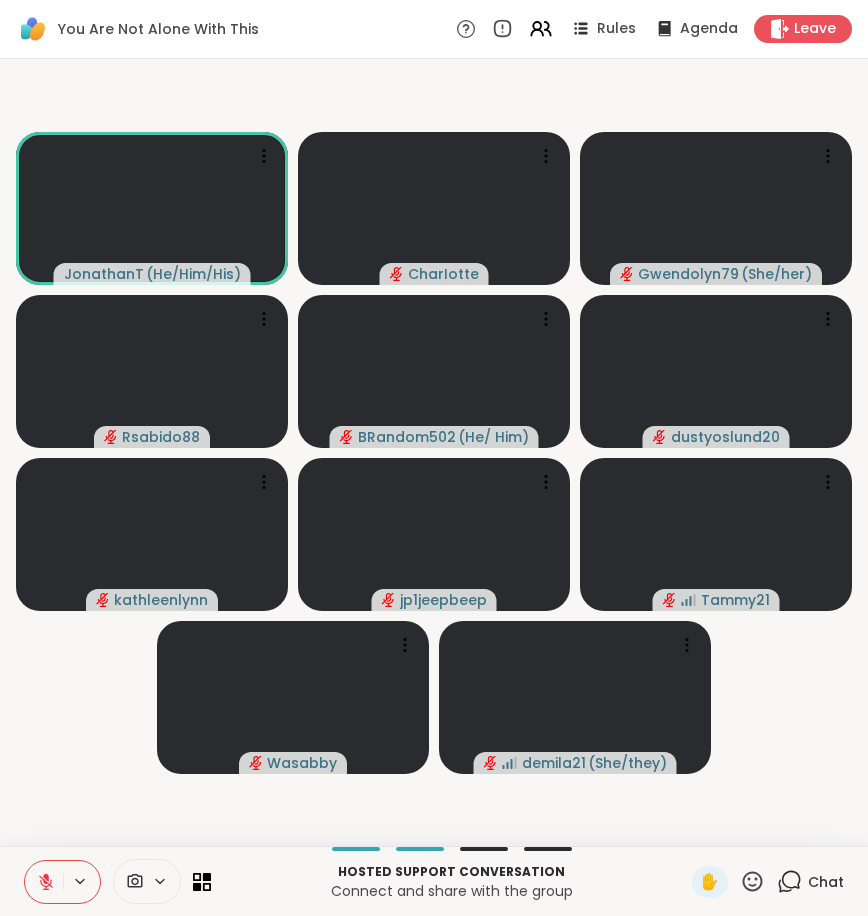 click on "JonathanT ( He/Him/His ) CharIotte Gwendolyn79 ( She/her ) Rsabido88 BRandom502 ( He/ Him ) dustyoslund20 kathleenlynn jp1jeepbeep Tammy21 Wasabby demila21 ( She/they )" at bounding box center [434, 452] 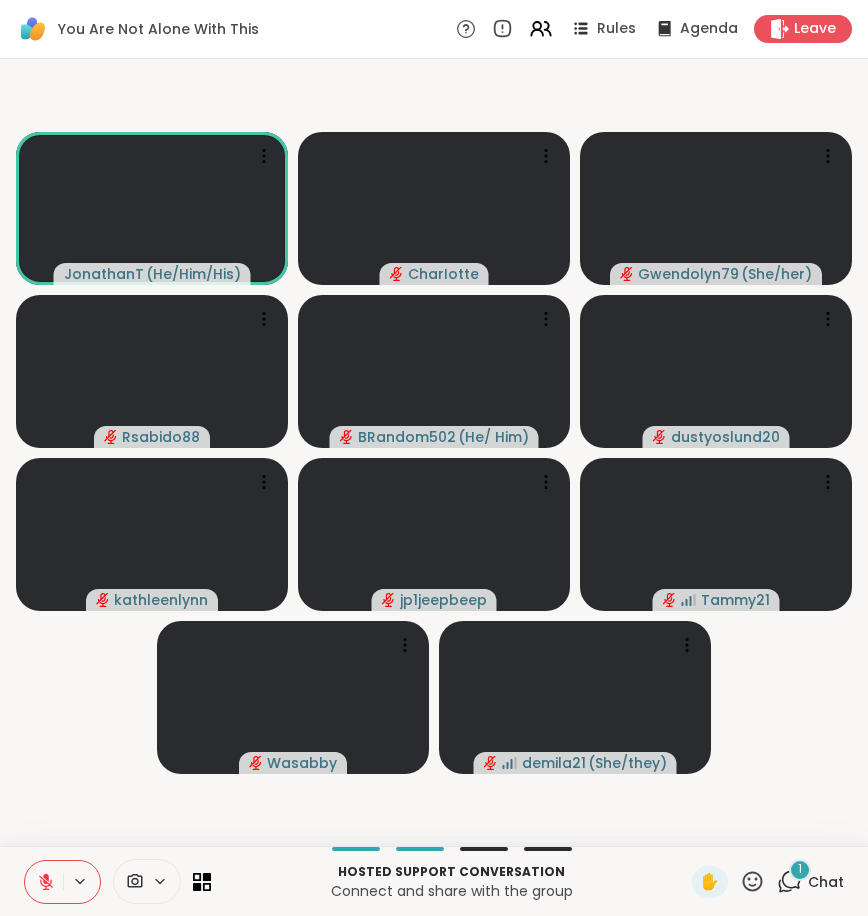 click 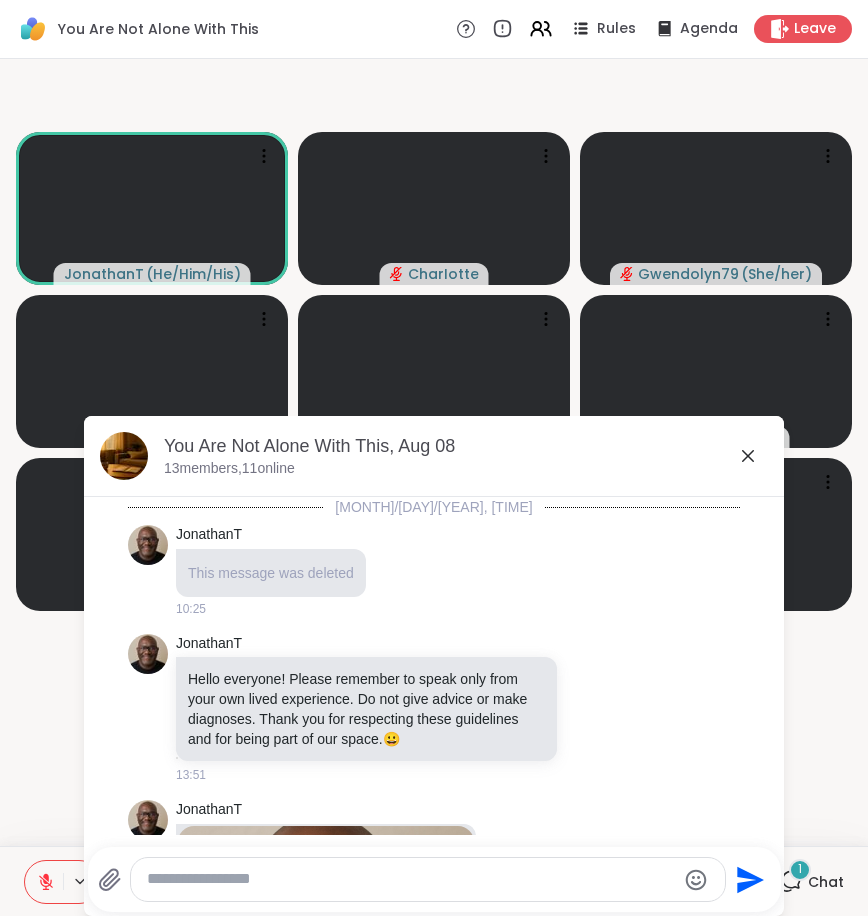 scroll, scrollTop: 5788, scrollLeft: 0, axis: vertical 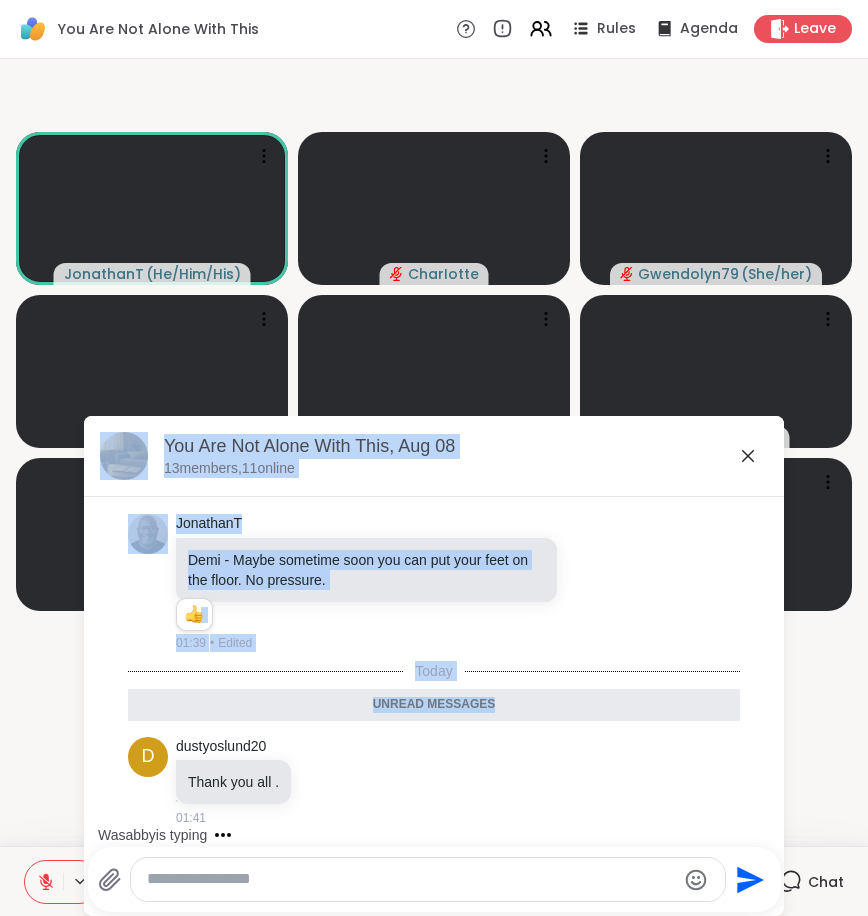 drag, startPoint x: 739, startPoint y: 457, endPoint x: 748, endPoint y: 714, distance: 257.15753 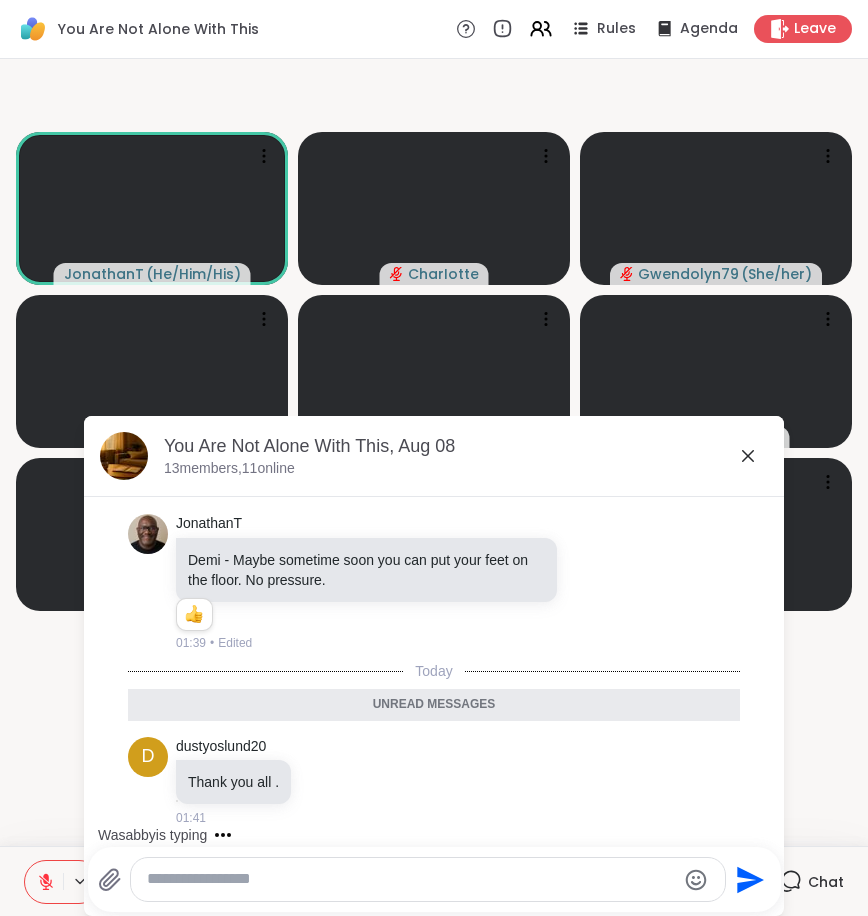 click 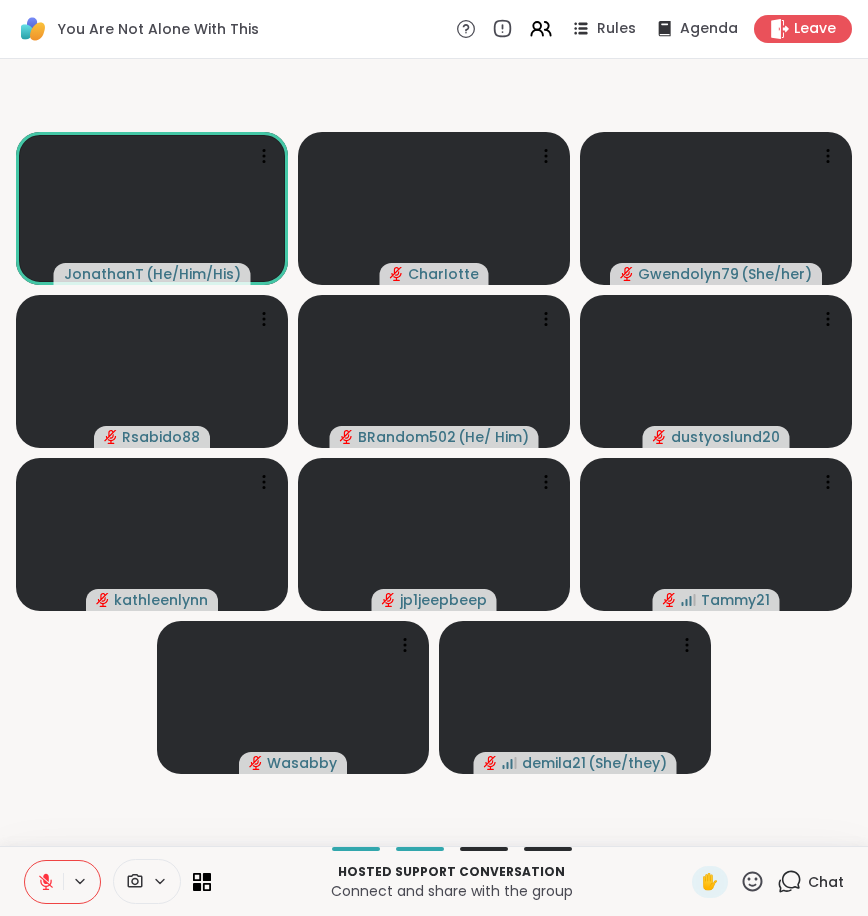 click on "JonathanT ( He/Him/His ) CharIotte Gwendolyn79 ( She/her ) Rsabido88 BRandom502 ( He/ Him ) dustyoslund20 kathleenlynn jp1jeepbeep Tammy21 Wasabby demila21 ( She/they )" at bounding box center (434, 452) 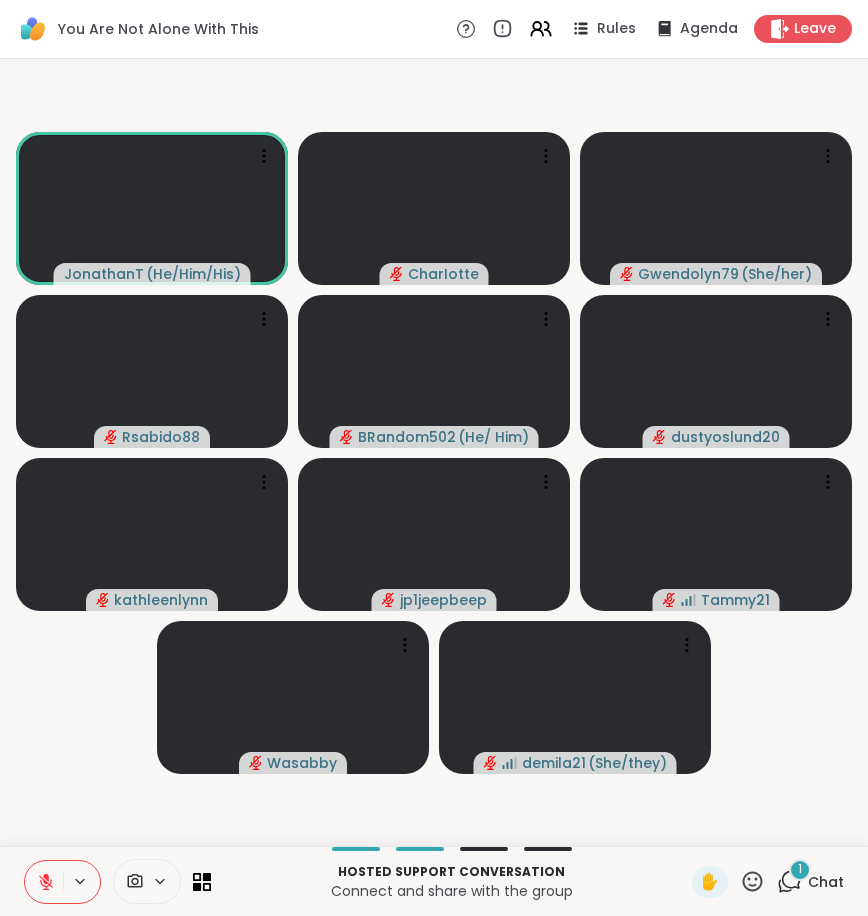 click 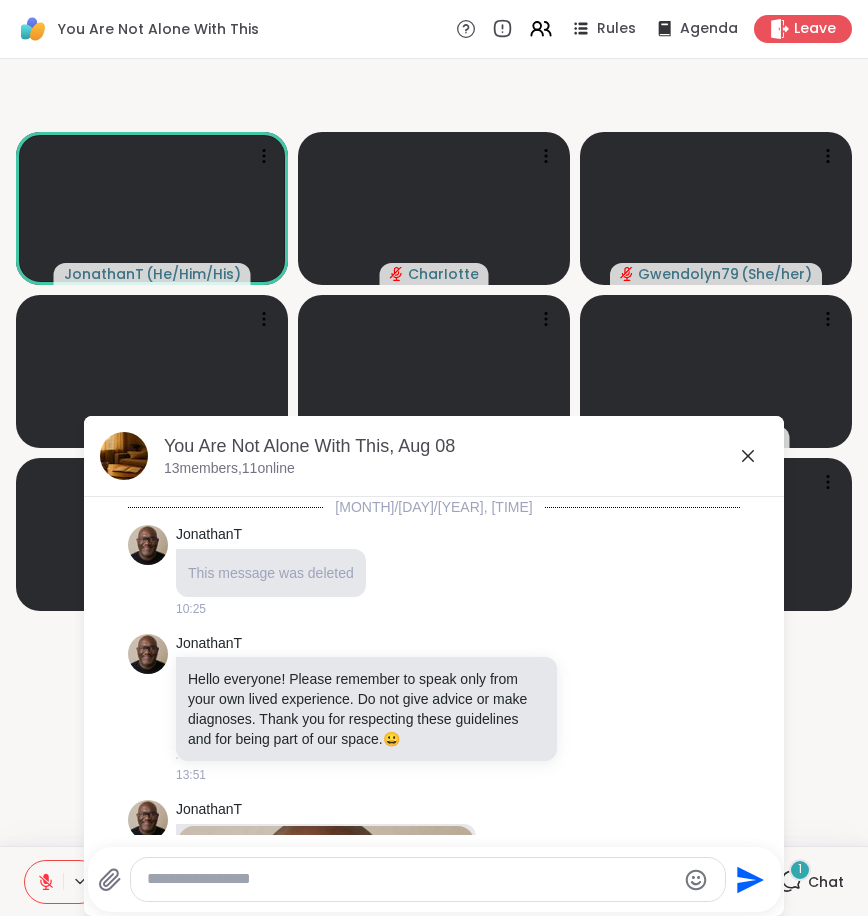 scroll, scrollTop: 5914, scrollLeft: 0, axis: vertical 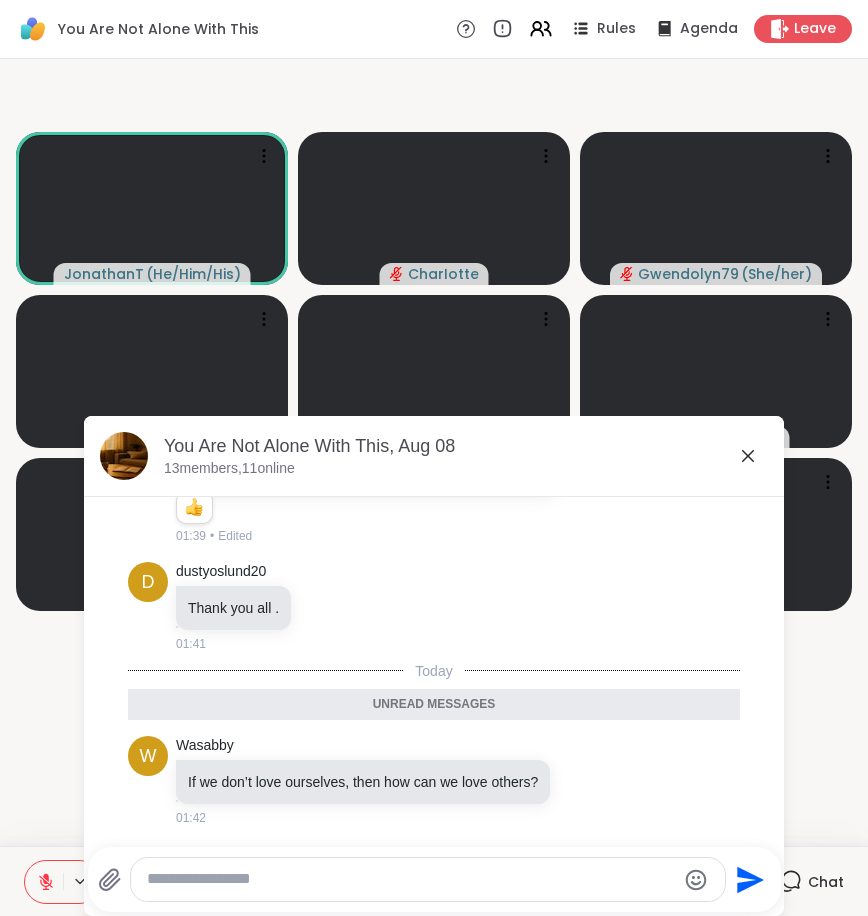 click 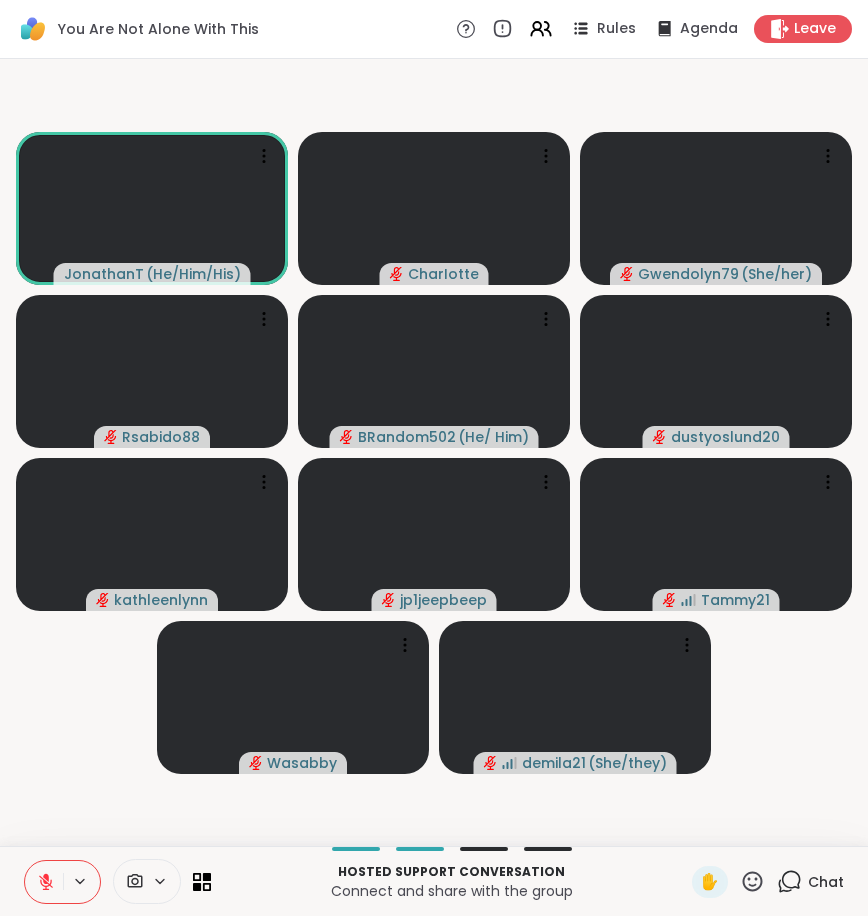 click on "JonathanT ( He/Him/His ) CharIotte Gwendolyn79 ( She/her ) Rsabido88 BRandom502 ( He/ Him ) dustyoslund20 kathleenlynn jp1jeepbeep Tammy21 Wasabby demila21 ( She/they )" at bounding box center (434, 452) 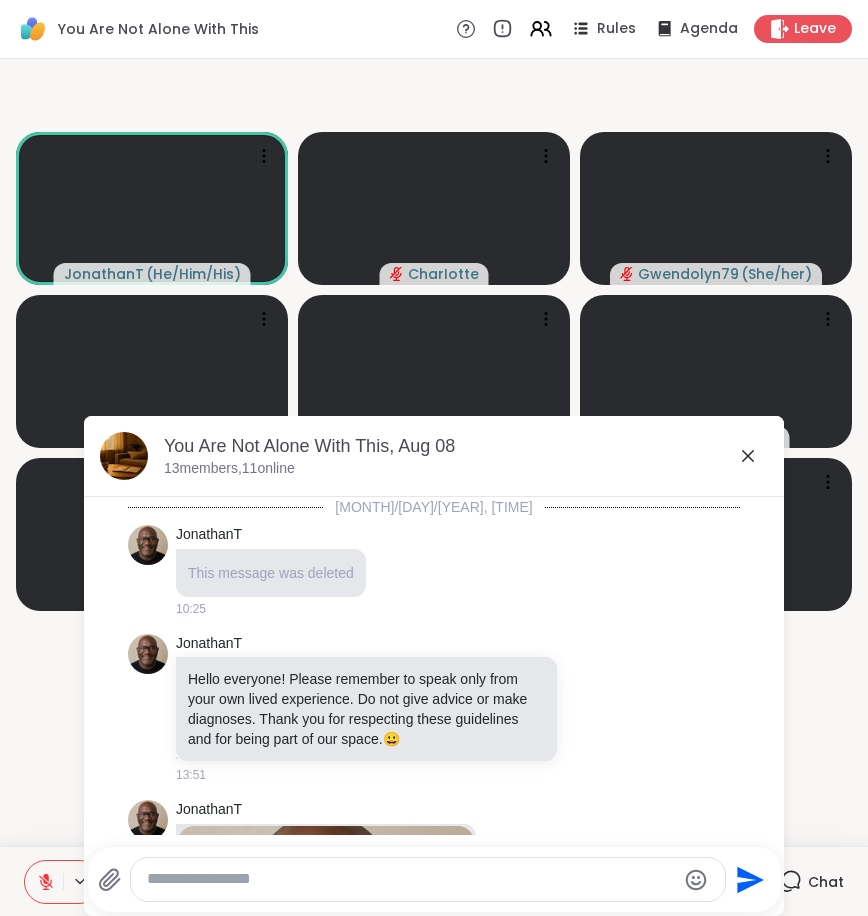 scroll, scrollTop: 5876, scrollLeft: 0, axis: vertical 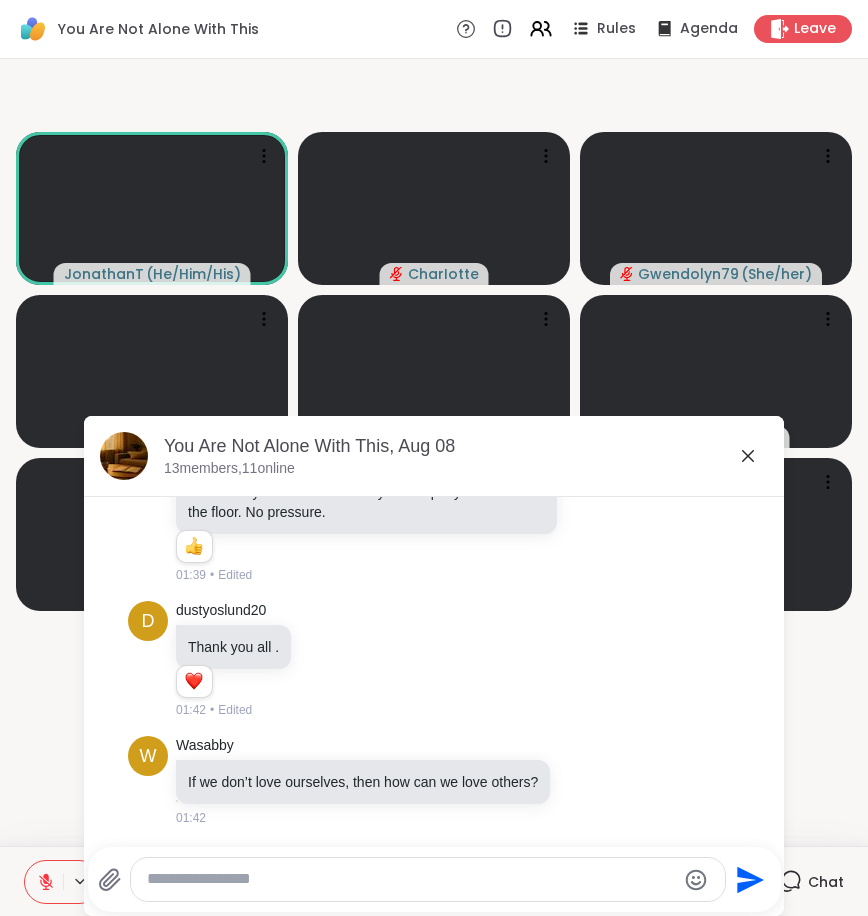 click 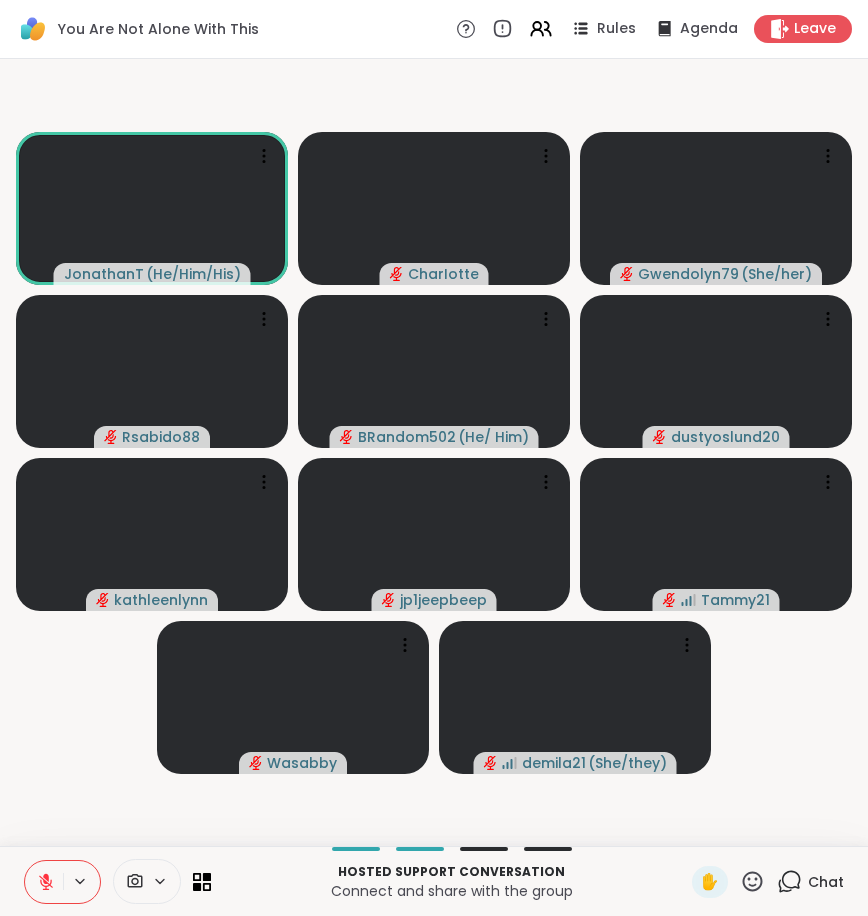 click on "Chat" at bounding box center [826, 882] 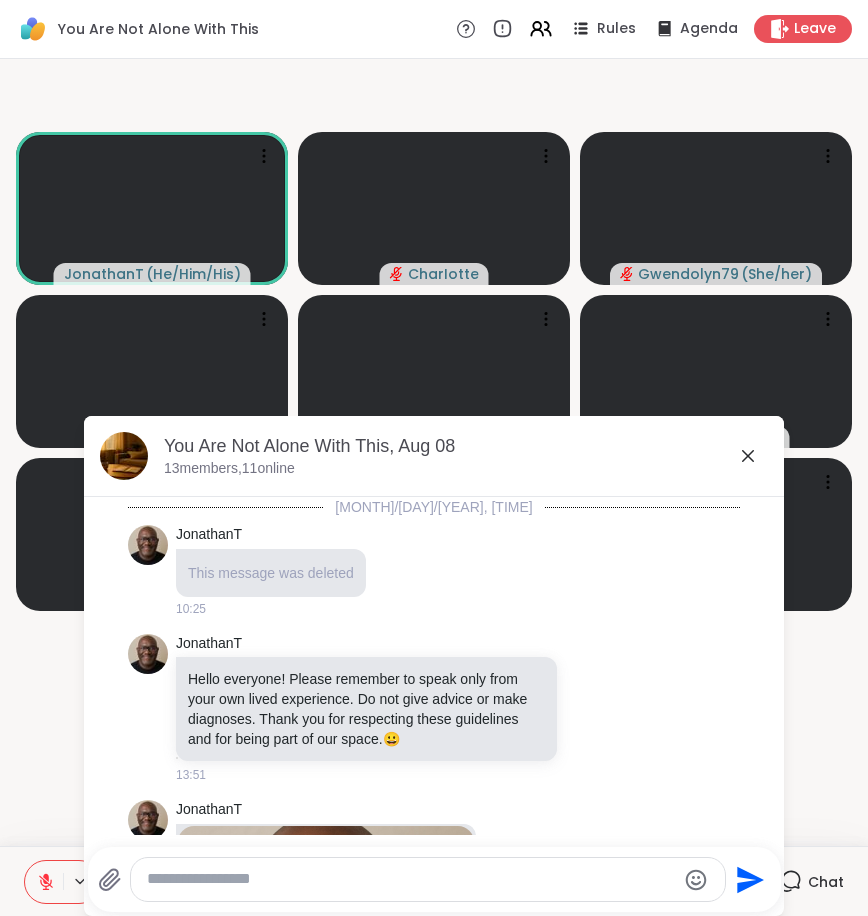scroll, scrollTop: 5876, scrollLeft: 0, axis: vertical 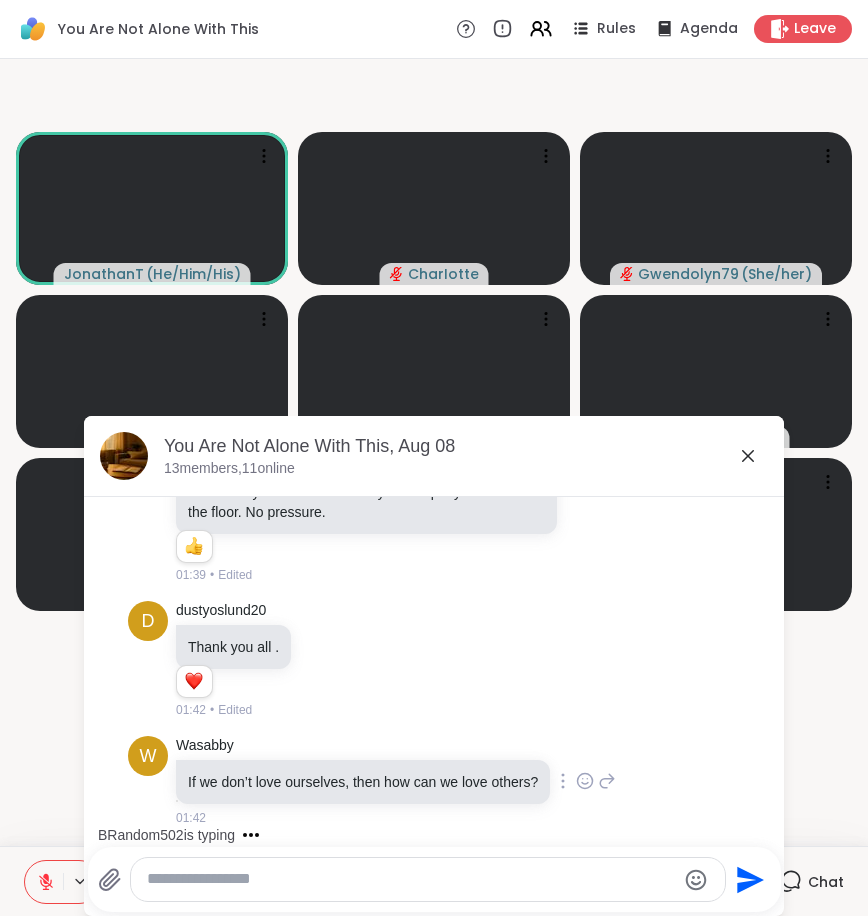 click 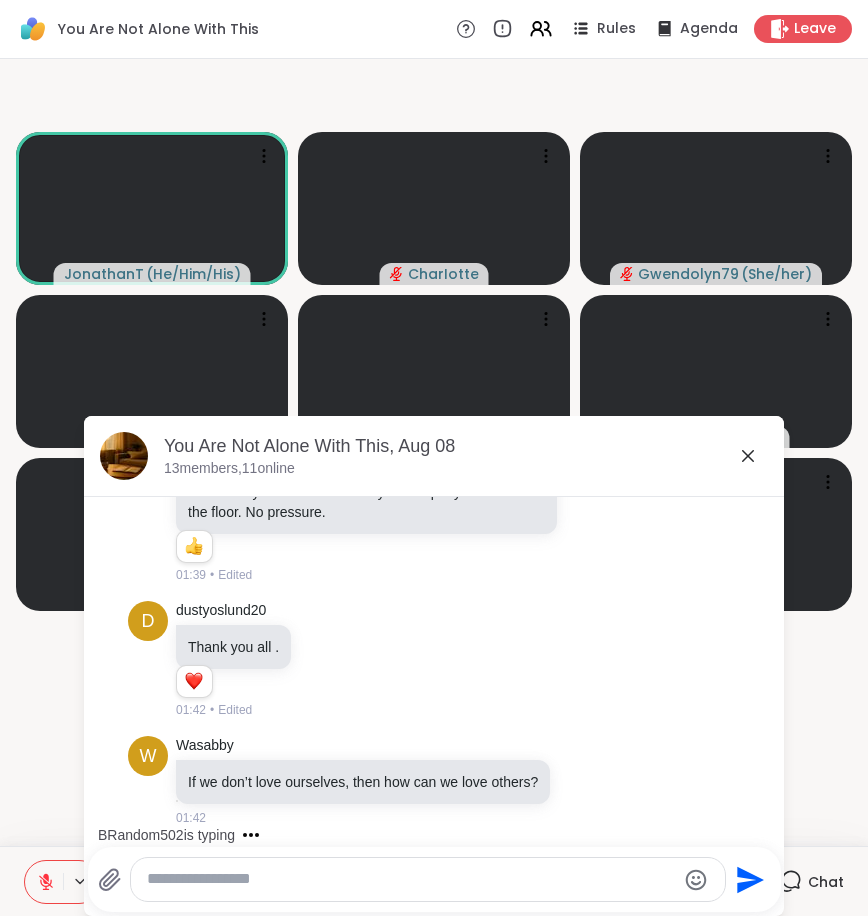 click 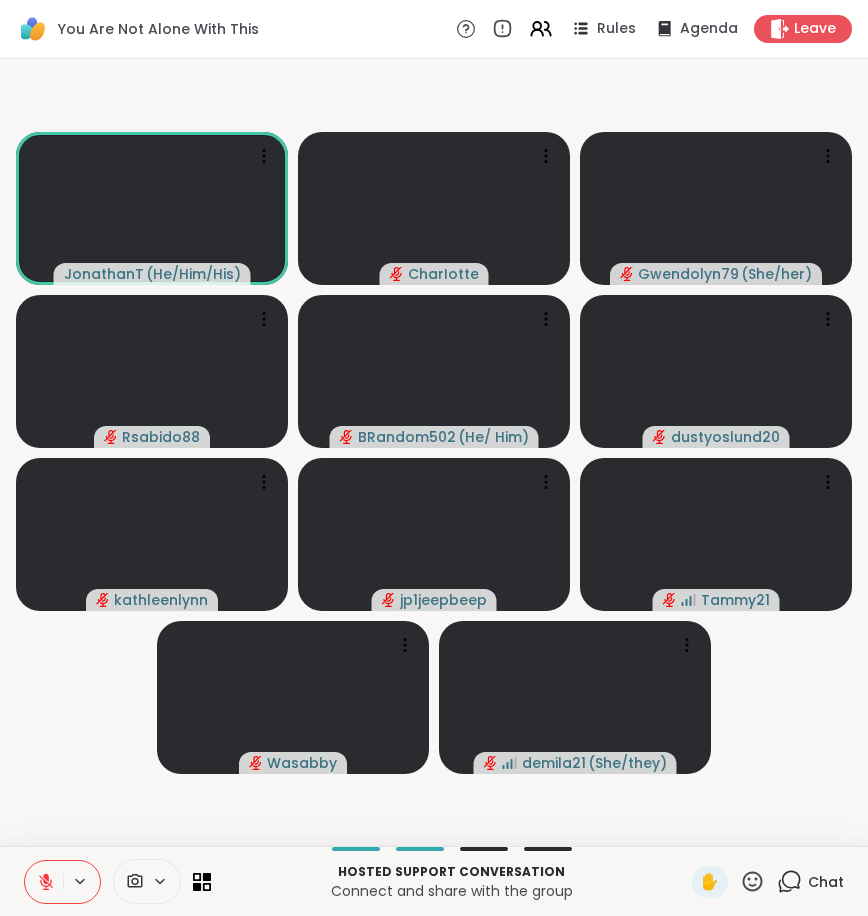 click on "JonathanT ( He/Him/His ) CharIotte Gwendolyn79 ( She/her ) Rsabido88 BRandom502 ( He/ Him ) dustyoslund20 kathleenlynn jp1jeepbeep Tammy21 Wasabby demila21 ( She/they )" at bounding box center (434, 452) 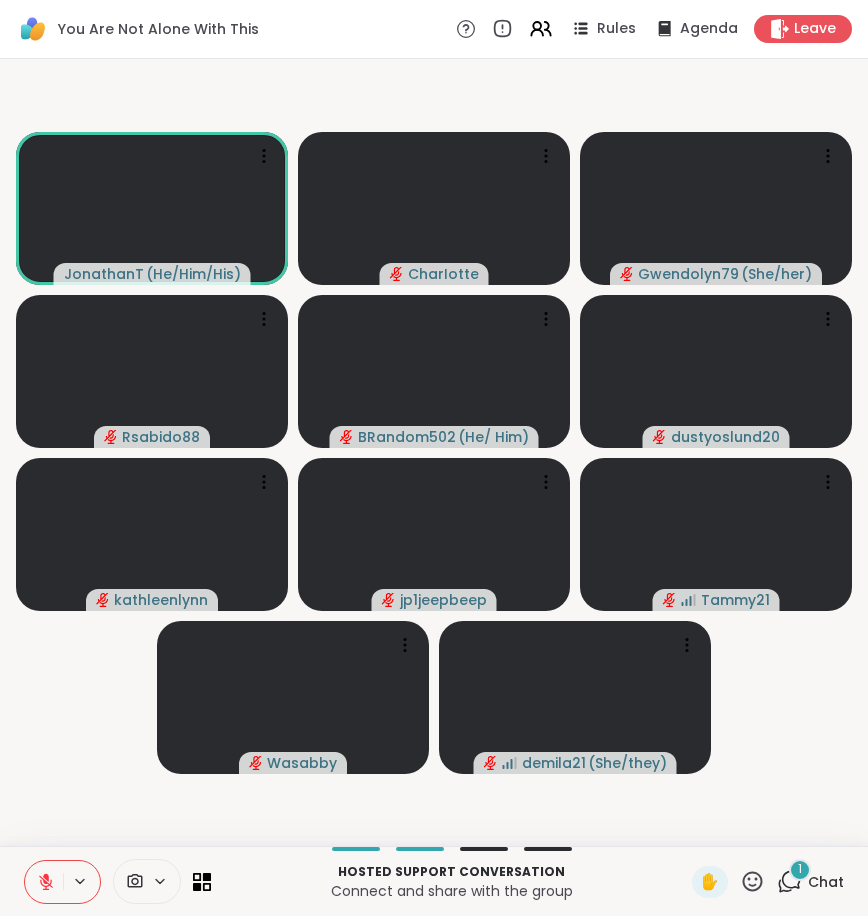 click 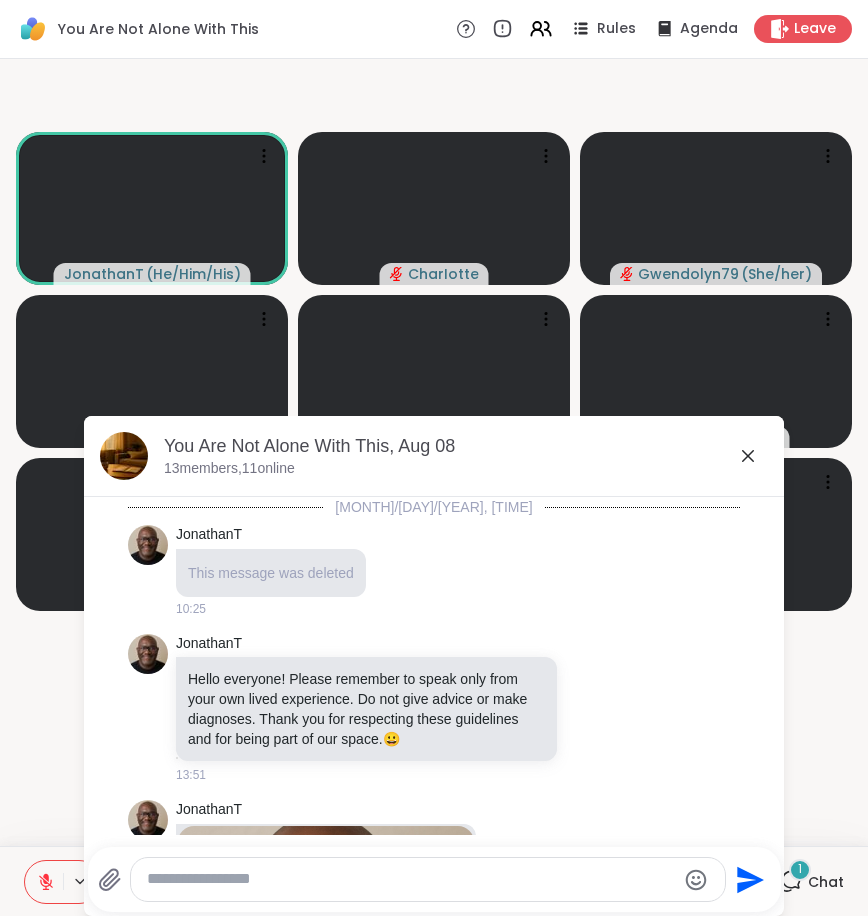 scroll, scrollTop: 6049, scrollLeft: 0, axis: vertical 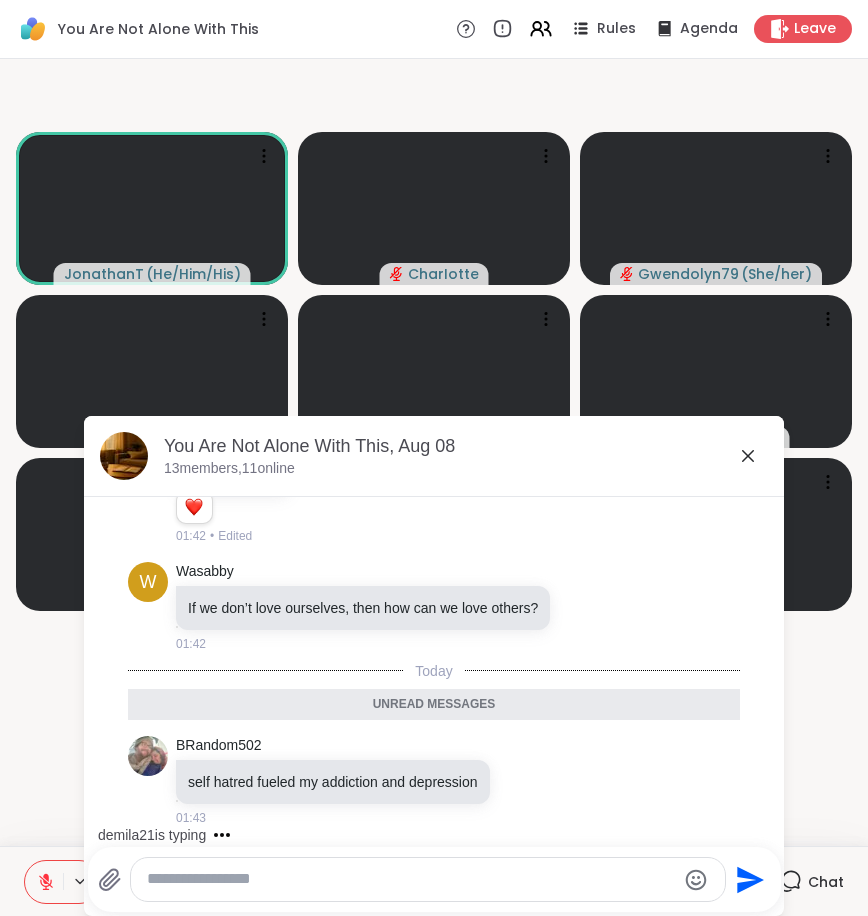click 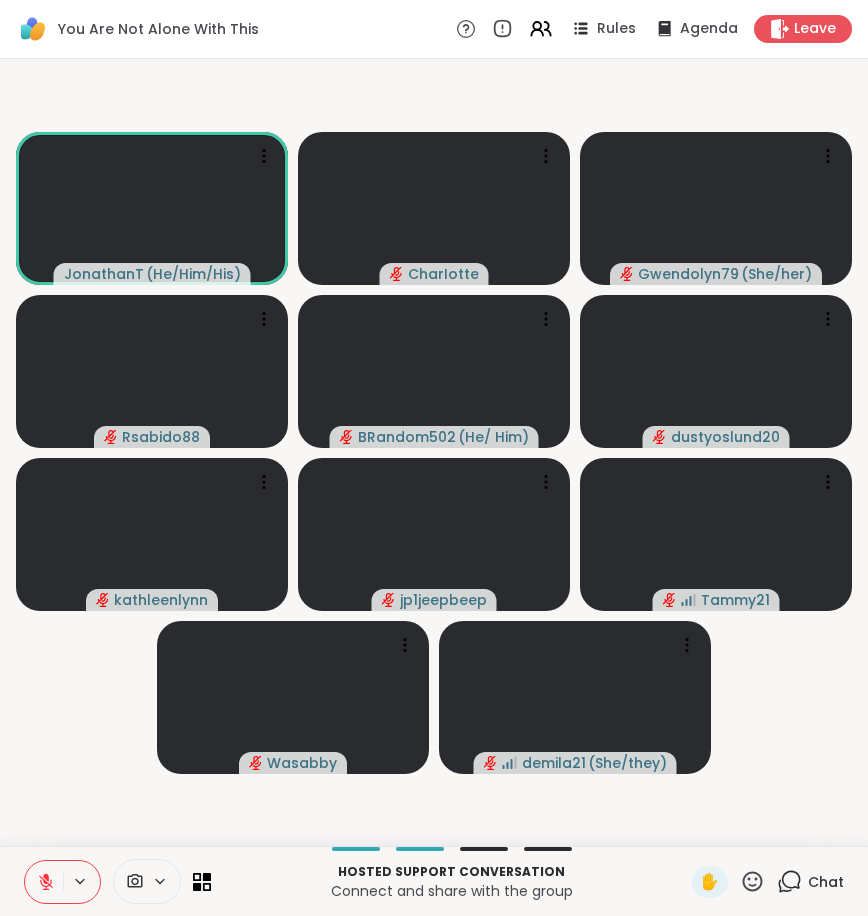 click on "JonathanT ( He/Him/His ) CharIotte Gwendolyn79 ( She/her ) Rsabido88 BRandom502 ( He/ Him ) dustyoslund20 kathleenlynn jp1jeepbeep Tammy21 Wasabby demila21 ( She/they )" at bounding box center (434, 452) 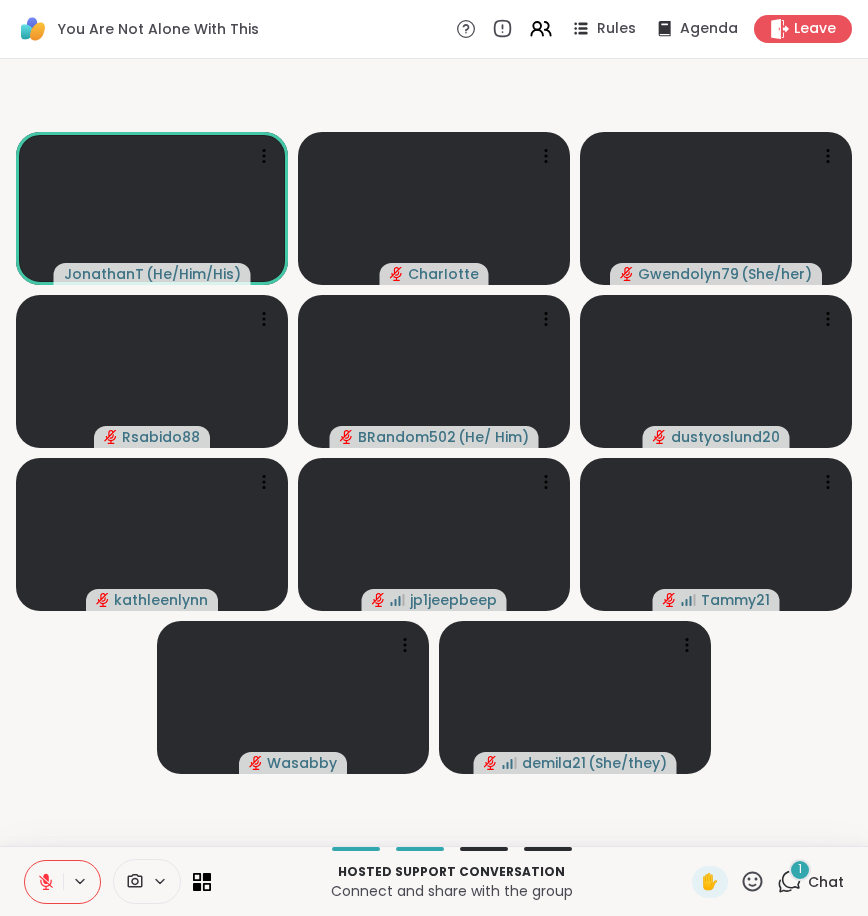 click on "1" at bounding box center (800, 870) 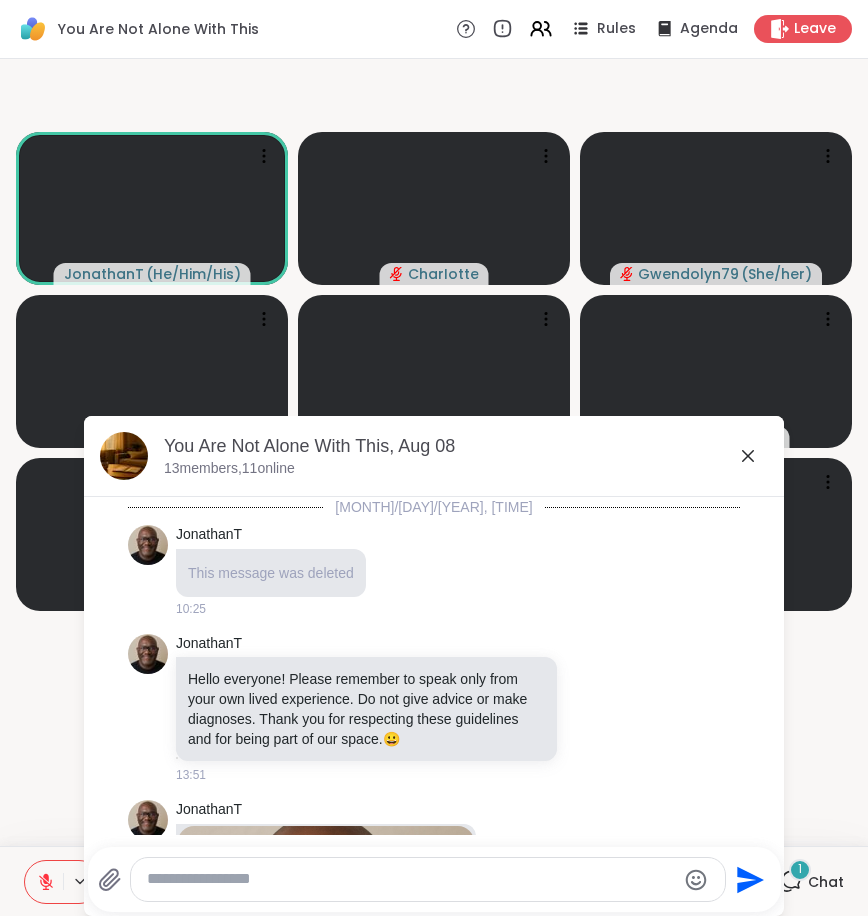 scroll, scrollTop: 6247, scrollLeft: 0, axis: vertical 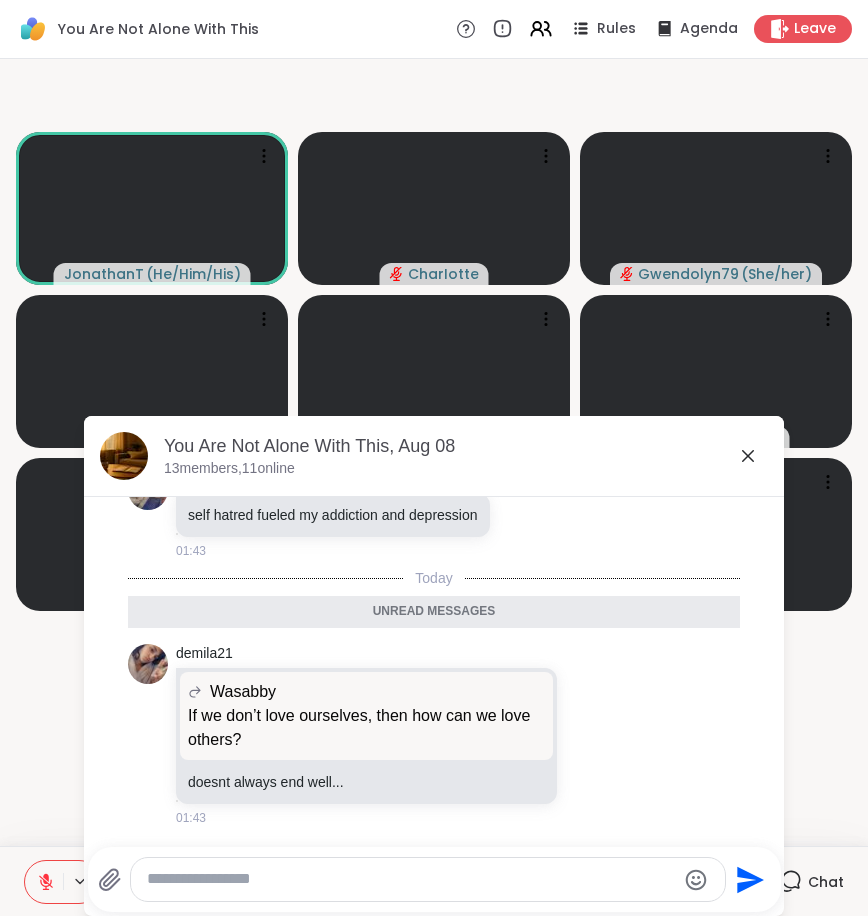 click 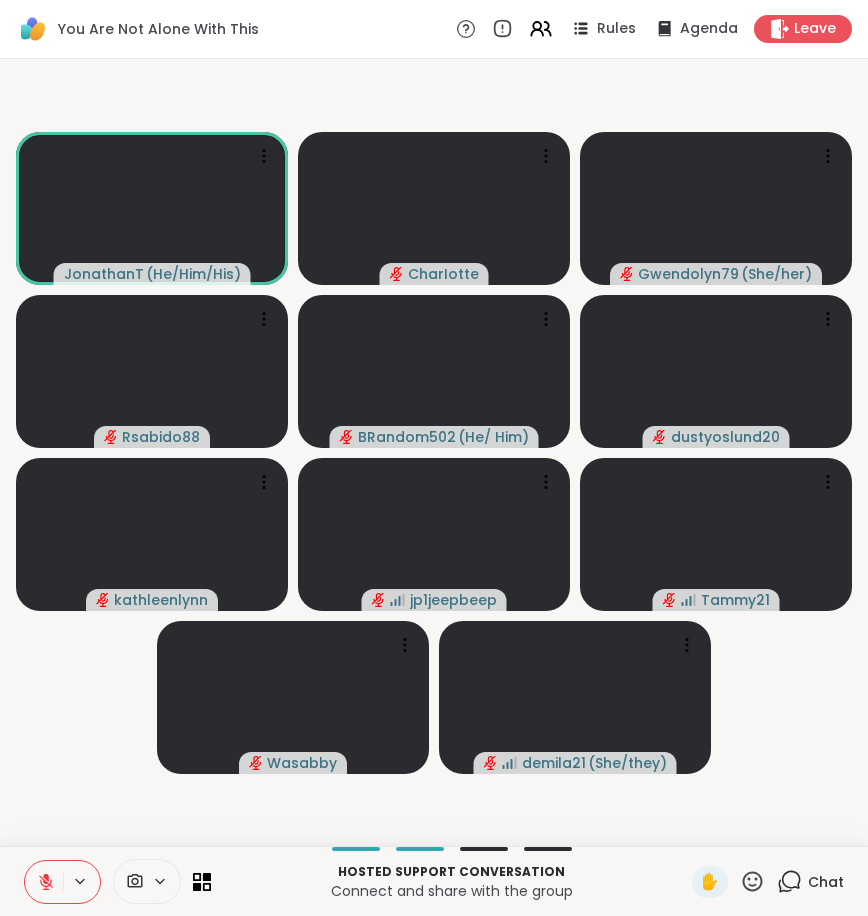 click on "JonathanT ( He/Him/His ) CharIotte Gwendolyn79 ( She/her ) Rsabido88 BRandom502 ( He/ Him ) dustyoslund20 kathleenlynn jp1jeepbeep Tammy21 Wasabby demila21 ( She/they )" at bounding box center [434, 452] 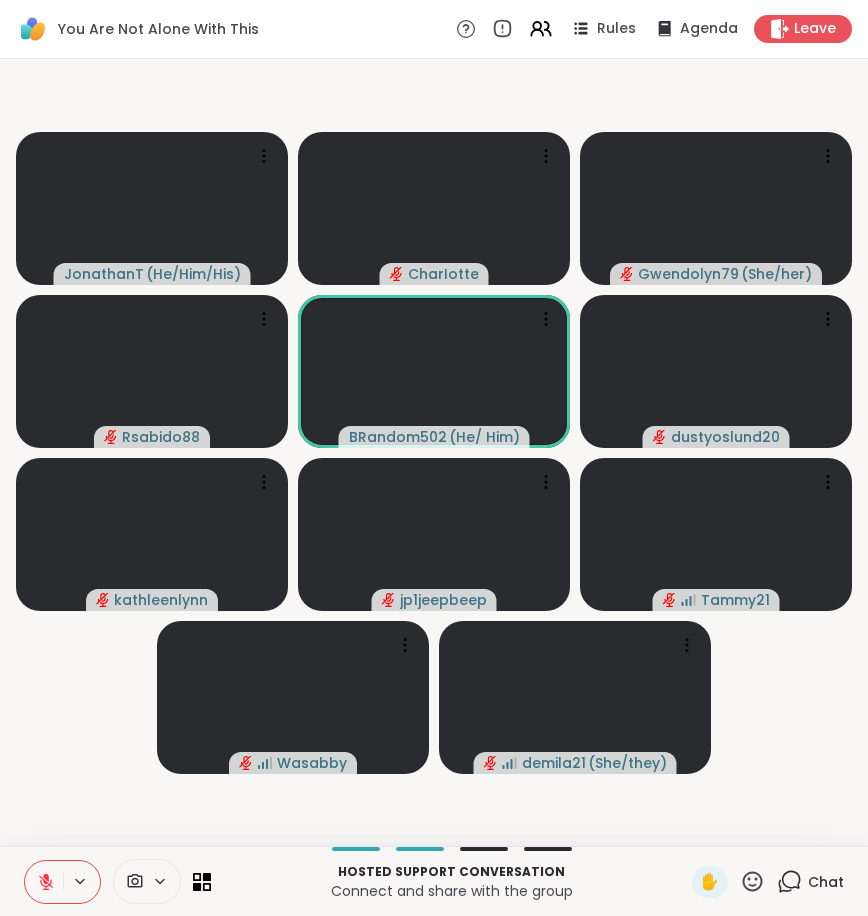 click on "JonathanT ( He/Him/His ) CharIotte Gwendolyn79 ( She/her ) Rsabido88 BRandom502 ( He/ Him ) dustyoslund20 kathleenlynn jp1jeepbeep Tammy21 Wasabby demila21 ( She/they )" at bounding box center [434, 452] 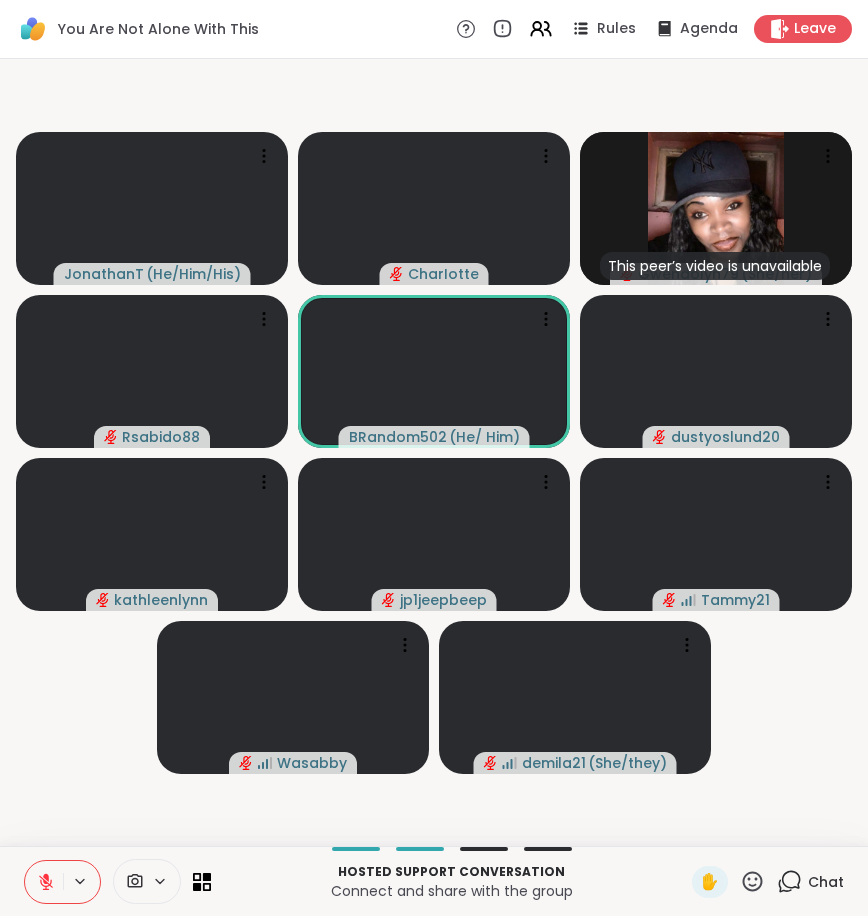 click on "JonathanT ( He/Him/His ) CharIotte This peer’s video is unavailable Gwendolyn79 ( She/her ) Rsabido88 BRandom502 ( He/ Him ) dustyoslund20 kathleenlynn jp1jeepbeep Tammy21 Wasabby demila21 ( She/they )" at bounding box center [434, 452] 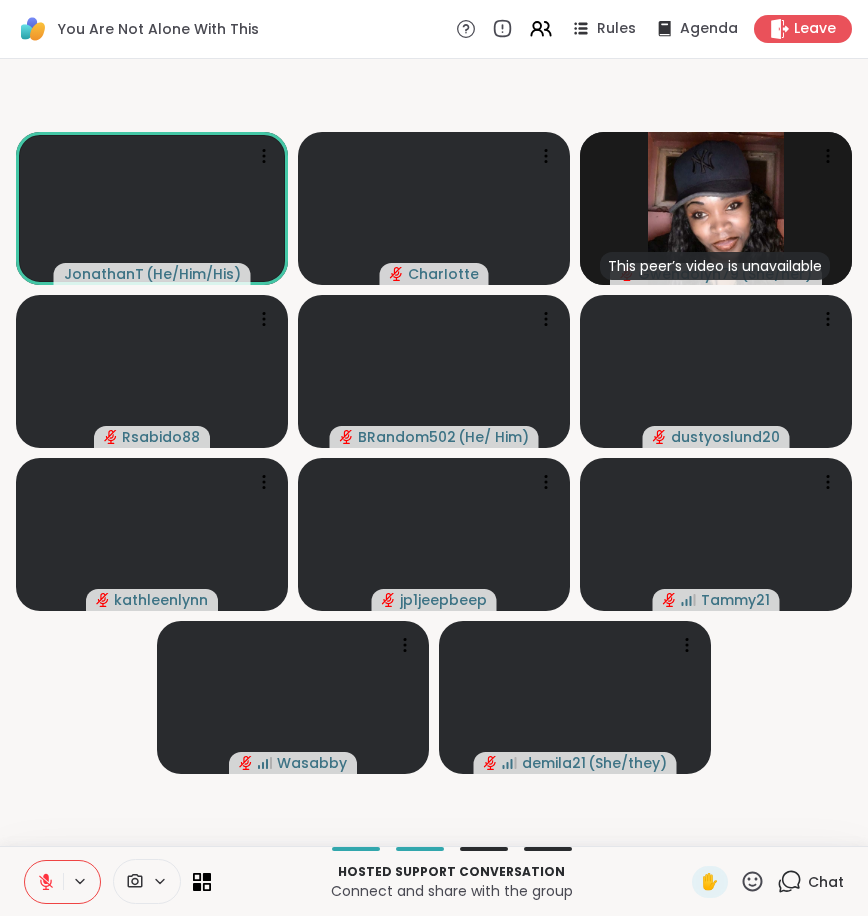 click on "Chat" at bounding box center (810, 882) 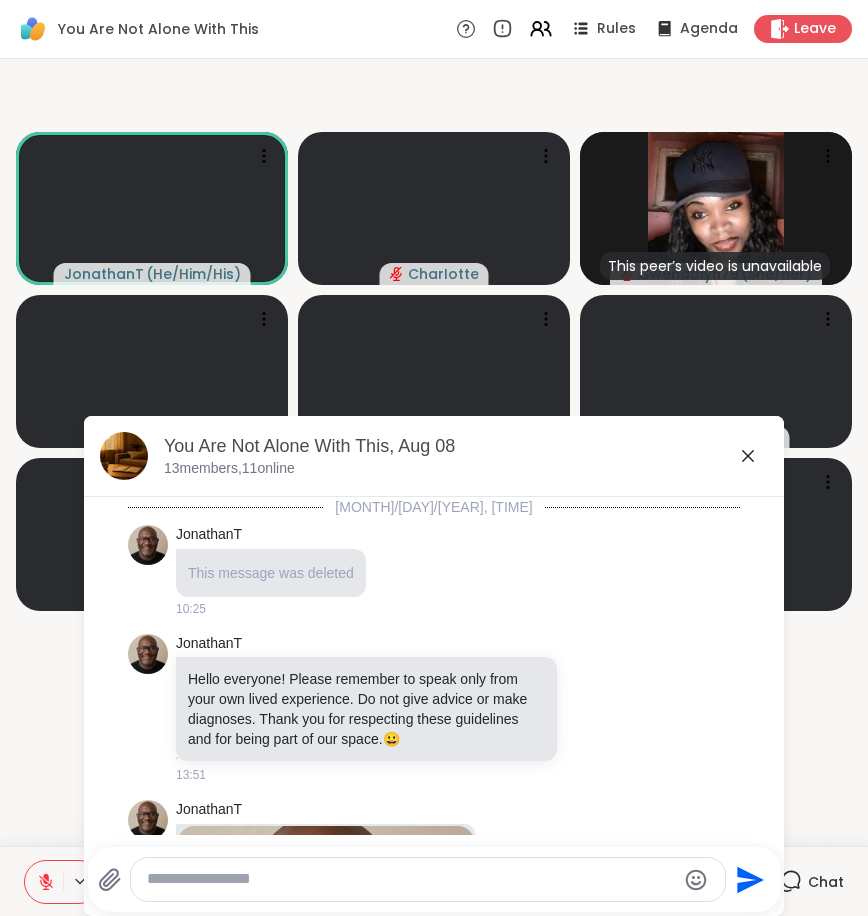 scroll, scrollTop: 6322, scrollLeft: 0, axis: vertical 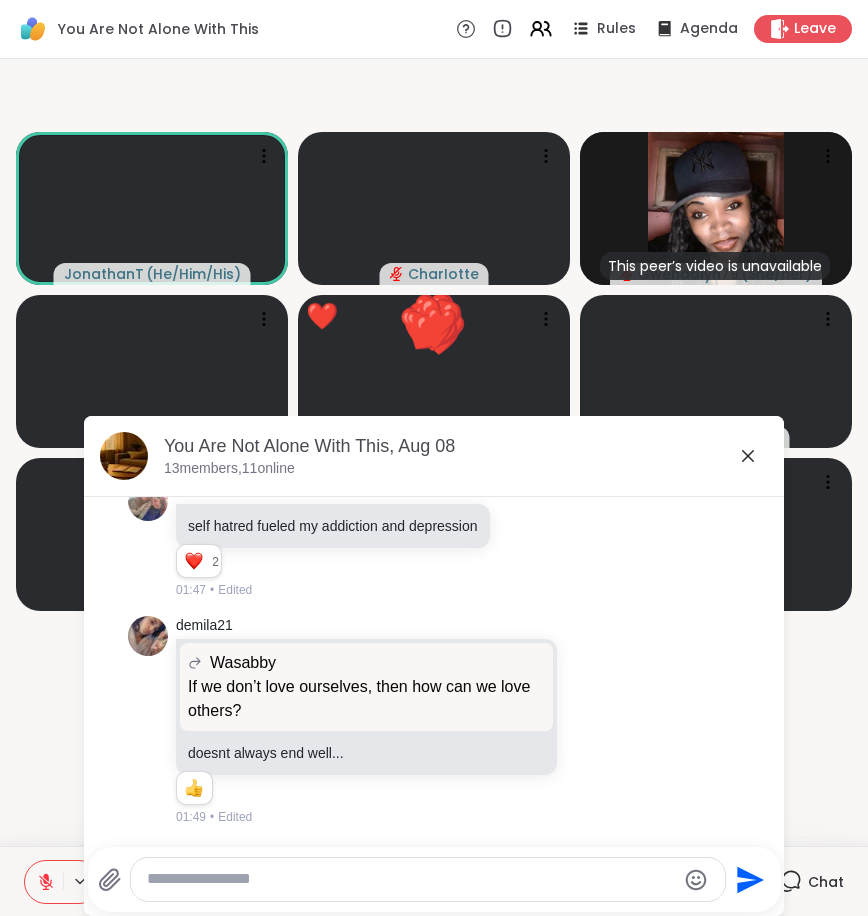 click 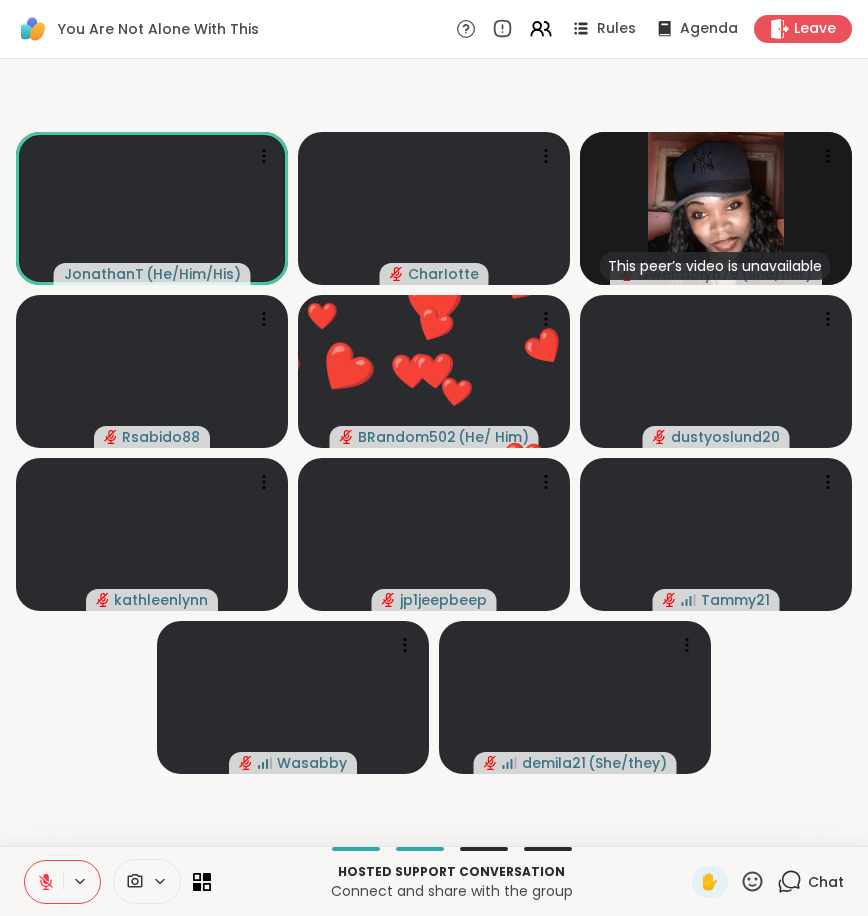 click on "JonathanT ( He/Him/His ) CharIotte This peer’s video is unavailable Gwendolyn79 ( She/her ) Rsabido88 ❤️ BRandom502 ( He/ Him ) ❤️ ❤️ ❤️ ❤️ ❤️ ❤️ ❤️ ❤️ ❤️ ❤️ ❤️ ❤️ ❤️ ❤️ ❤️ ❤️ ❤️ ❤️ dustyoslund20 kathleenlynn jp1jeepbeep Tammy21 Wasabby demila21 ( She/they )" at bounding box center [434, 452] 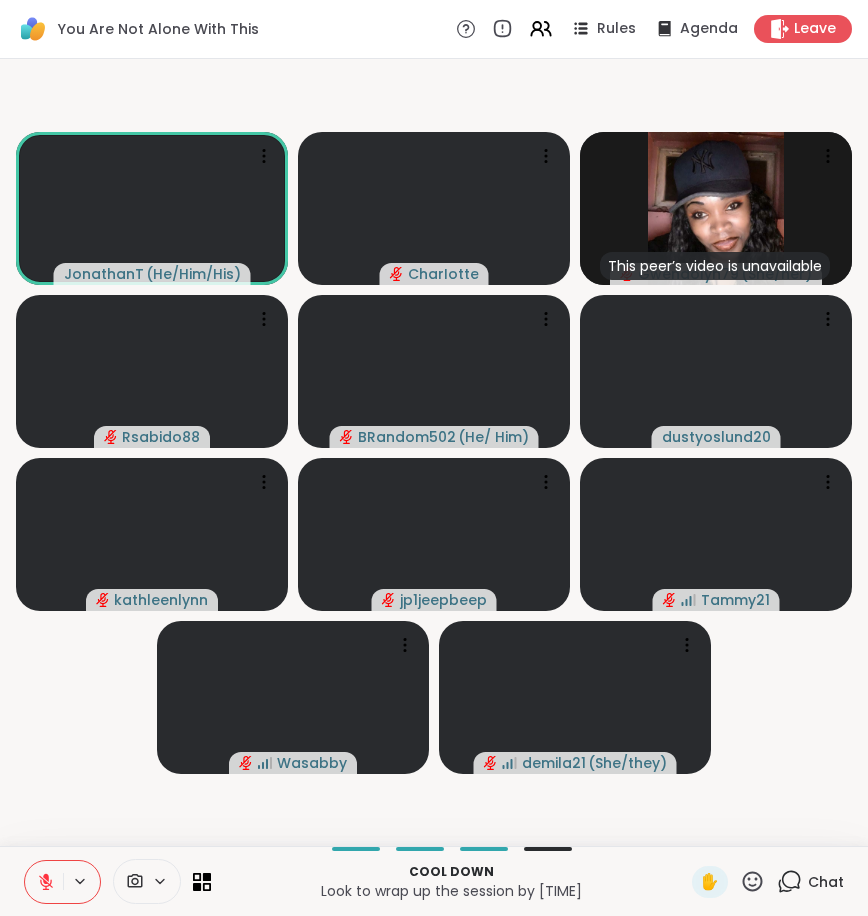 click on "JonathanT ( He/Him/His ) CharIotte This peer’s video is unavailable Gwendolyn79 ( She/her ) Rsabido88 BRandom502 ( He/ Him ) dustyoslund20 kathleenlynn jp1jeepbeep Tammy21 Wasabby demila21 ( She/they )" at bounding box center [434, 452] 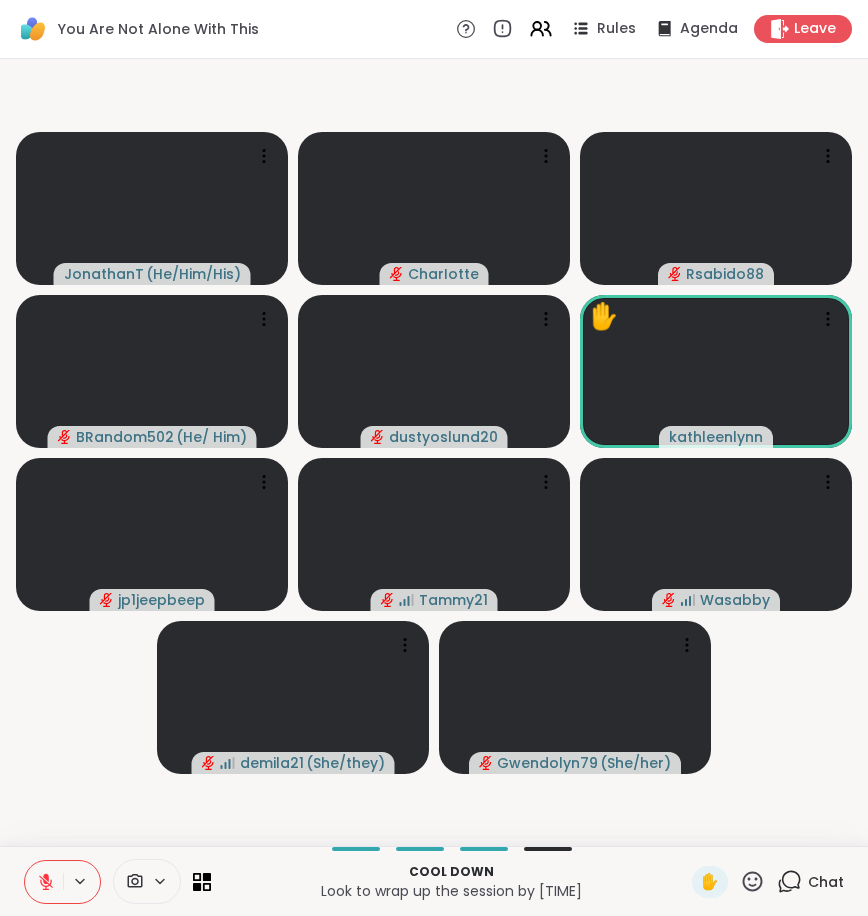 click 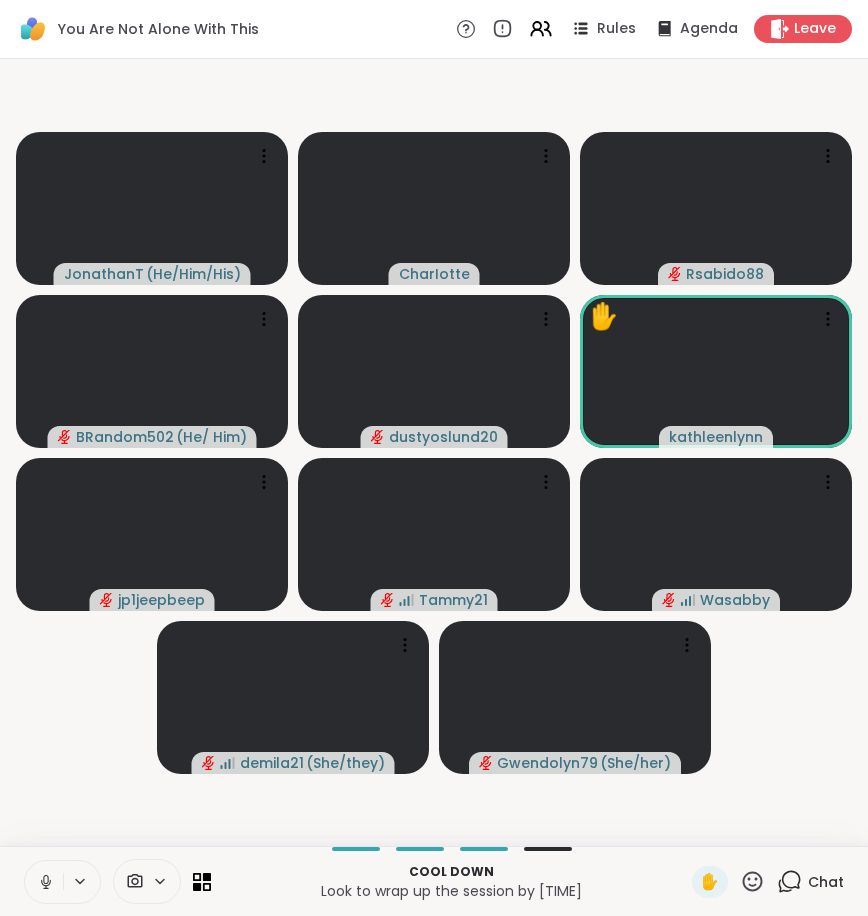click on "JonathanT ( He/Him/His ) CharIotte Rsabido88 BRandom502 ( He/ Him ) dustyoslund20 ✋ kathleenlynn jp1jeepbeep Tammy21 Wasabby demila21 ( She/they ) Gwendolyn79 ( She/her )" at bounding box center [434, 452] 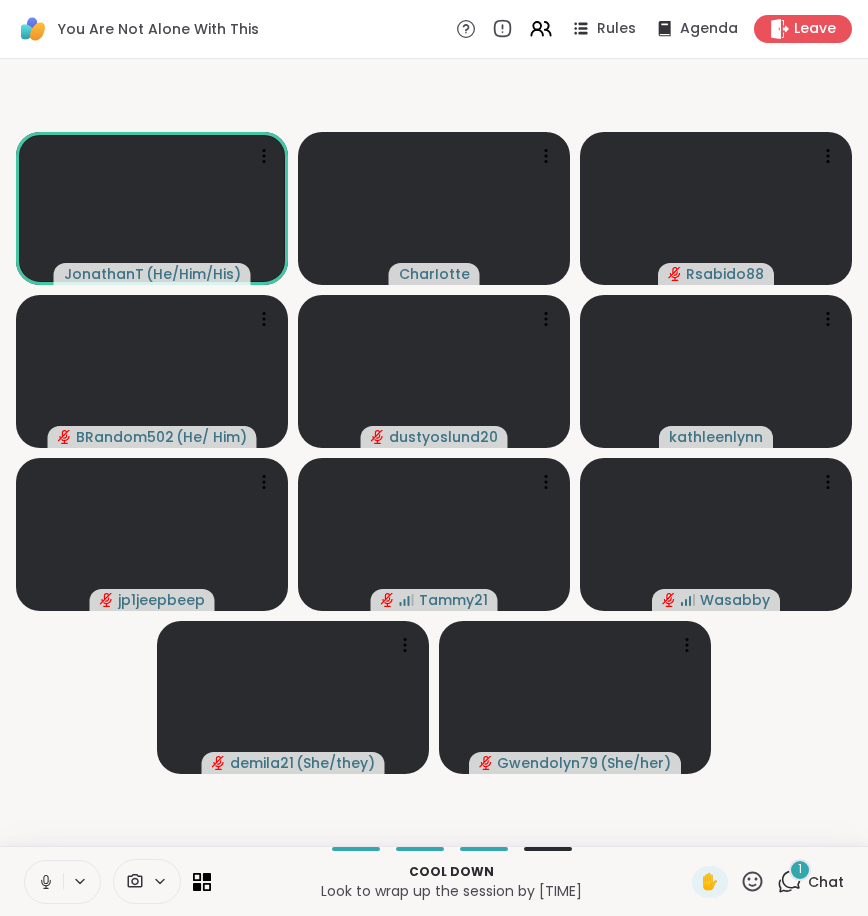 click 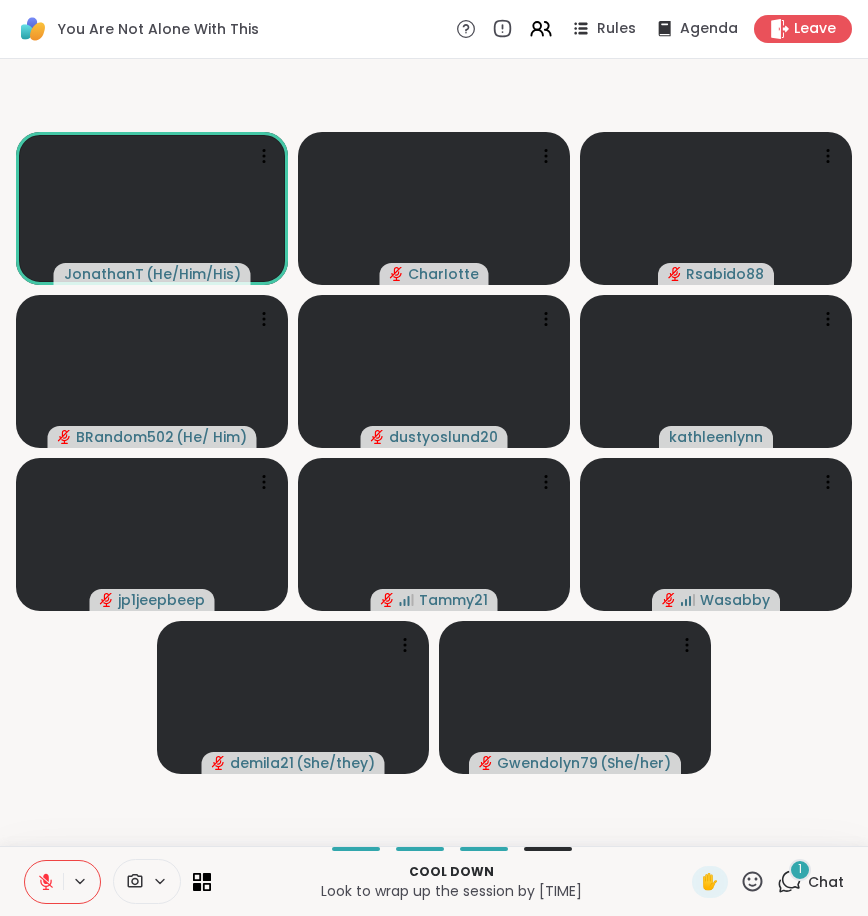 click on "JonathanT ( He/Him/His ) CharIotte Rsabido88 BRandom502 ( He/ Him ) dustyoslund20 kathleenlynn jp1jeepbeep Tammy21 Wasabby demila21 ( She/they ) Gwendolyn79 ( She/her )" at bounding box center [434, 452] 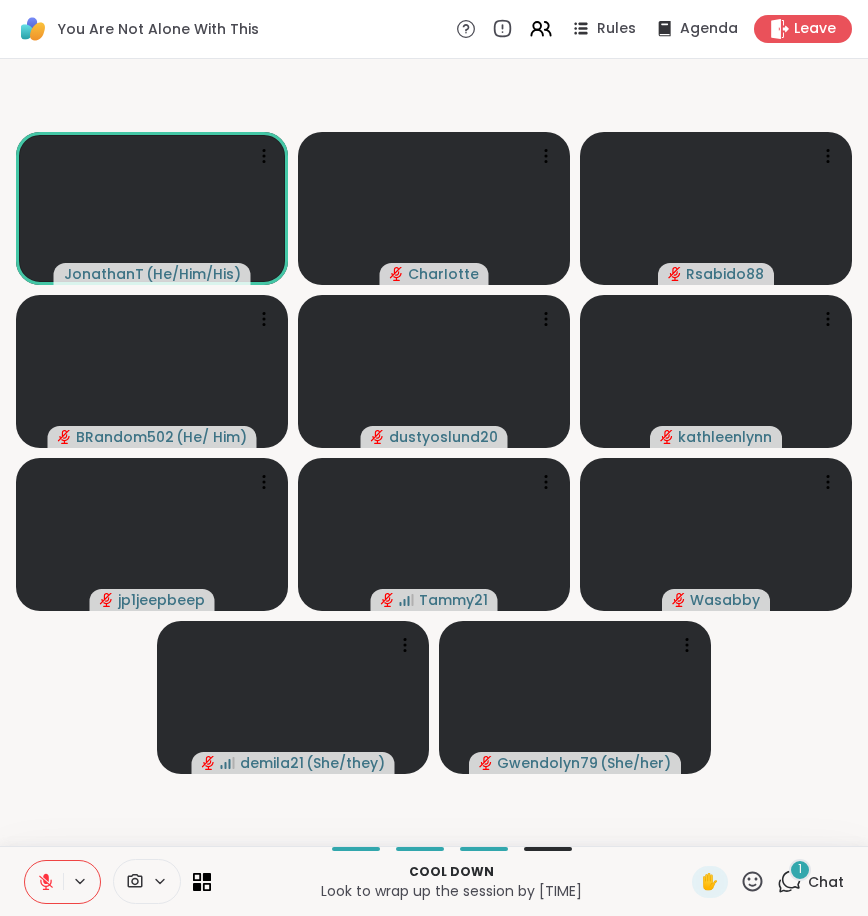 click on "1" at bounding box center [800, 870] 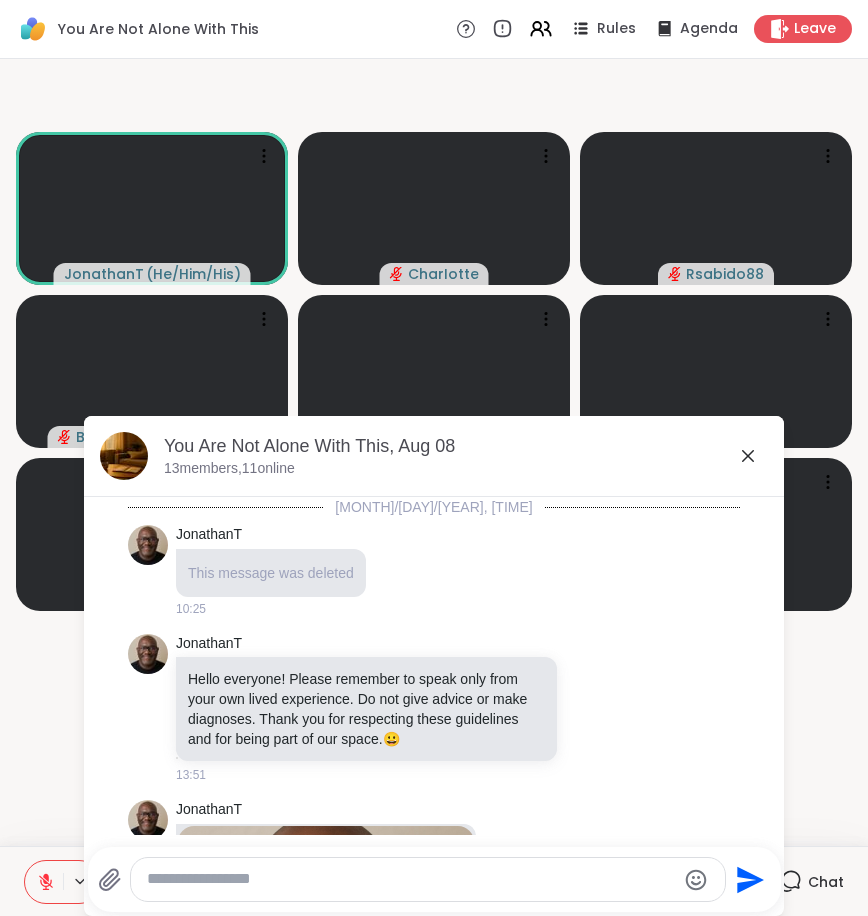 scroll, scrollTop: 6862, scrollLeft: 0, axis: vertical 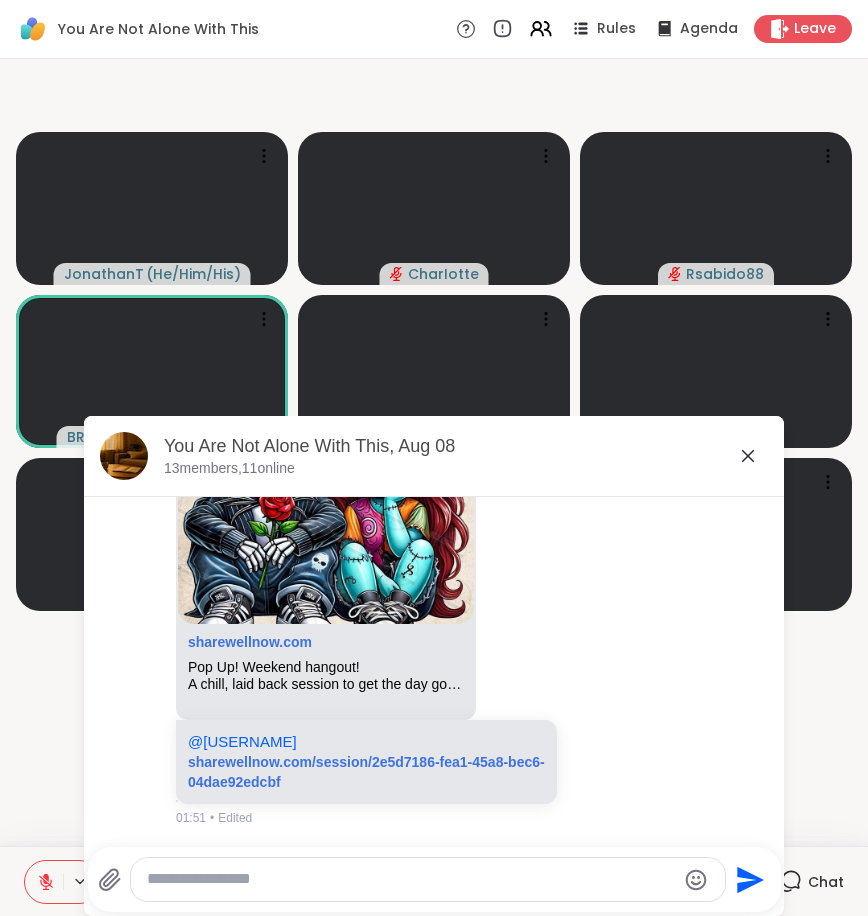 click 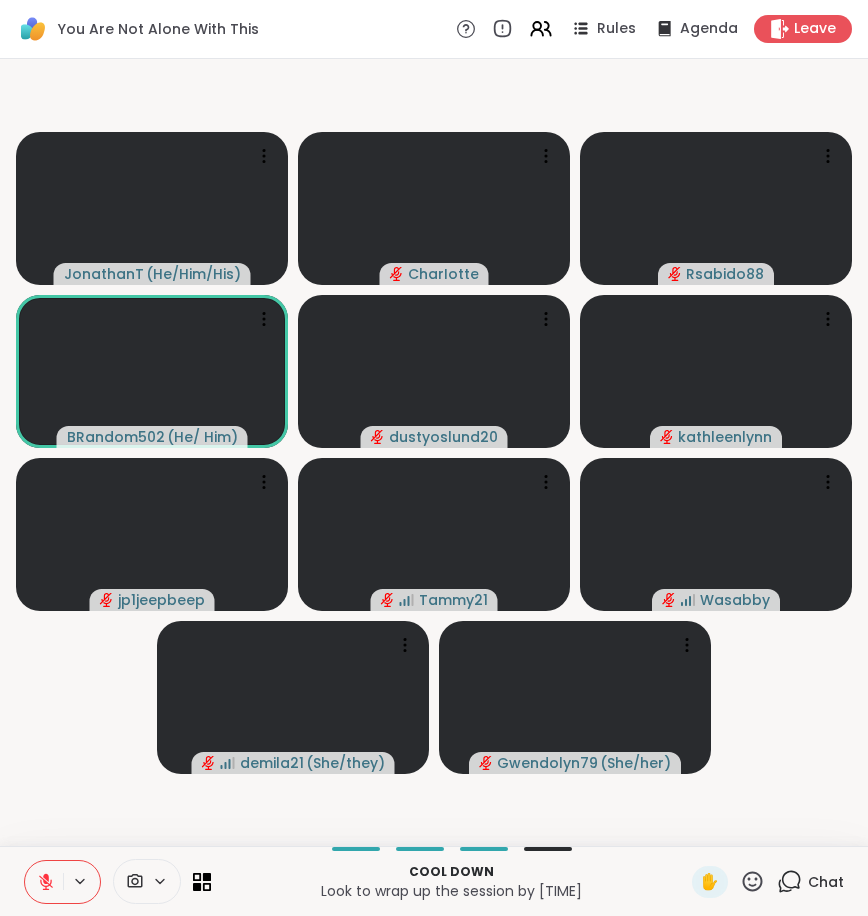 click on "JonathanT ( He/Him/His ) CharIotte Rsabido88 BRandom502 ( He/ Him ) dustyoslund20 kathleenlynn jp1jeepbeep Tammy21 Wasabby demila21 ( She/they ) Gwendolyn79 ( She/her )" at bounding box center [434, 452] 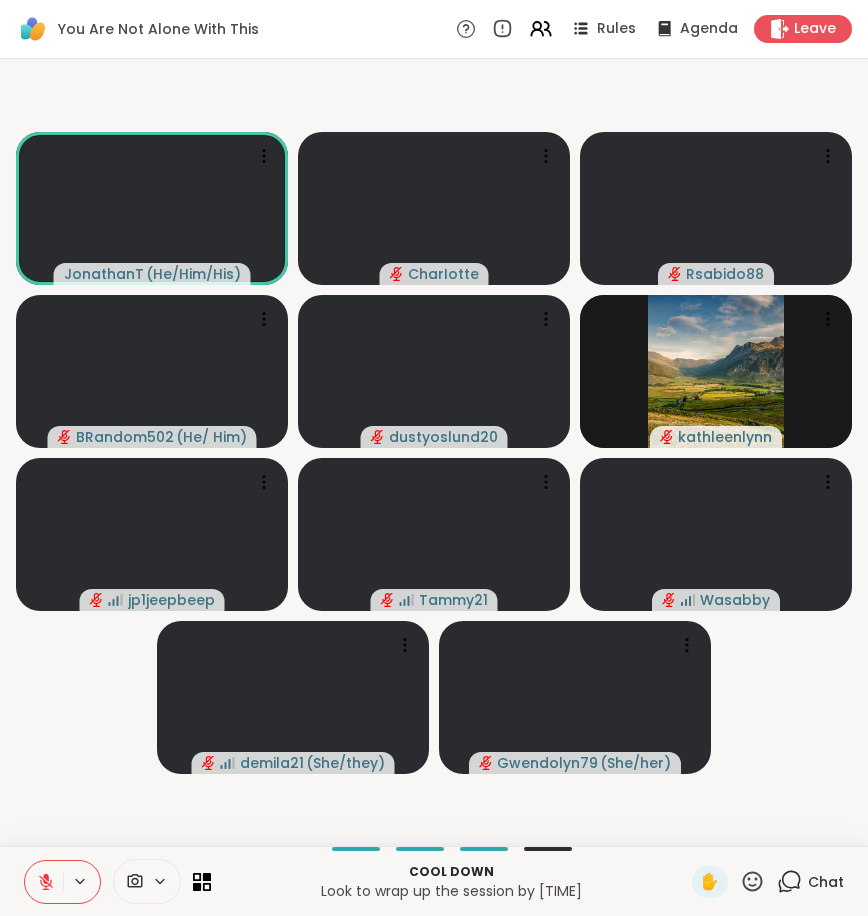 click on "JonathanT ( He/Him/His ) CharIotte Rsabido88 BRandom502 ( He/ Him ) dustyoslund20 kathleenlynn jp1jeepbeep Tammy21 Wasabby demila21 ( She/they ) Gwendolyn79 ( She/her )" at bounding box center [434, 452] 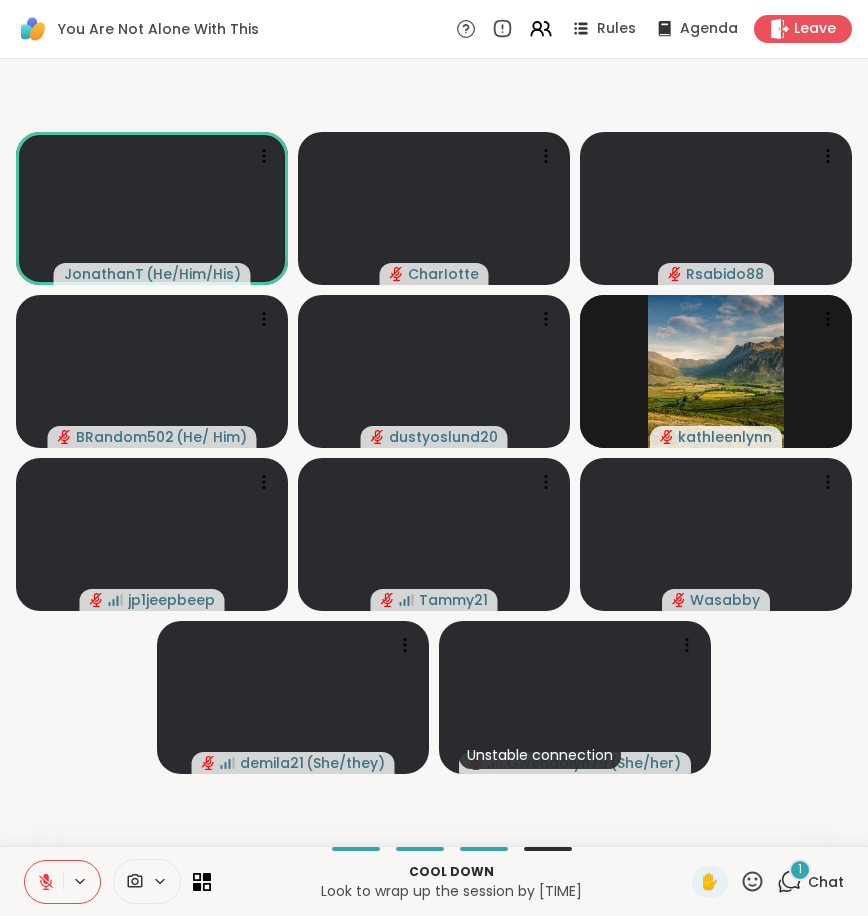 click on "1 Chat" at bounding box center [810, 882] 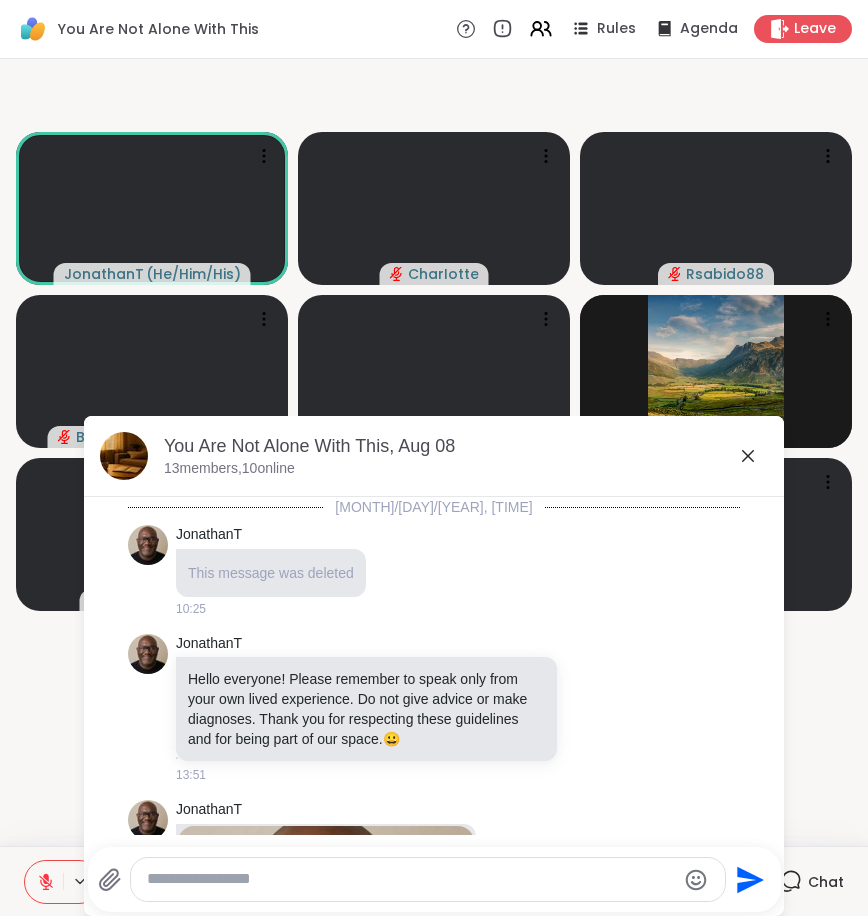 scroll, scrollTop: 6968, scrollLeft: 0, axis: vertical 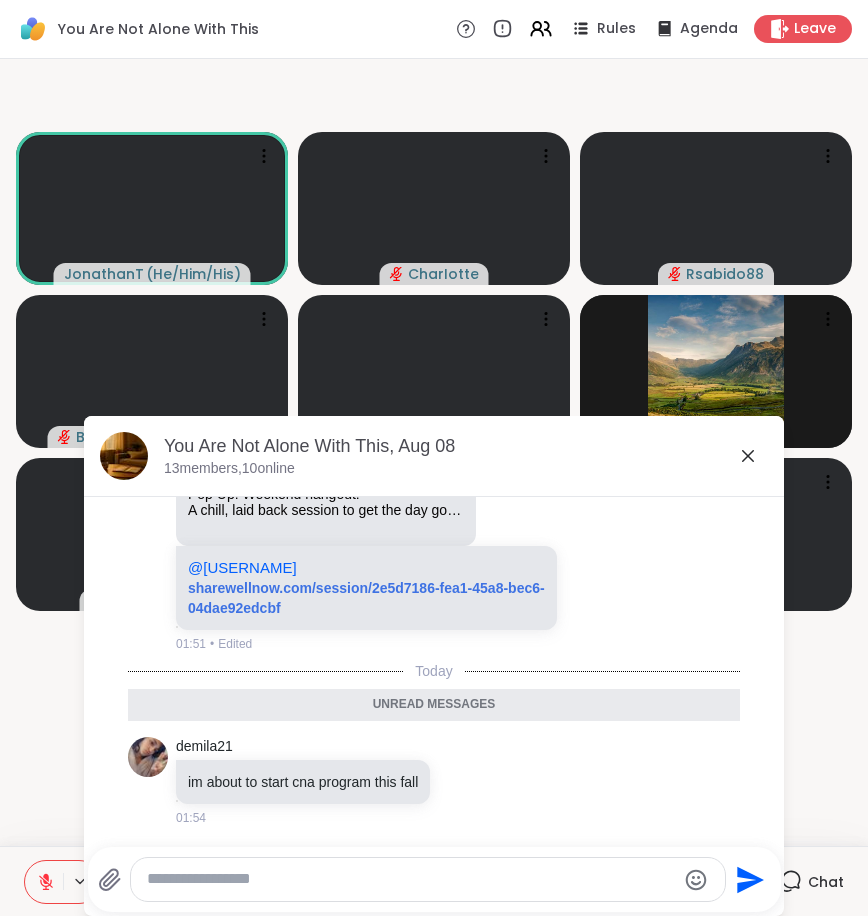 click 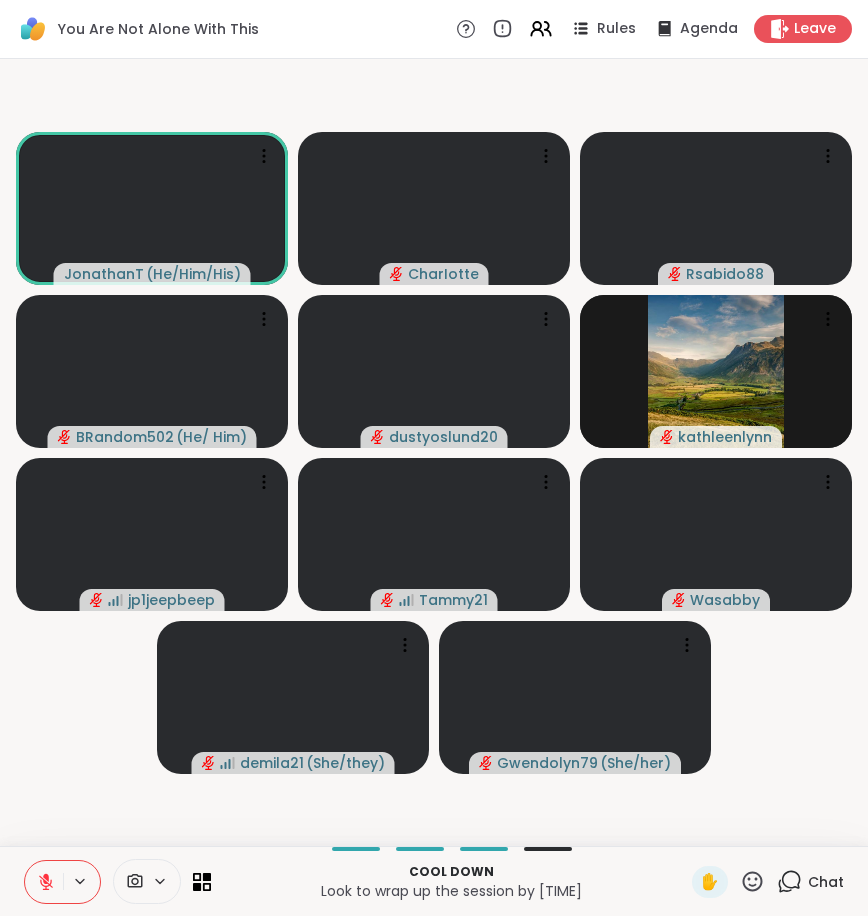 click on "JonathanT ( He/Him/His ) CharIotte Rsabido88 BRandom502 ( He/ Him ) dustyoslund20 kathleenlynn jp1jeepbeep Tammy21 Wasabby demila21 ( She/they ) Gwendolyn79 ( She/her )" at bounding box center [434, 452] 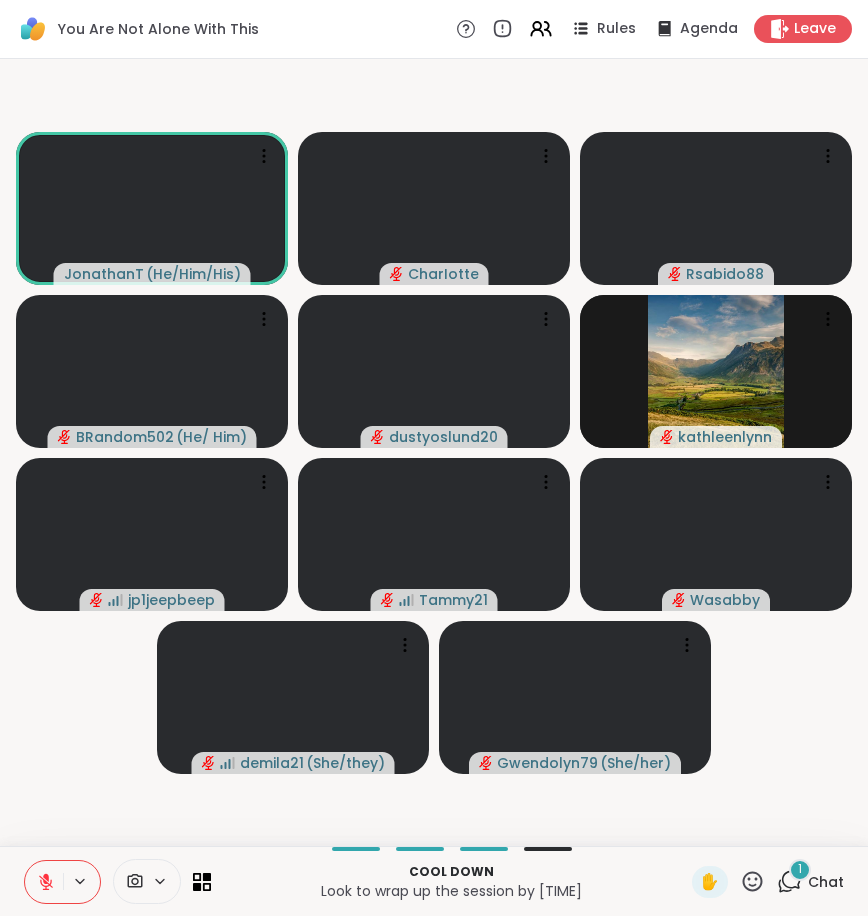 click 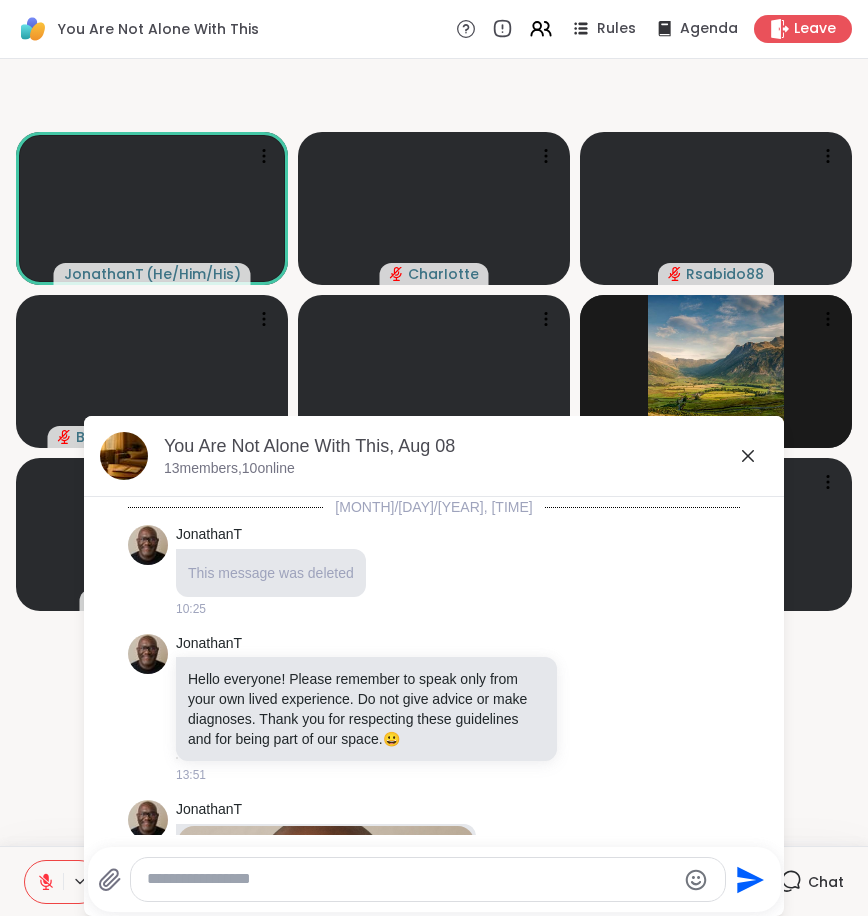scroll, scrollTop: 7074, scrollLeft: 0, axis: vertical 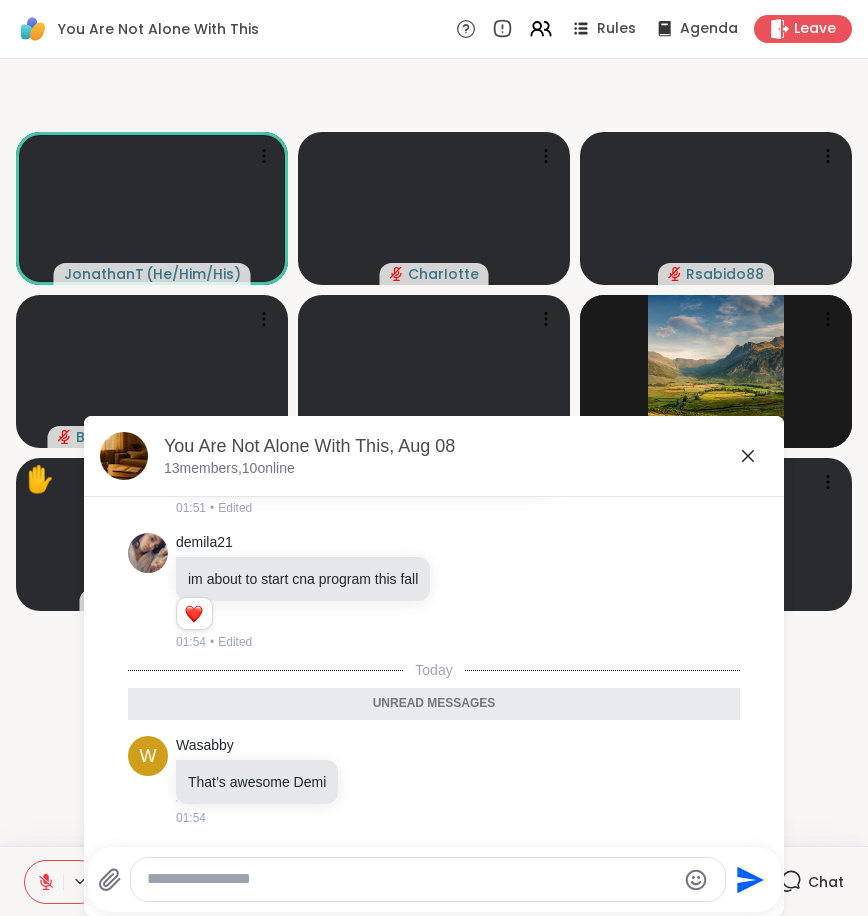 click 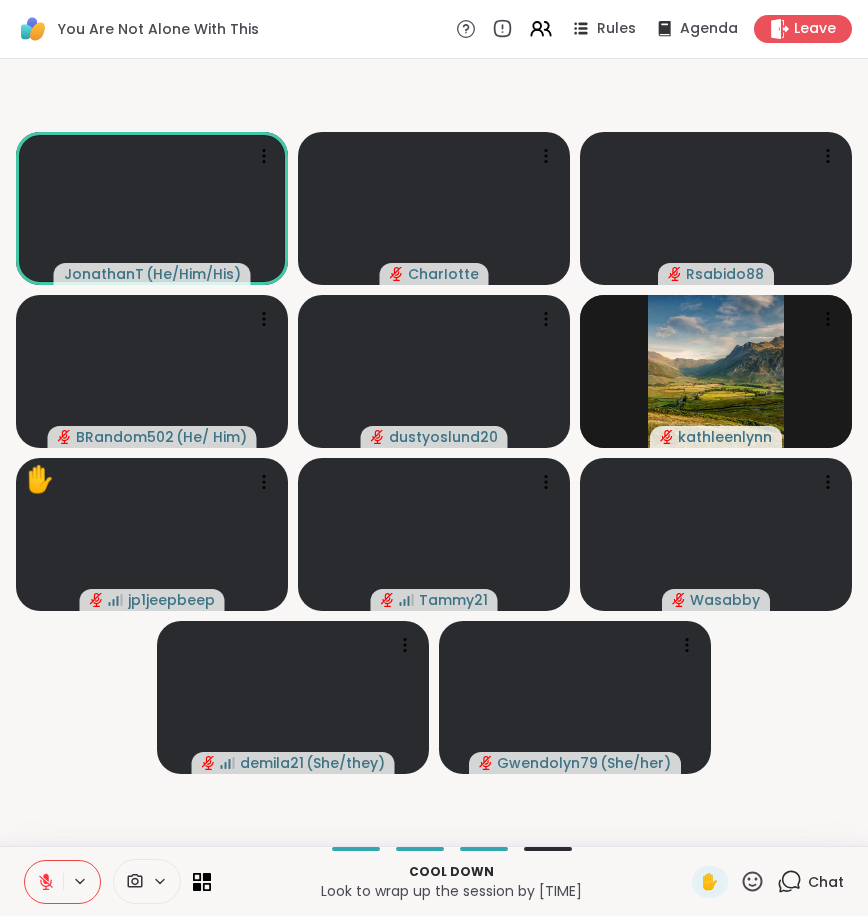 click on "JonathanT ( He/Him/His ) CharIotte Rsabido88 BRandom502 ( He/ Him ) dustyoslund20 kathleenlynn ✋ jp1jeepbeep Tammy21 Wasabby demila21 ( She/they ) Gwendolyn79 ( She/her )" at bounding box center [434, 452] 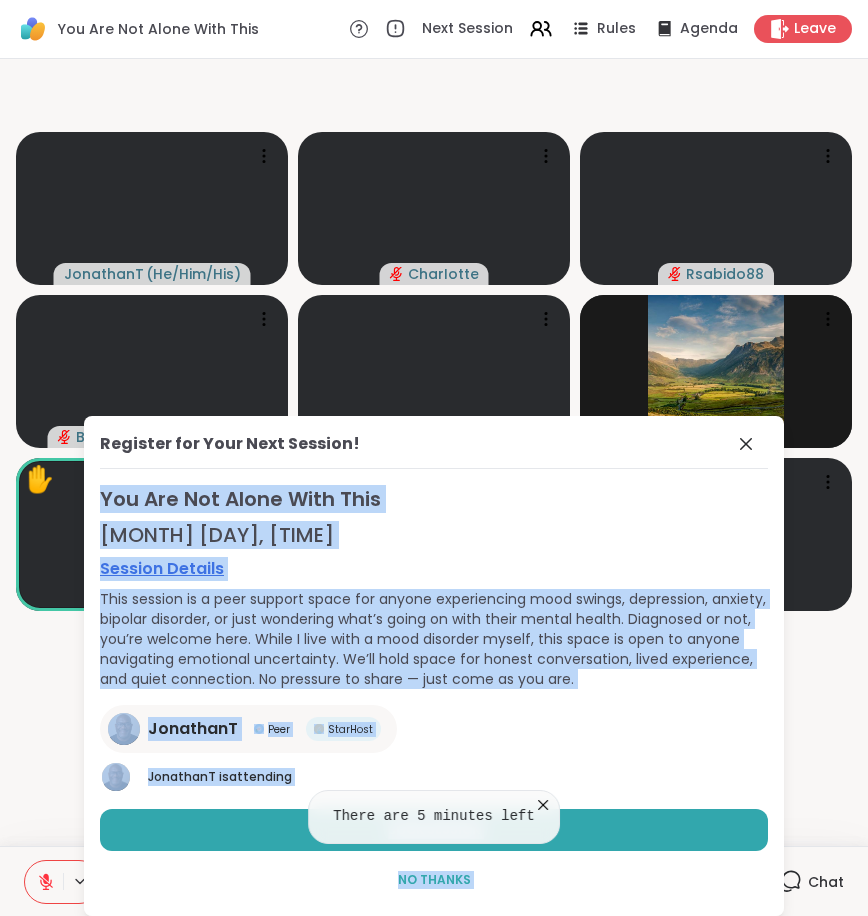 drag, startPoint x: 534, startPoint y: 808, endPoint x: 740, endPoint y: 446, distance: 416.5093 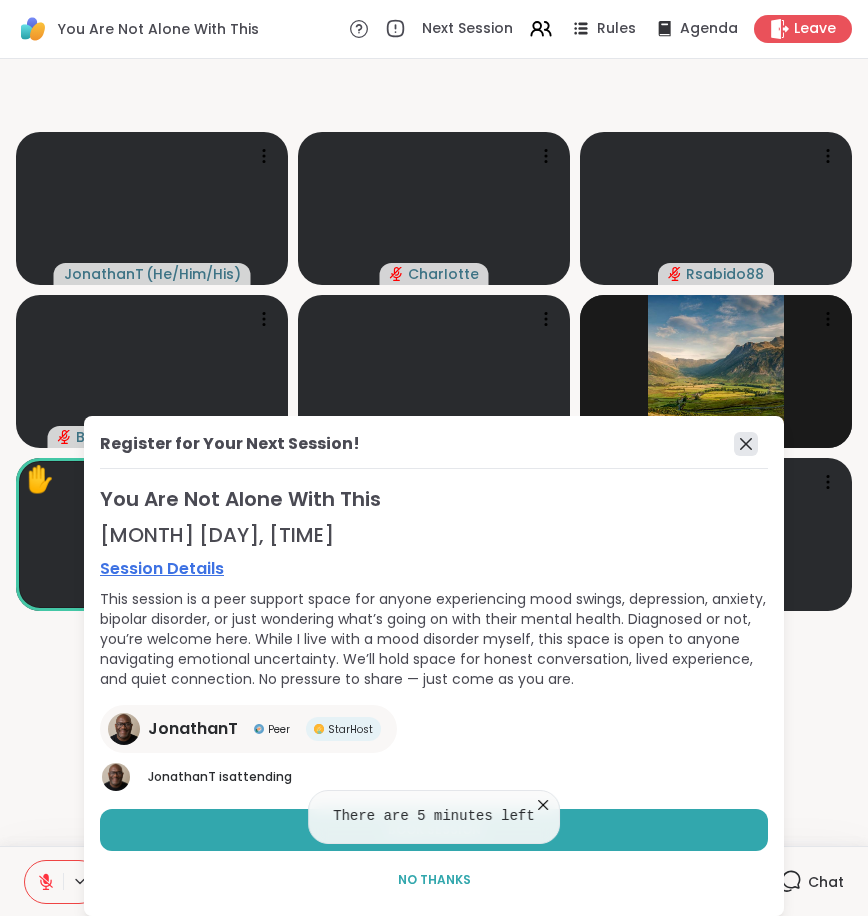 click 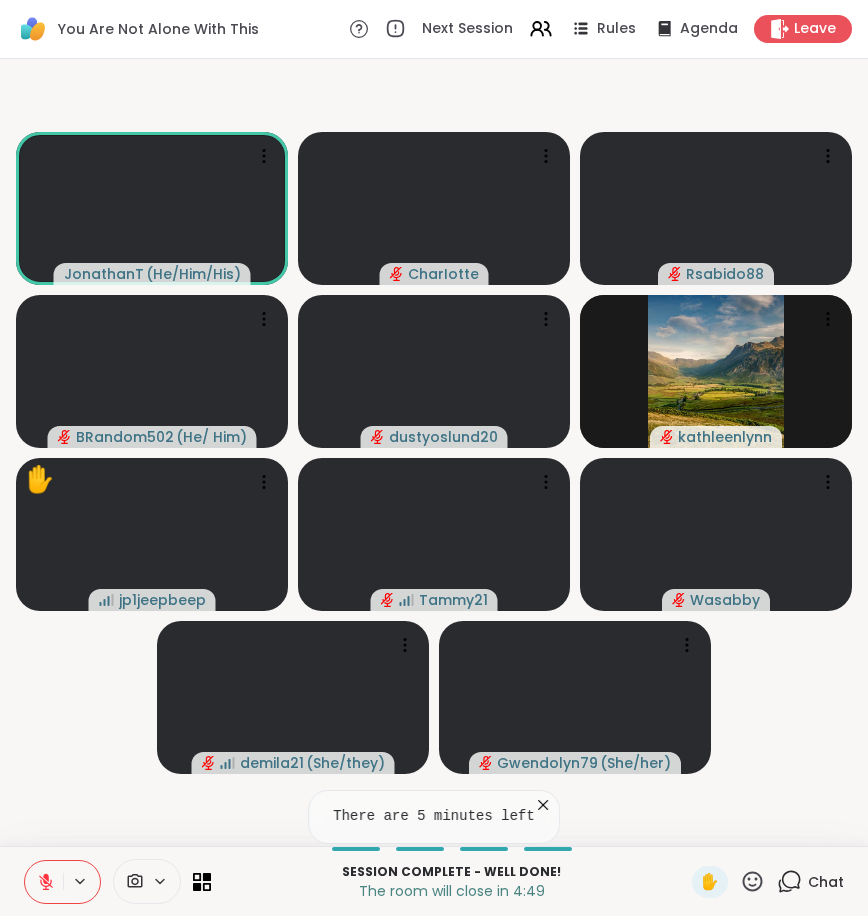 click on "JonathanT ( He/Him/His ) CharIotte Rsabido88 BRandom502 ( He/ Him ) dustyoslund20 kathleenlynn ✋ jp1jeepbeep Tammy21 Wasabby demila21 ( She/they ) Gwendolyn79 ( She/her )" at bounding box center [434, 452] 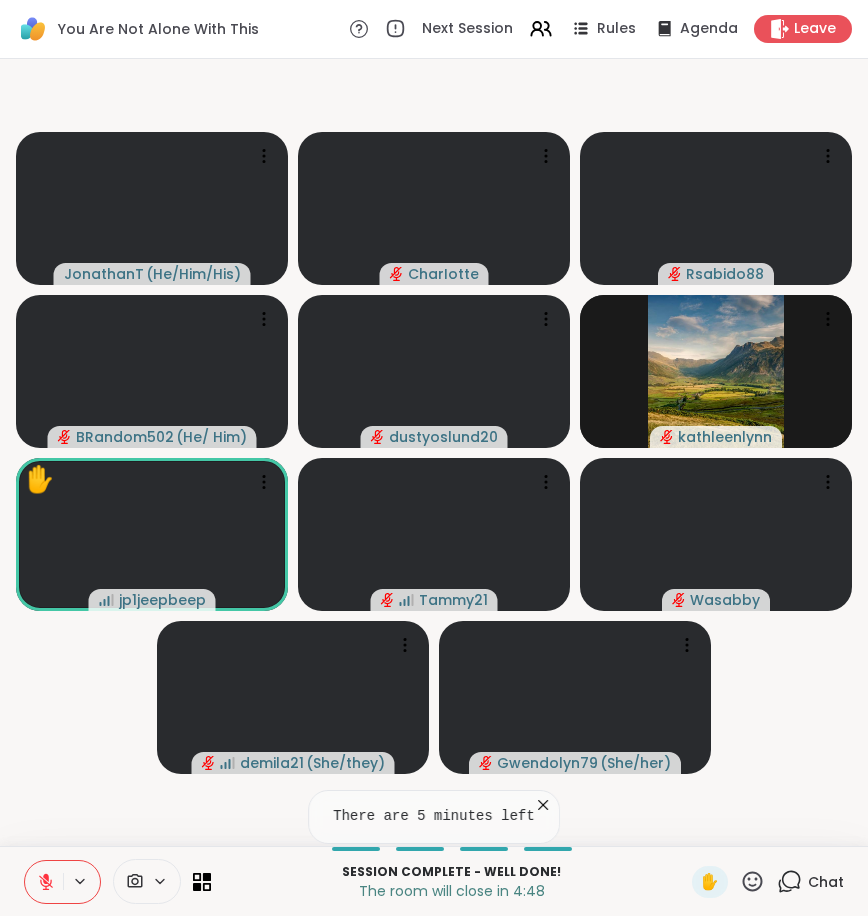 click on "JonathanT ( He/Him/His ) CharIotte Rsabido88 BRandom502 ( He/ Him ) dustyoslund20 kathleenlynn ✋ jp1jeepbeep Tammy21 Wasabby demila21 ( She/they ) Gwendolyn79 ( She/her )" at bounding box center (434, 452) 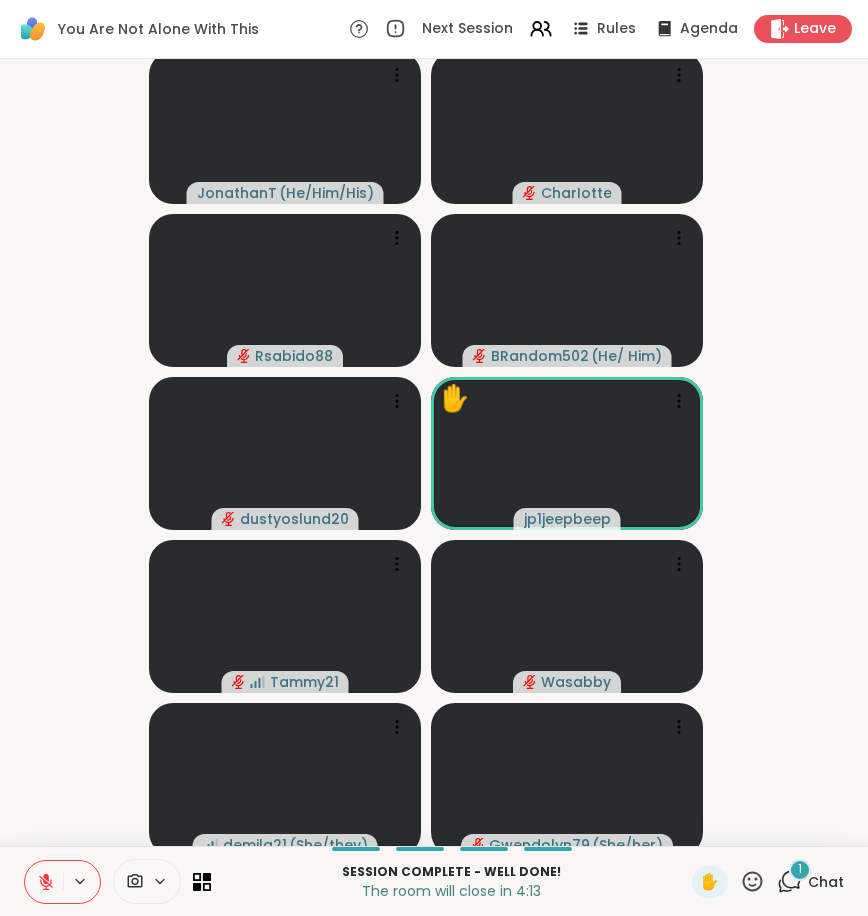 click on "Chat" at bounding box center (826, 882) 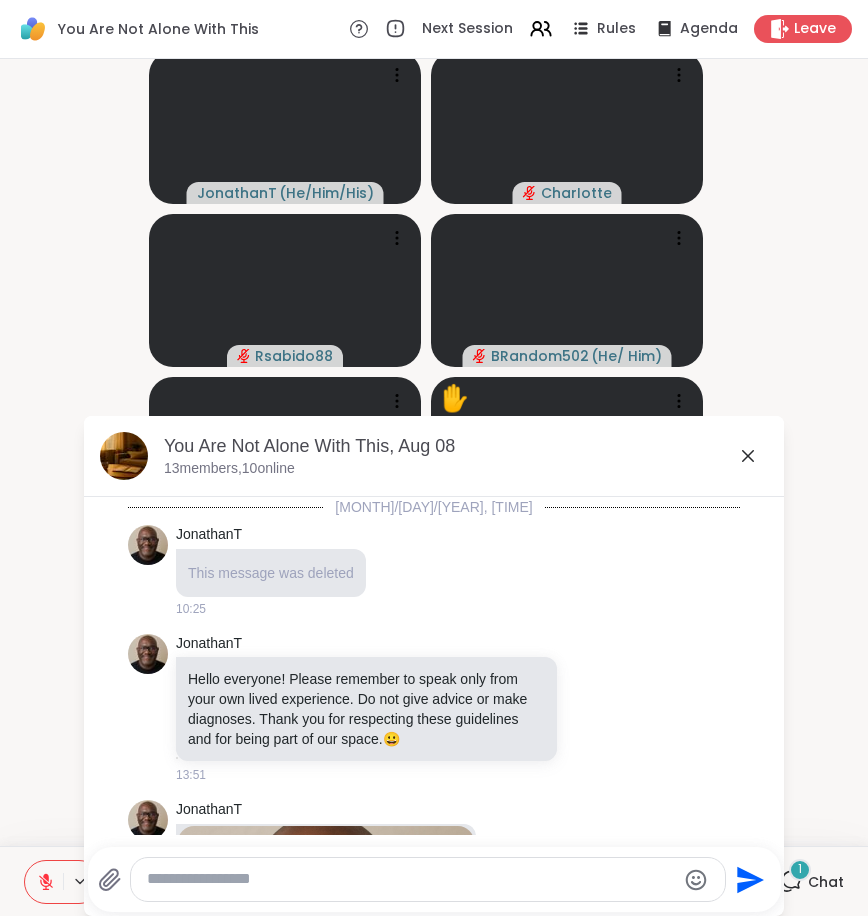 scroll, scrollTop: 7306, scrollLeft: 0, axis: vertical 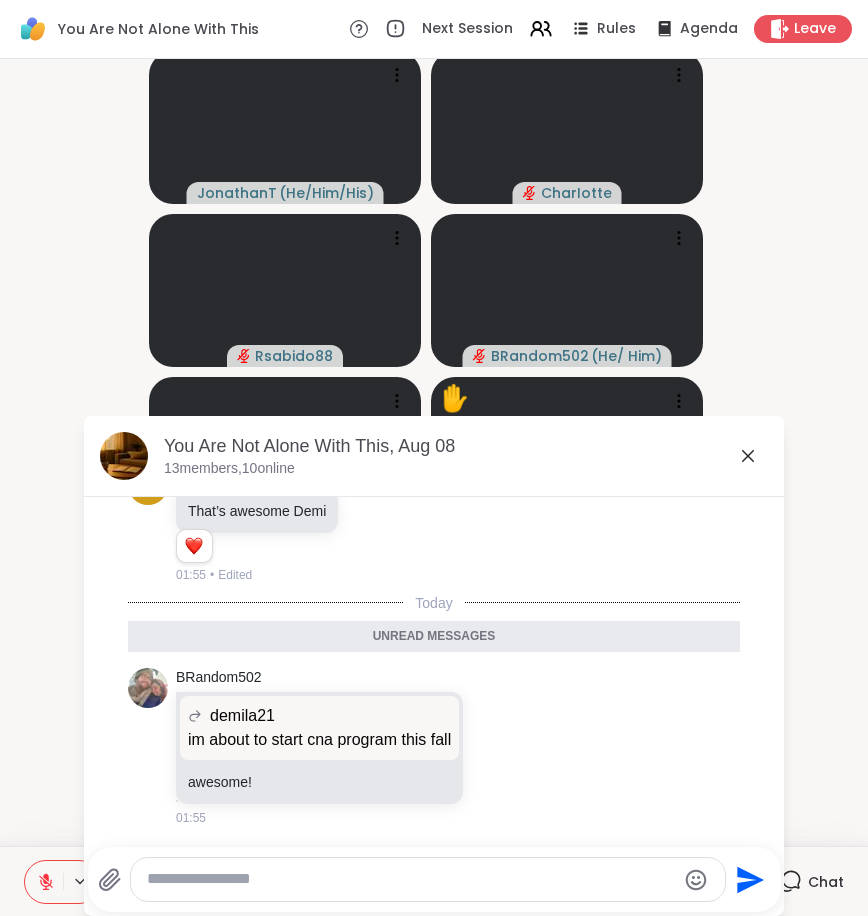 click 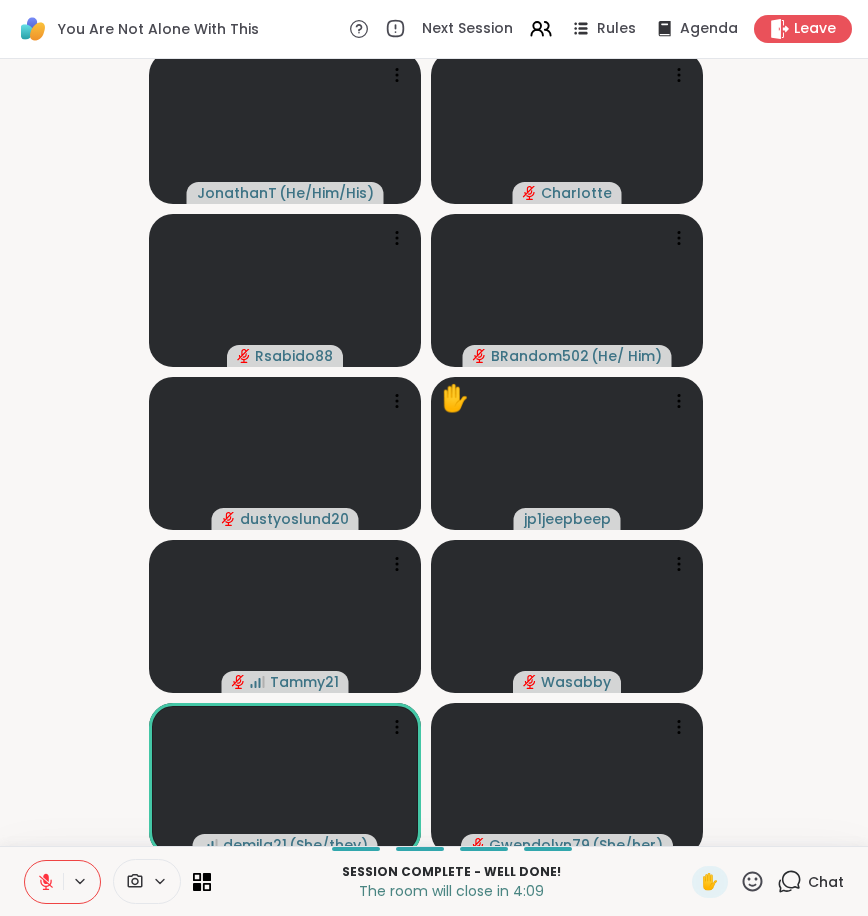 click on "JonathanT ( He/Him/His ) CharIotte Rsabido88 BRandom502 ( He/ Him ) dustyoslund20 ✋ jp1jeepbeep Tammy21 Wasabby demila21 ( She/they ) Gwendolyn79 ( She/her )" at bounding box center (434, 452) 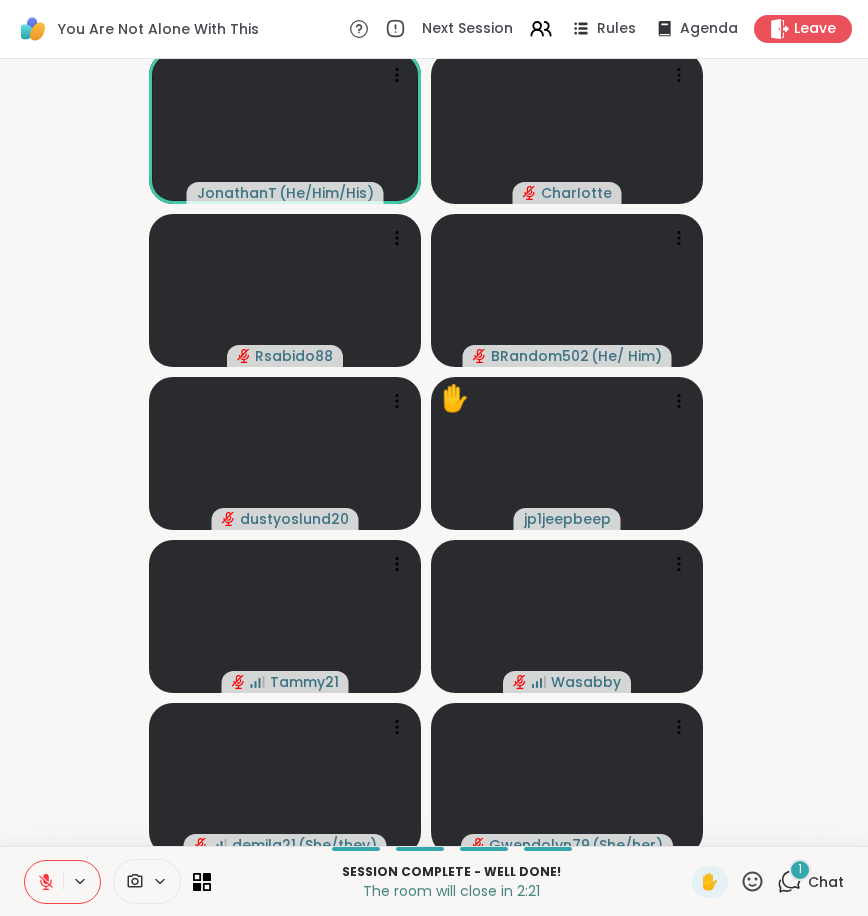click on "1" at bounding box center (800, 869) 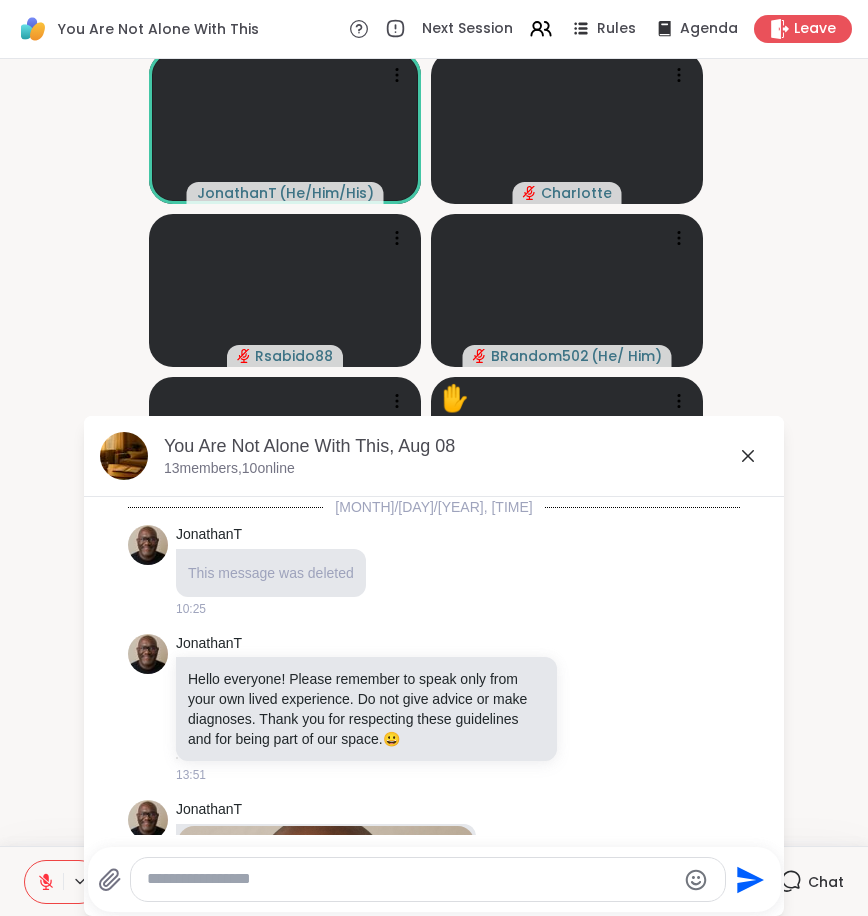scroll, scrollTop: 7412, scrollLeft: 0, axis: vertical 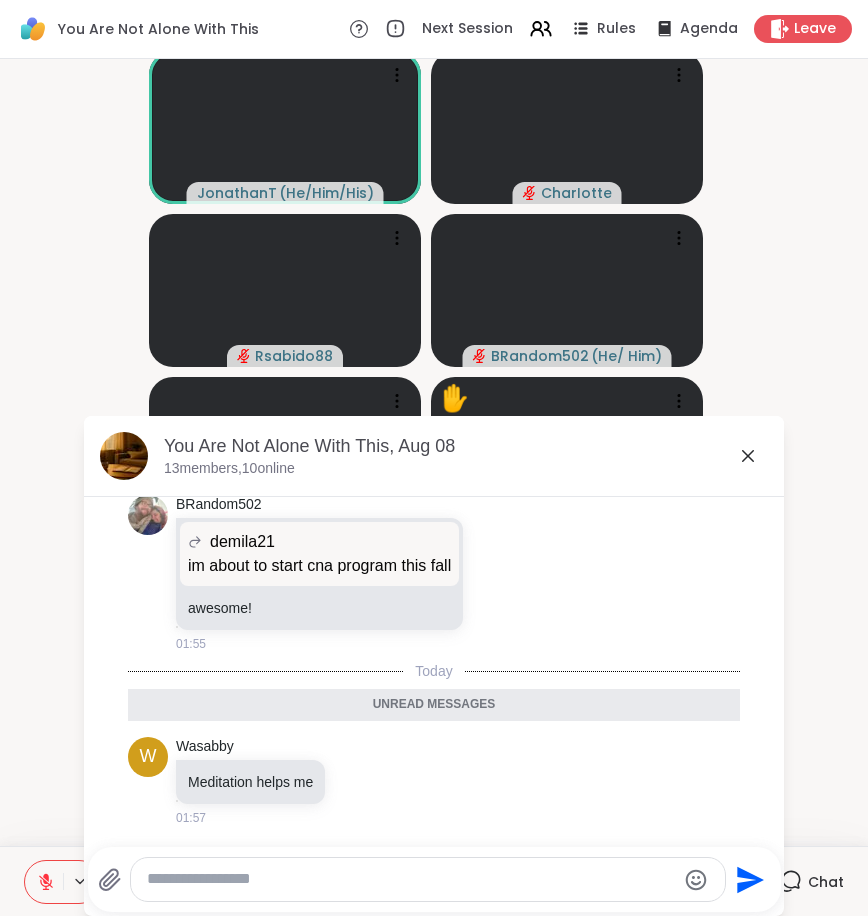 click 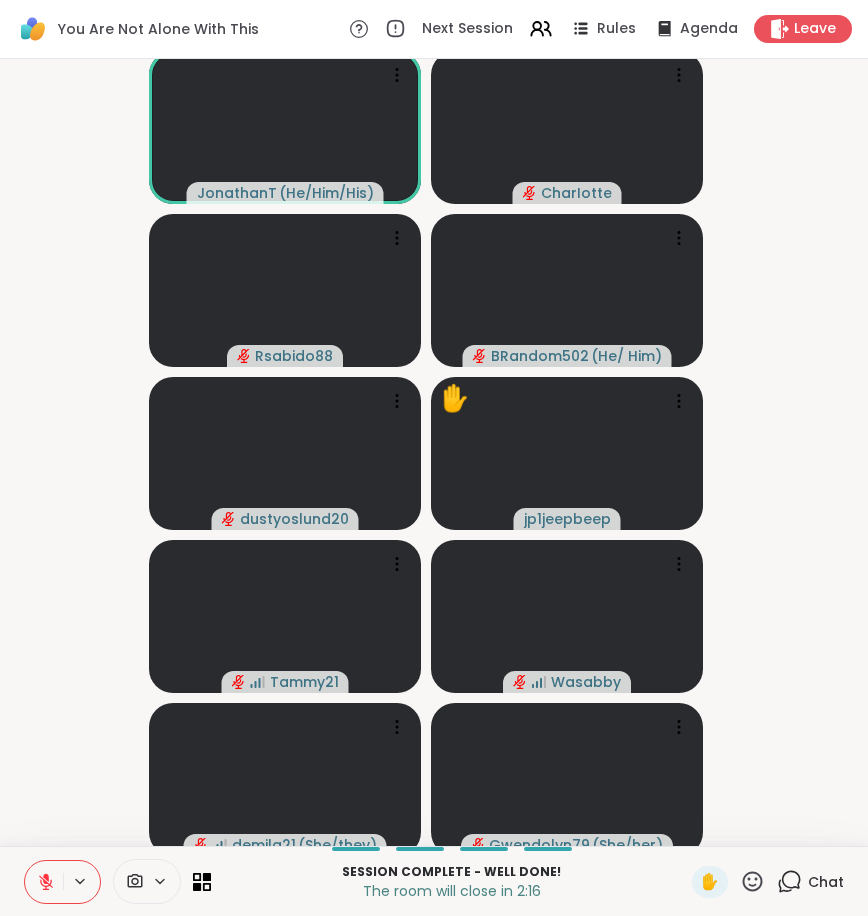 click on "JonathanT ( He/Him/His ) CharIotte Rsabido88 BRandom502 ( He/ Him ) dustyoslund20 ✋ jp1jeepbeep Tammy21 Wasabby demila21 ( She/they ) Gwendolyn79 ( She/her )" at bounding box center [434, 452] 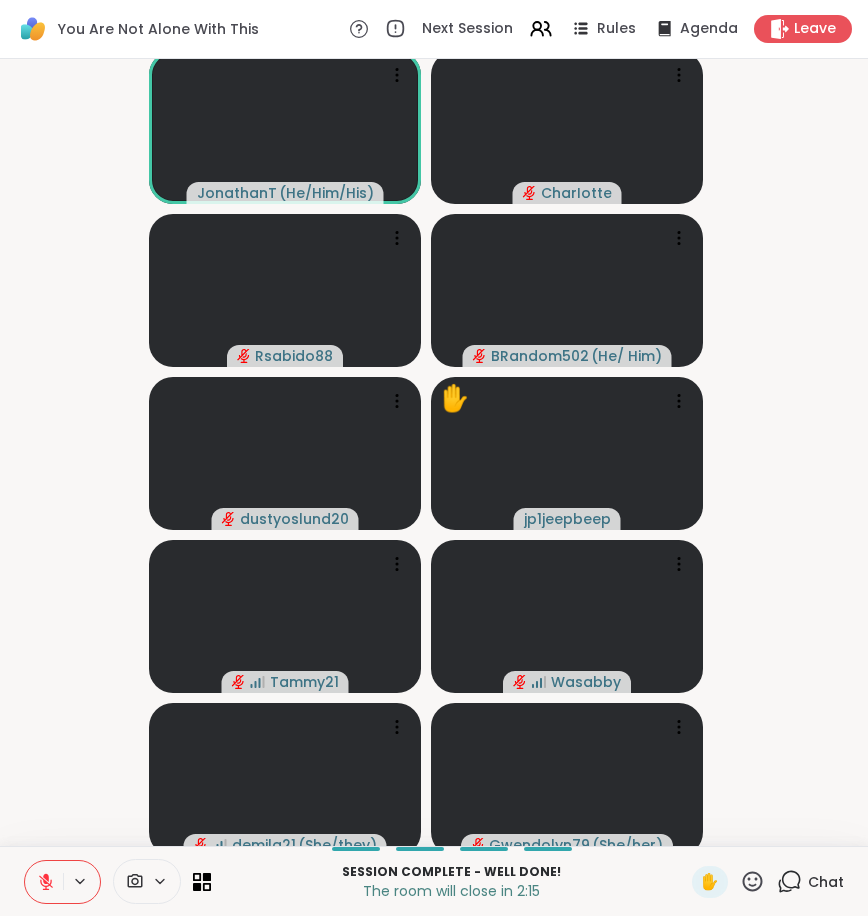 click on "JonathanT ( He/Him/His ) CharIotte Rsabido88 BRandom502 ( He/ Him ) dustyoslund20 ✋ jp1jeepbeep Tammy21 Wasabby demila21 ( She/they ) Gwendolyn79 ( She/her )" at bounding box center (434, 452) 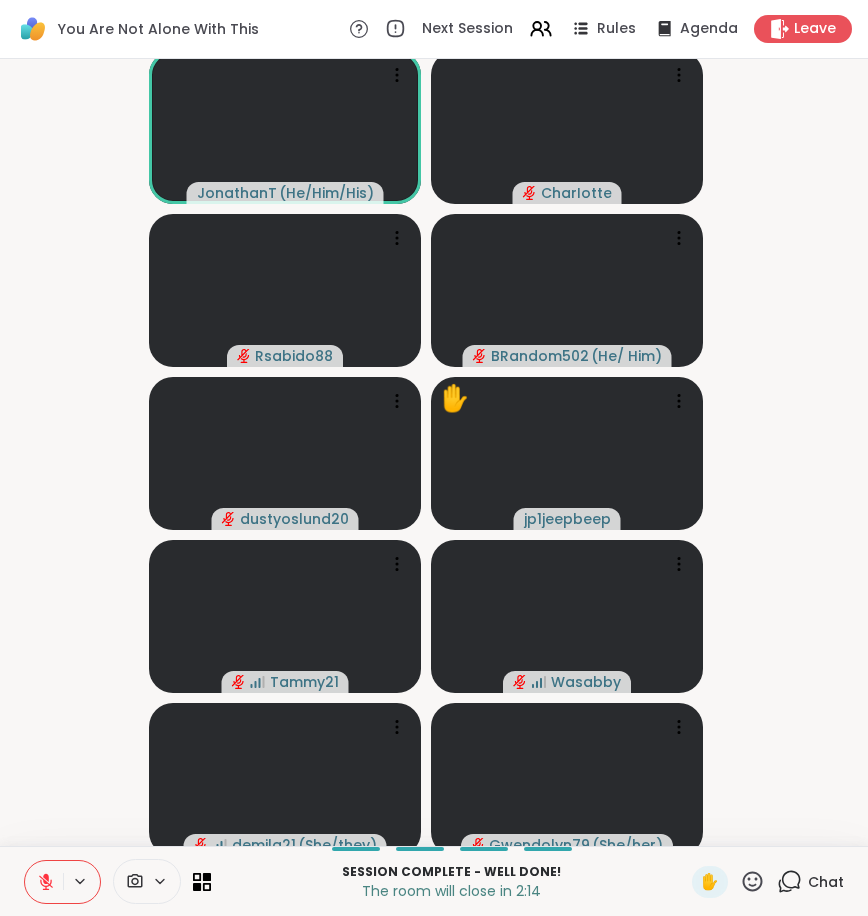 click on "JonathanT ( He/Him/His ) CharIotte Rsabido88 BRandom502 ( He/ Him ) dustyoslund20 ✋ jp1jeepbeep Tammy21 Wasabby demila21 ( She/they ) Gwendolyn79 ( She/her )" at bounding box center [434, 452] 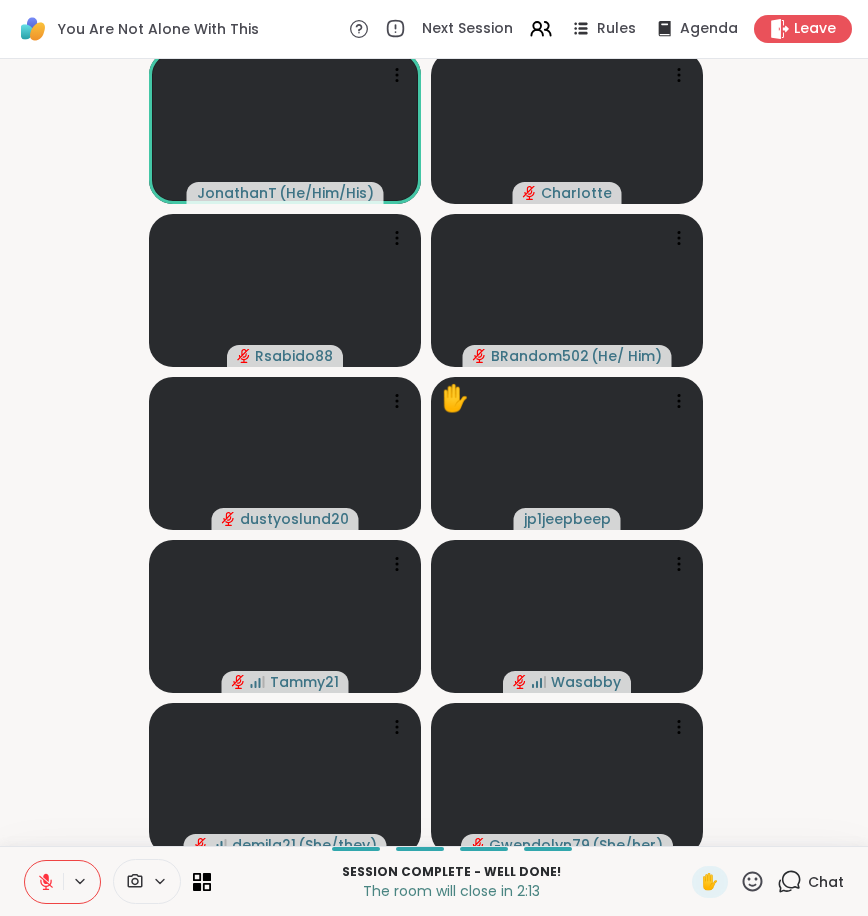 click on "JonathanT ( He/Him/His ) CharIotte Rsabido88 BRandom502 ( He/ Him ) dustyoslund20 ✋ jp1jeepbeep Tammy21 Wasabby demila21 ( She/they ) Gwendolyn79 ( She/her )" at bounding box center (434, 452) 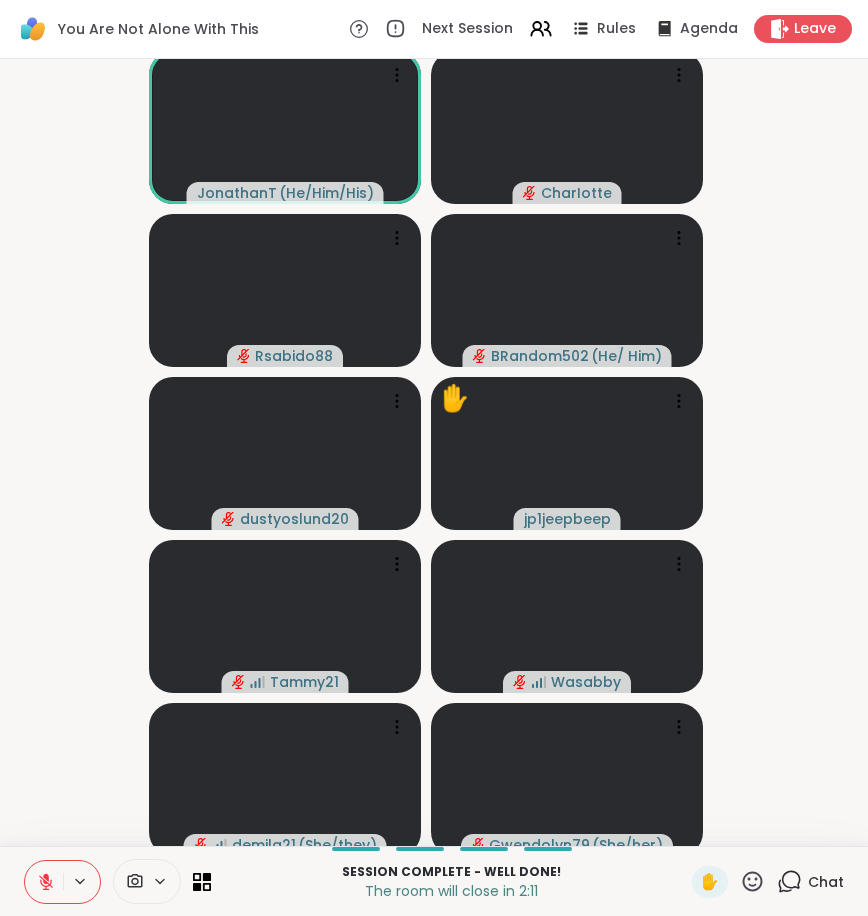 click on "JonathanT ( He/Him/His ) CharIotte Rsabido88 BRandom502 ( He/ Him ) dustyoslund20 ✋ jp1jeepbeep Tammy21 Wasabby demila21 ( She/they ) Gwendolyn79 ( She/her )" at bounding box center (434, 452) 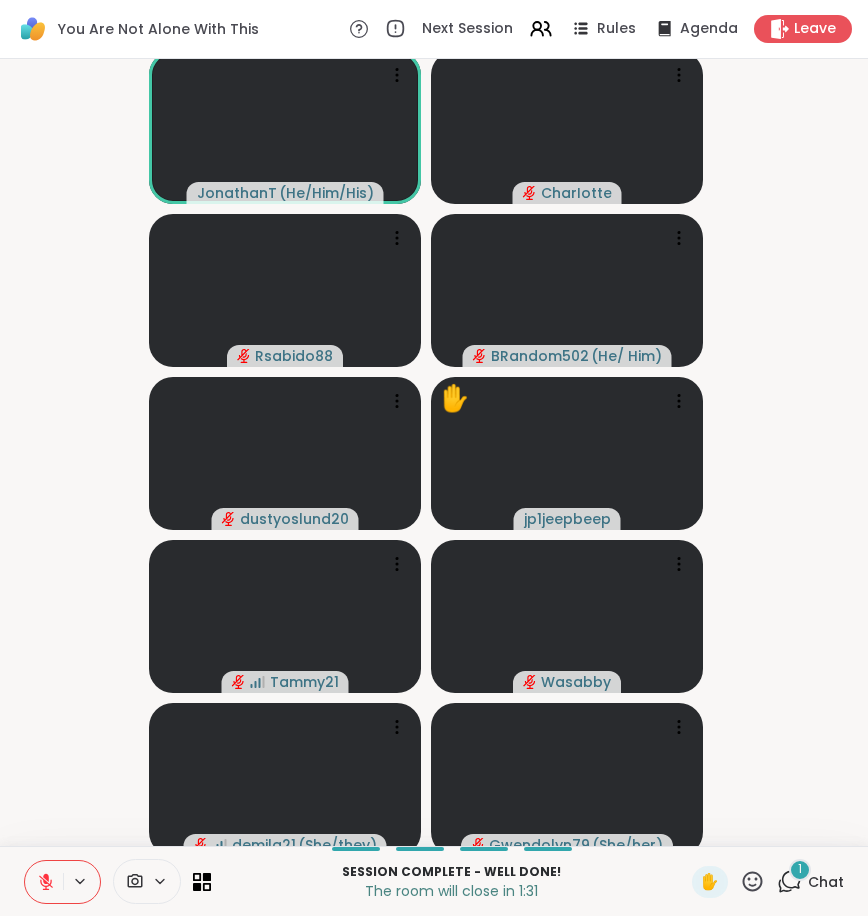 click 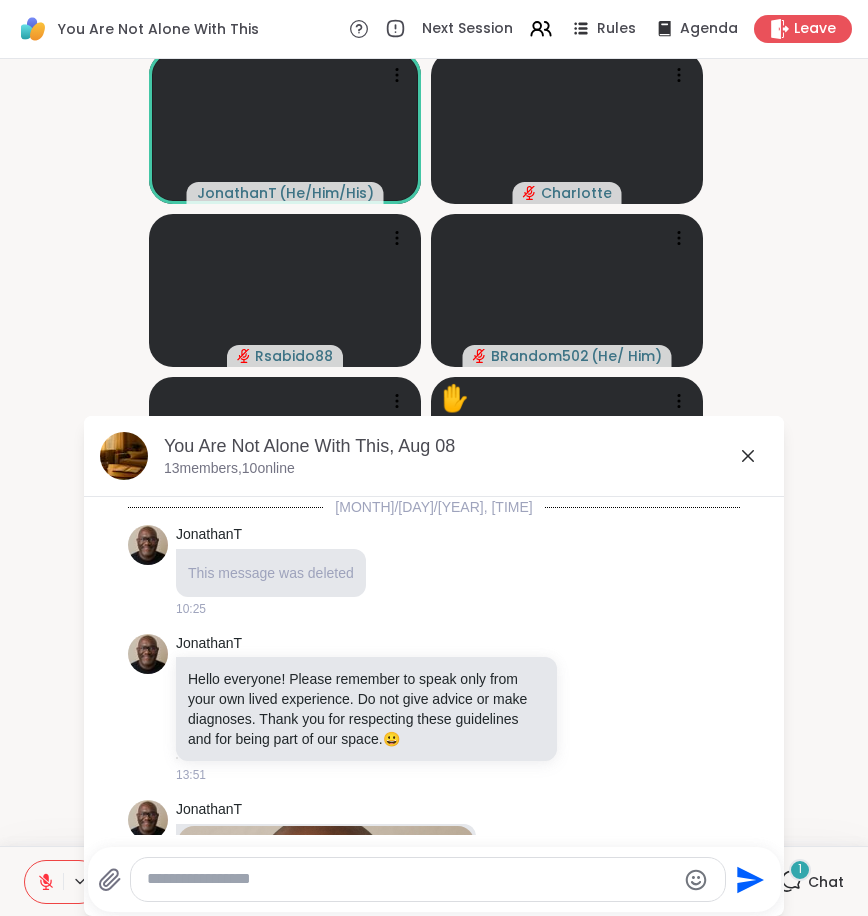 scroll, scrollTop: 7518, scrollLeft: 0, axis: vertical 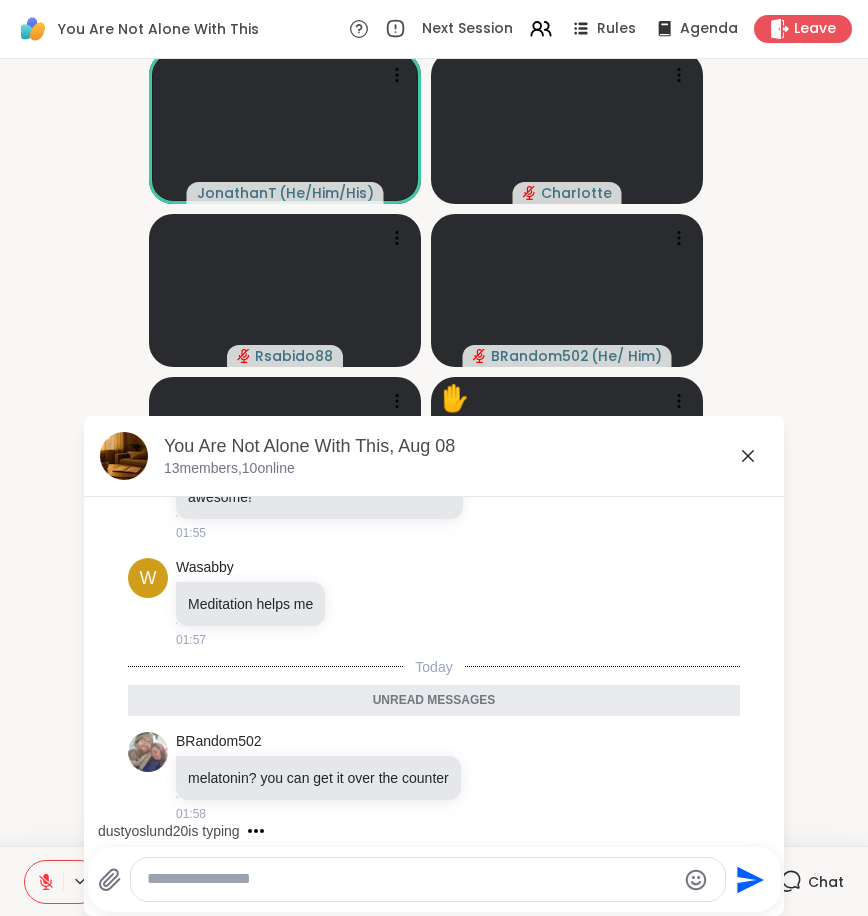 click 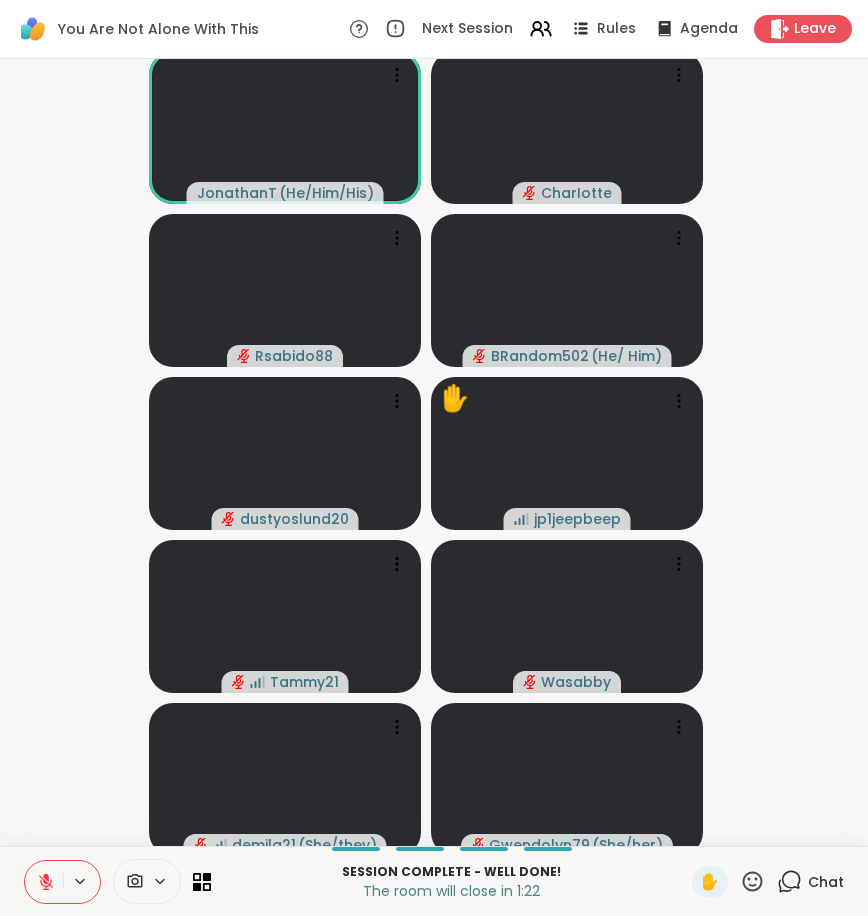 click on "JonathanT ( He/Him/His ) CharIotte Rsabido88 BRandom502 ( He/ Him ) dustyoslund20 ✋ jp1jeepbeep Tammy21 Wasabby demila21 ( She/they ) Gwendolyn79 ( She/her )" at bounding box center (434, 452) 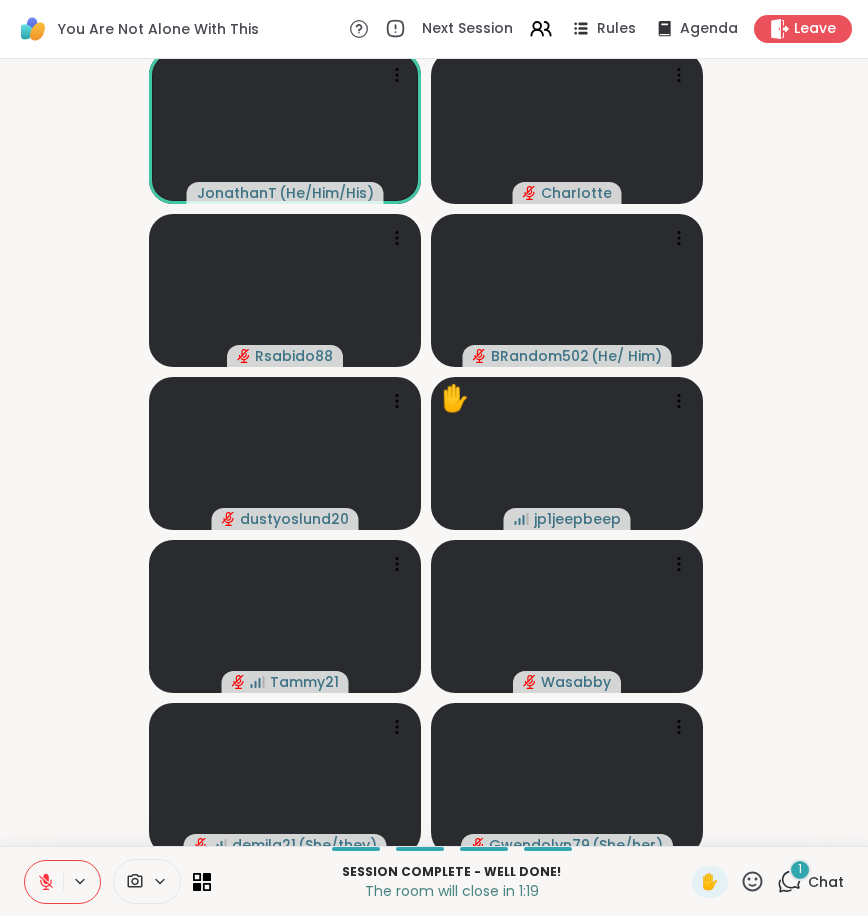 click on "Chat" at bounding box center [826, 882] 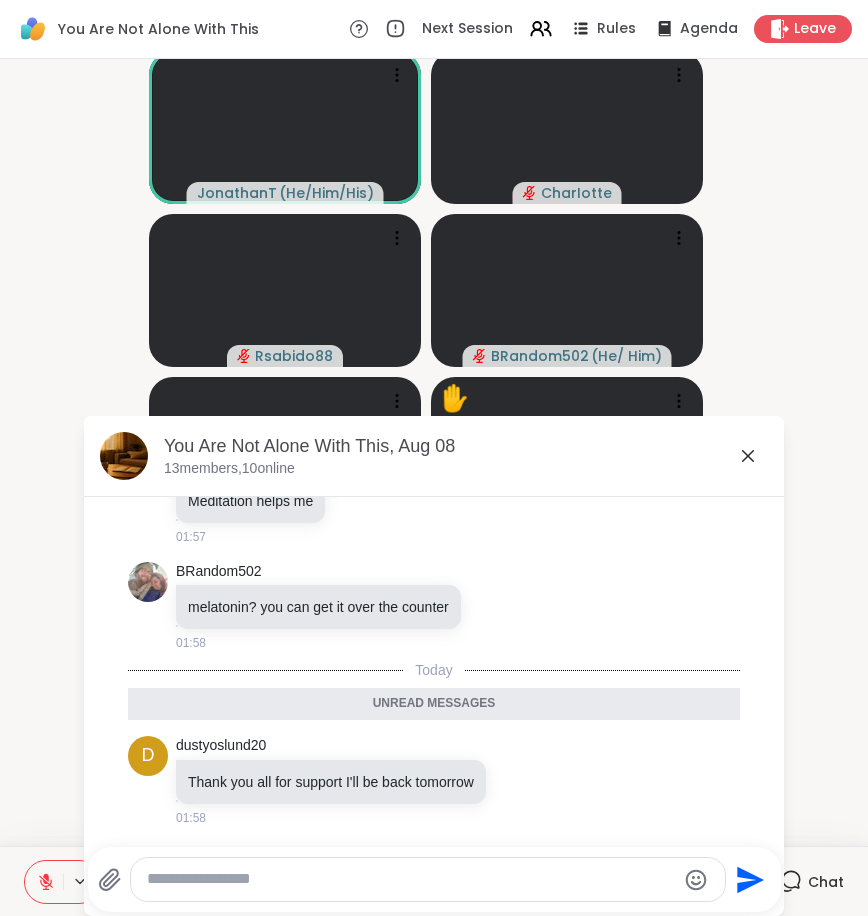 scroll, scrollTop: 7652, scrollLeft: 0, axis: vertical 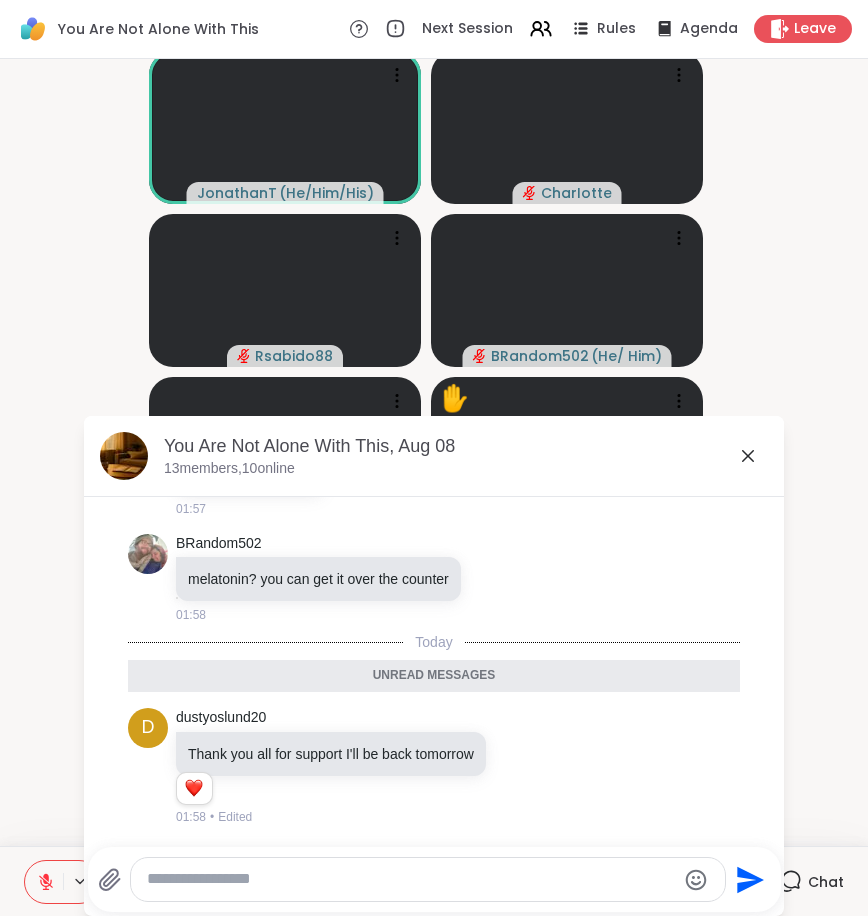 click 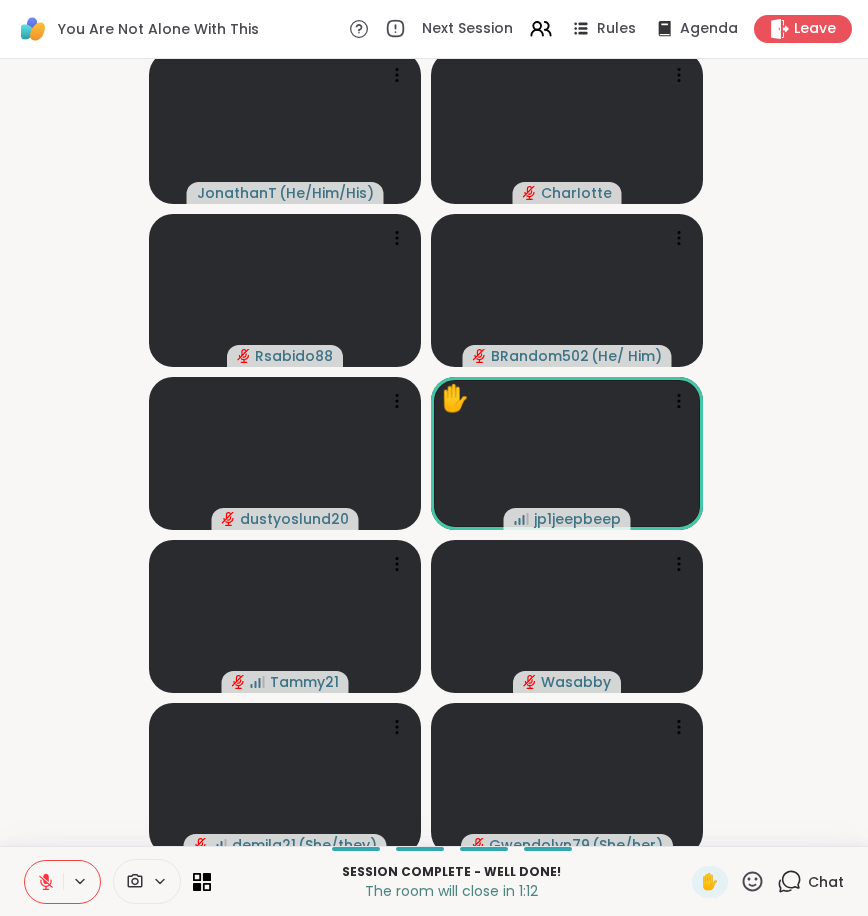 click on "Chat" at bounding box center (810, 882) 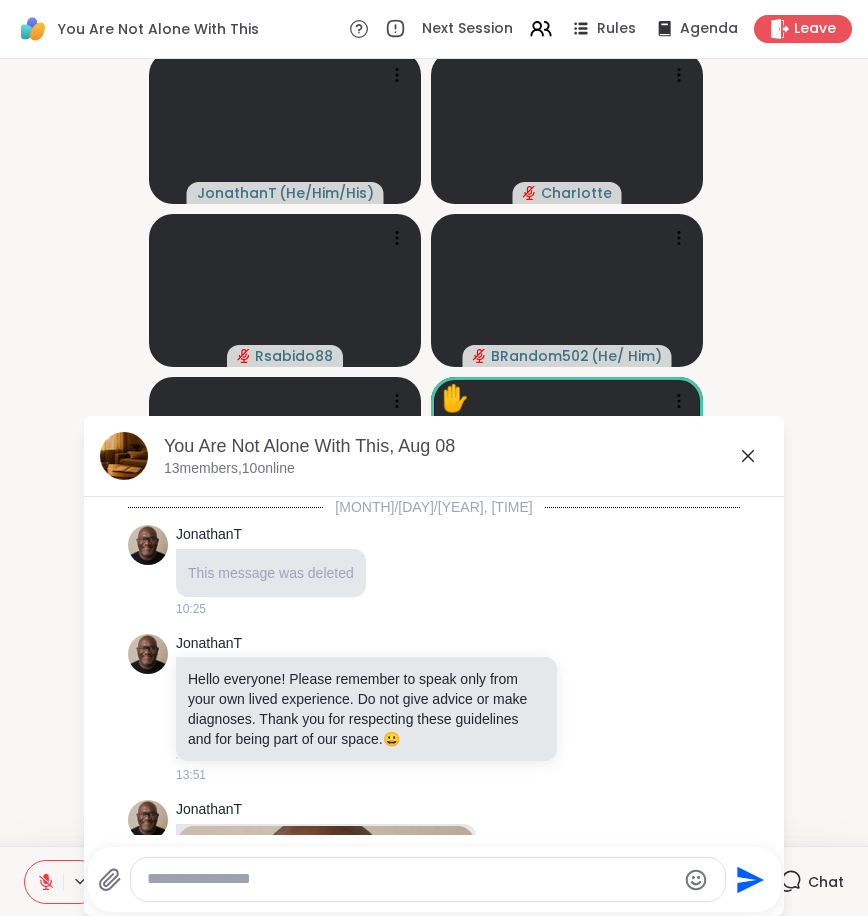 scroll, scrollTop: 7584, scrollLeft: 0, axis: vertical 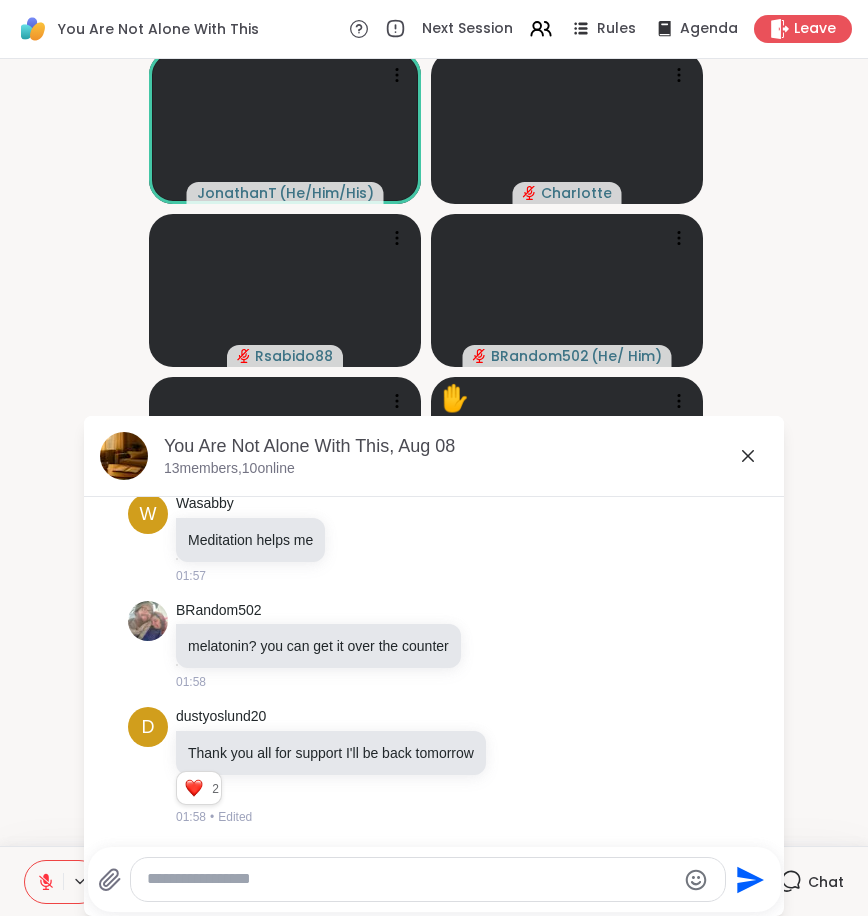 click 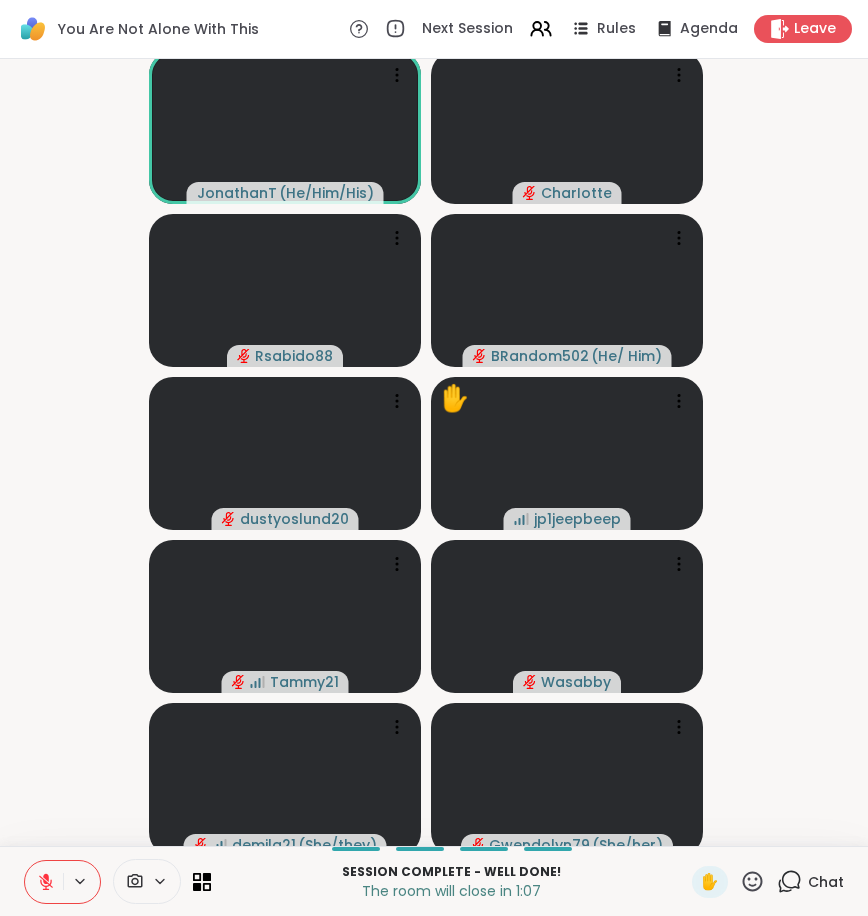 click on "JonathanT ( He/Him/His ) CharIotte Rsabido88 BRandom502 ( He/ Him ) dustyoslund20 ✋ jp1jeepbeep Tammy21 Wasabby demila21 ( She/they ) Gwendolyn79 ( She/her )" at bounding box center [434, 452] 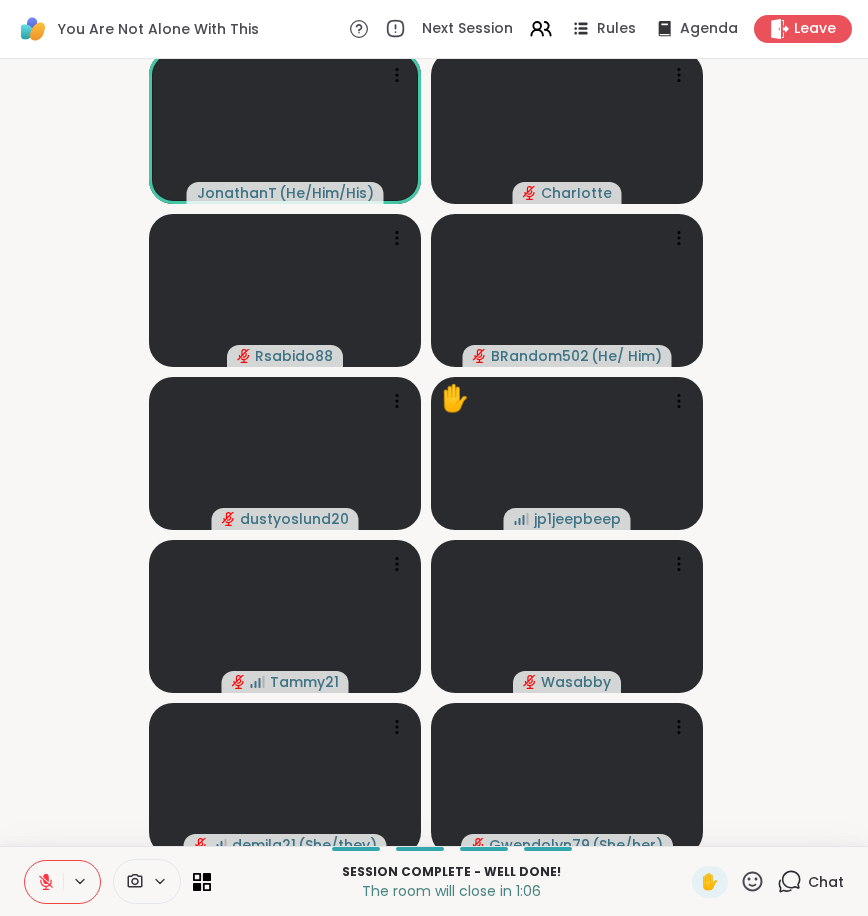click on "JonathanT ( He/Him/His ) CharIotte Rsabido88 BRandom502 ( He/ Him ) dustyoslund20 ✋ jp1jeepbeep Tammy21 Wasabby demila21 ( She/they ) Gwendolyn79 ( She/her )" at bounding box center [434, 452] 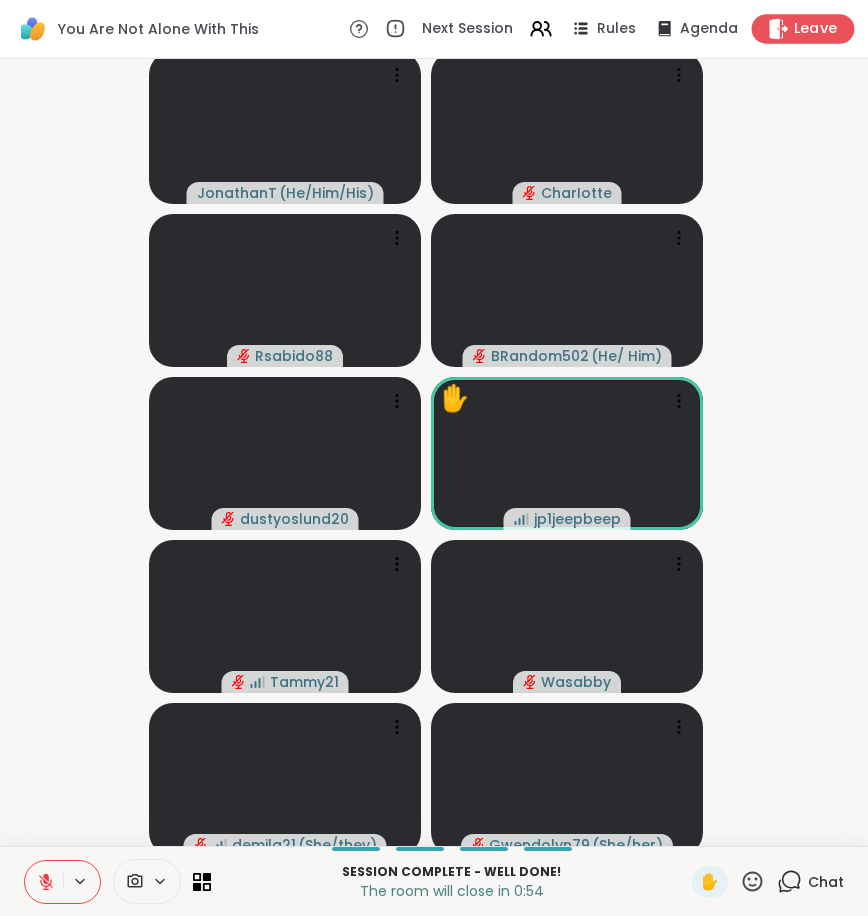 click on "Leave" at bounding box center [816, 29] 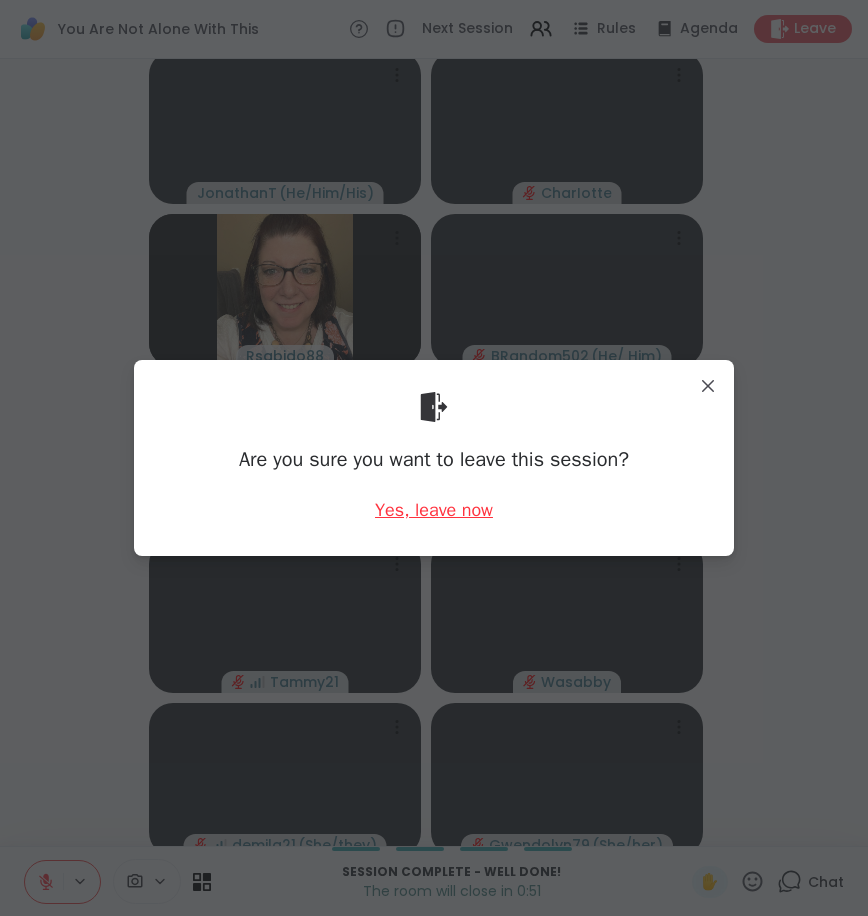 click on "Yes, leave now" at bounding box center (434, 510) 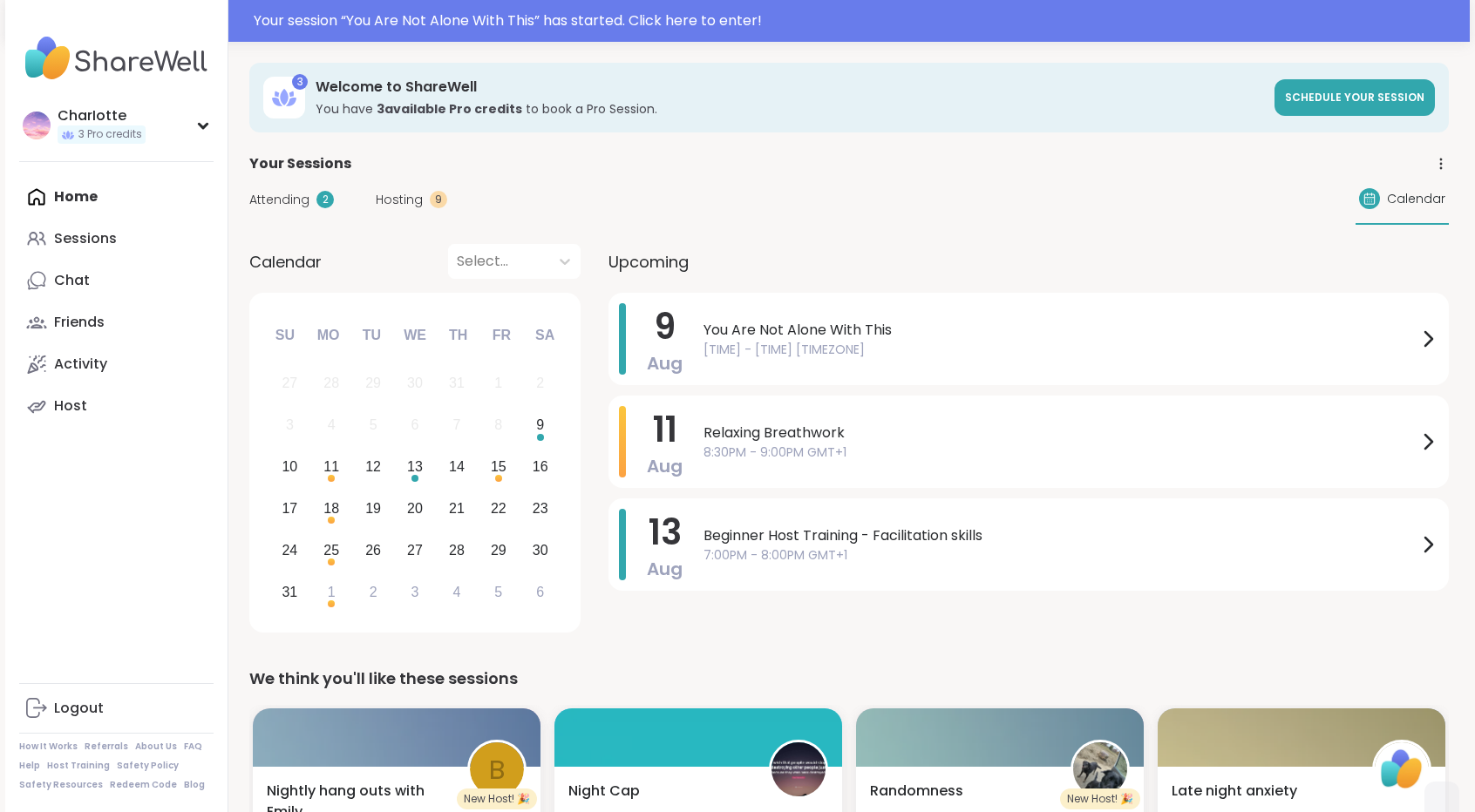 scroll, scrollTop: 0, scrollLeft: 0, axis: both 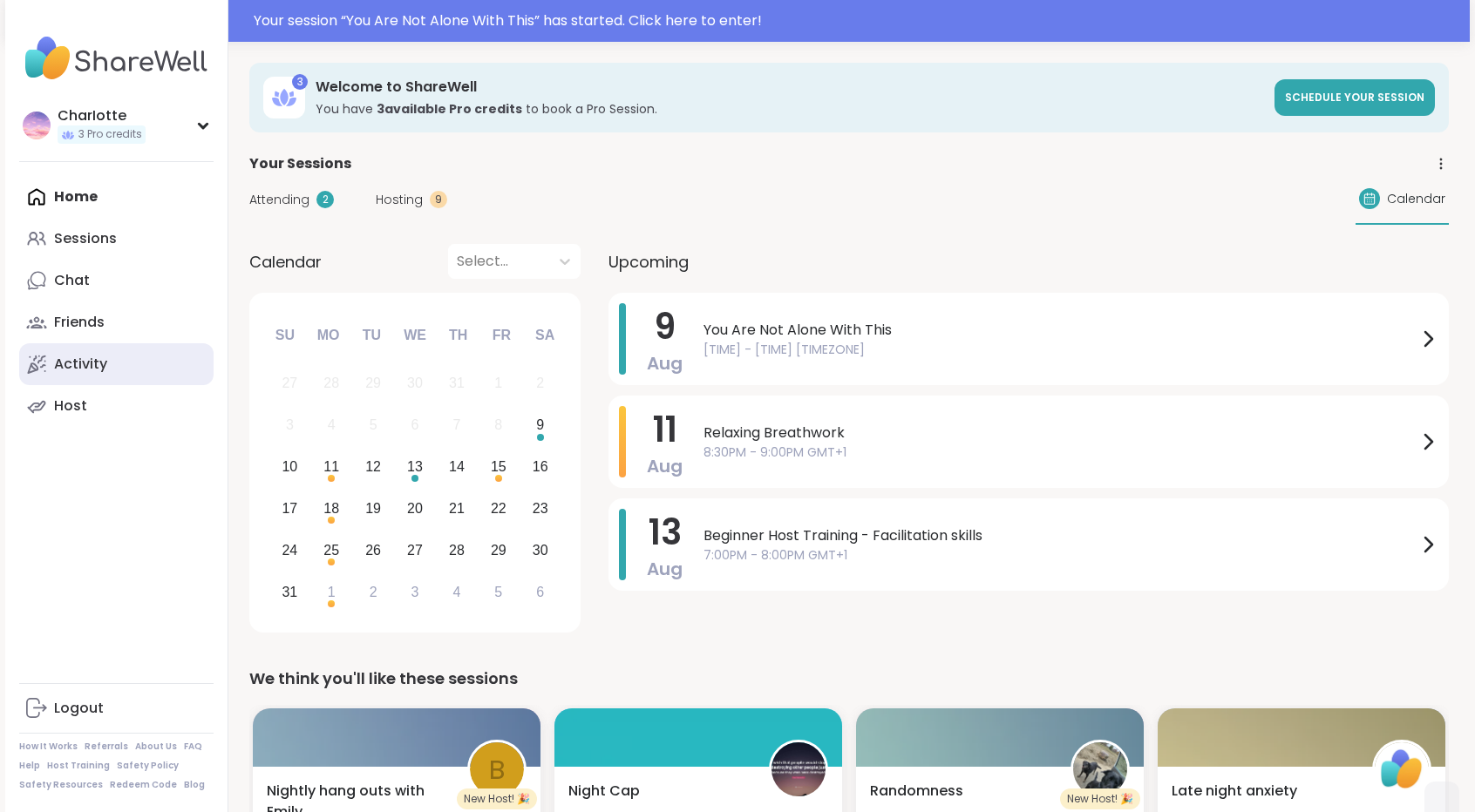 click on "Activity" at bounding box center (80, 364) 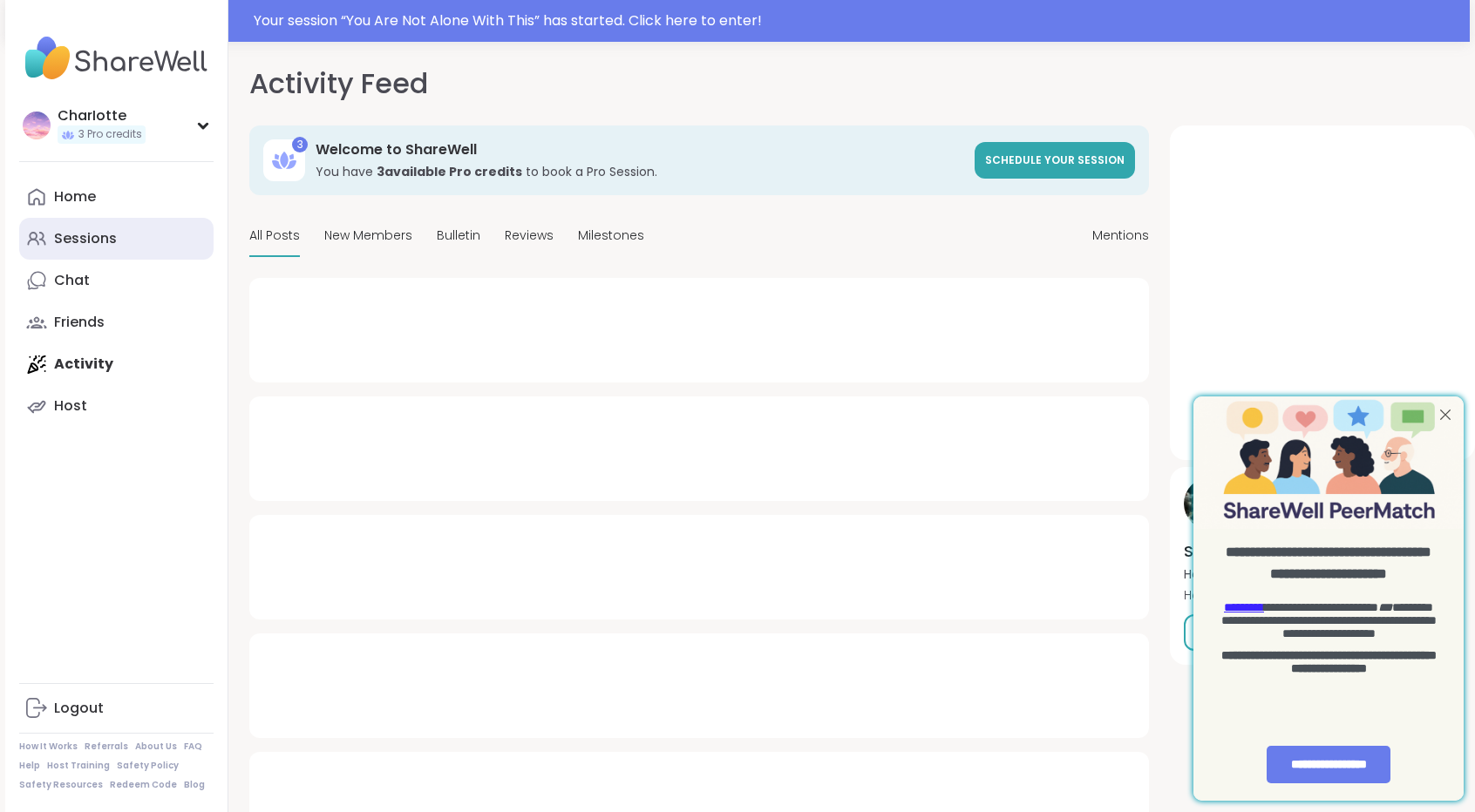 scroll, scrollTop: 0, scrollLeft: 0, axis: both 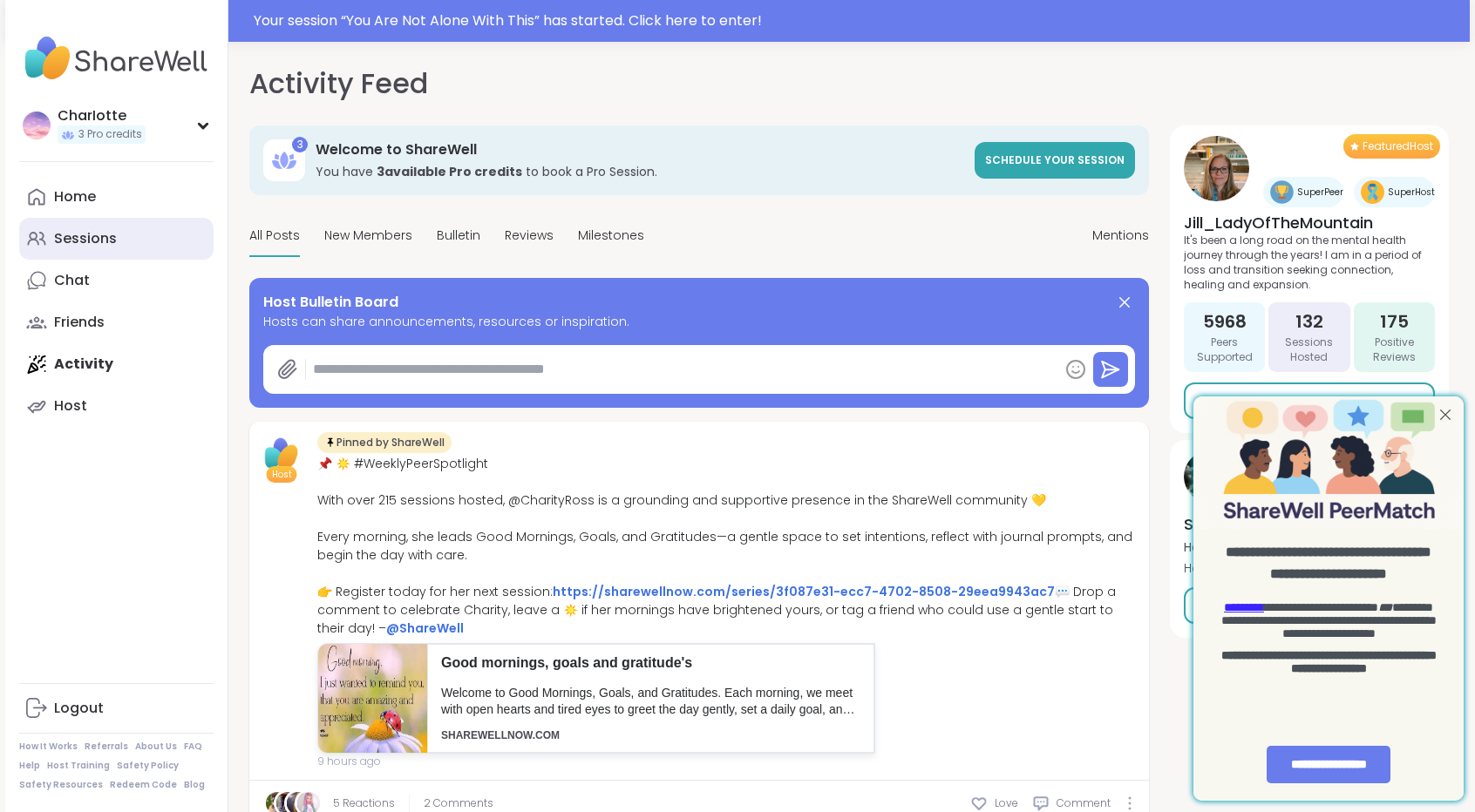 click on "Sessions" at bounding box center [85, 239] 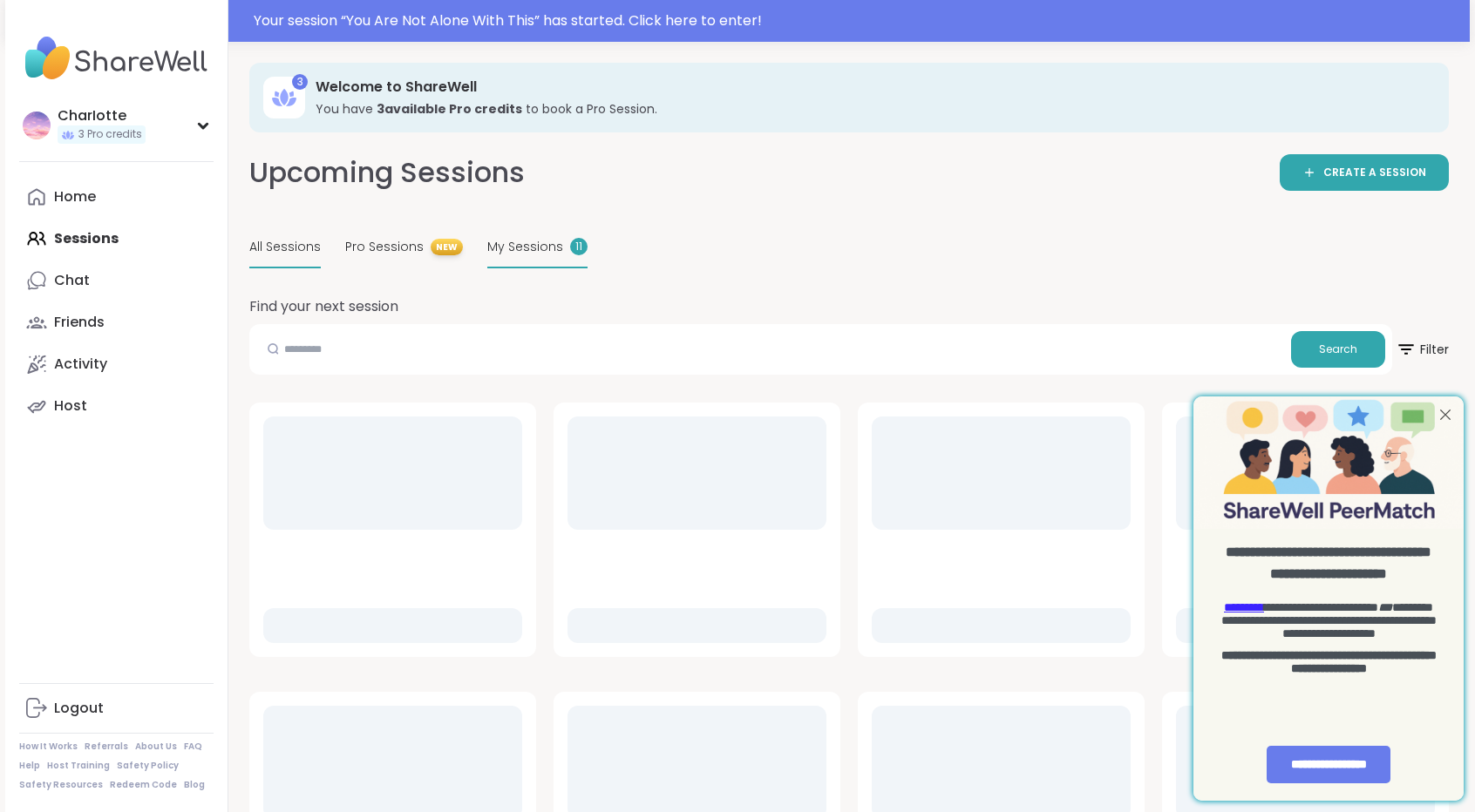 click on "My Sessions" at bounding box center (525, 247) 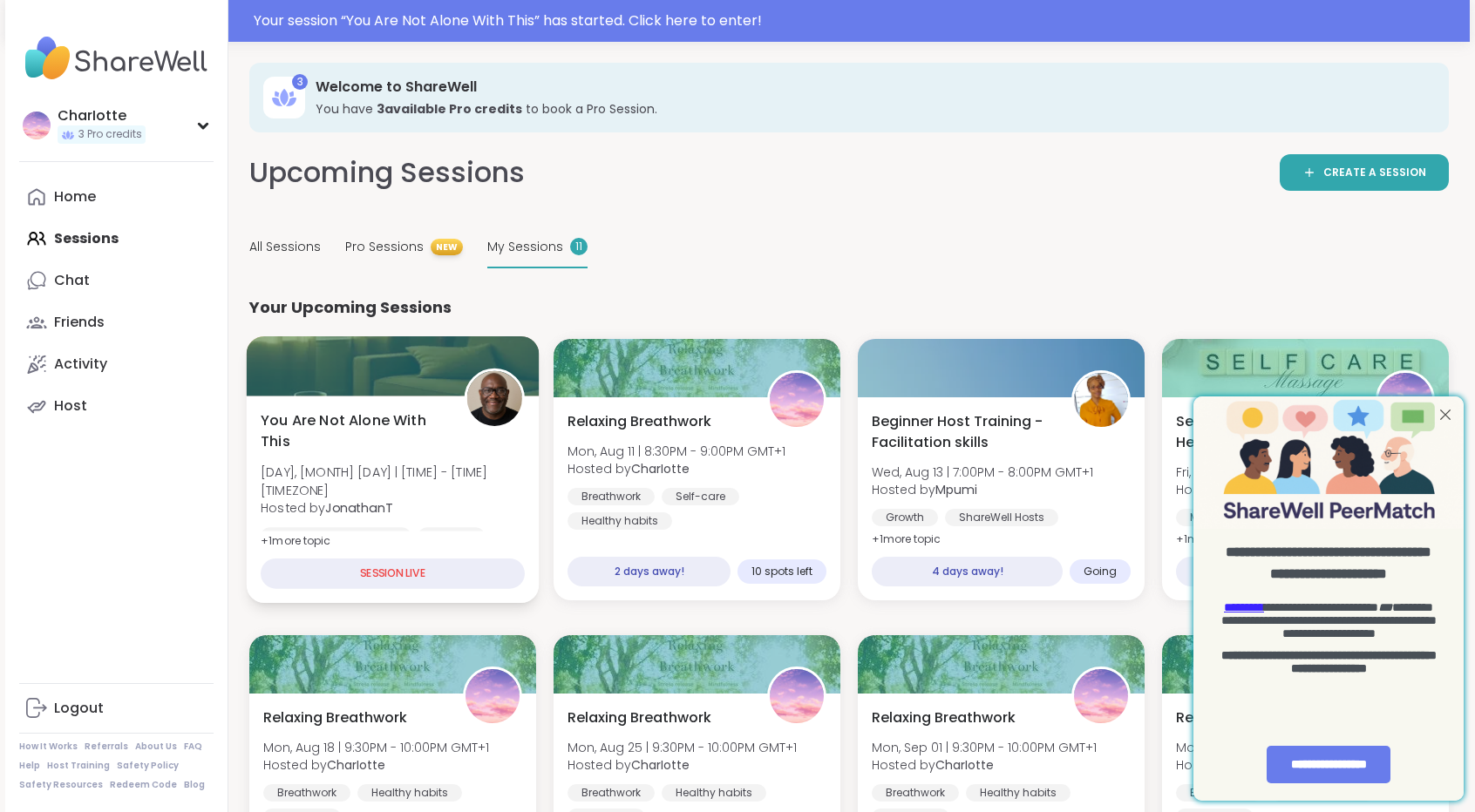 click at bounding box center (393, 366) 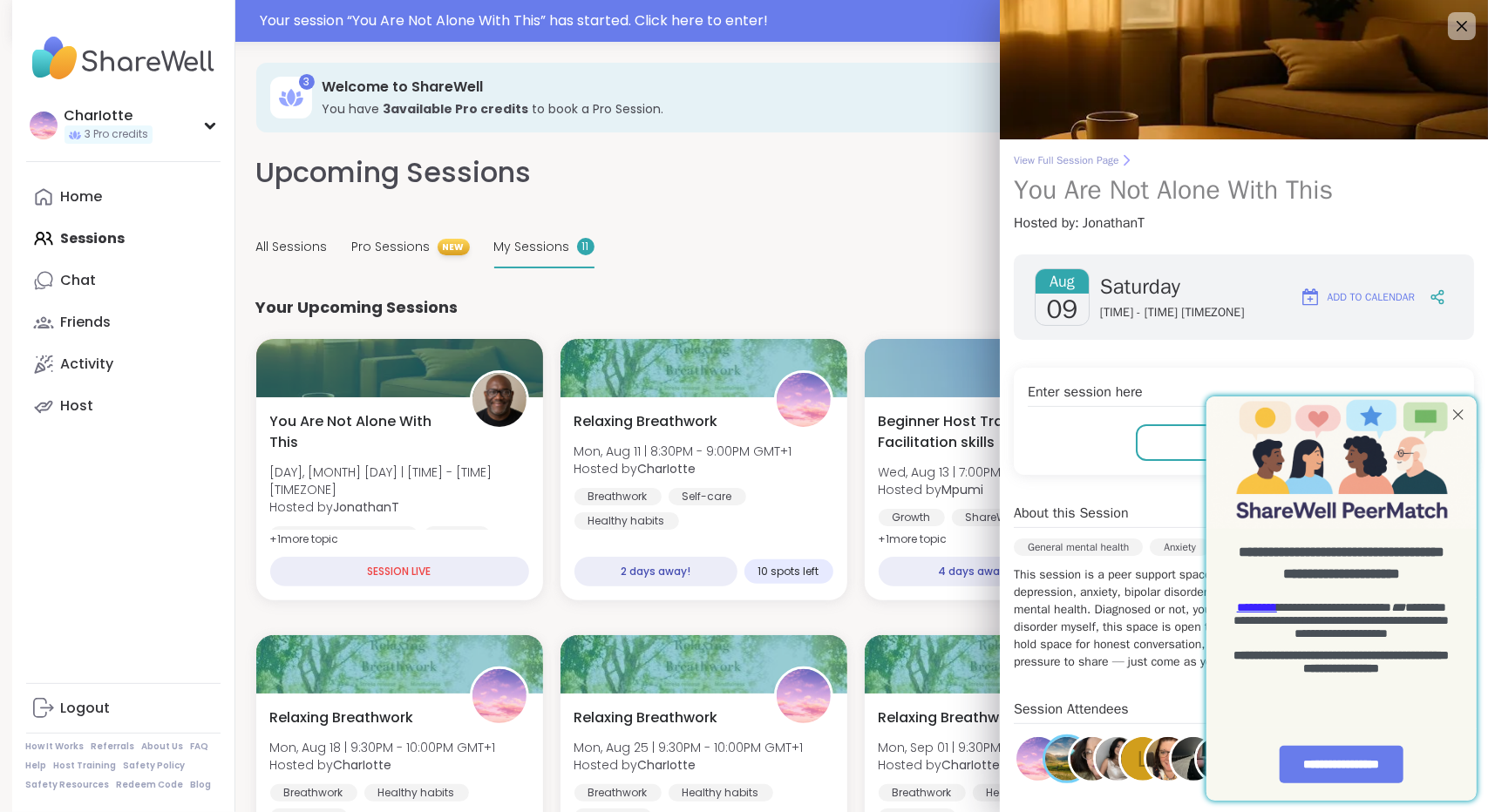 click on "View Full Session Page" at bounding box center [1244, 160] 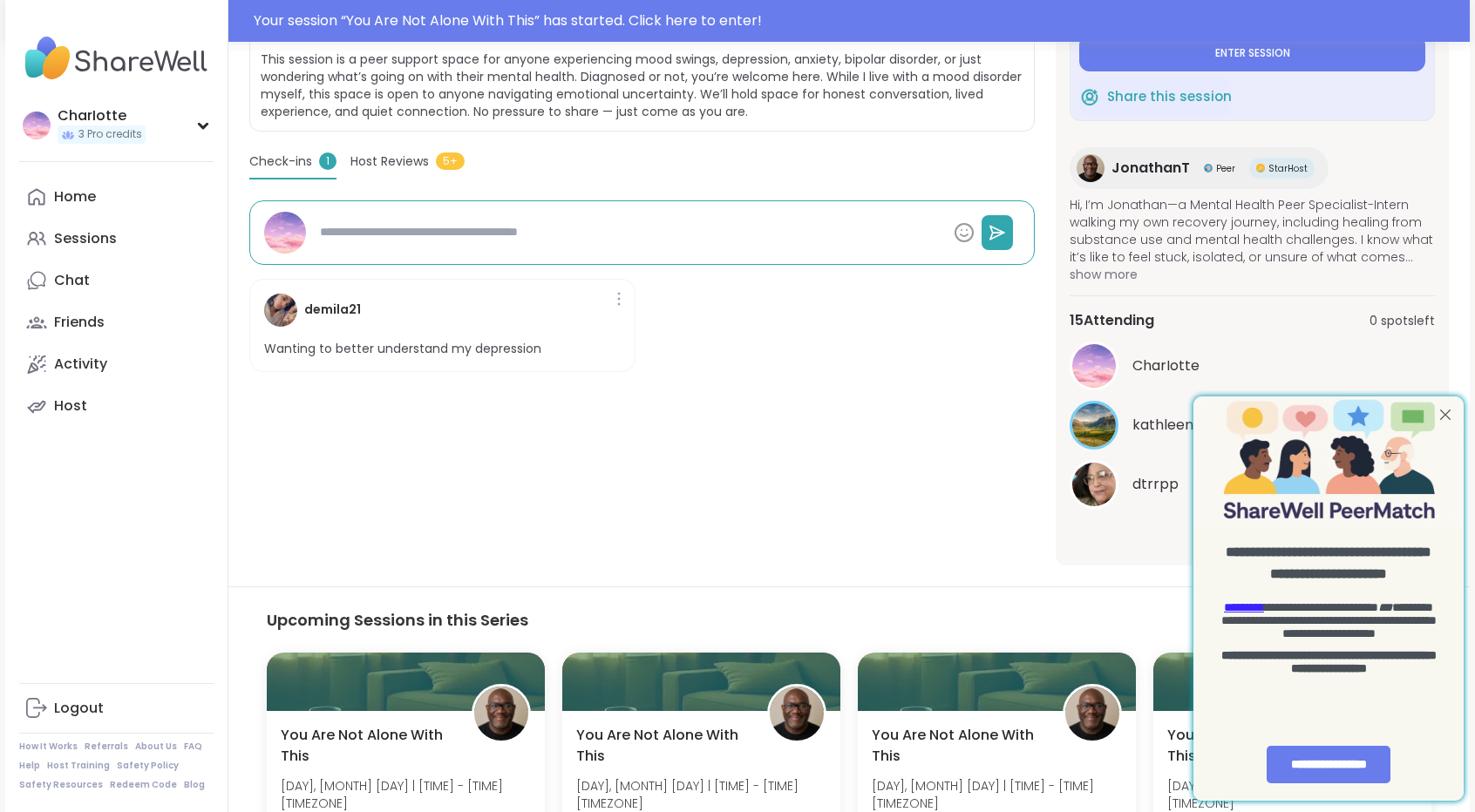 scroll, scrollTop: 465, scrollLeft: 0, axis: vertical 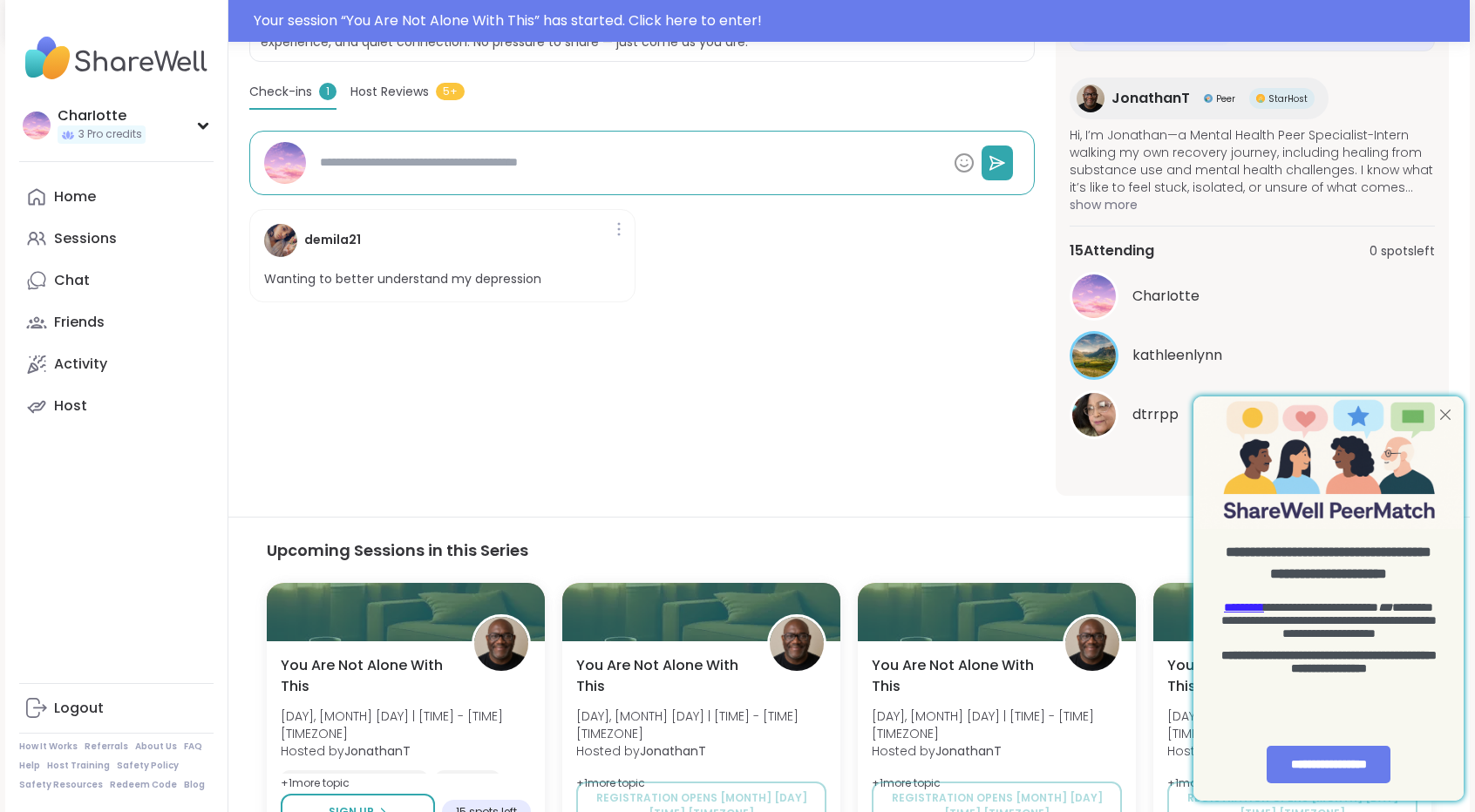 click at bounding box center [1445, 415] 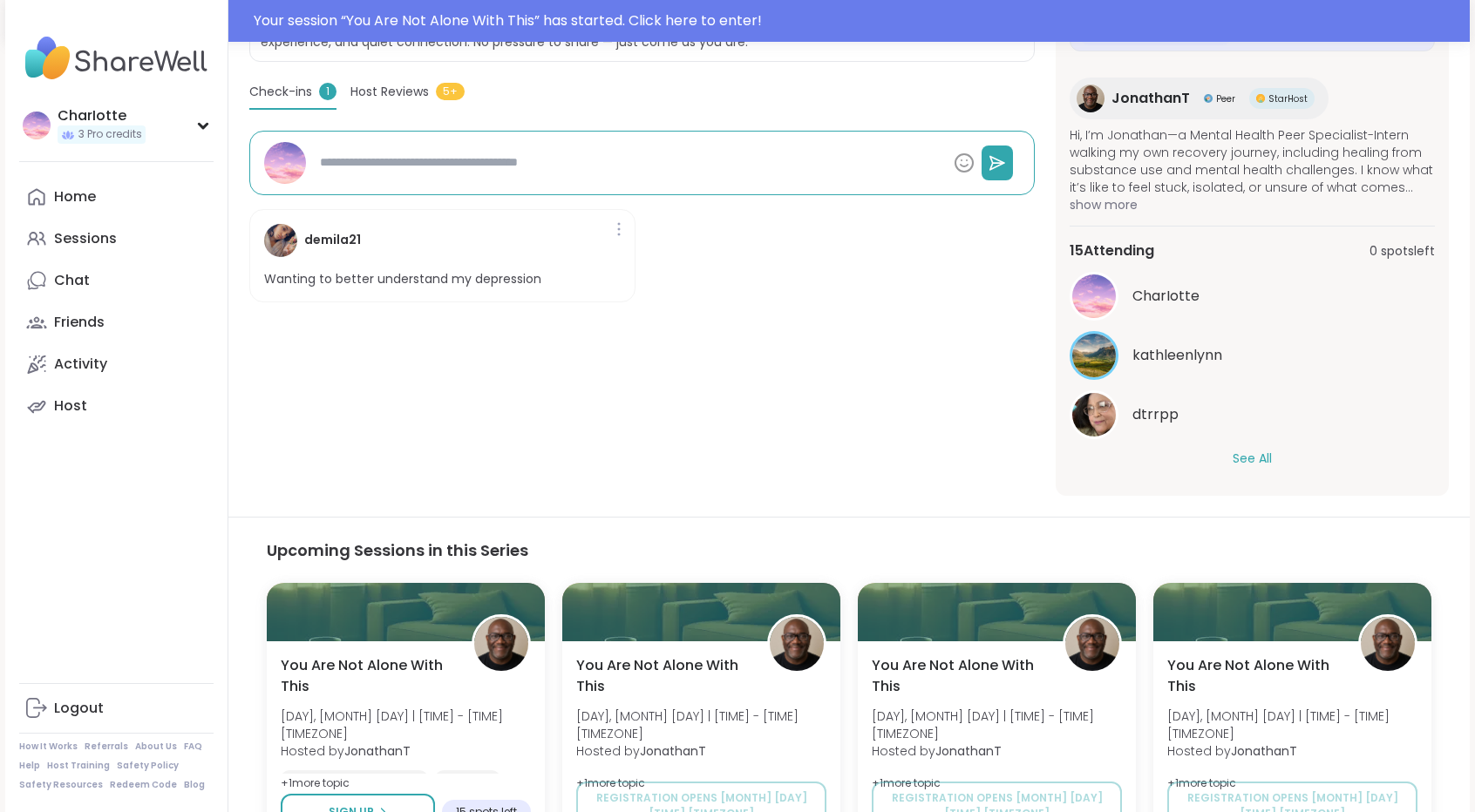 click on "See All" at bounding box center (1252, 458) 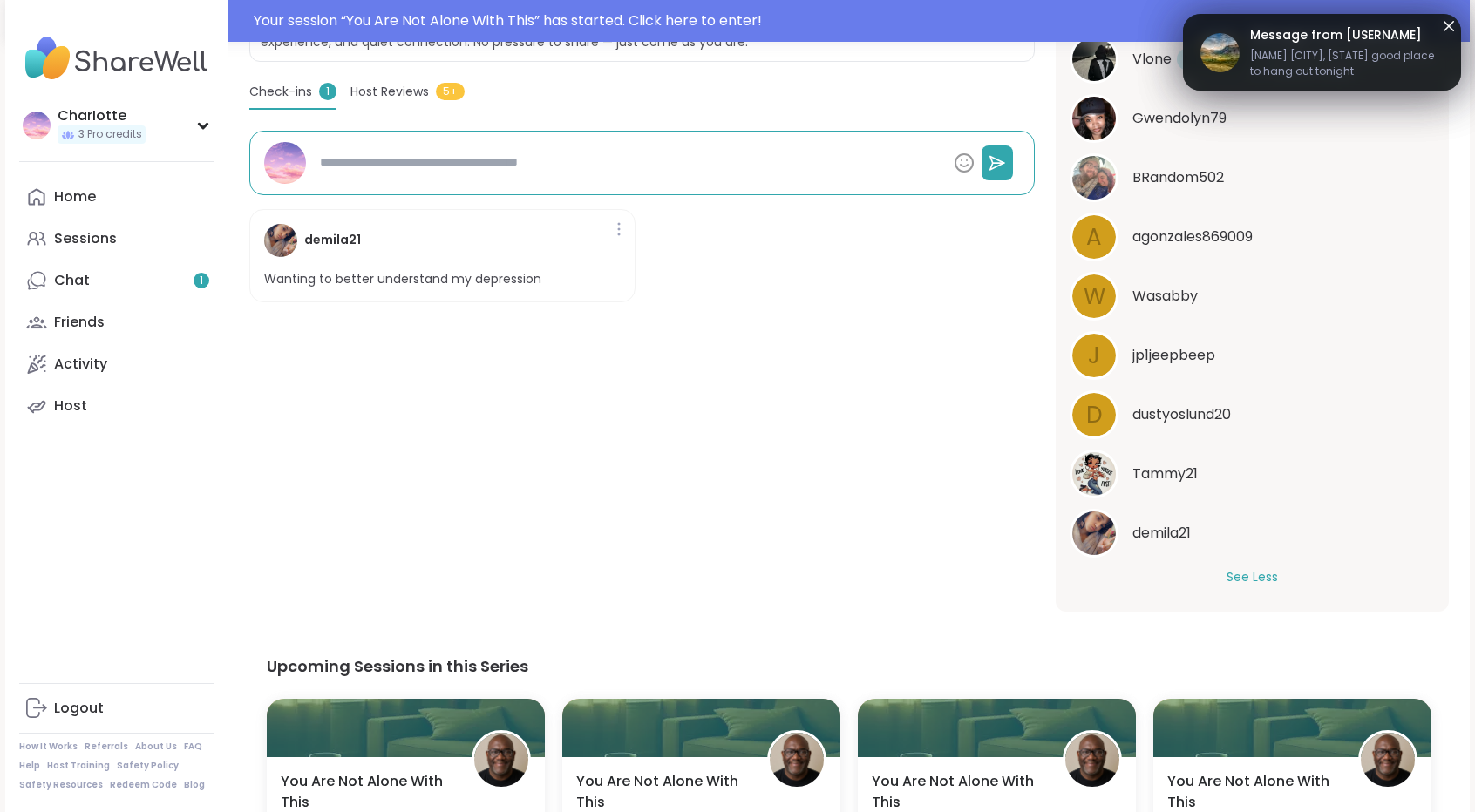 scroll, scrollTop: 0, scrollLeft: 0, axis: both 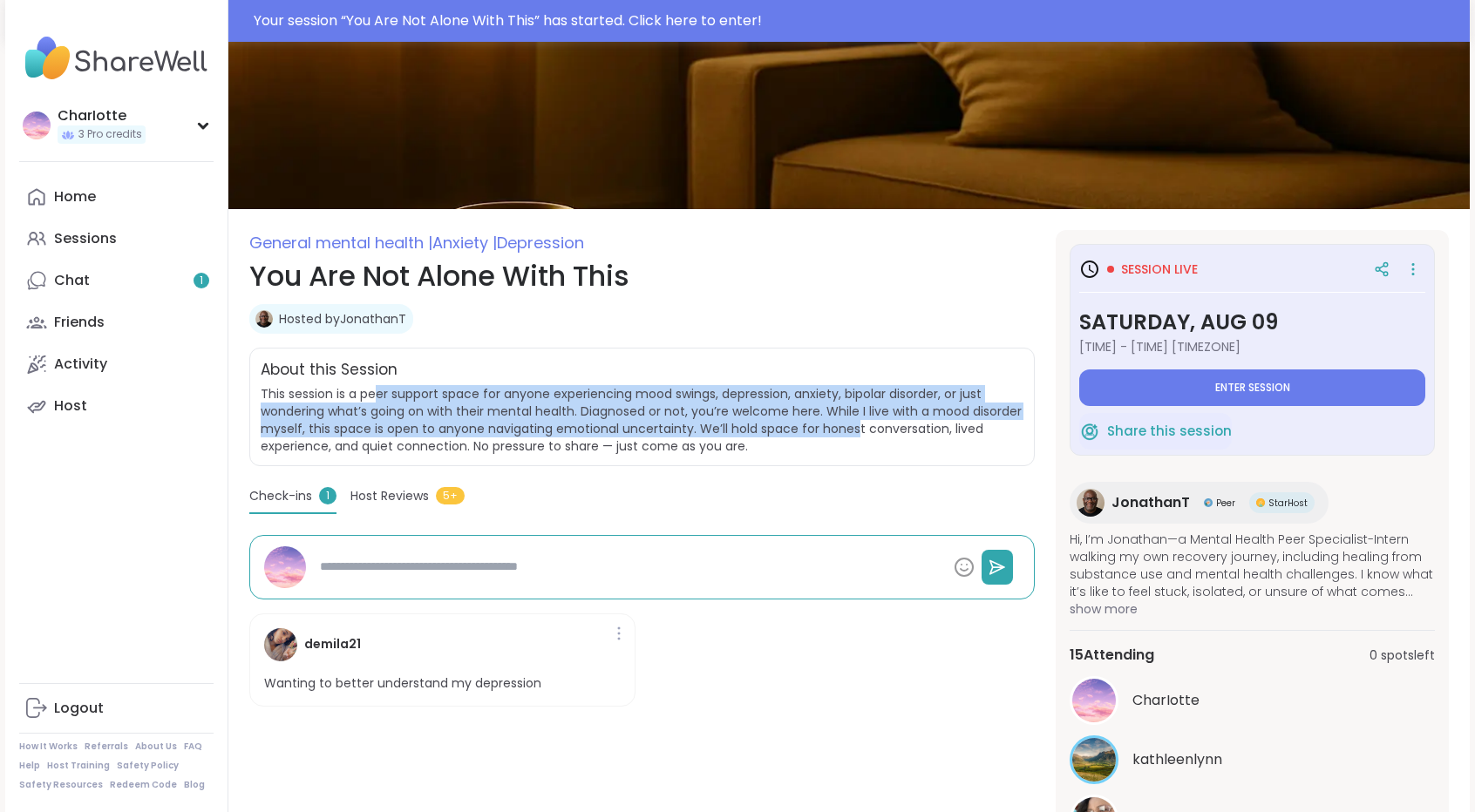 drag, startPoint x: 377, startPoint y: 395, endPoint x: 856, endPoint y: 428, distance: 480.1354 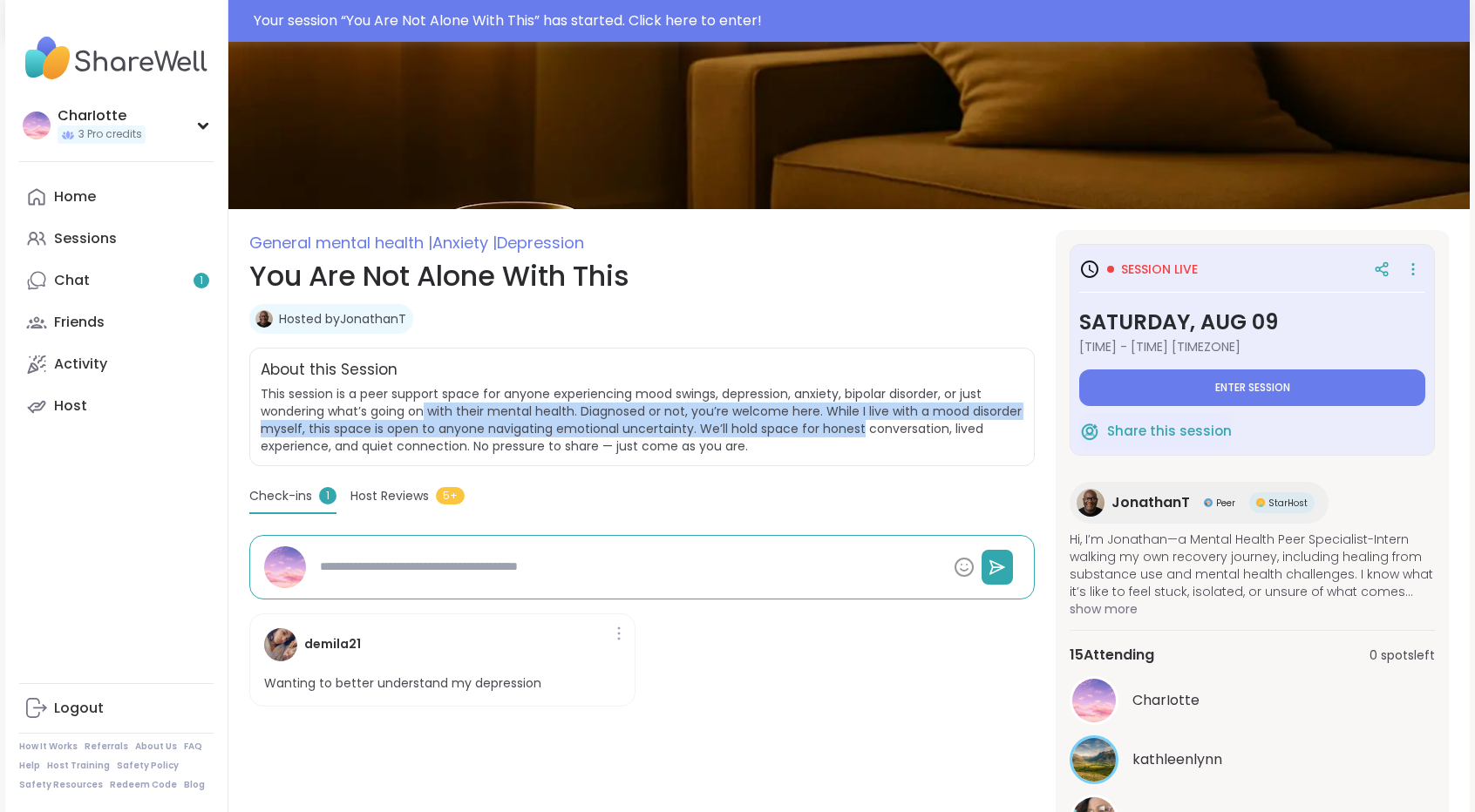 drag, startPoint x: 856, startPoint y: 428, endPoint x: 425, endPoint y: 417, distance: 431.14035 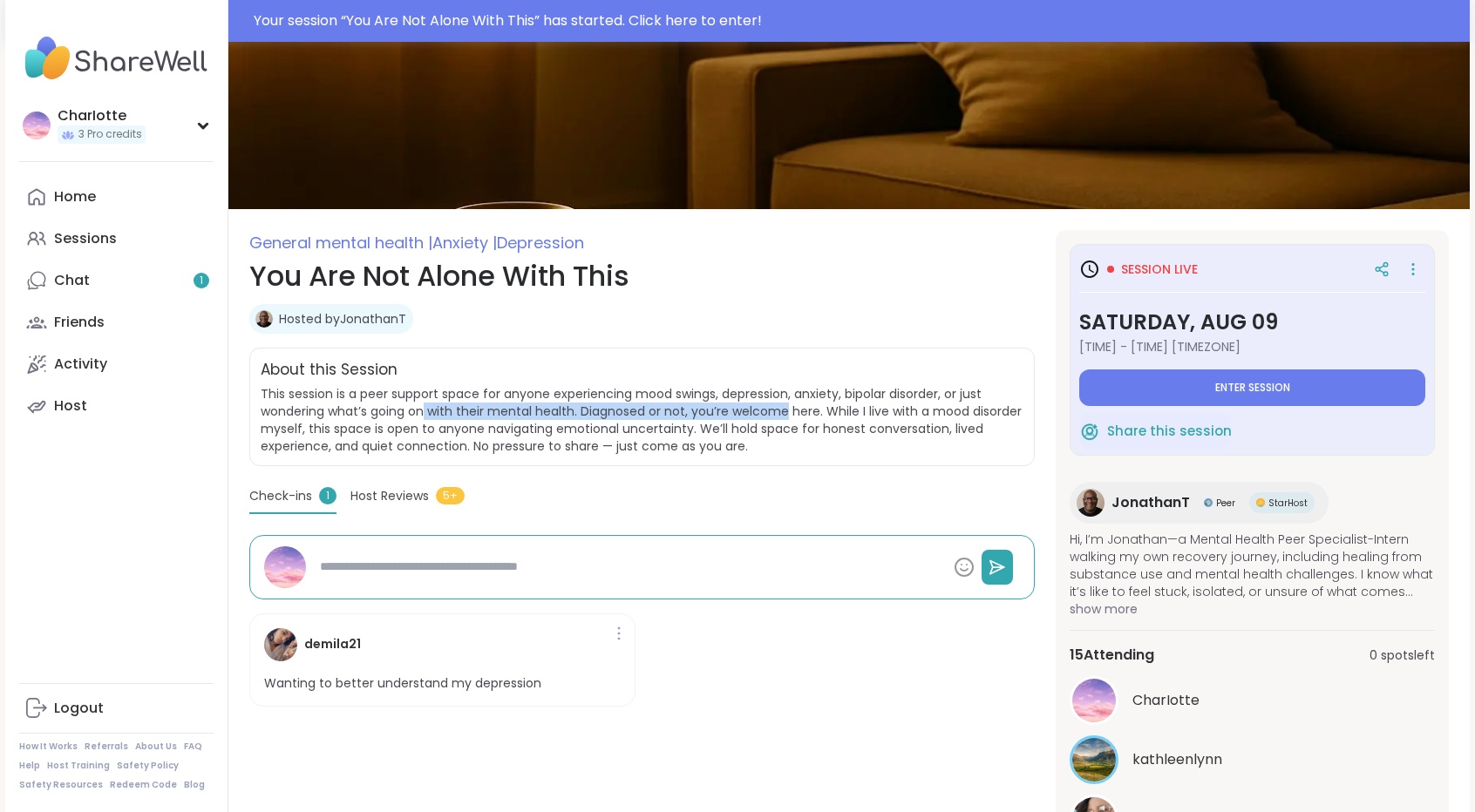 drag, startPoint x: 425, startPoint y: 417, endPoint x: 766, endPoint y: 409, distance: 341.09383 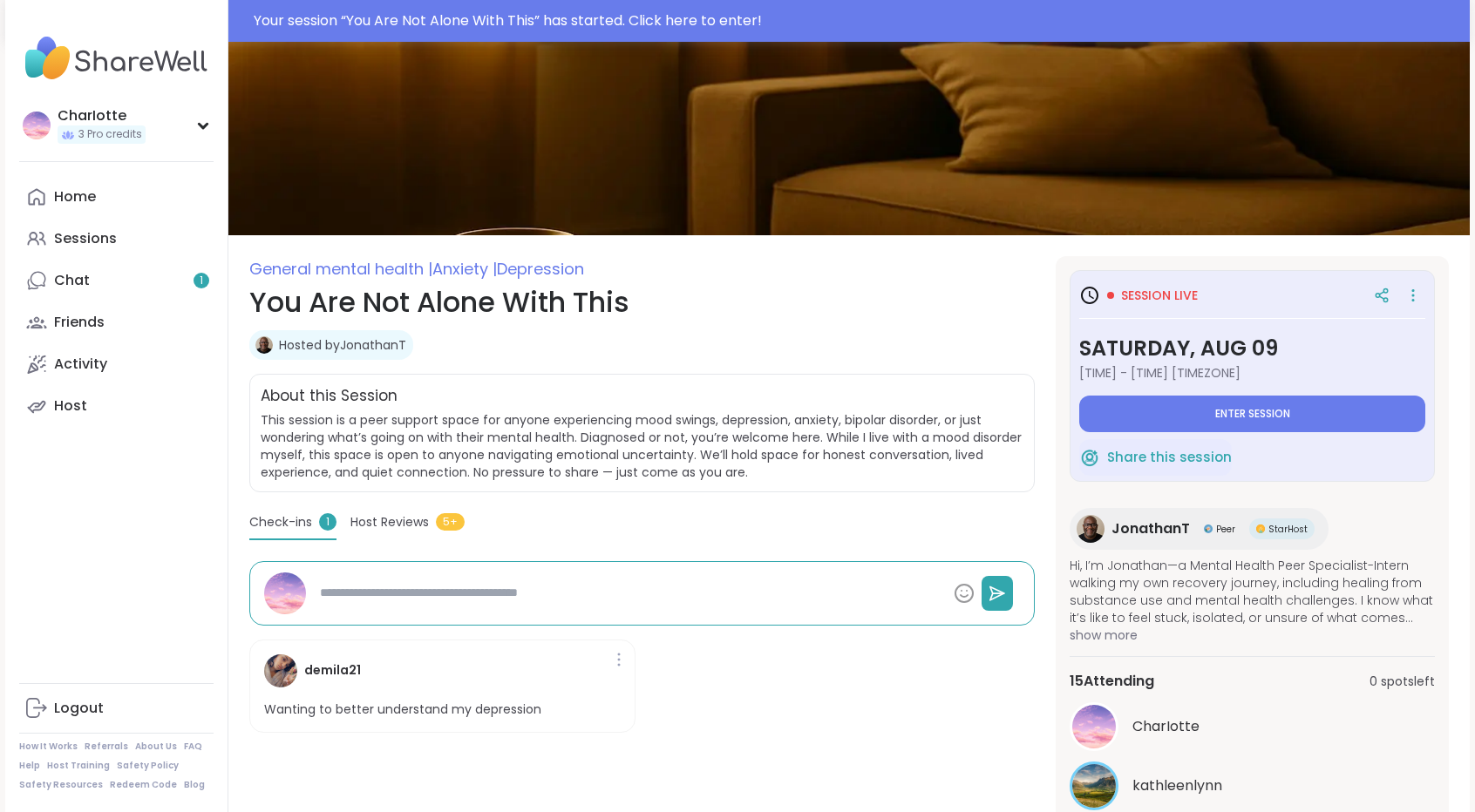 scroll, scrollTop: 31, scrollLeft: 0, axis: vertical 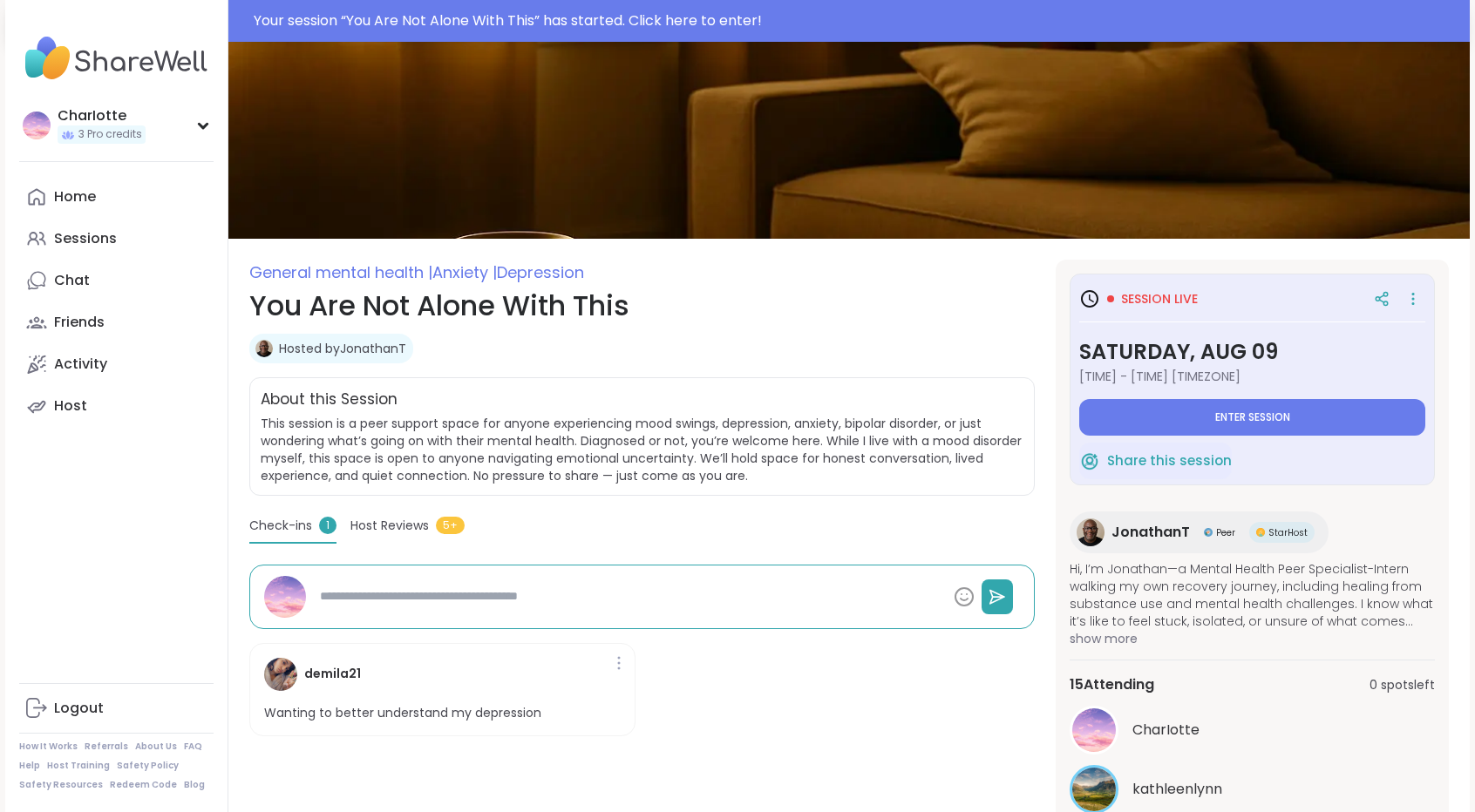 type on "*" 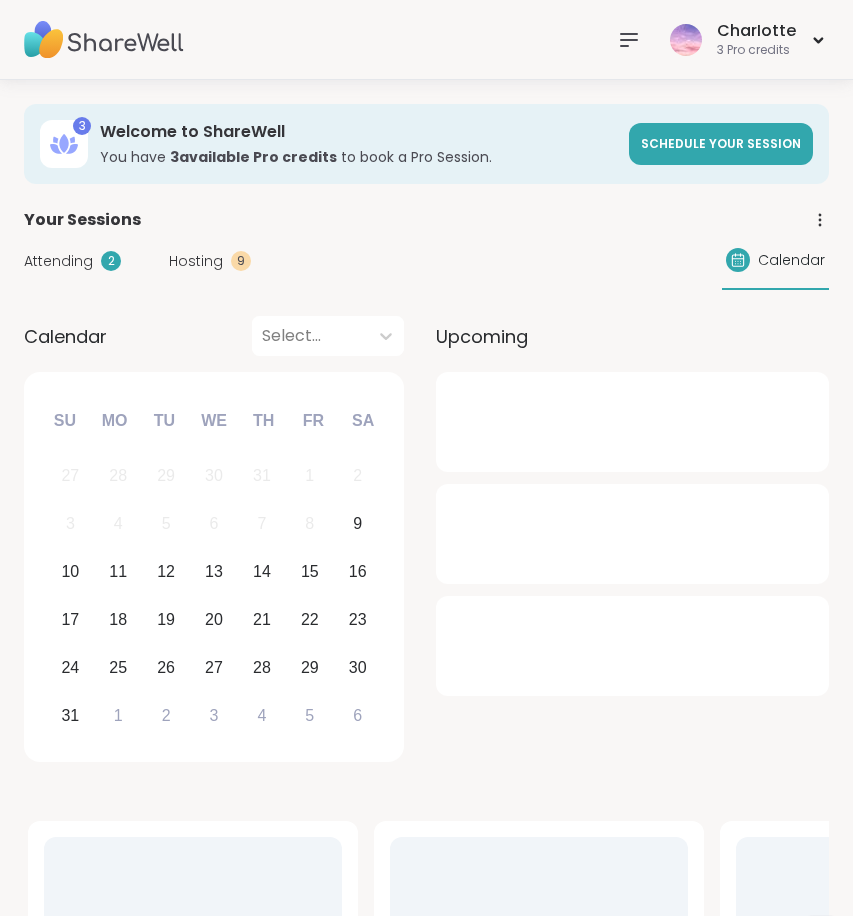 scroll, scrollTop: 0, scrollLeft: 0, axis: both 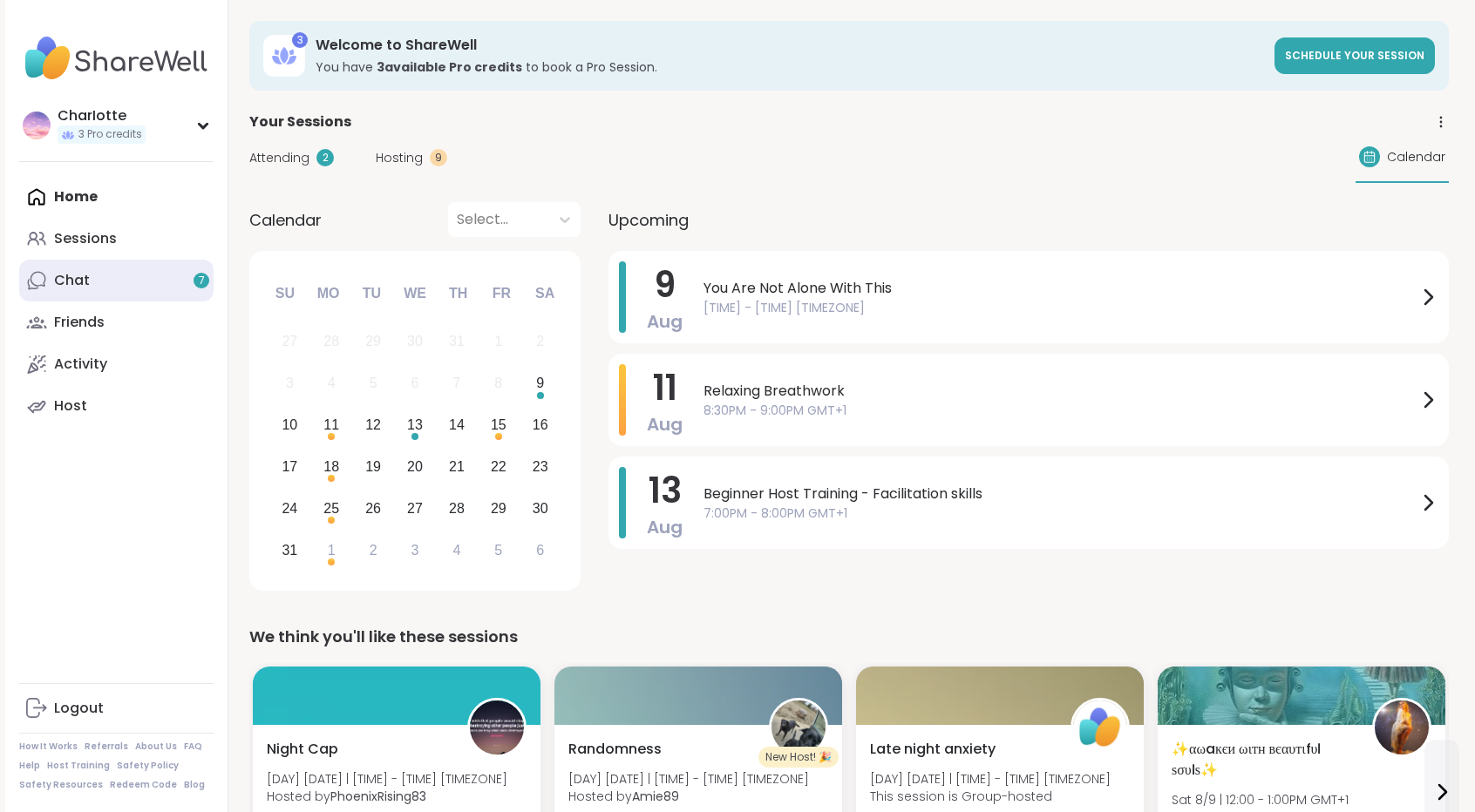 click on "Chat 7" at bounding box center (116, 281) 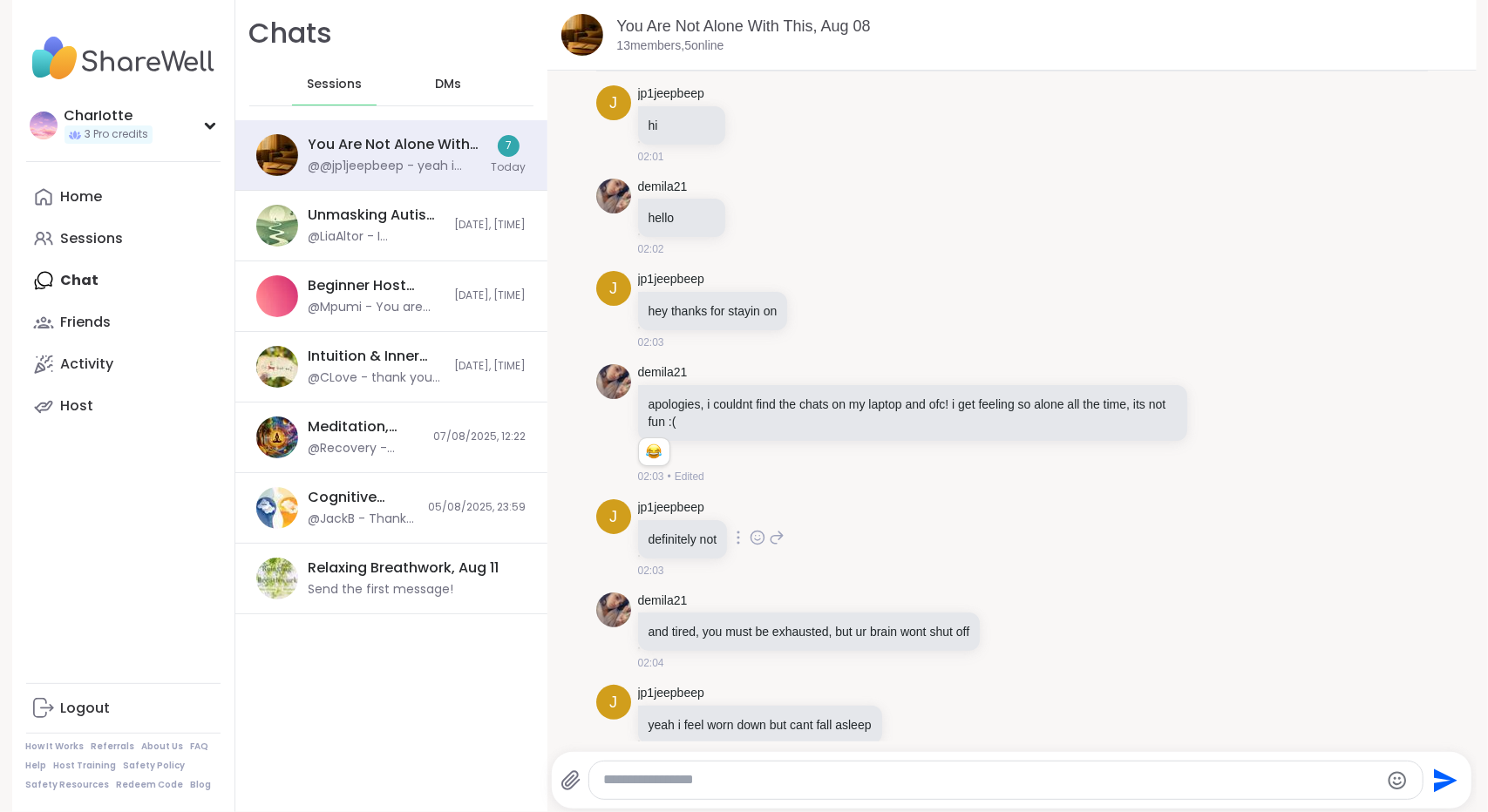 scroll, scrollTop: 6348, scrollLeft: 0, axis: vertical 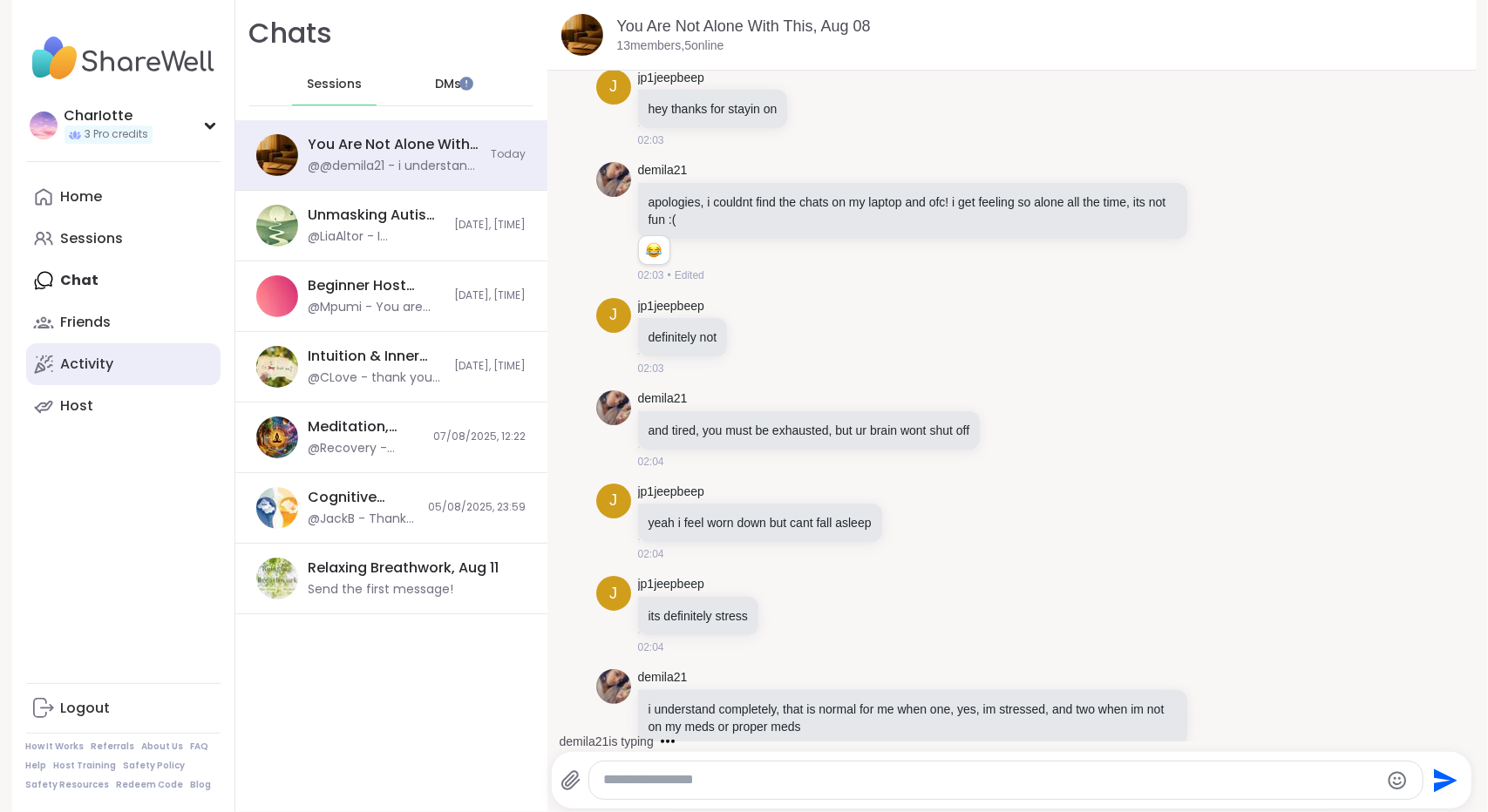 click on "Activity" at bounding box center (87, 364) 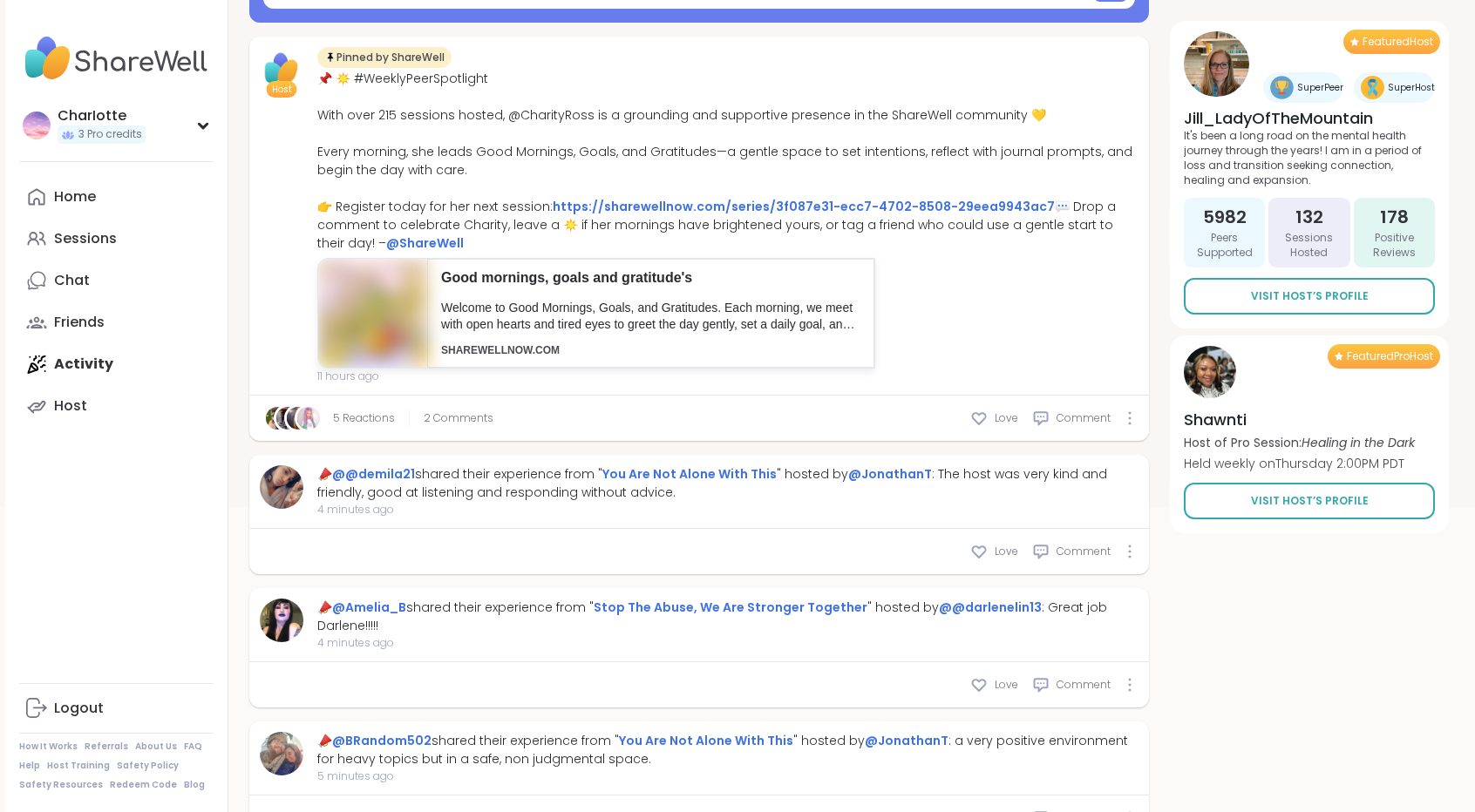 scroll, scrollTop: 554, scrollLeft: 0, axis: vertical 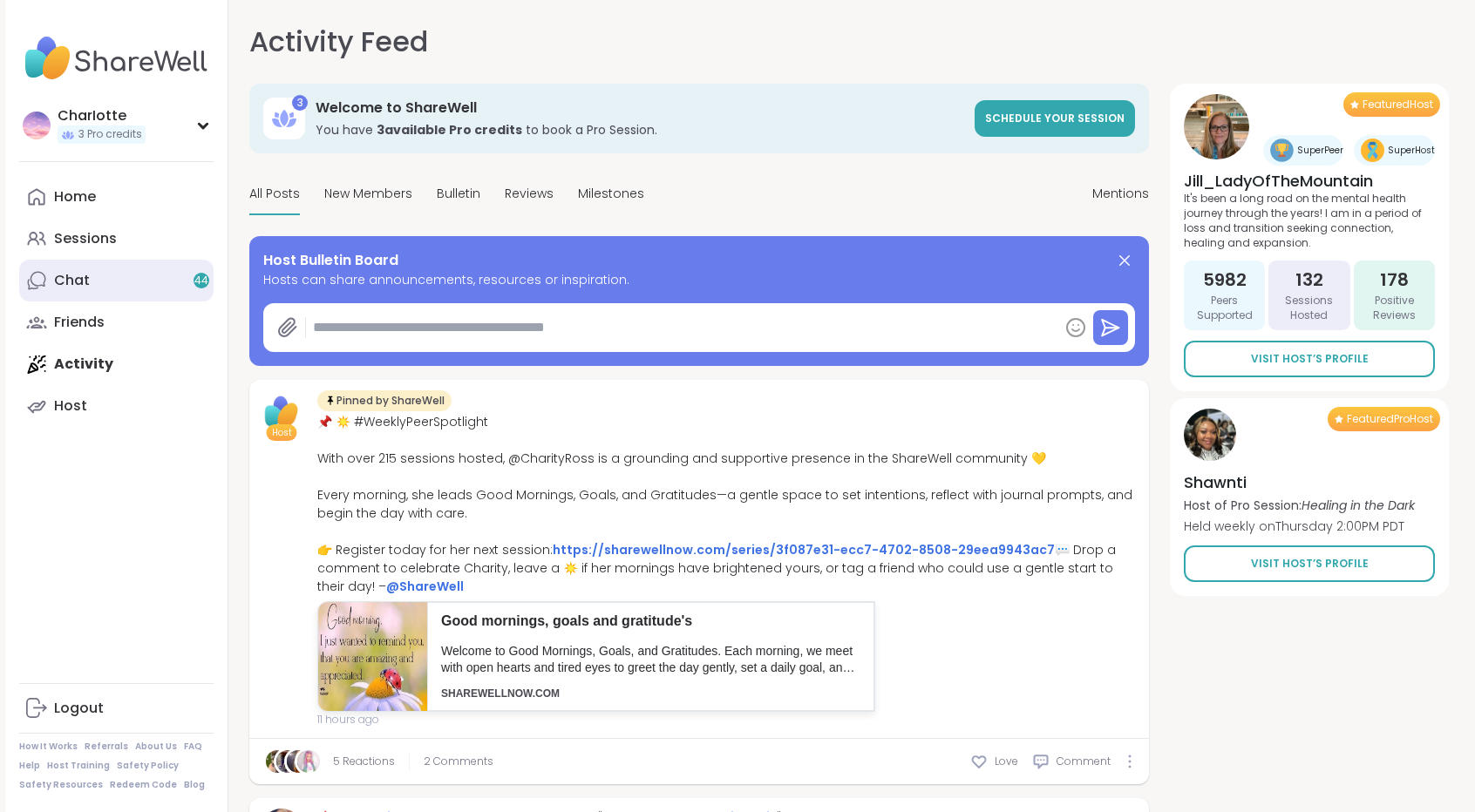 click on "Chat 44" at bounding box center [116, 281] 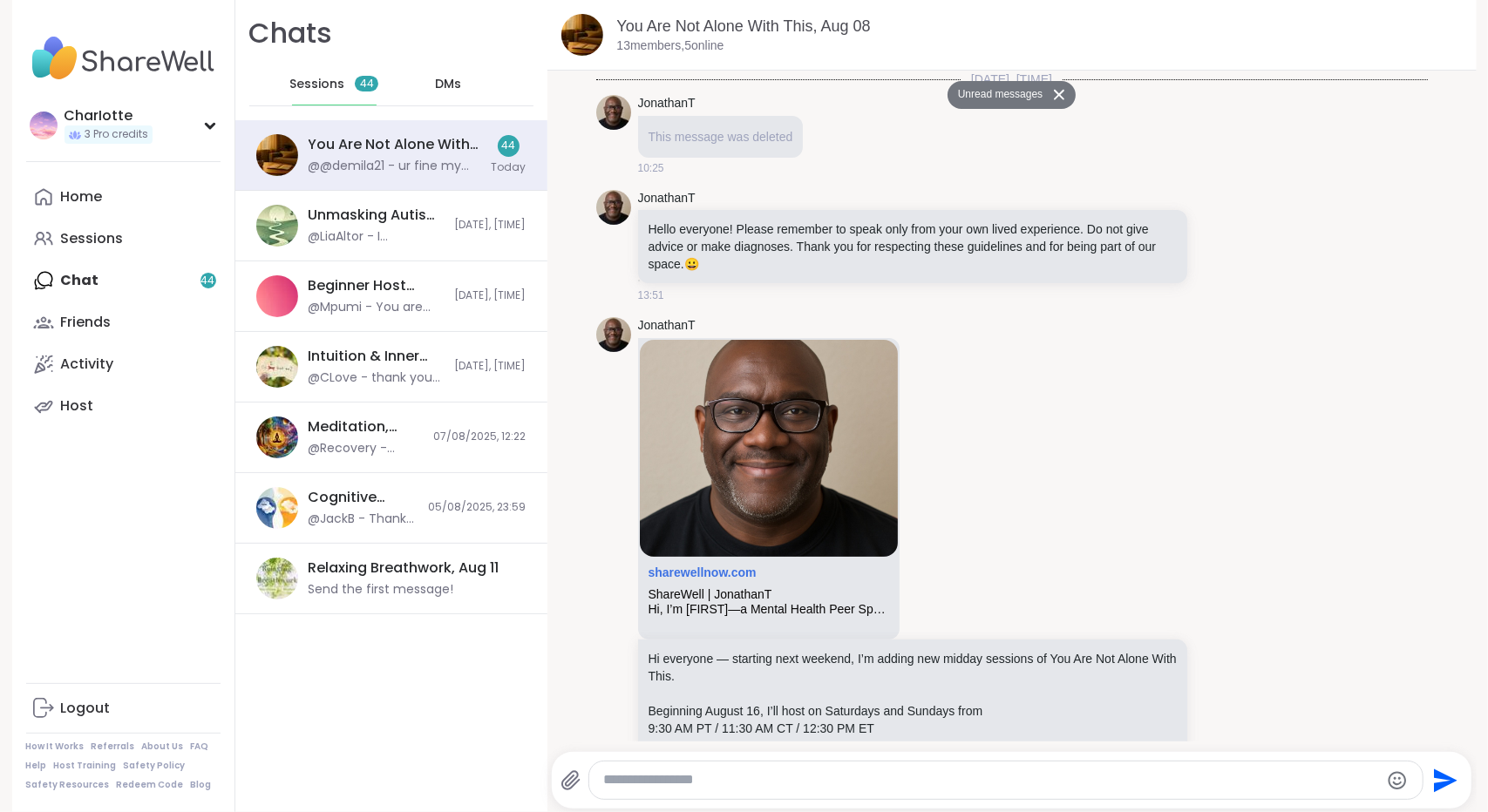 scroll, scrollTop: 10703, scrollLeft: 0, axis: vertical 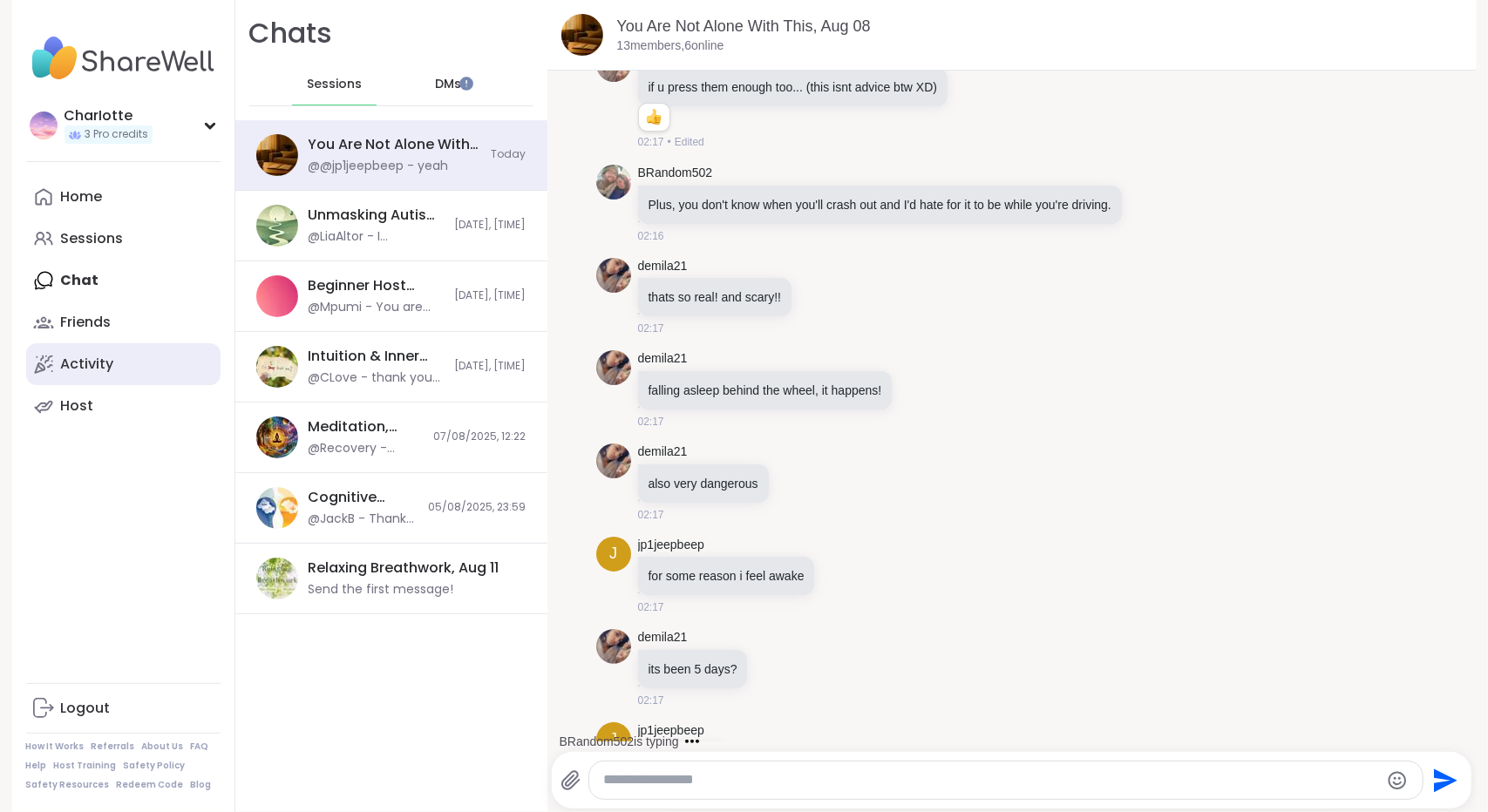 click on "Activity" at bounding box center [123, 364] 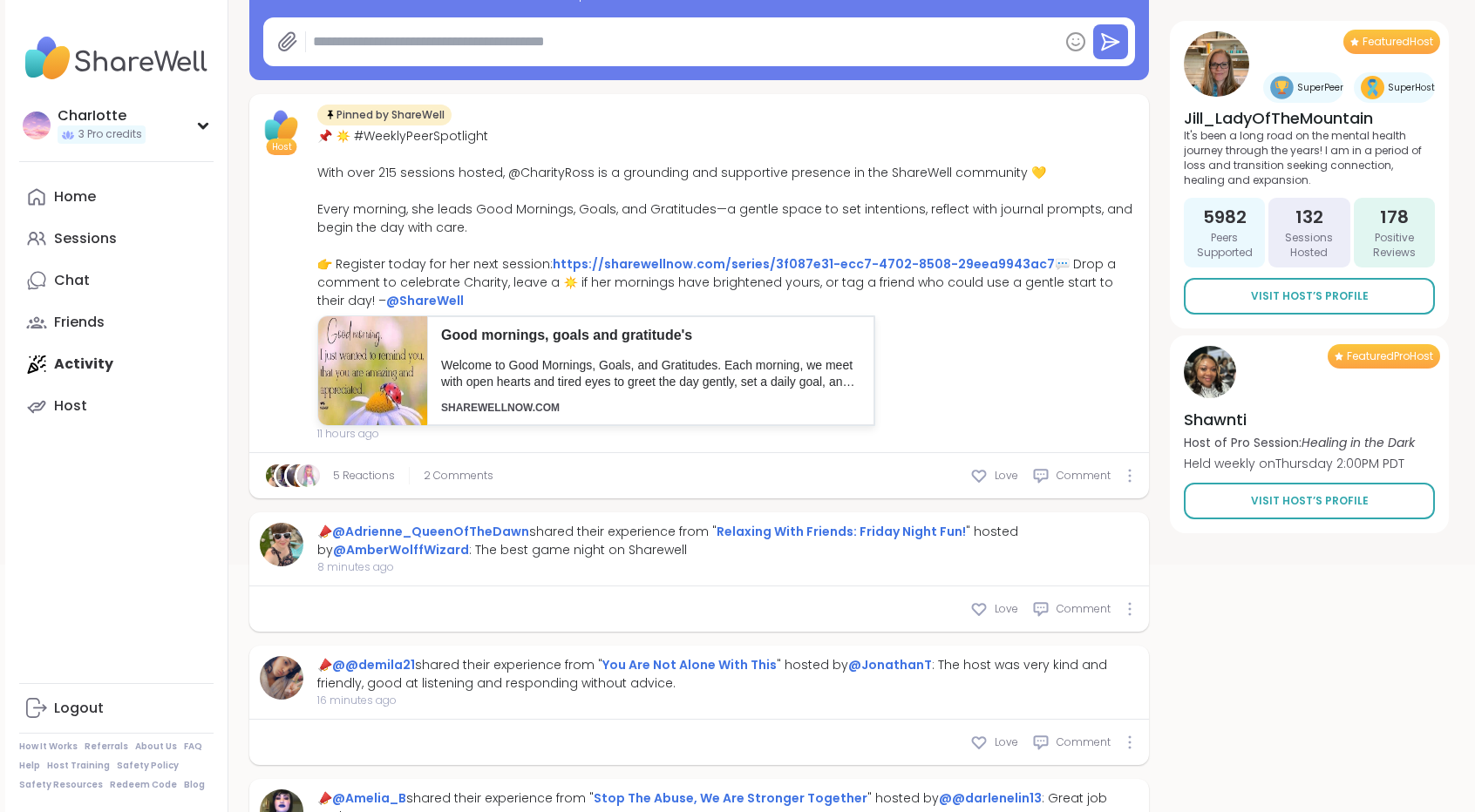 scroll, scrollTop: 287, scrollLeft: 0, axis: vertical 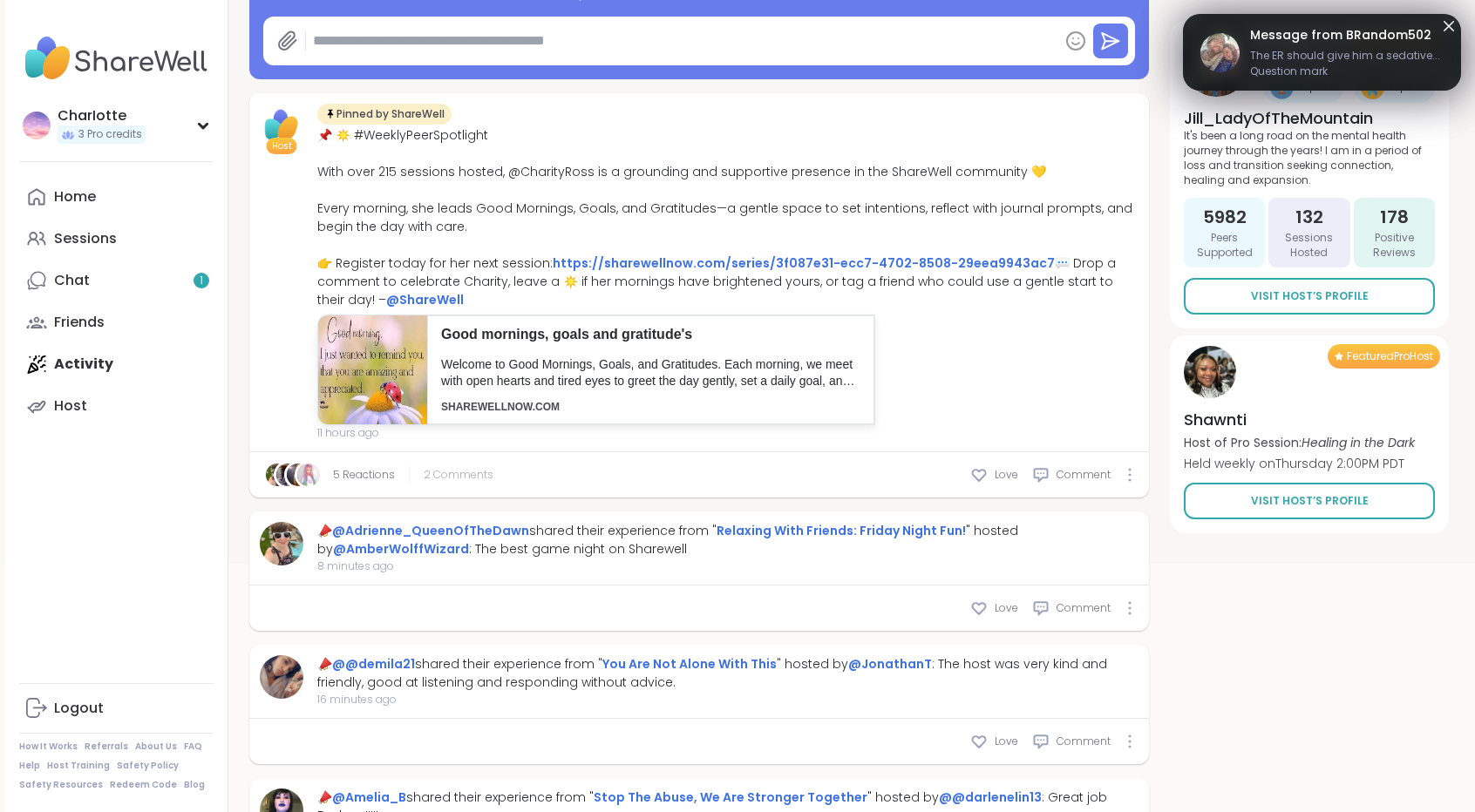 click on "2   Comments" at bounding box center (459, 475) 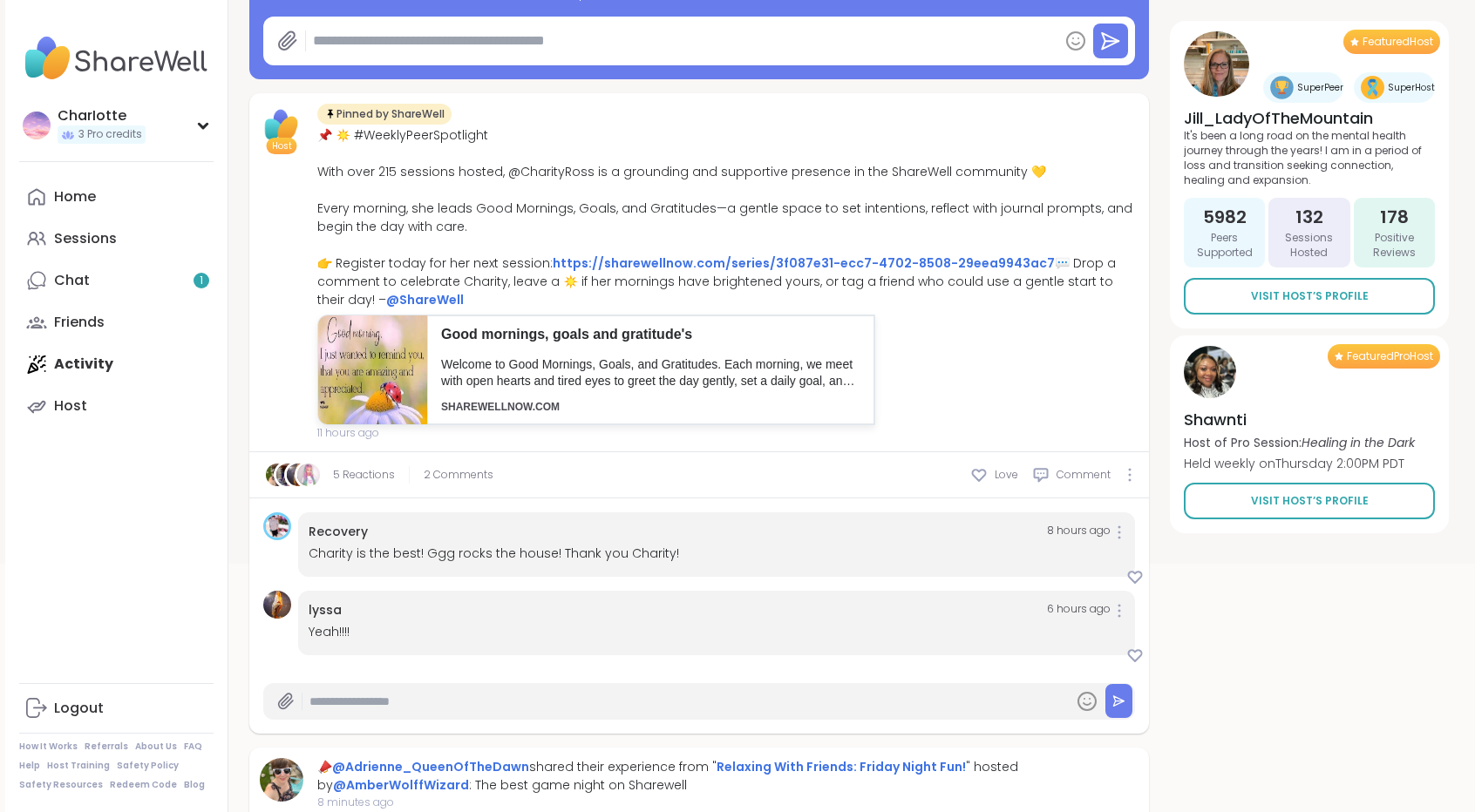 click on "3 Welcome to ShareWell You have   3  available Pro credit s   to book a Pro Session. Schedule your session All Posts New Members Bulletin Reviews Milestones Mentions Host Bulletin Board Hosts can share announcements, resources or inspiration. Host  Pinned by ShareWell 📌 ☀️ #WeeklyPeerSpotlight
With over 215 sessions hosted, @CharityRoss is a grounding and supportive presence in the ShareWell community 💛
Every morning, she leads Good Mornings, Goals, and Gratitudes—a gentle space to set intentions, reflect with journal prompts, and begin the day with care.
👉 Register today for her next session:  https://sharewellnow.com/series/3f087e31-ecc7-4702-8508-29eea9943ac7
💬 Drop a comment to celebrate Charity, leave a ☀️ if her mornings have brightened yours, or tag a friend who could use a gentle start to their day! –  @ShareWell Good mornings, goals and gratitude's sharewellnow.com 11 hours ago 5 Reactions 2   Comments Love Comment Recovery 8 hours ago lyssa 6 hours ago Yeah!!!! 📣  d" at bounding box center [849, 962] 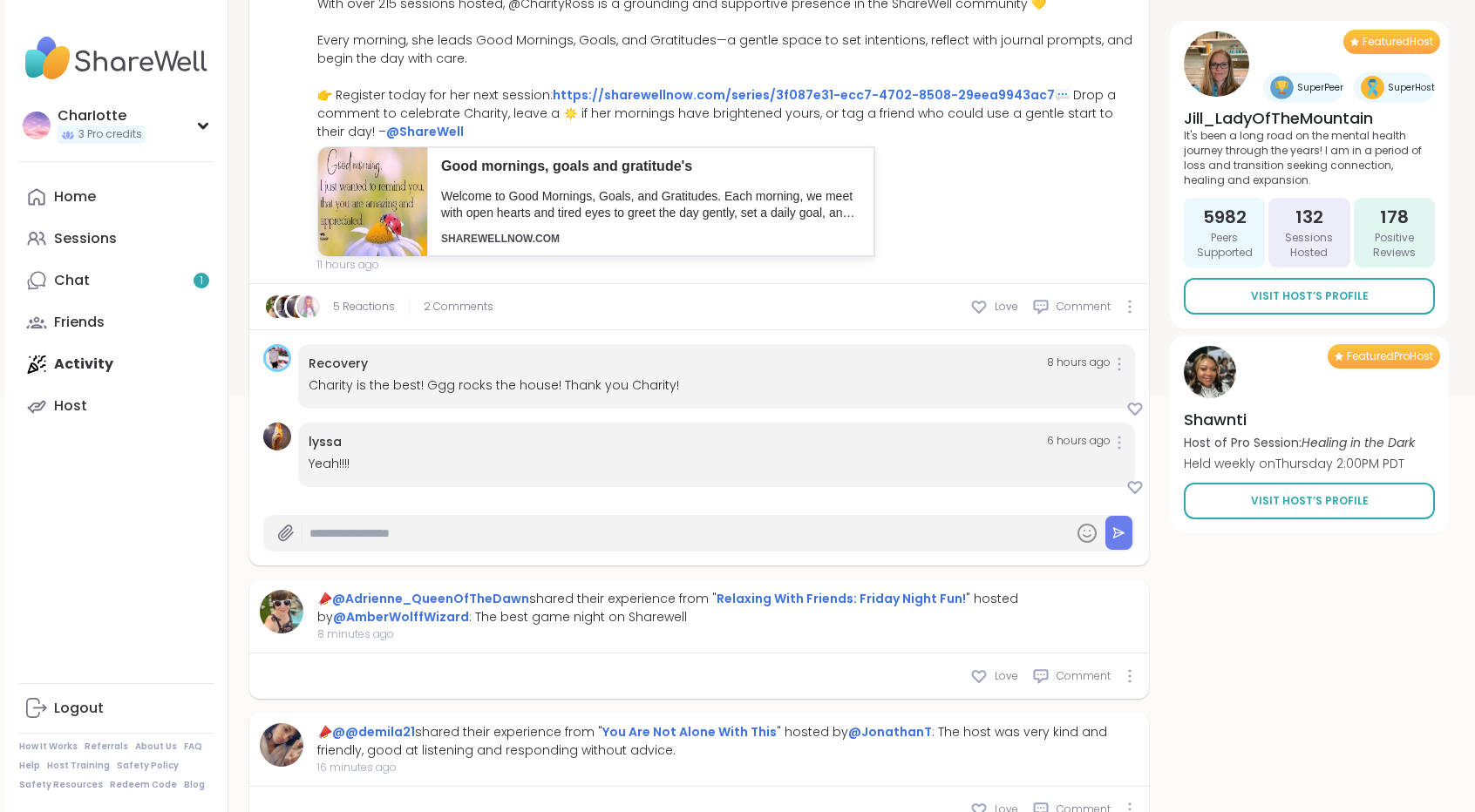 scroll, scrollTop: 507, scrollLeft: 0, axis: vertical 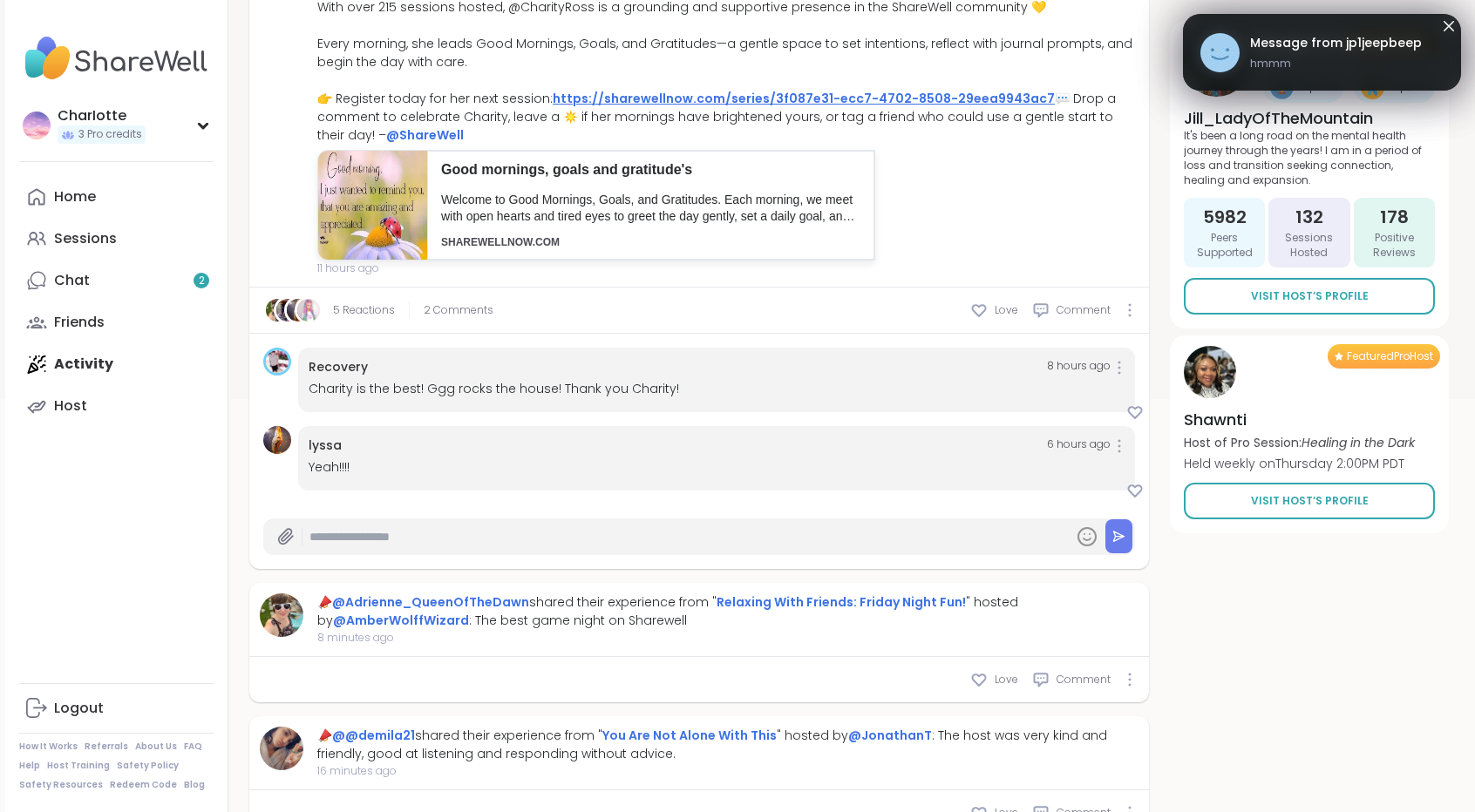 click on "https://sharewellnow.com/series/3f087e31-ecc7-4702-8508-29eea9943ac7" at bounding box center (804, 98) 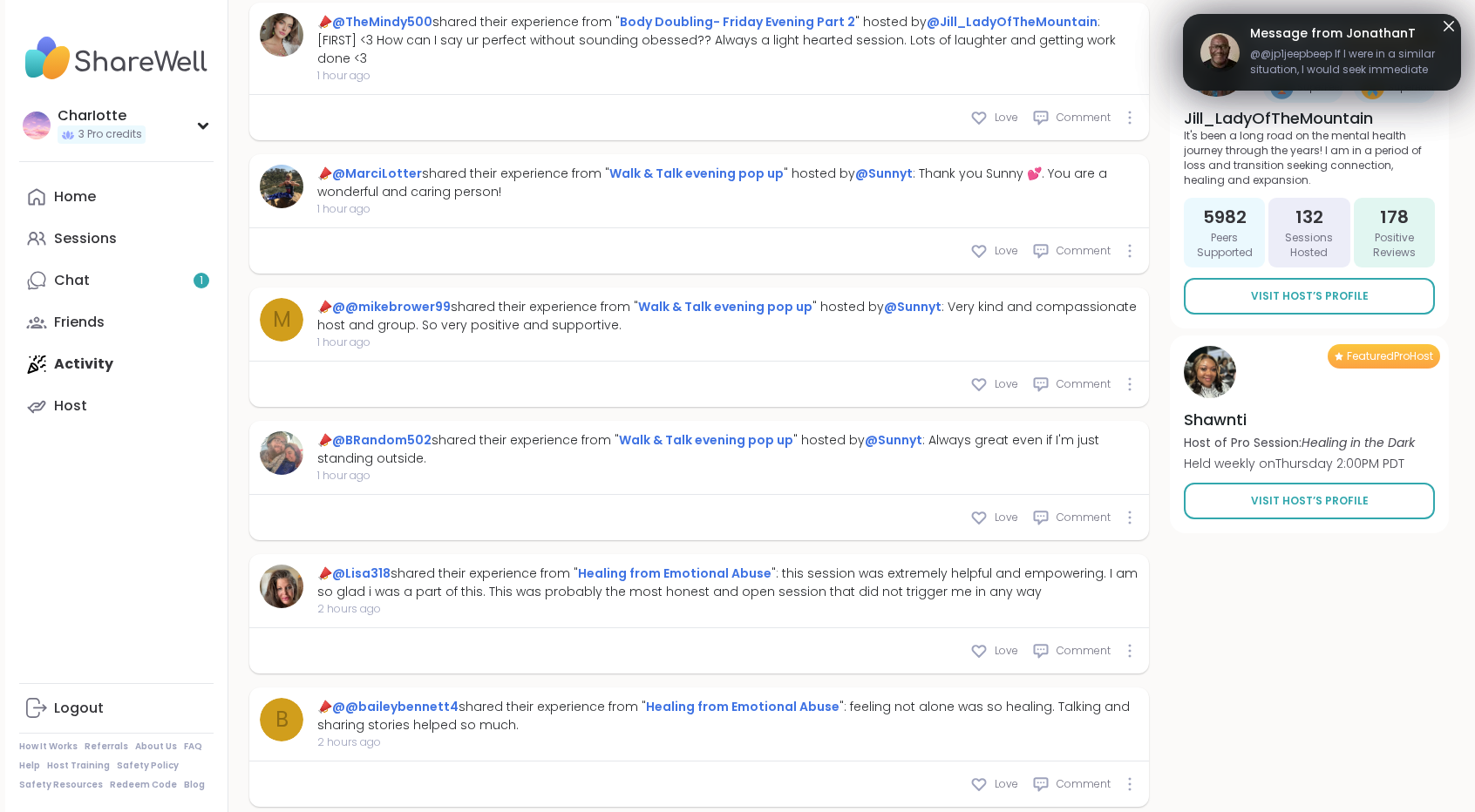 scroll, scrollTop: 1851, scrollLeft: 0, axis: vertical 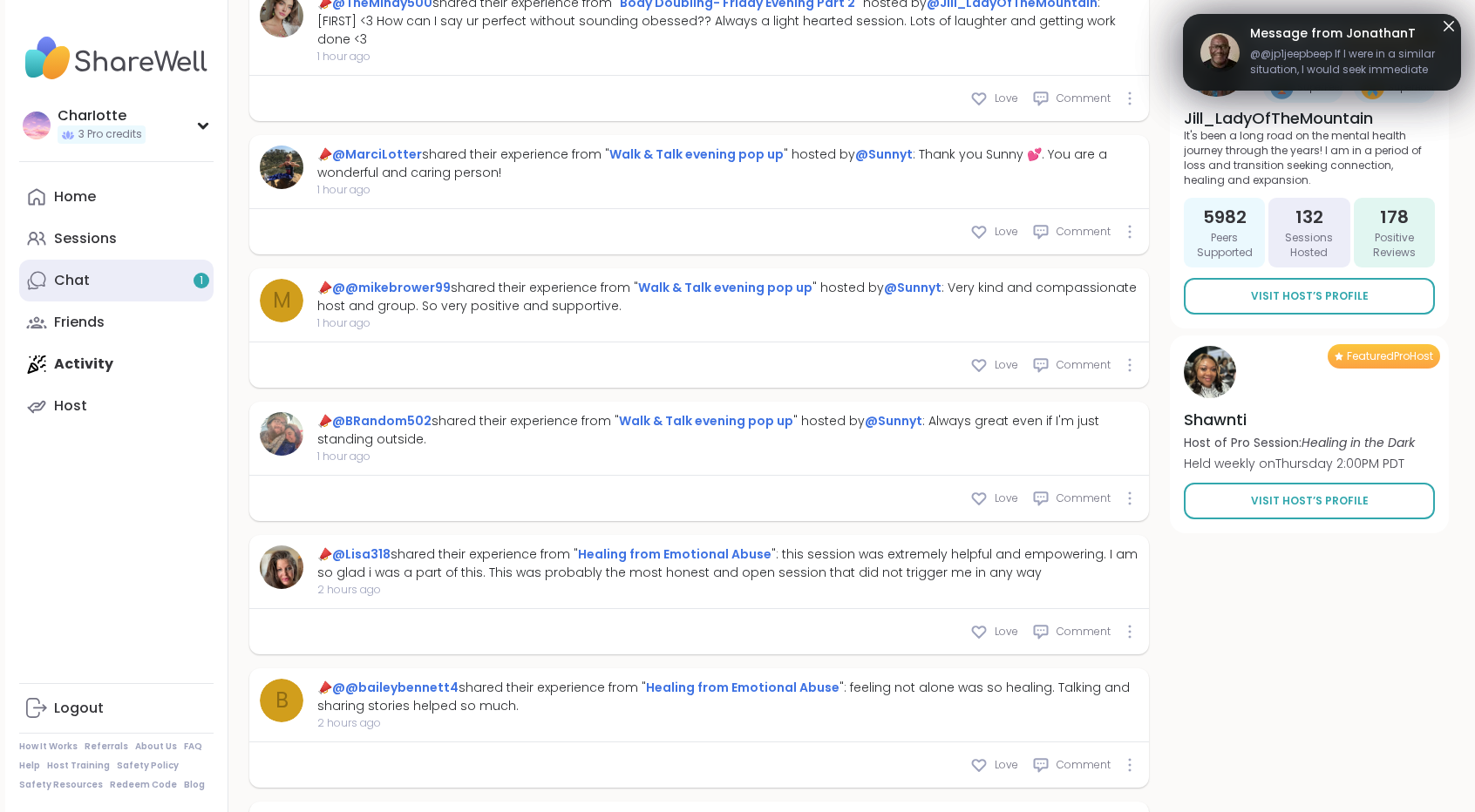 click on "Chat 1" at bounding box center [116, 281] 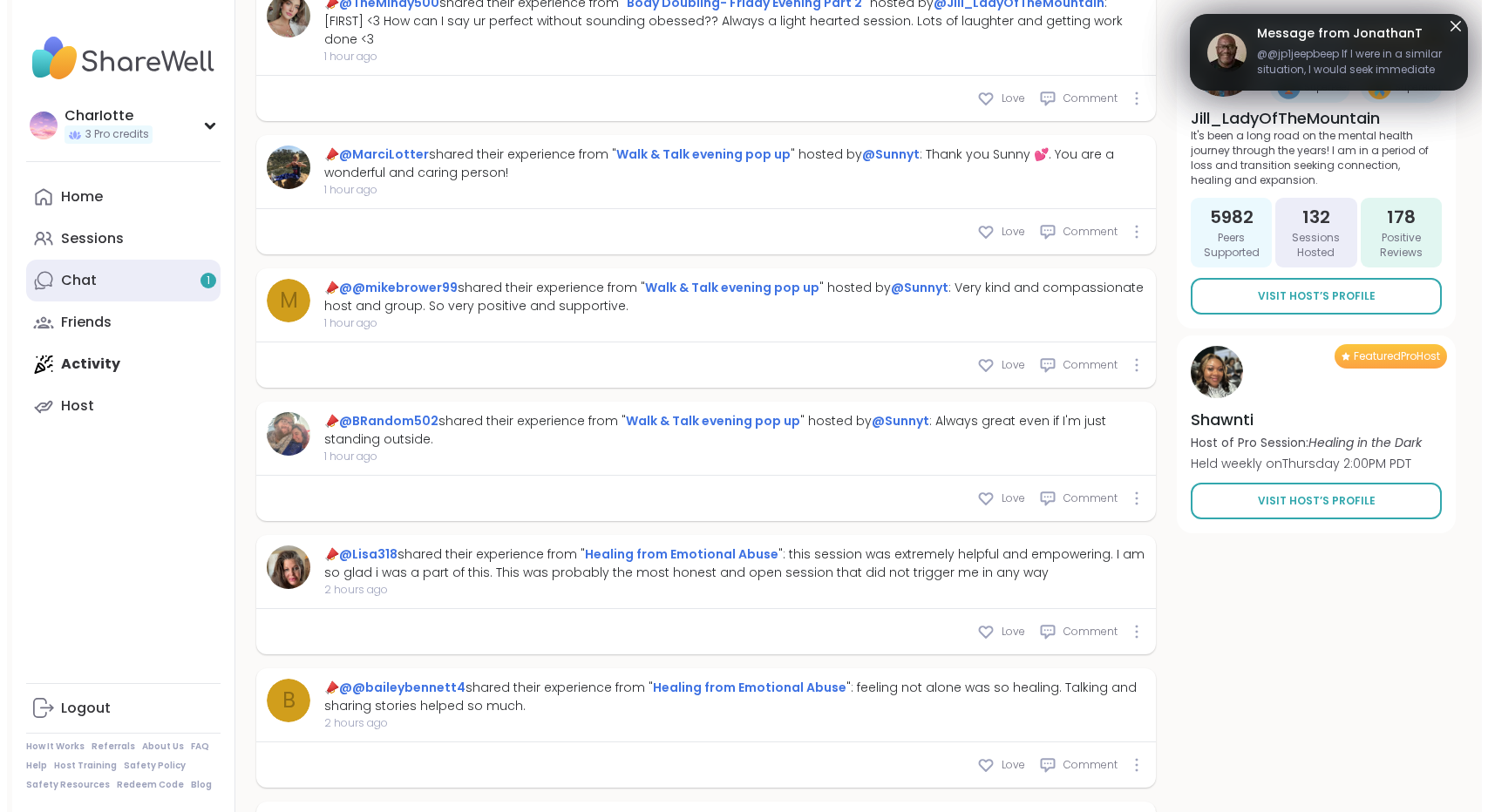 scroll, scrollTop: 0, scrollLeft: 0, axis: both 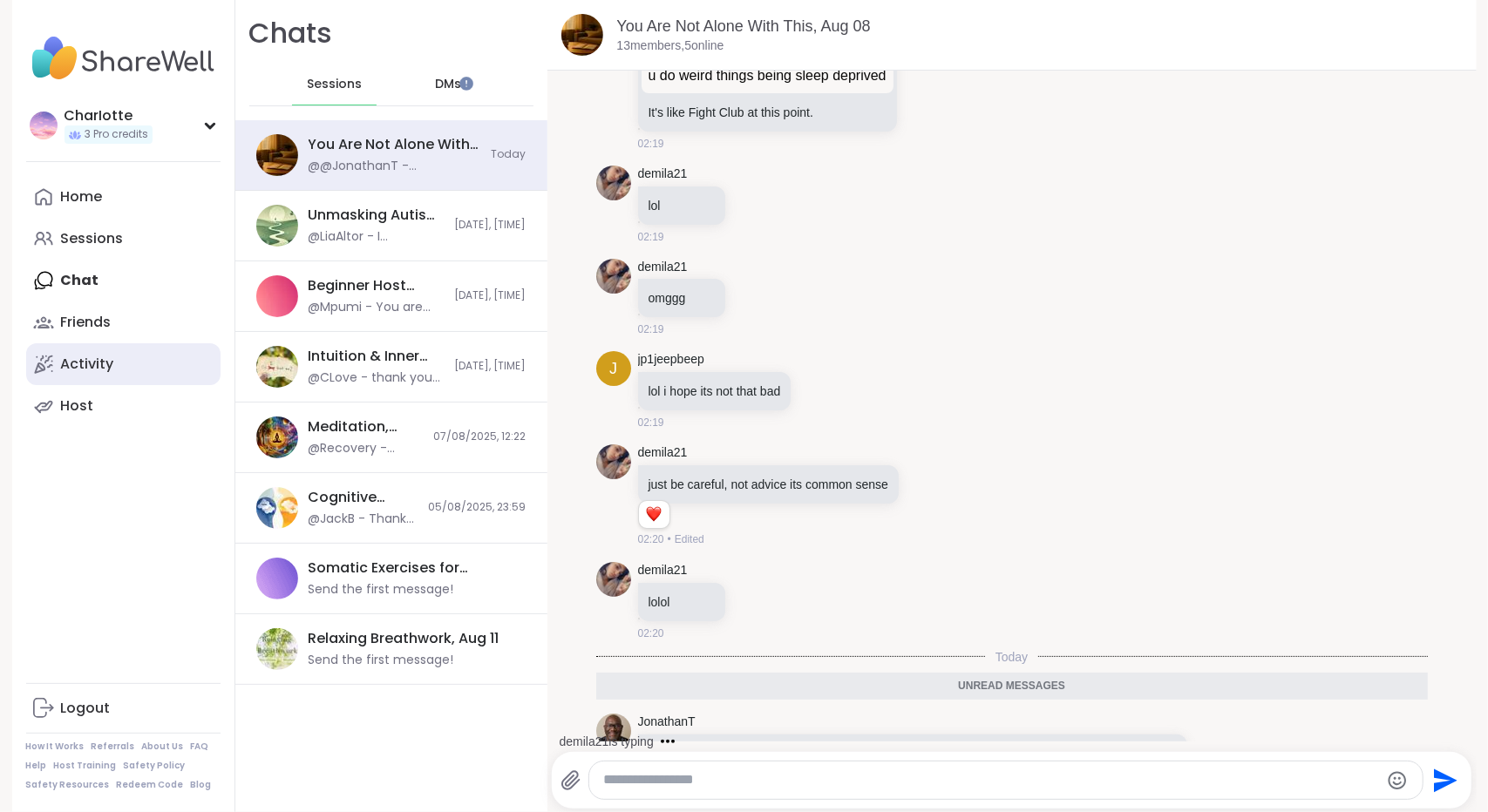 click on "Activity" at bounding box center (87, 364) 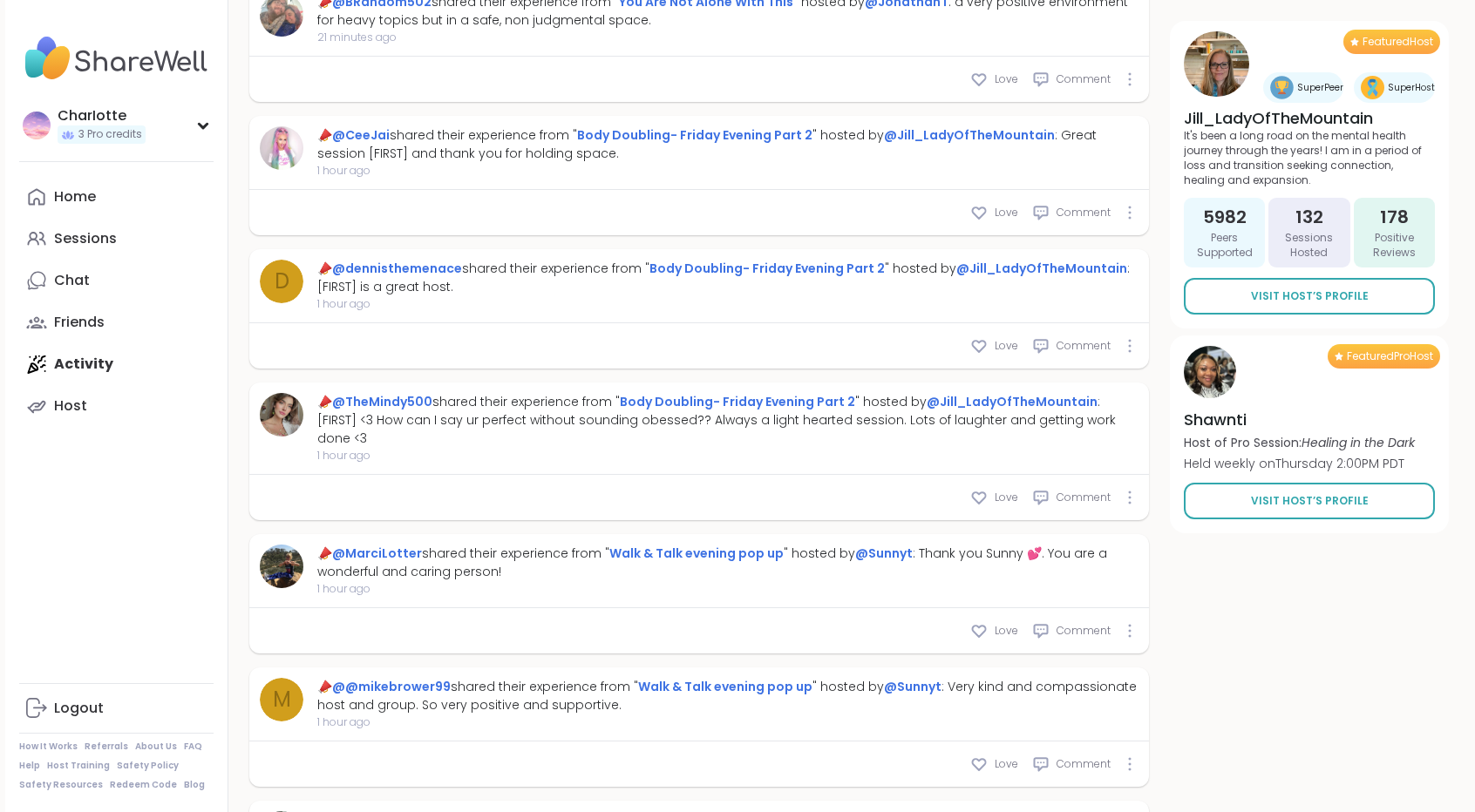 scroll, scrollTop: 1362, scrollLeft: 0, axis: vertical 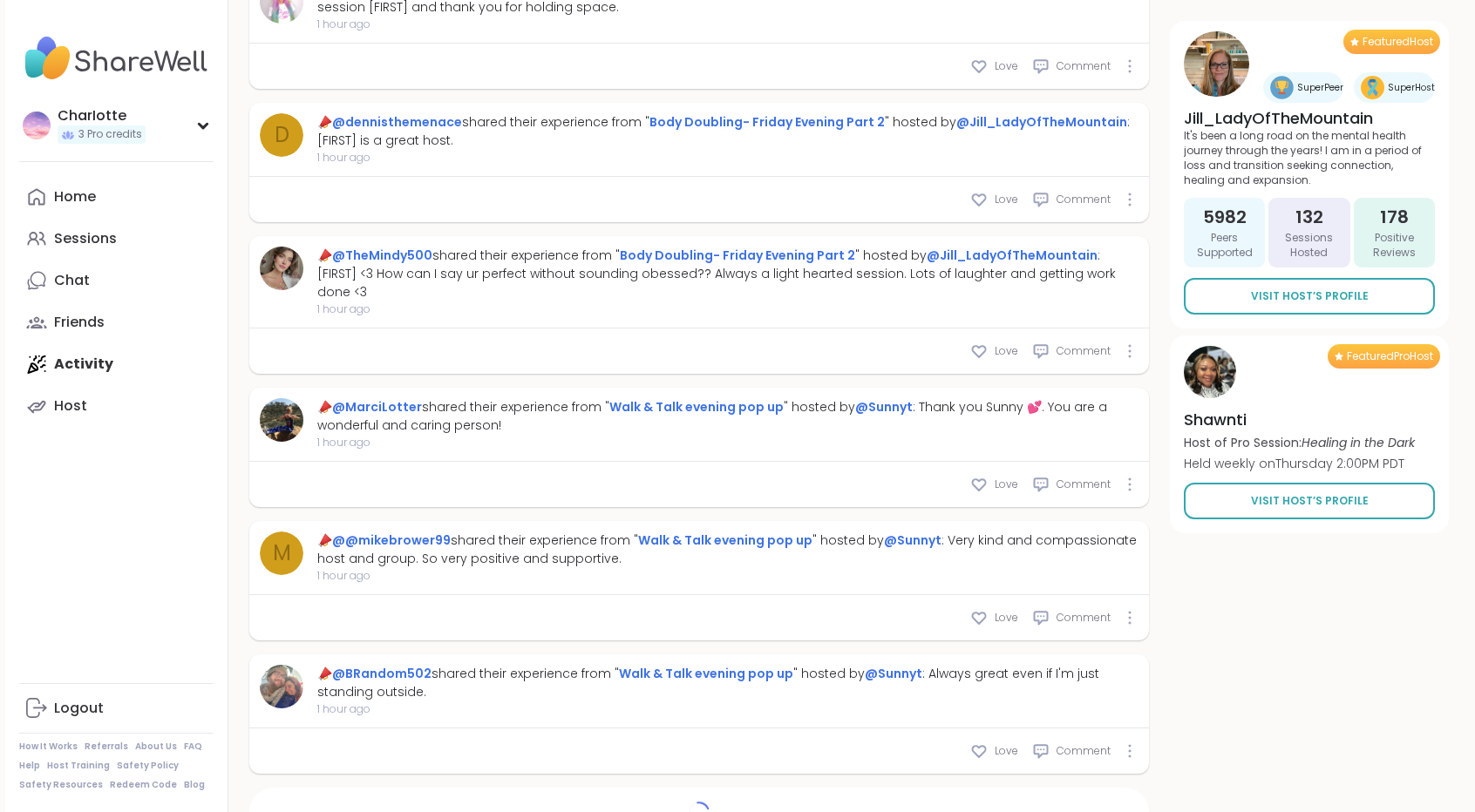 type on "*" 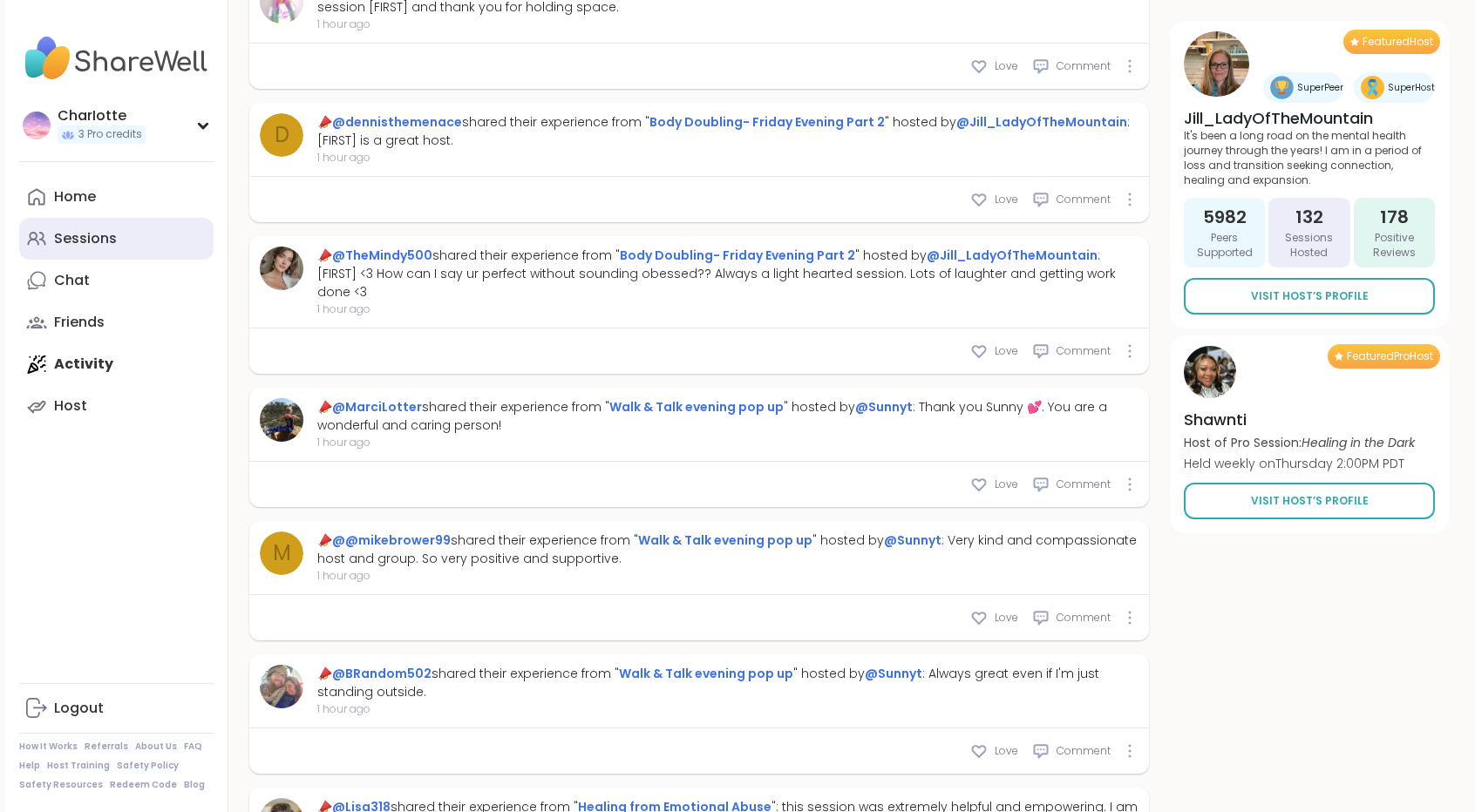 click on "Sessions" at bounding box center (85, 239) 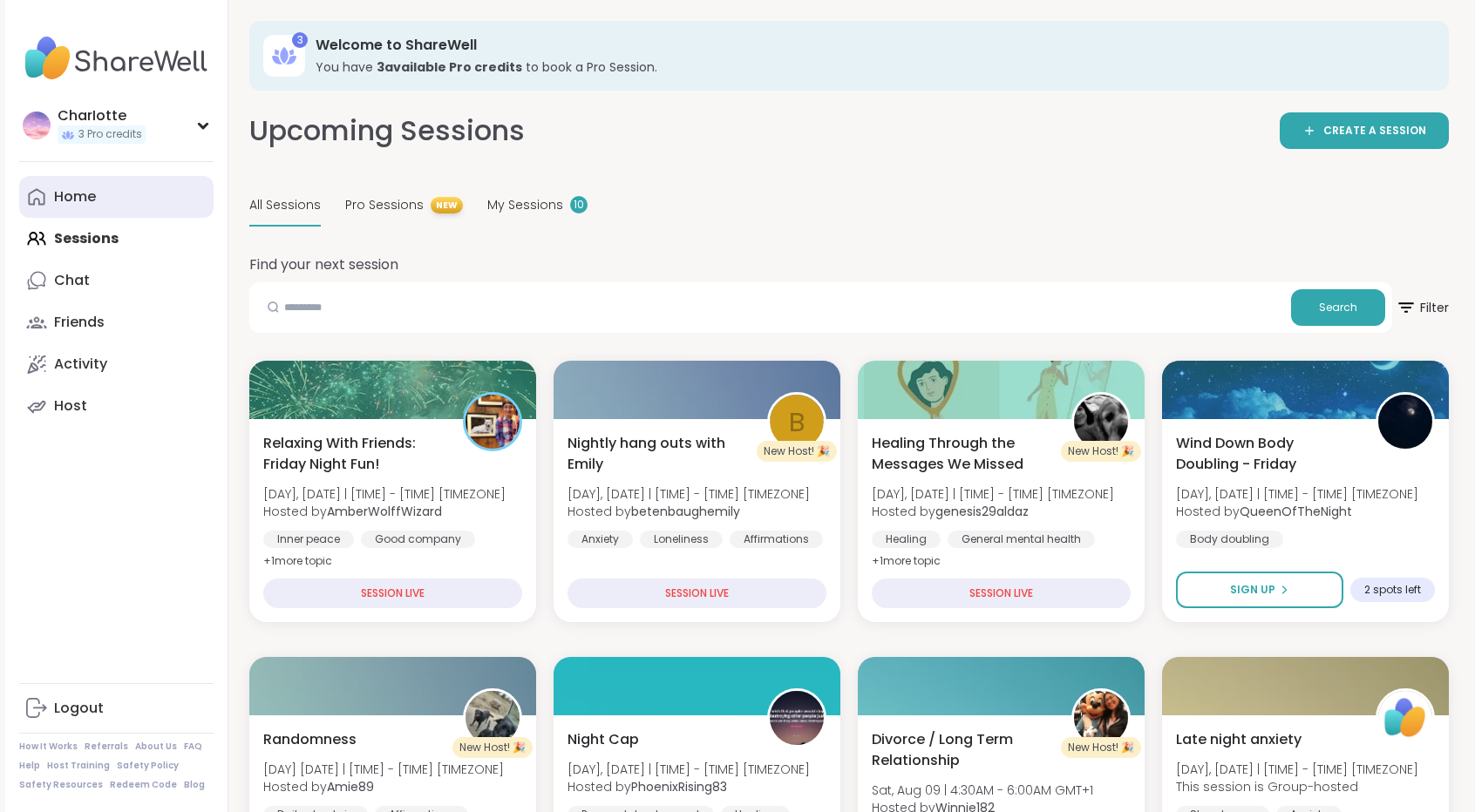 click on "Home" at bounding box center [116, 197] 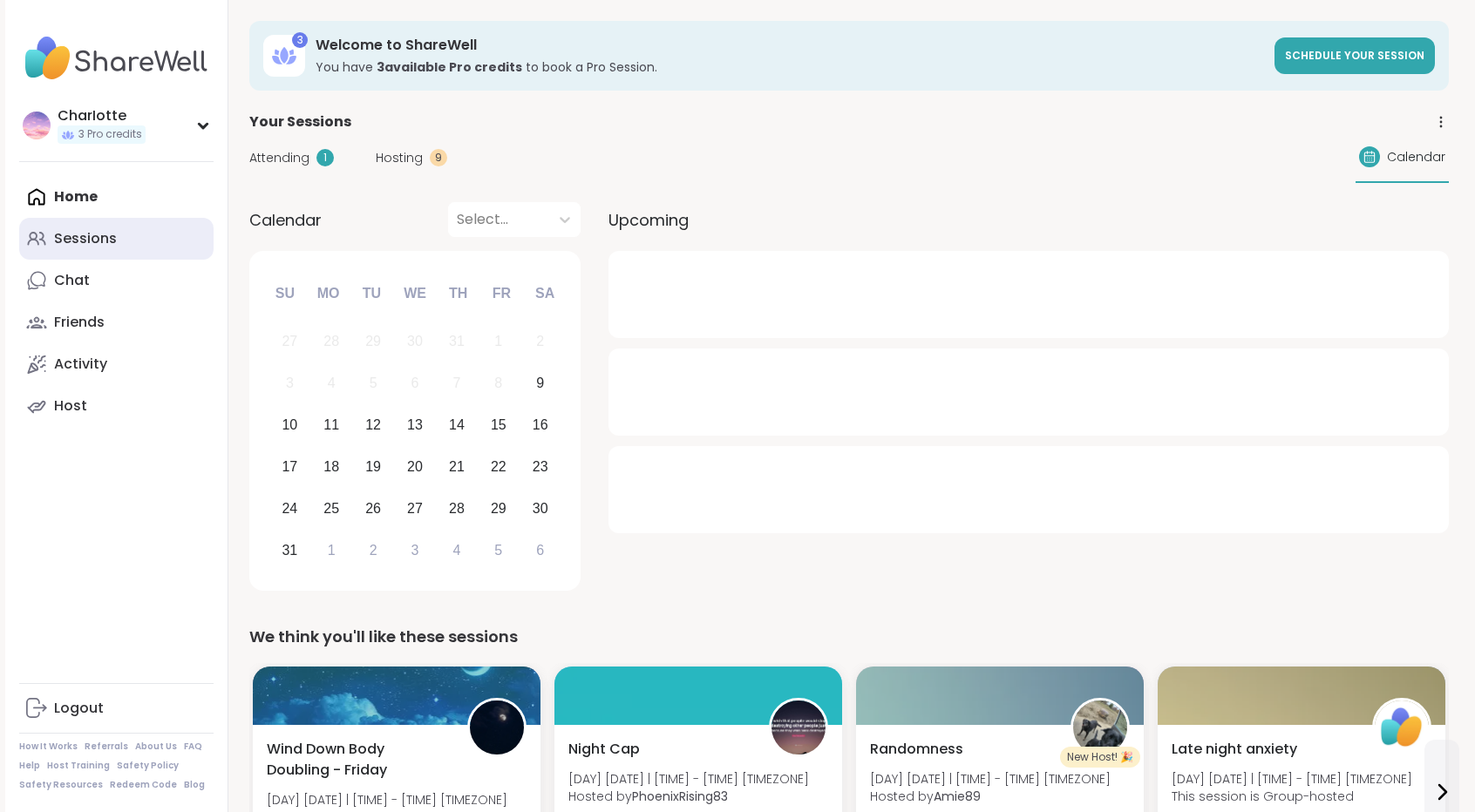 click on "Sessions" at bounding box center [116, 239] 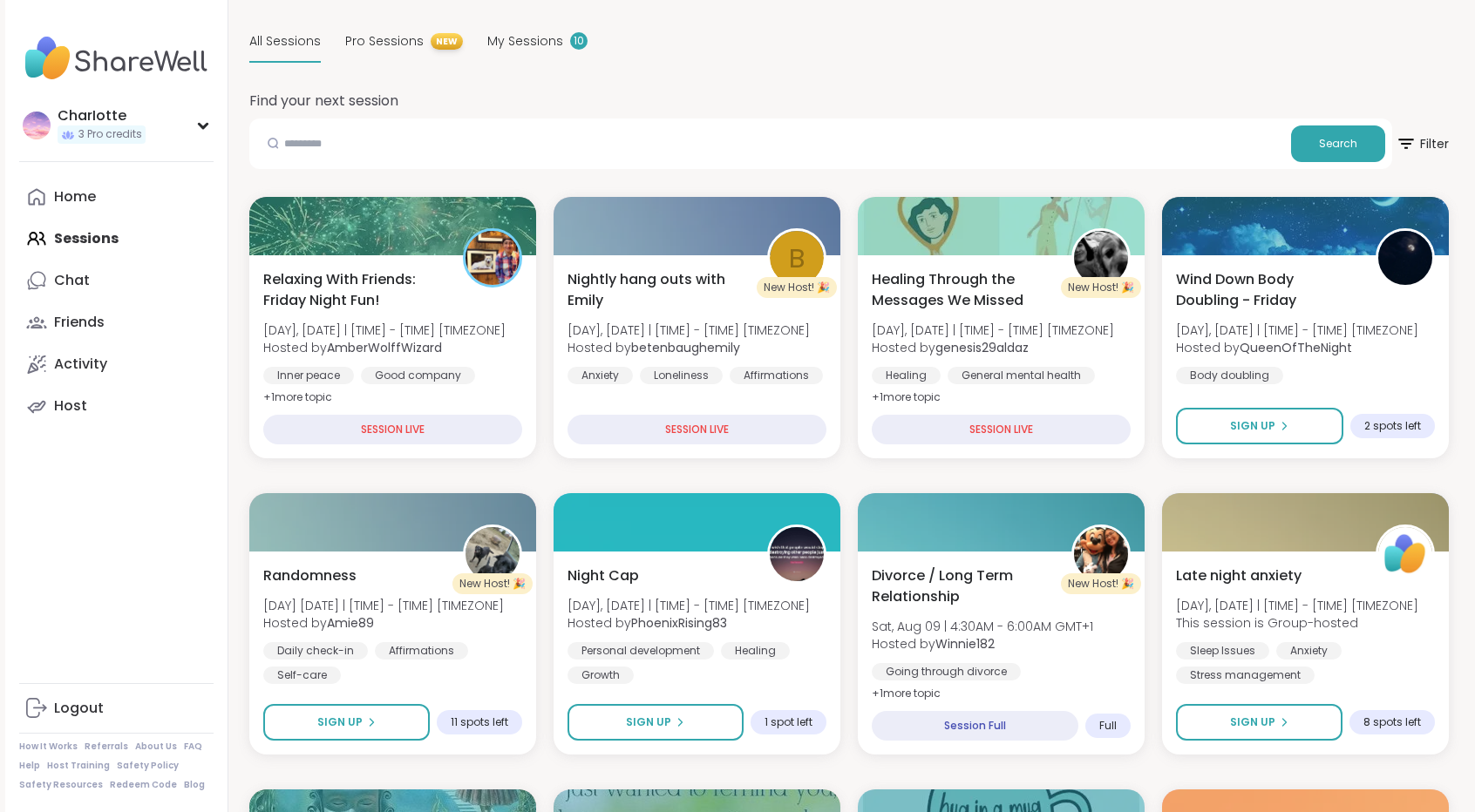 scroll, scrollTop: 103, scrollLeft: 0, axis: vertical 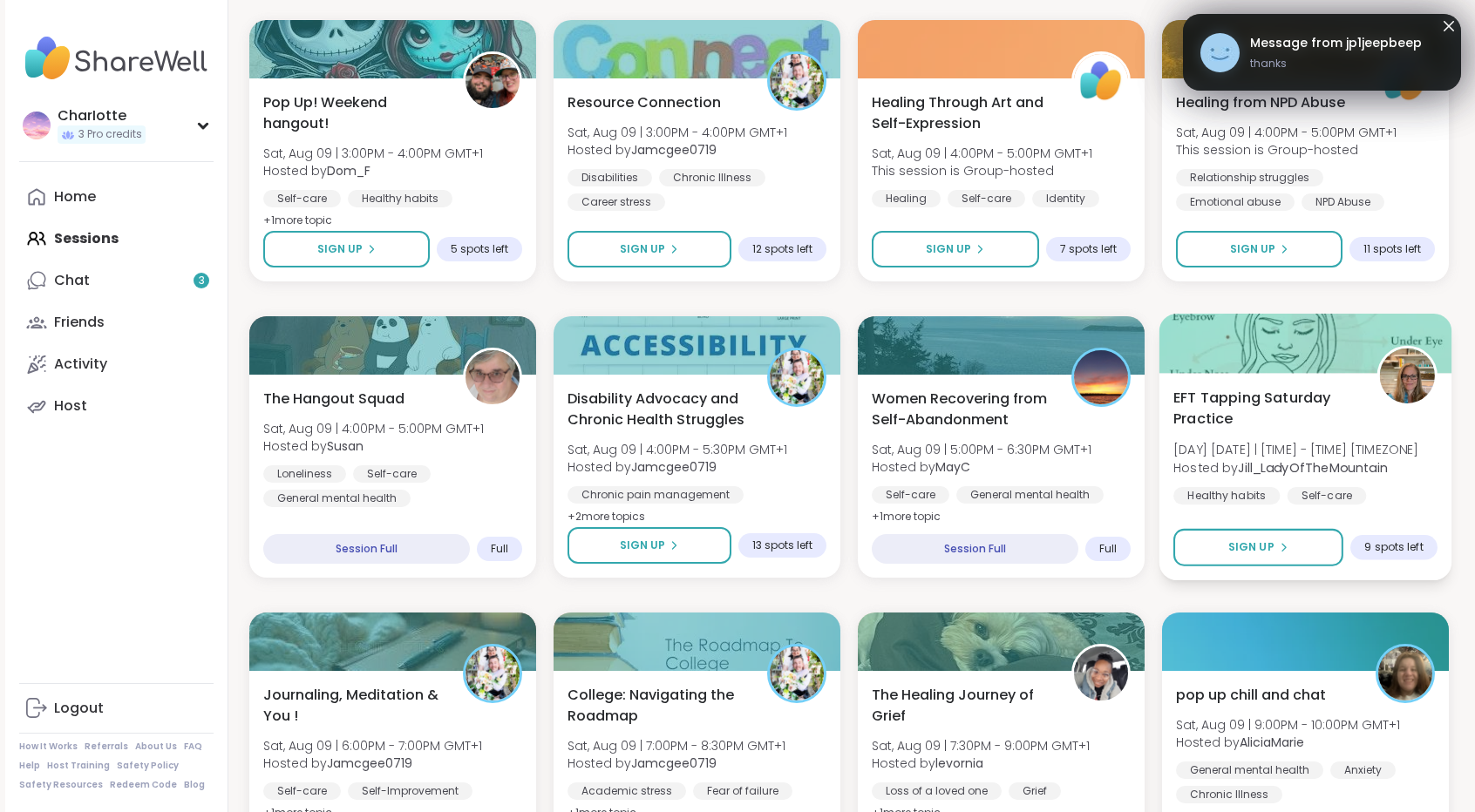 click at bounding box center (1306, 343) 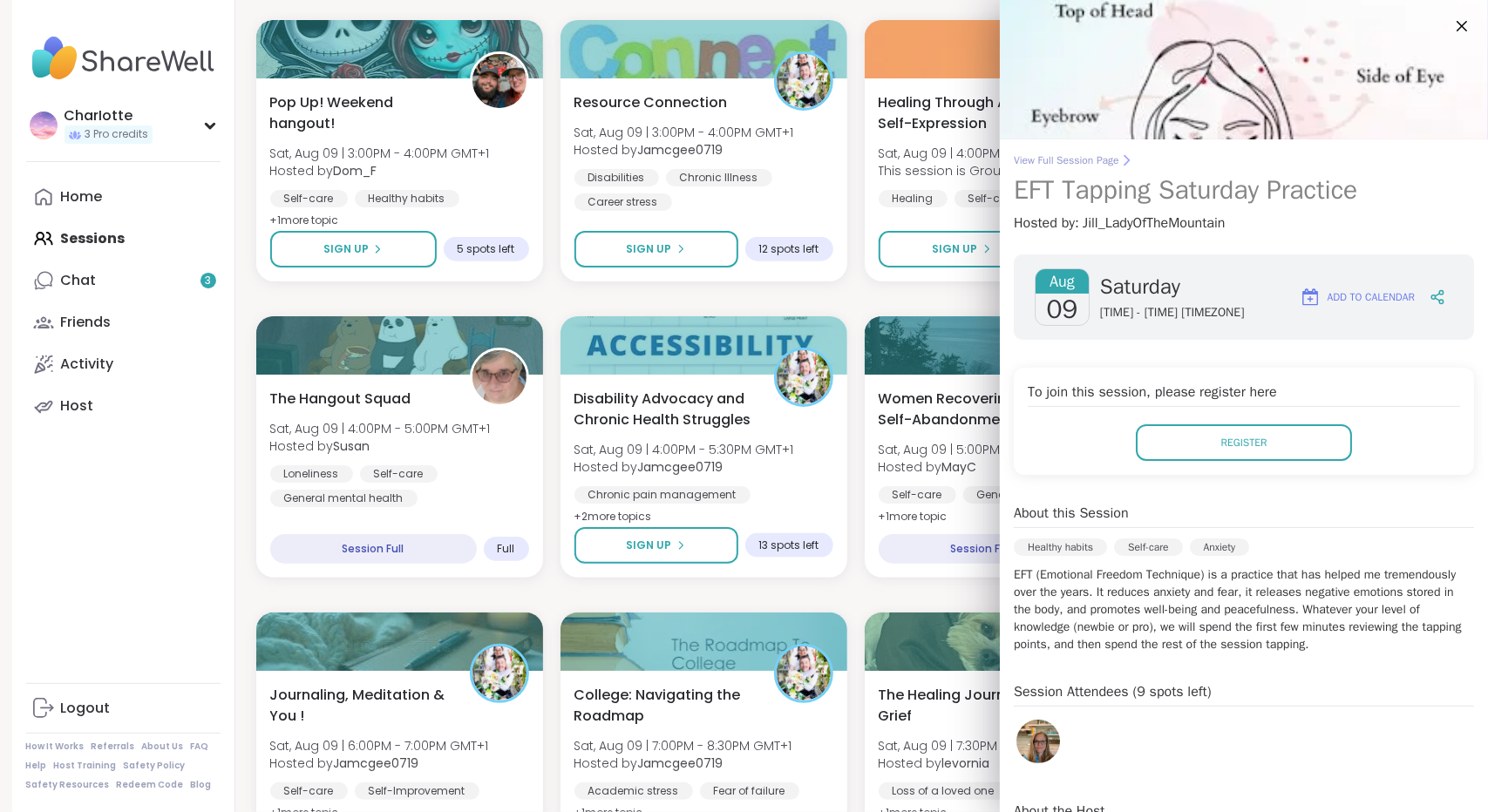 click on "View Full Session Page" at bounding box center [1244, 160] 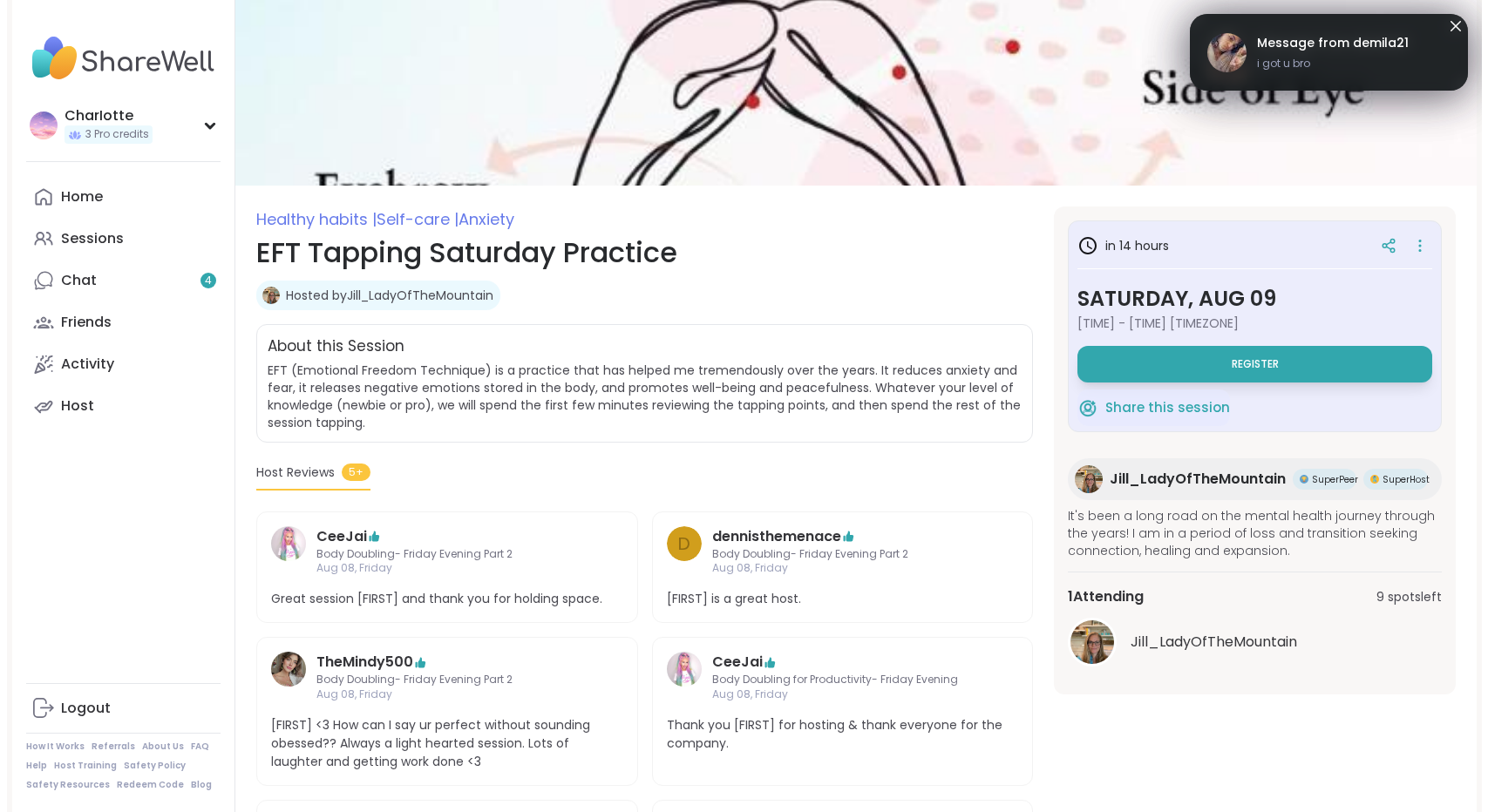 scroll, scrollTop: 0, scrollLeft: 0, axis: both 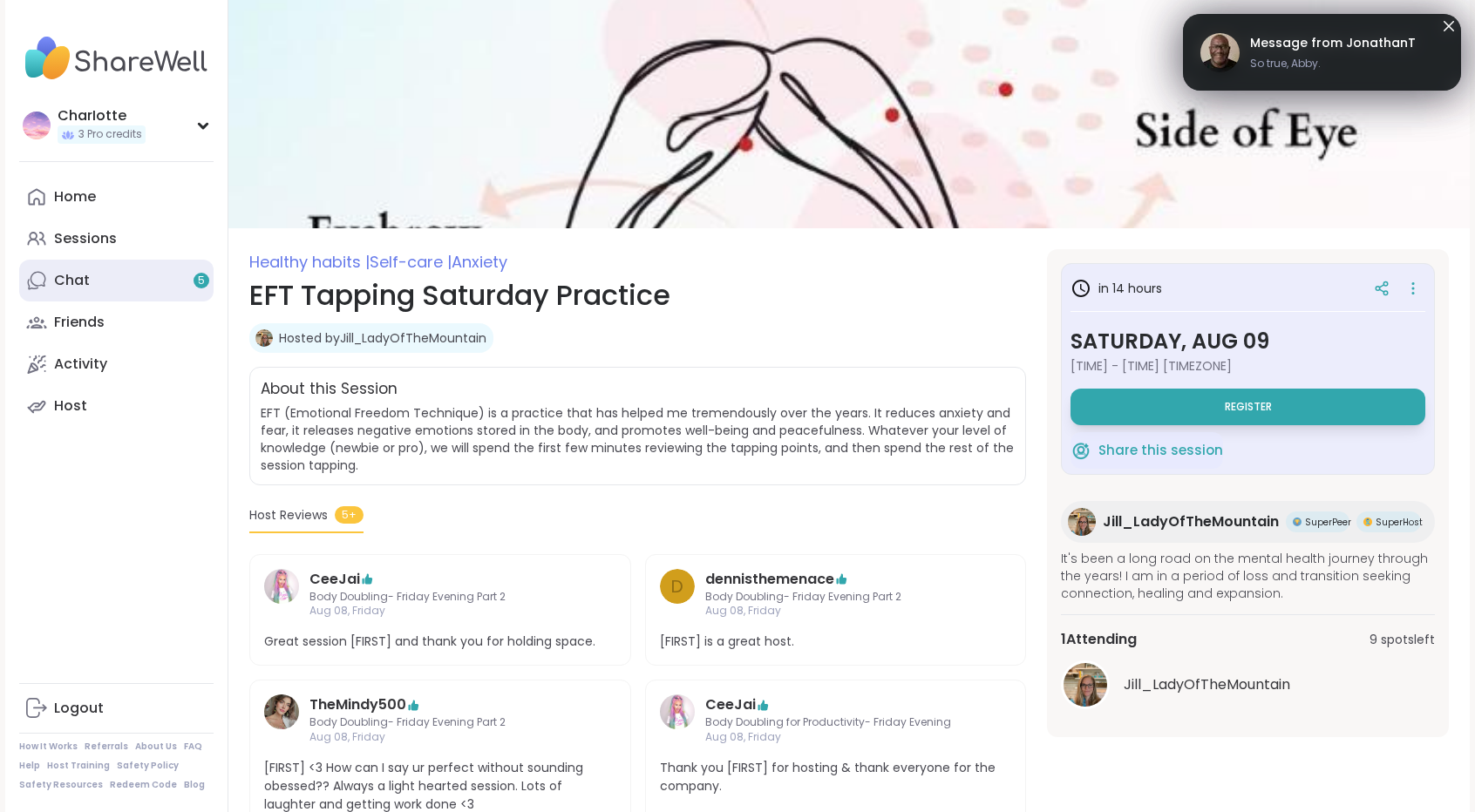 click on "Chat 5" at bounding box center (116, 281) 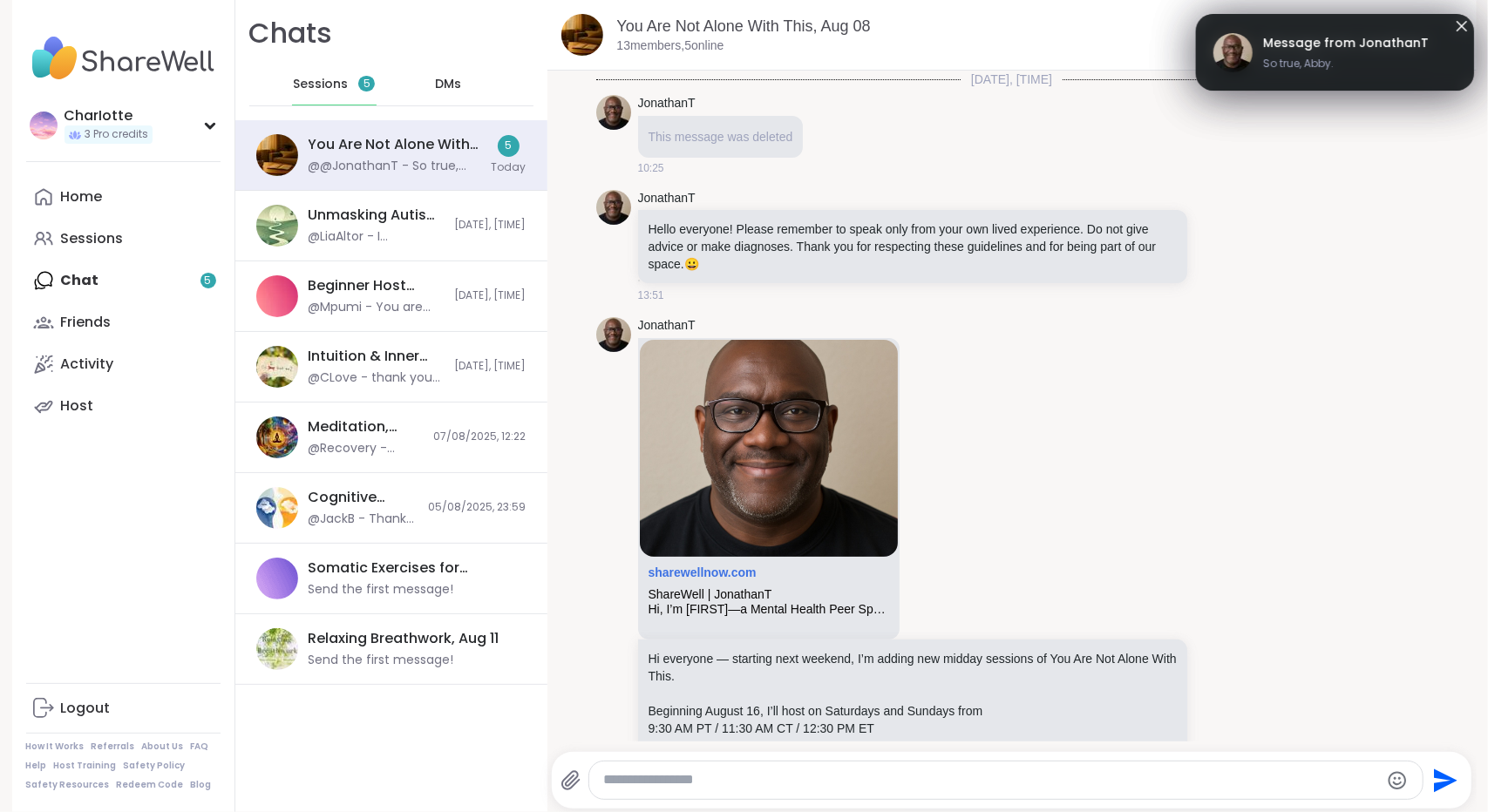 scroll, scrollTop: 14658, scrollLeft: 0, axis: vertical 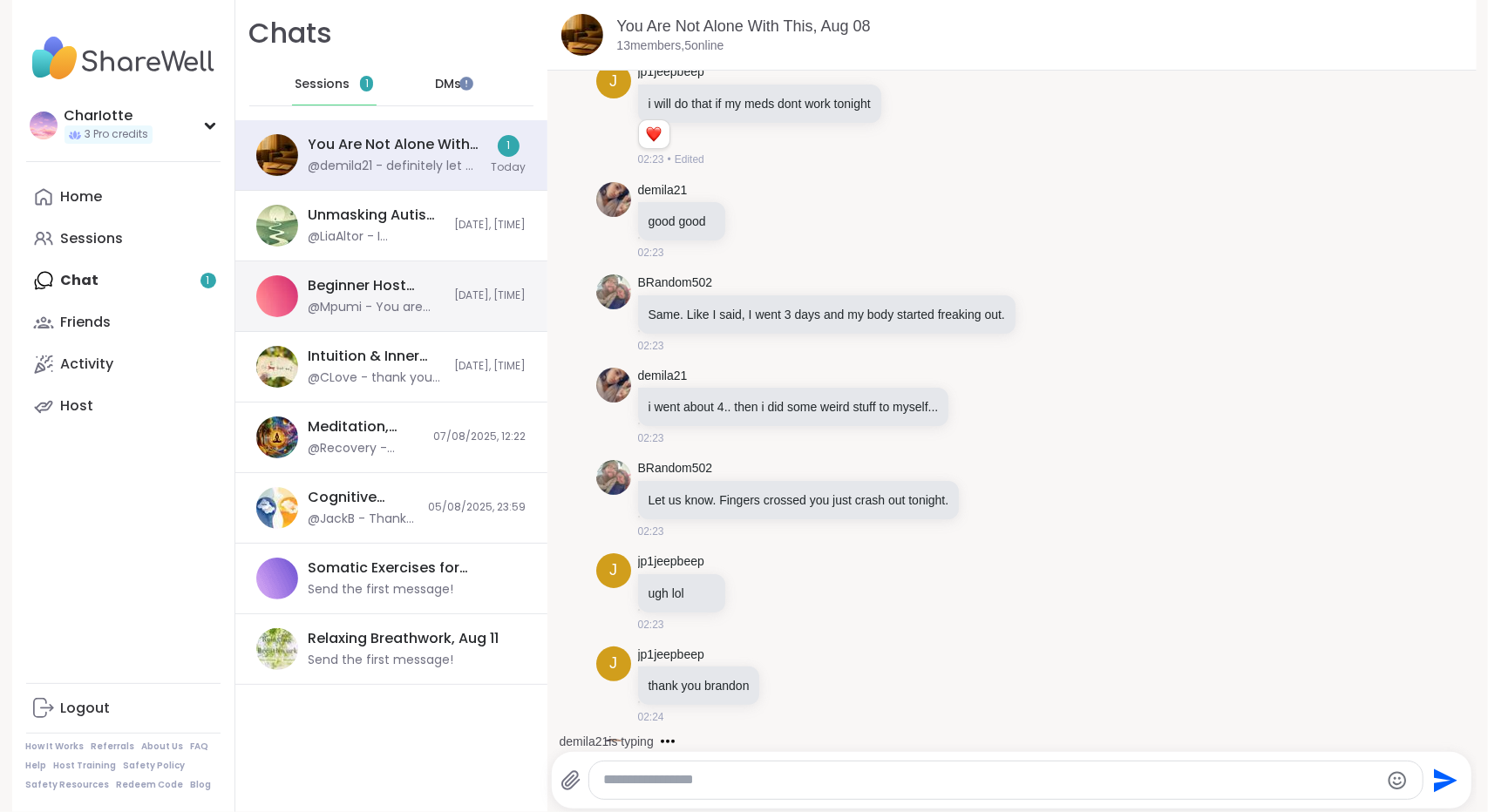 click on "@Mpumi - You are more than welcome to if you'd like to. I have also asked someone from the support team to reach out to you and offer further guidance as  you mentioned at the beginning of the session." at bounding box center [377, 308] 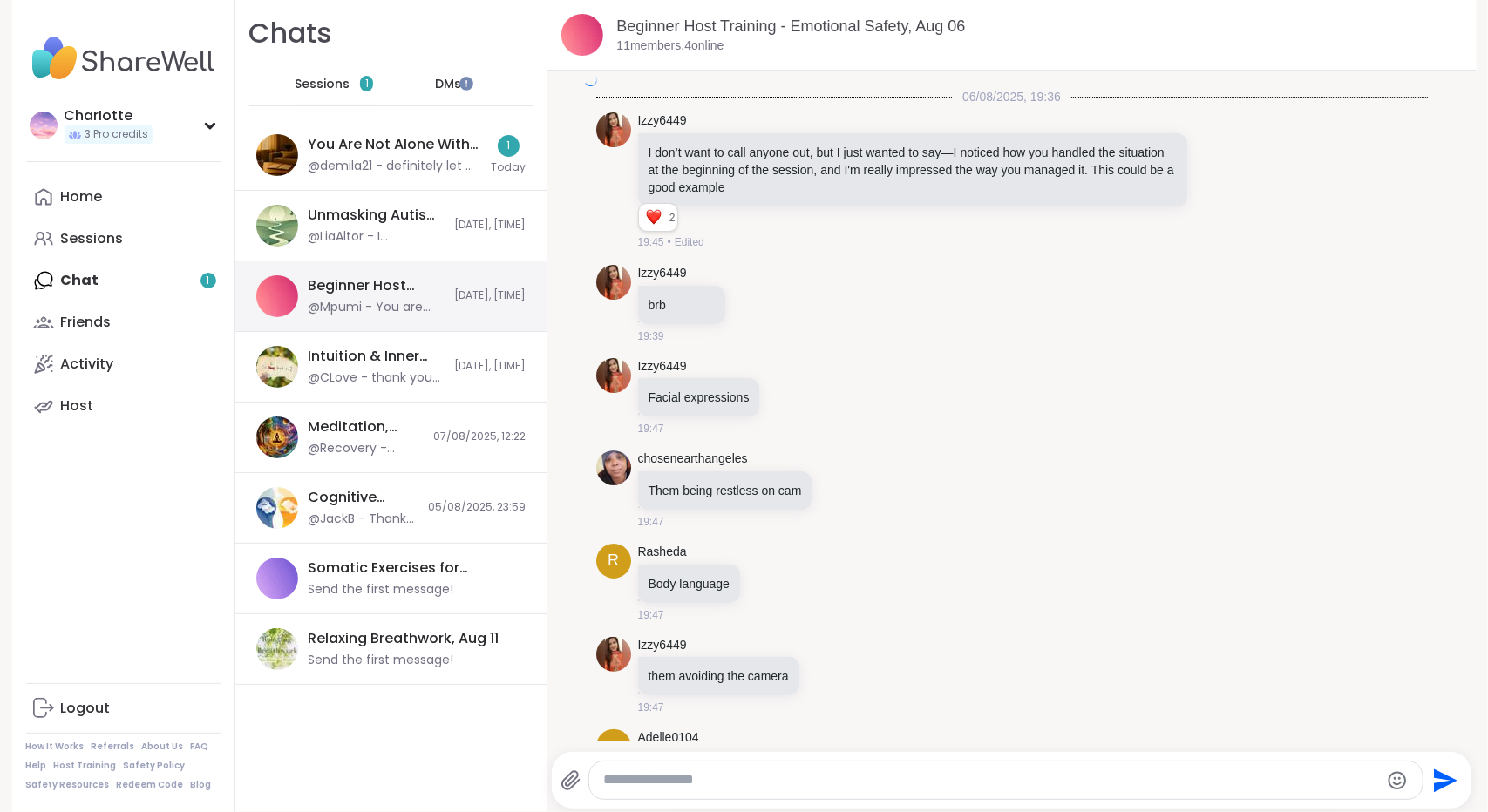 scroll, scrollTop: 5207, scrollLeft: 0, axis: vertical 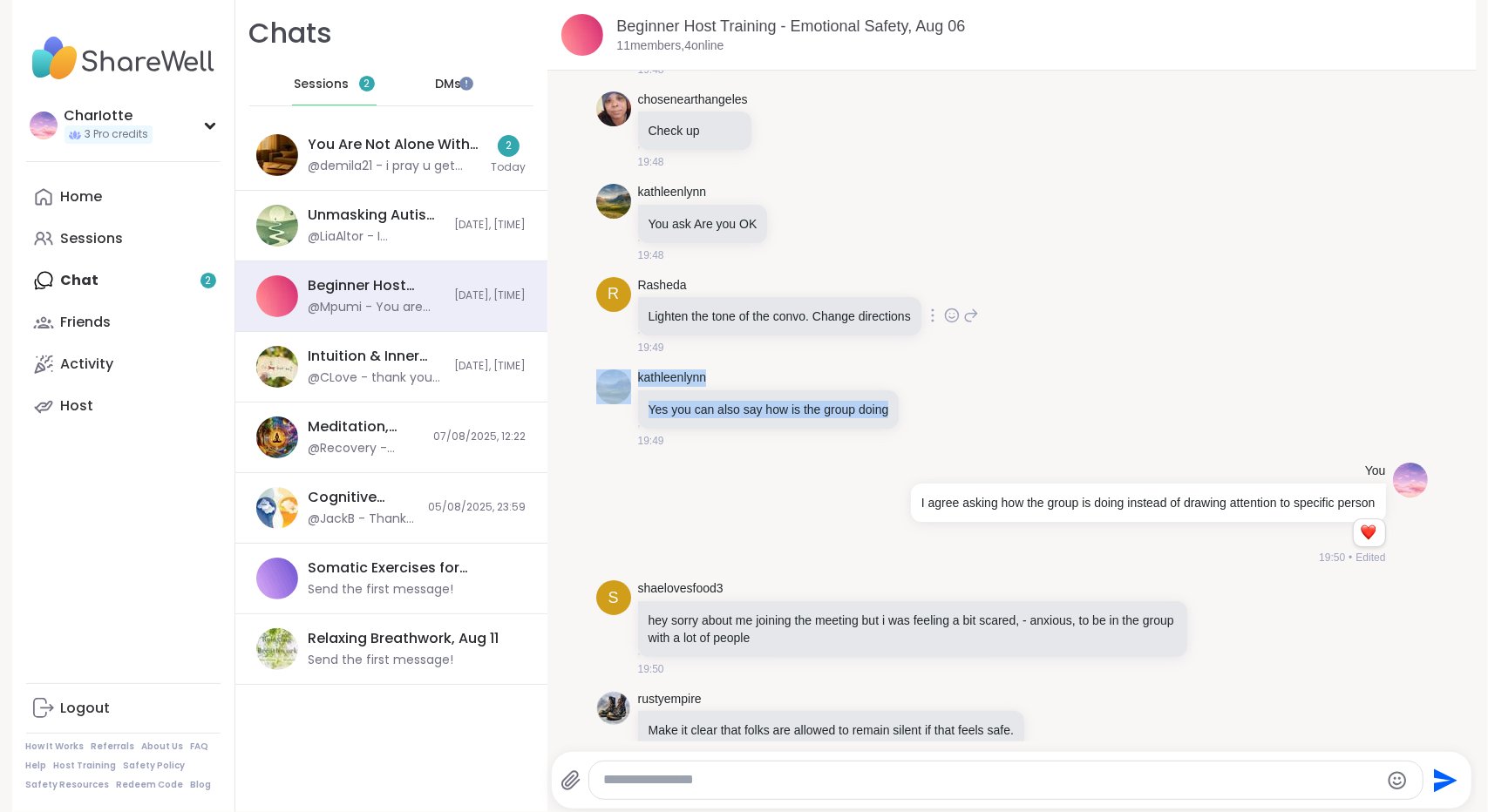 drag, startPoint x: 881, startPoint y: 409, endPoint x: 669, endPoint y: 348, distance: 220.6015 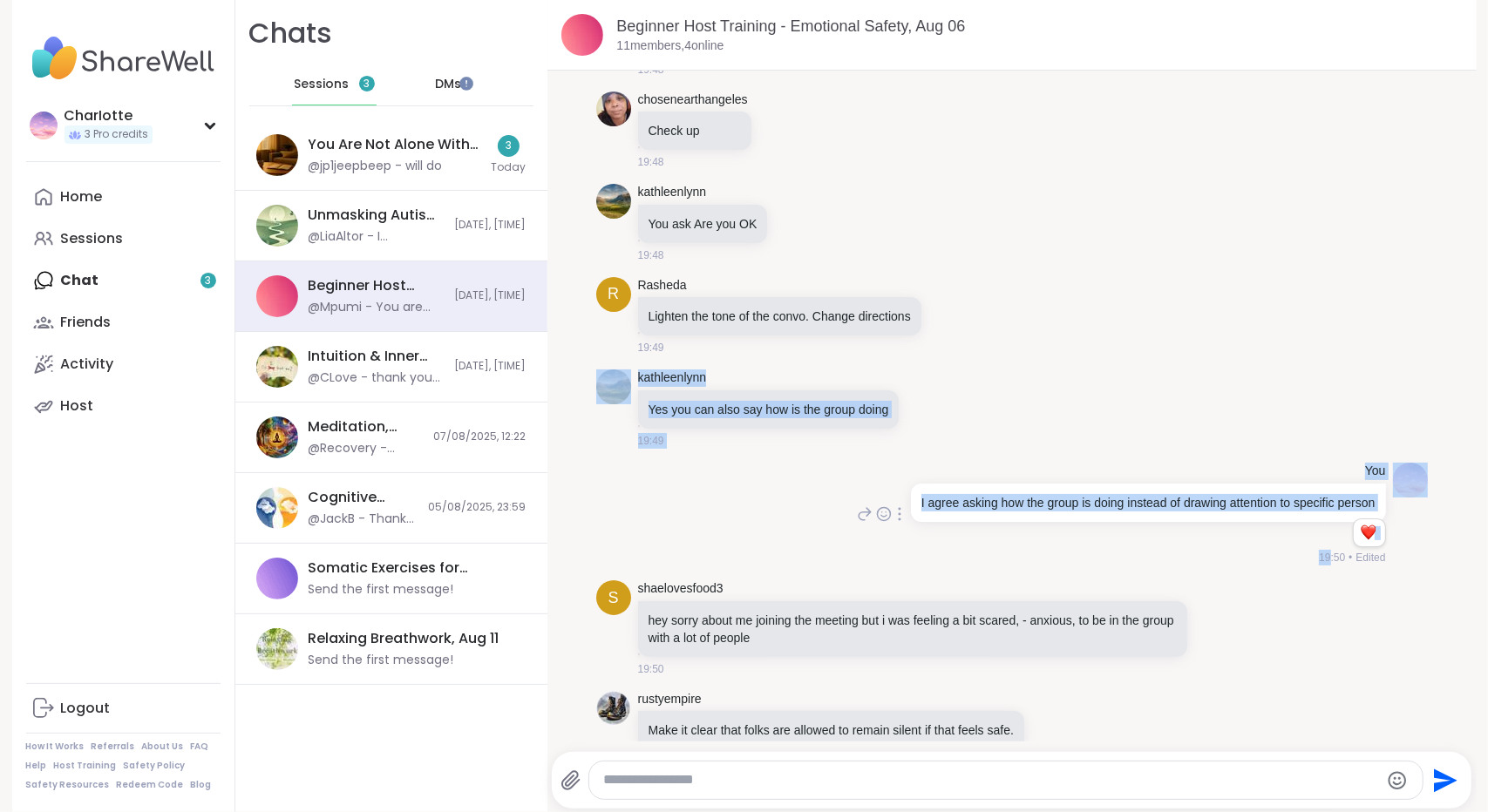 drag, startPoint x: 669, startPoint y: 348, endPoint x: 1180, endPoint y: 562, distance: 554.0009 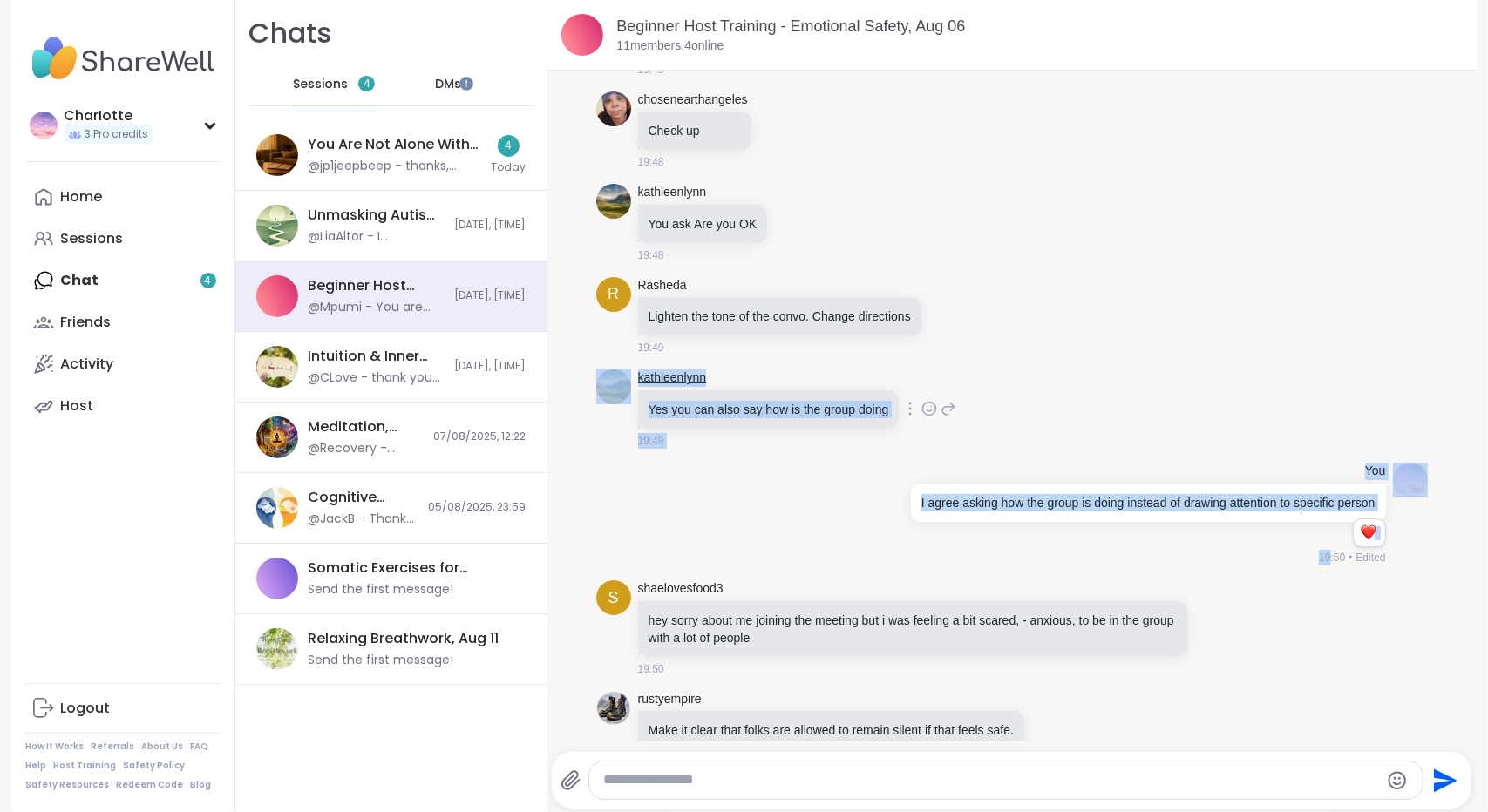 click on "kathleenlynn" at bounding box center (672, 378) 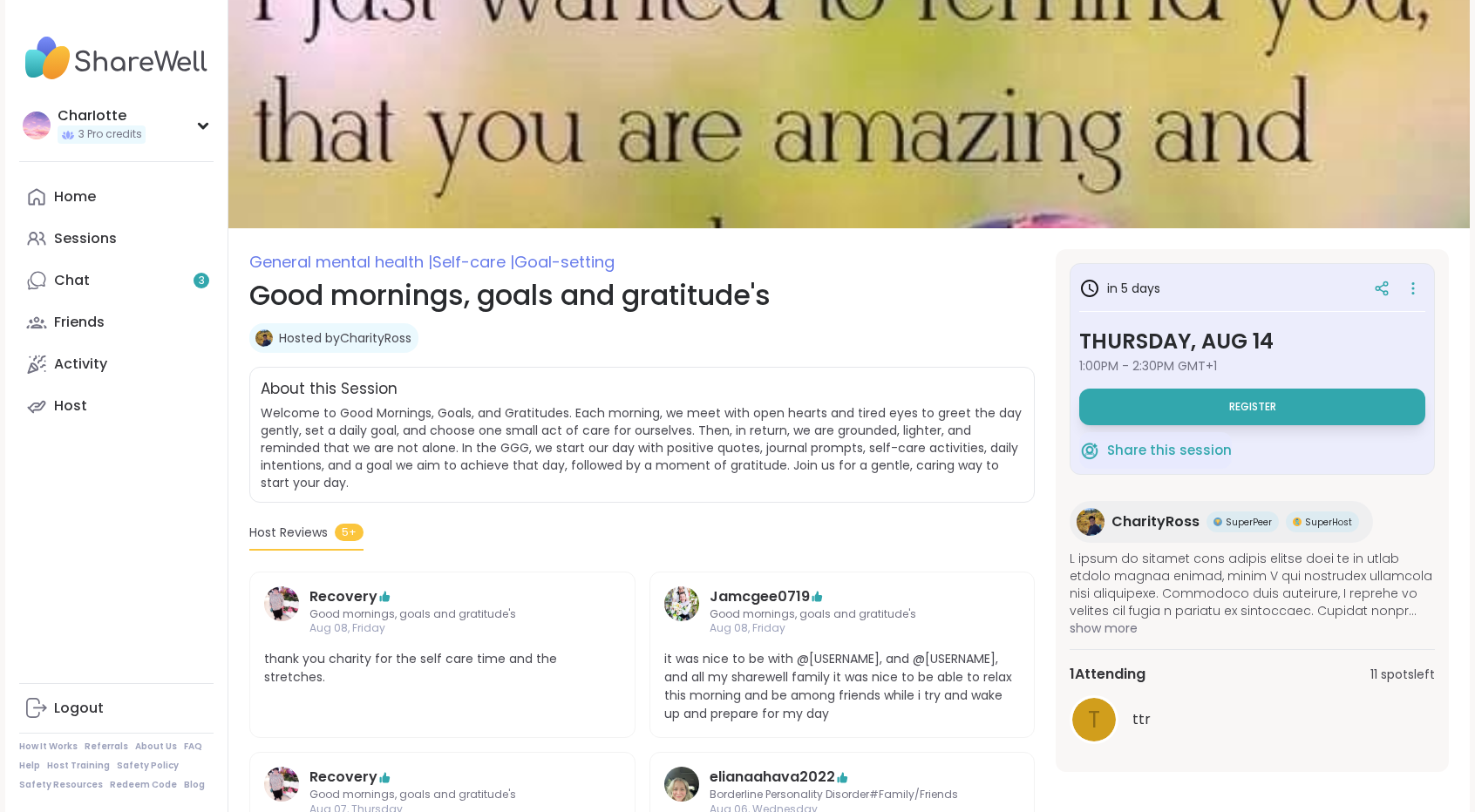 scroll, scrollTop: 0, scrollLeft: 0, axis: both 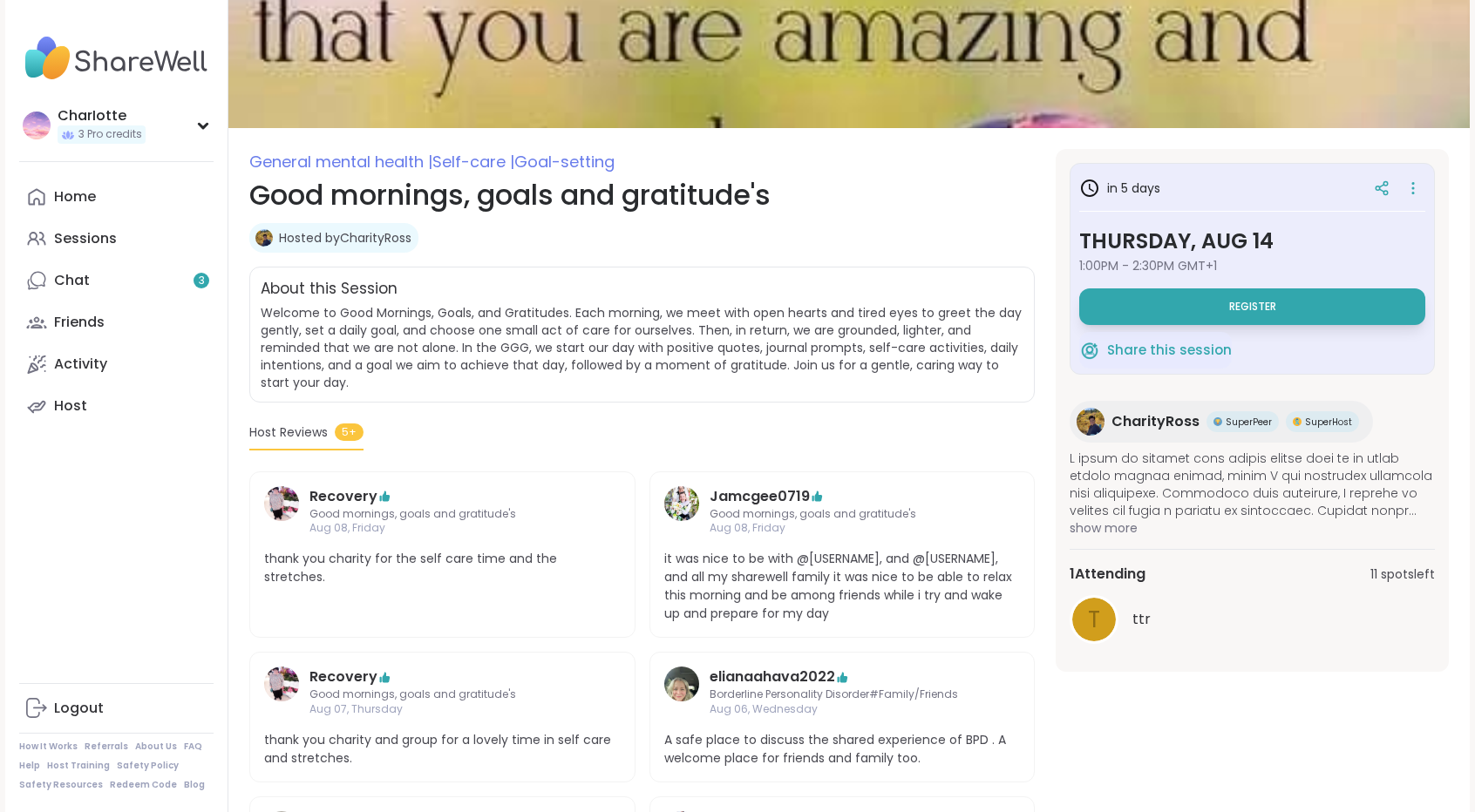 click on "CharityRoss" at bounding box center [1155, 422] 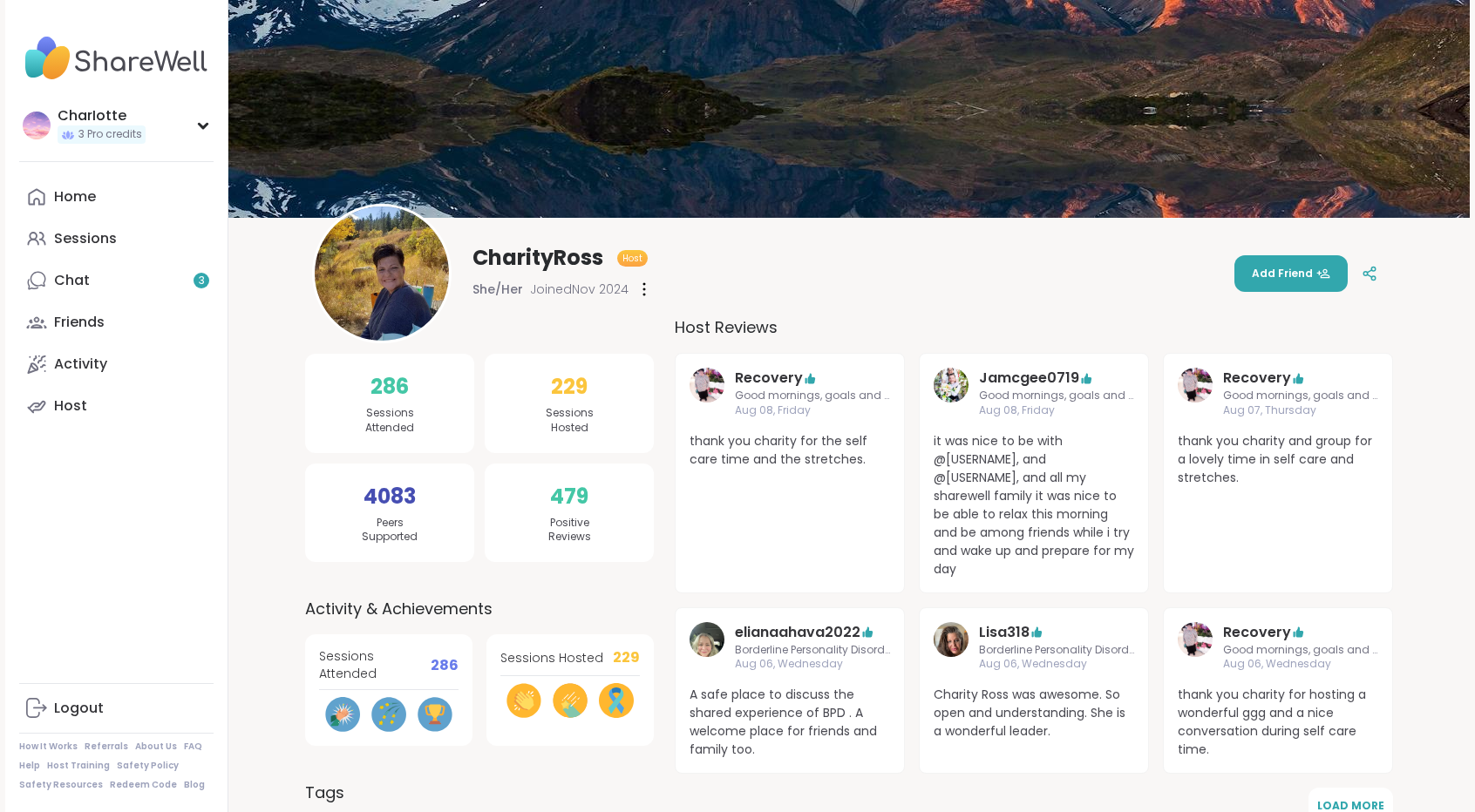 scroll, scrollTop: 0, scrollLeft: 0, axis: both 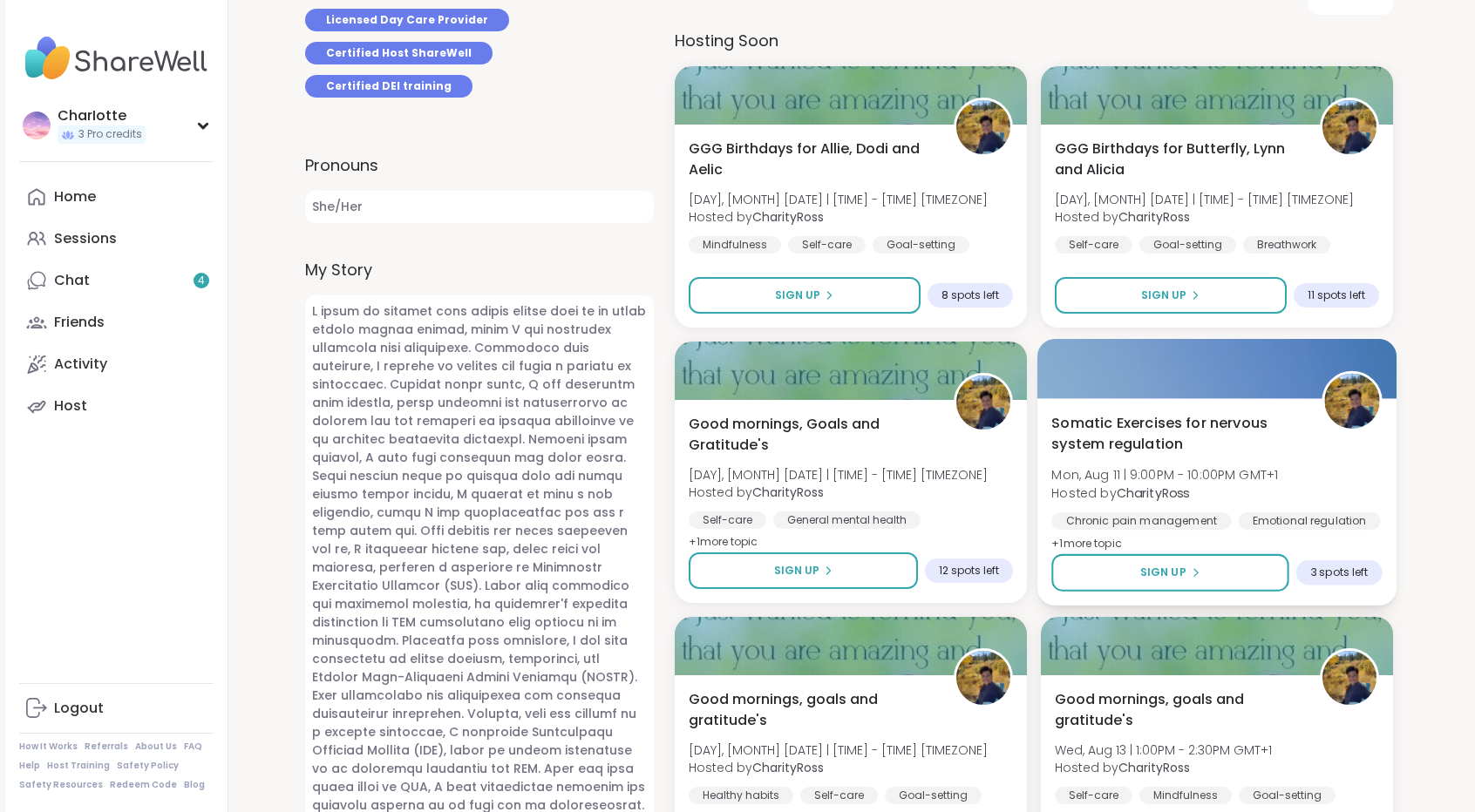 click at bounding box center [1351, 401] 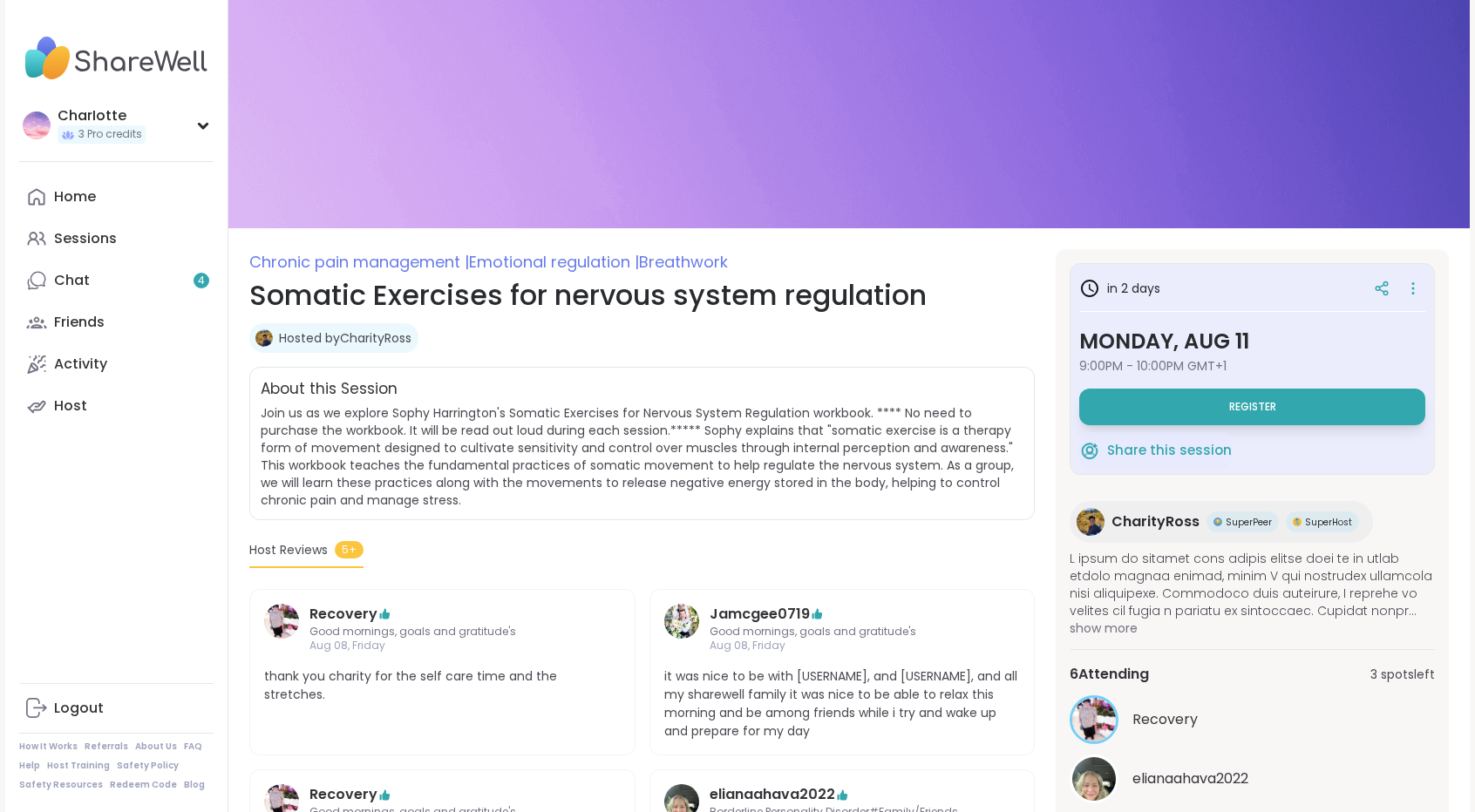 scroll, scrollTop: 0, scrollLeft: 0, axis: both 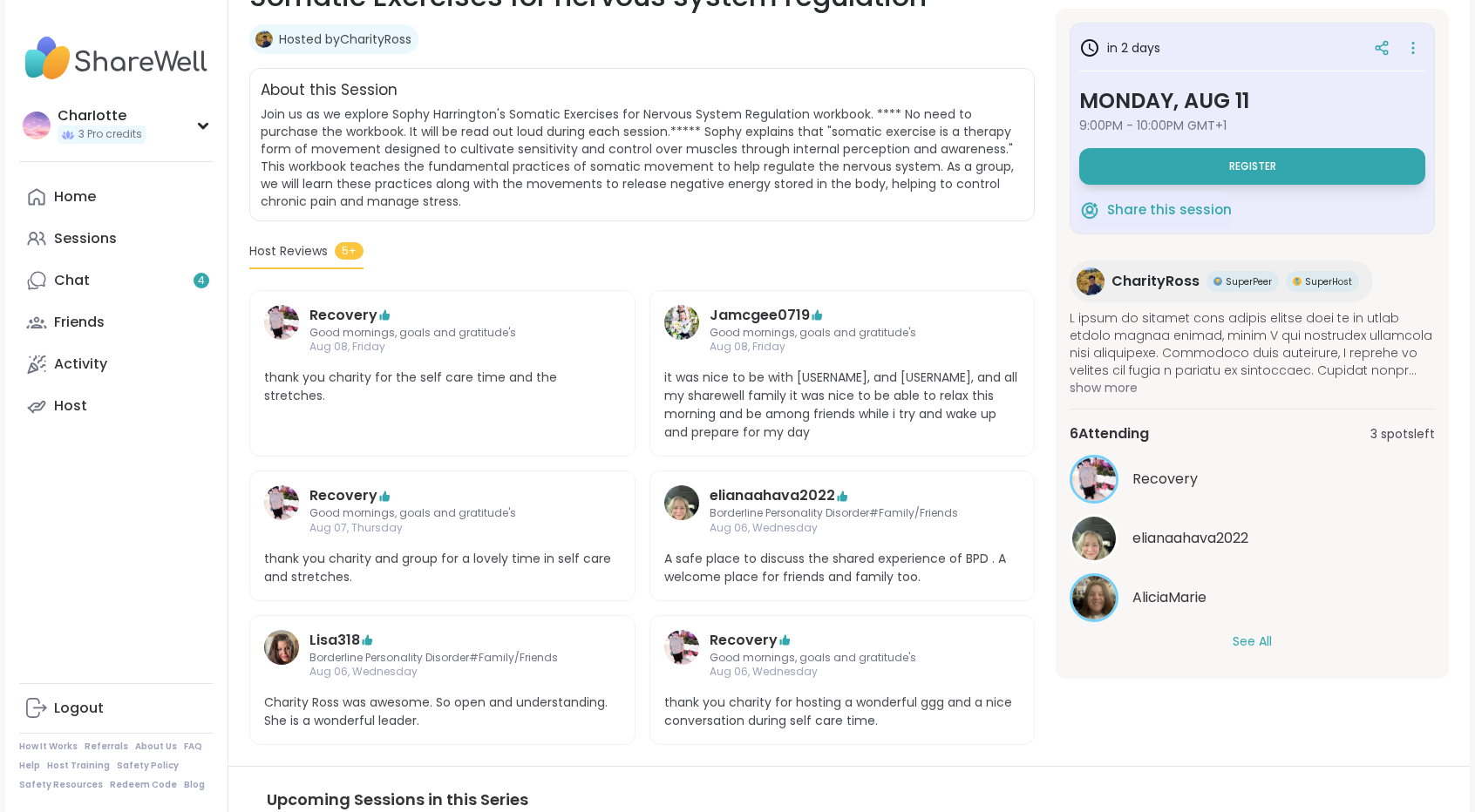 click on "See All" at bounding box center (1252, 641) 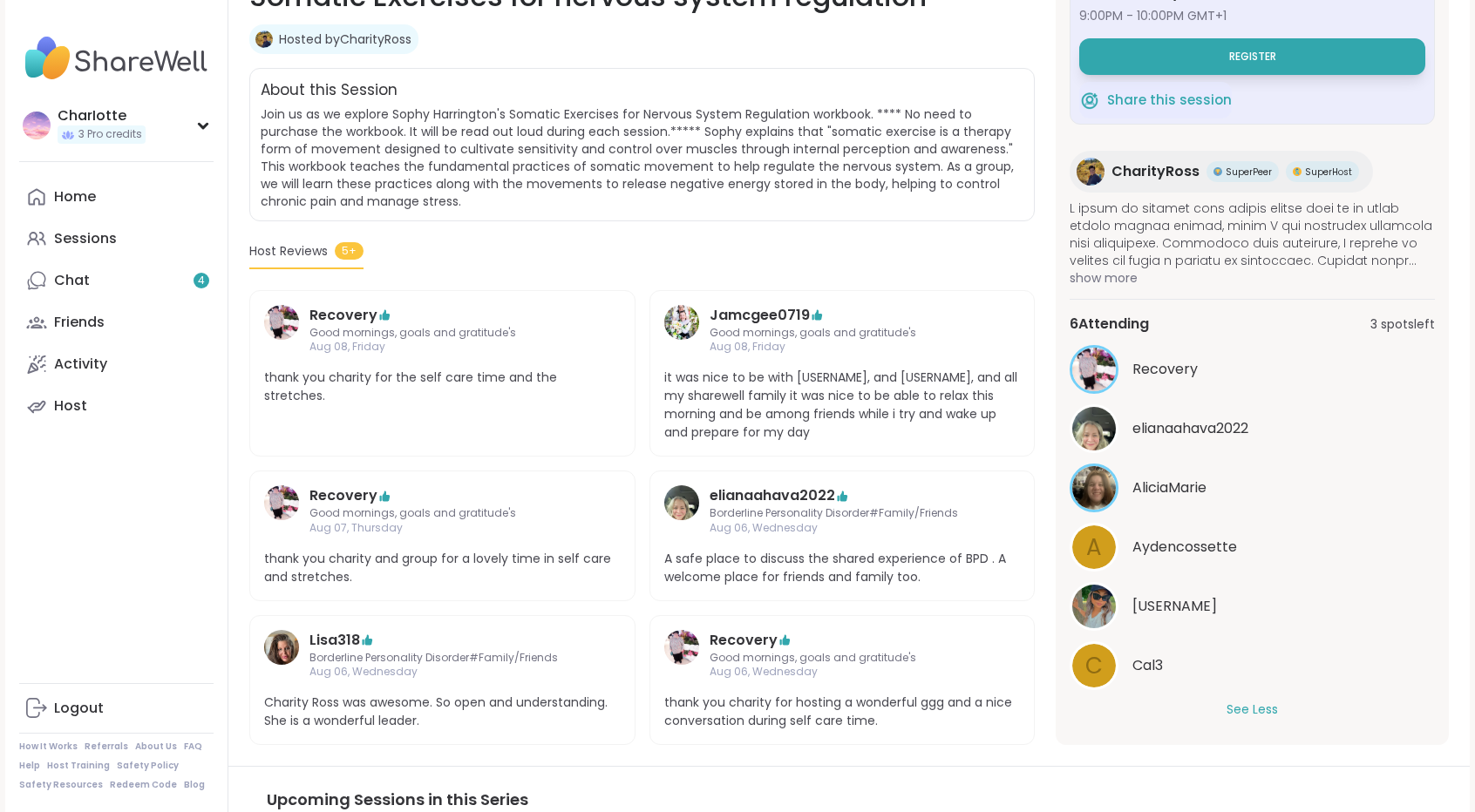 scroll, scrollTop: 0, scrollLeft: 0, axis: both 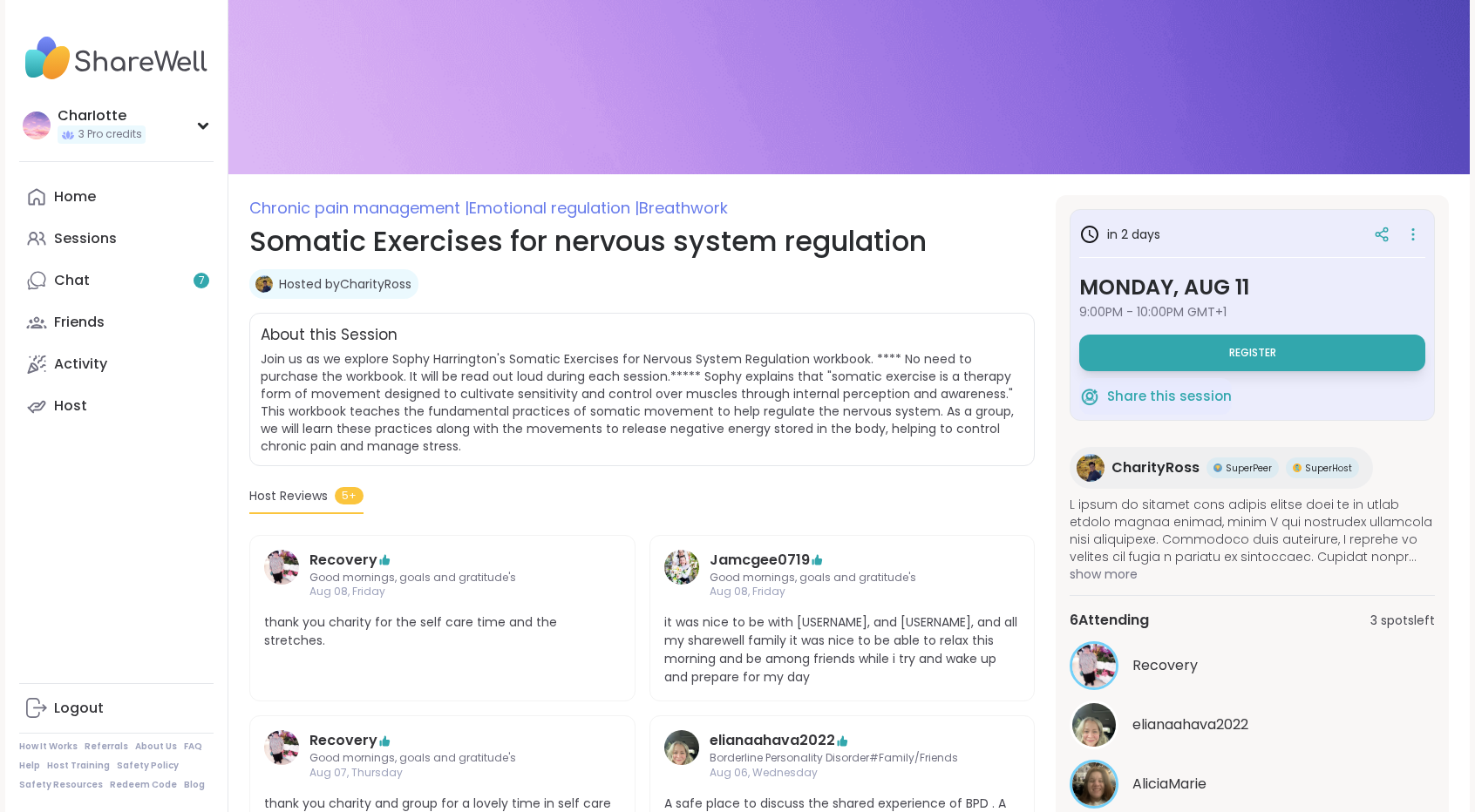 click on "show more" at bounding box center [1252, 574] 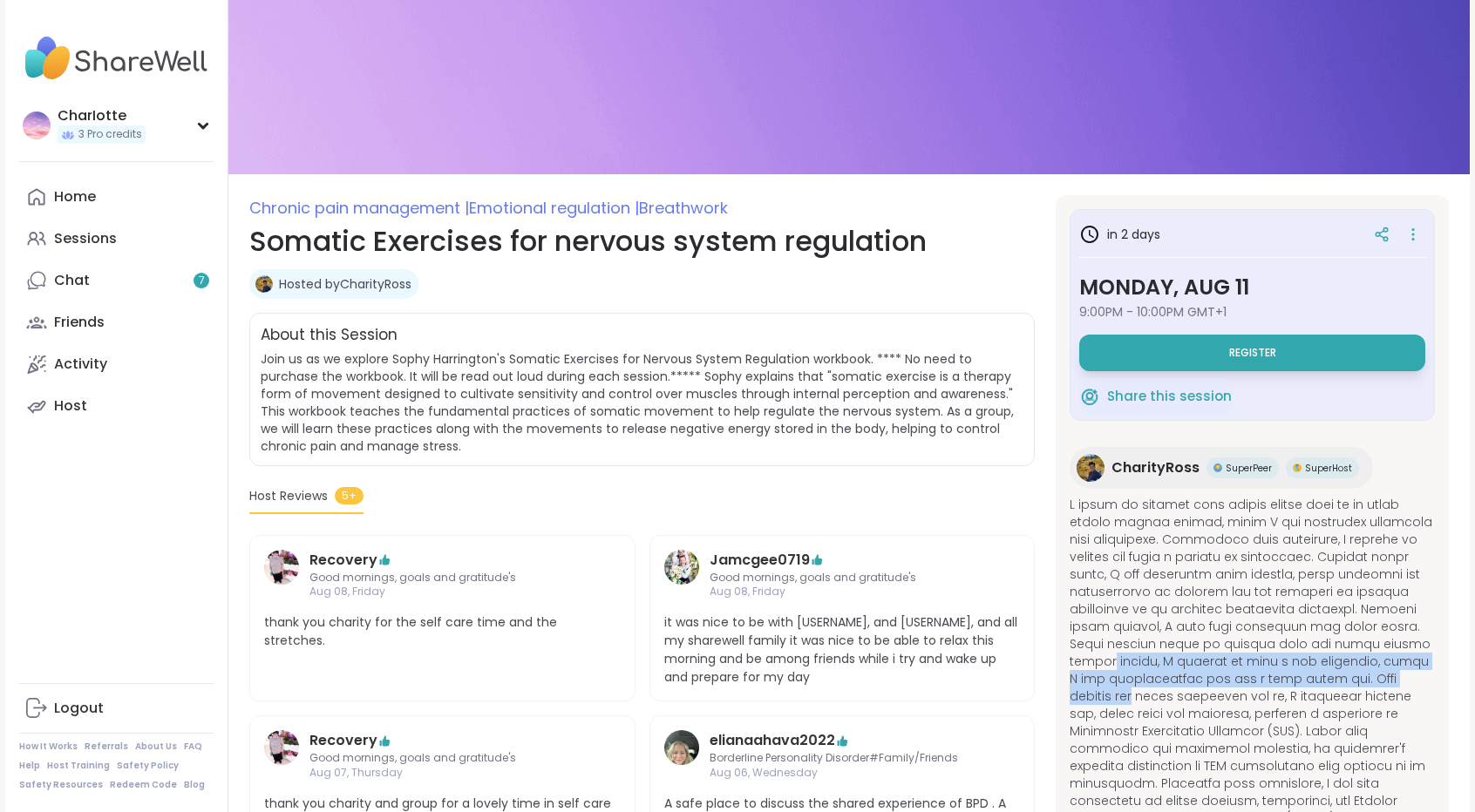 drag, startPoint x: 1424, startPoint y: 646, endPoint x: 1439, endPoint y: 672, distance: 30.01666 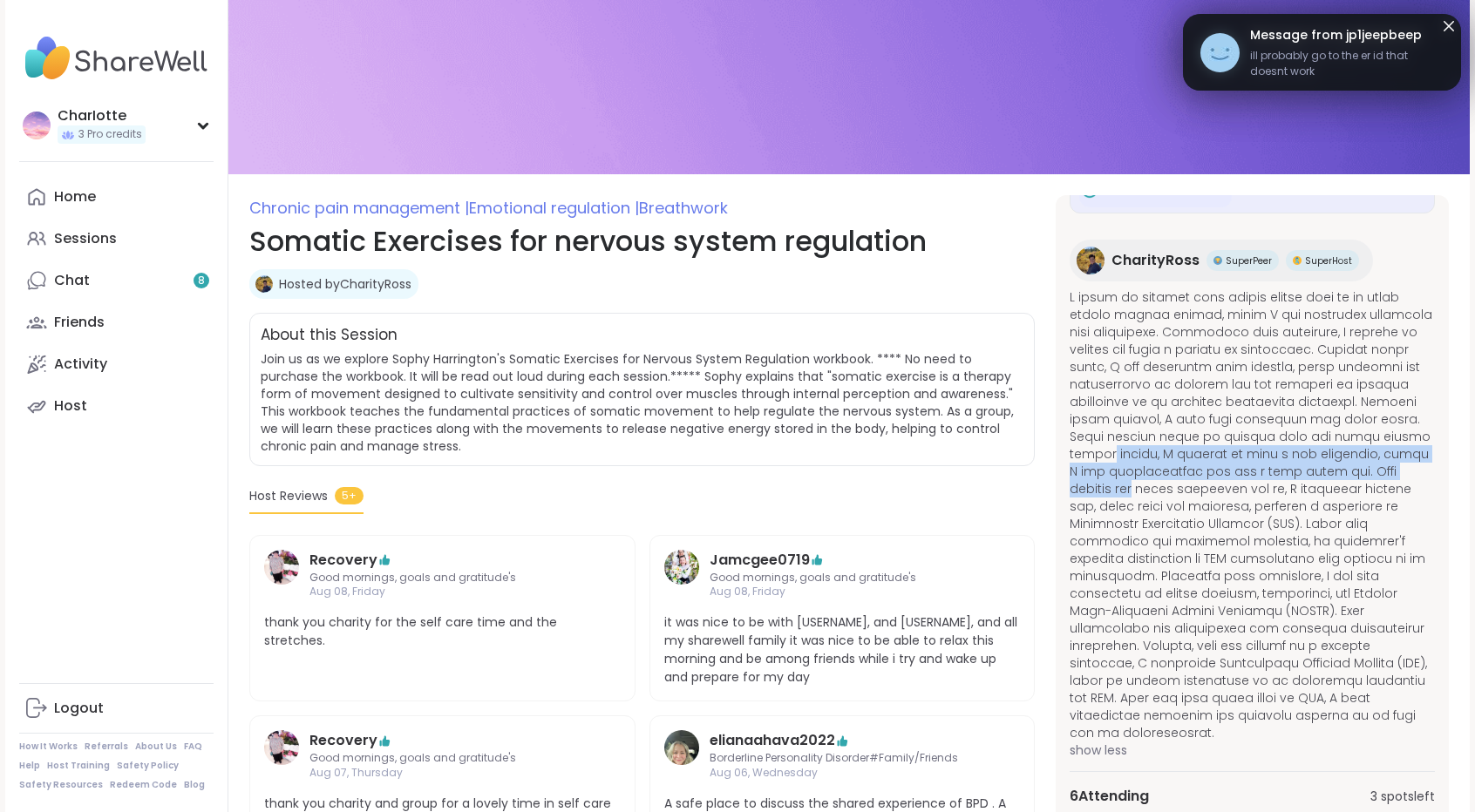 scroll, scrollTop: 0, scrollLeft: 0, axis: both 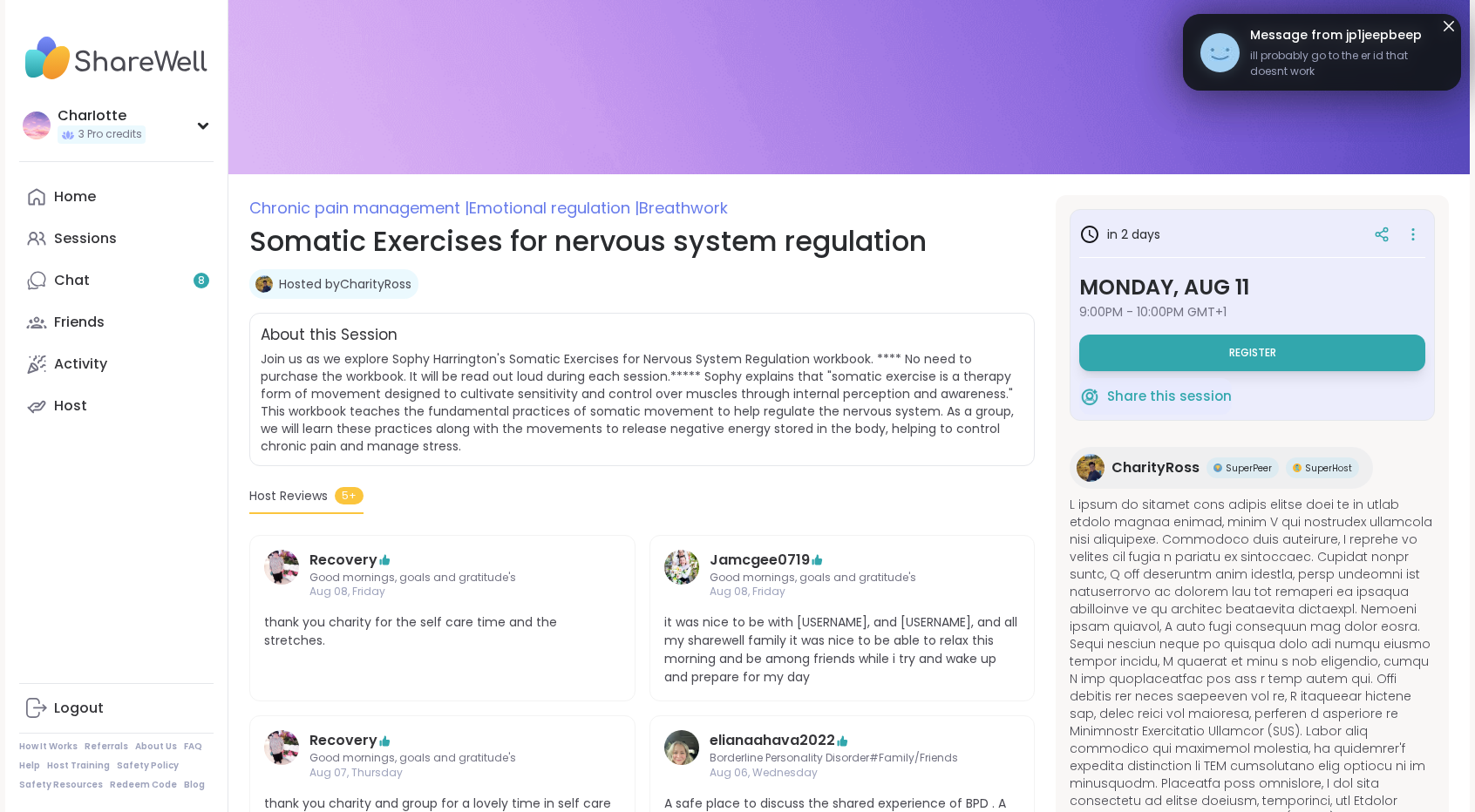 click at bounding box center (1252, 722) 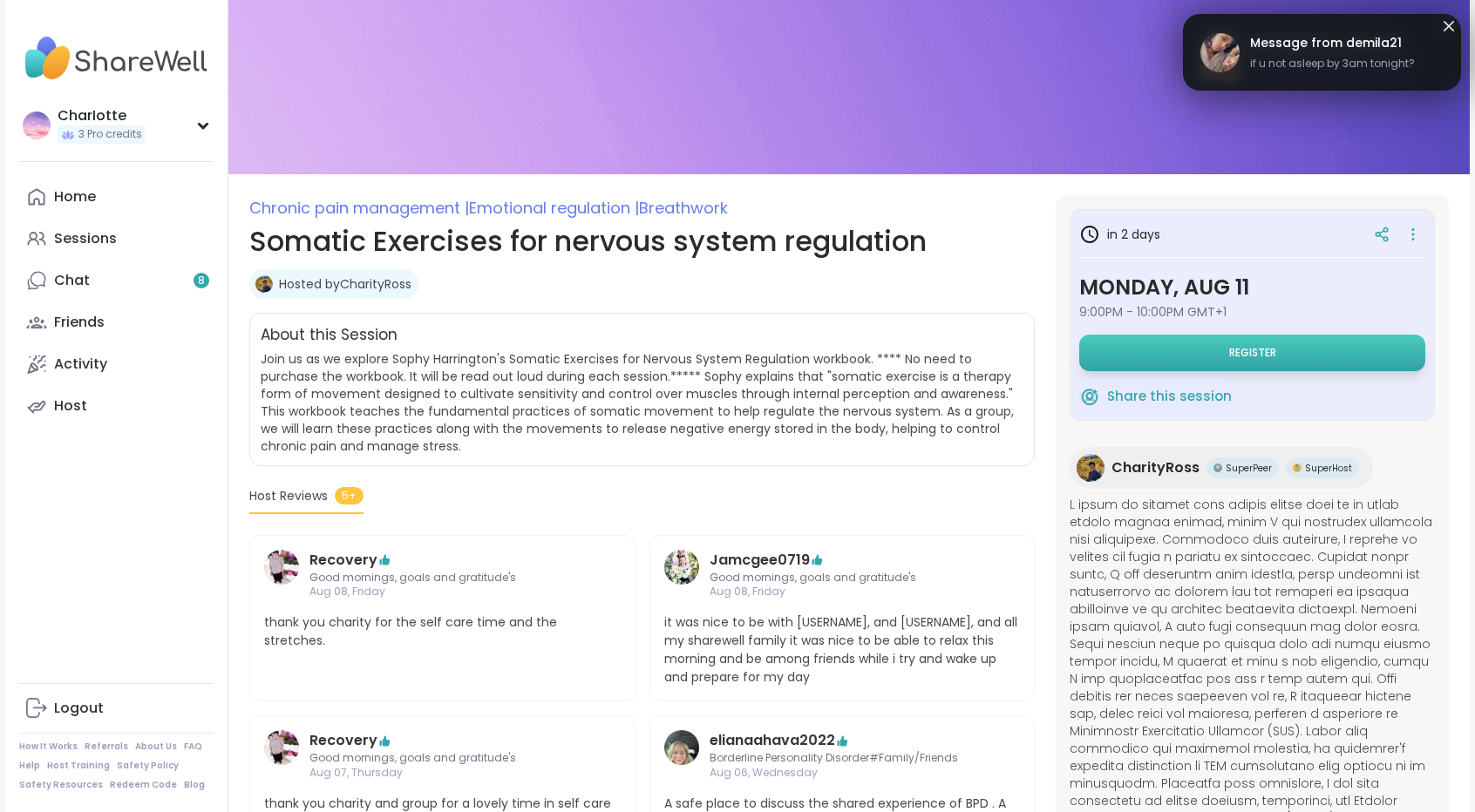 click on "Register" at bounding box center (1252, 353) 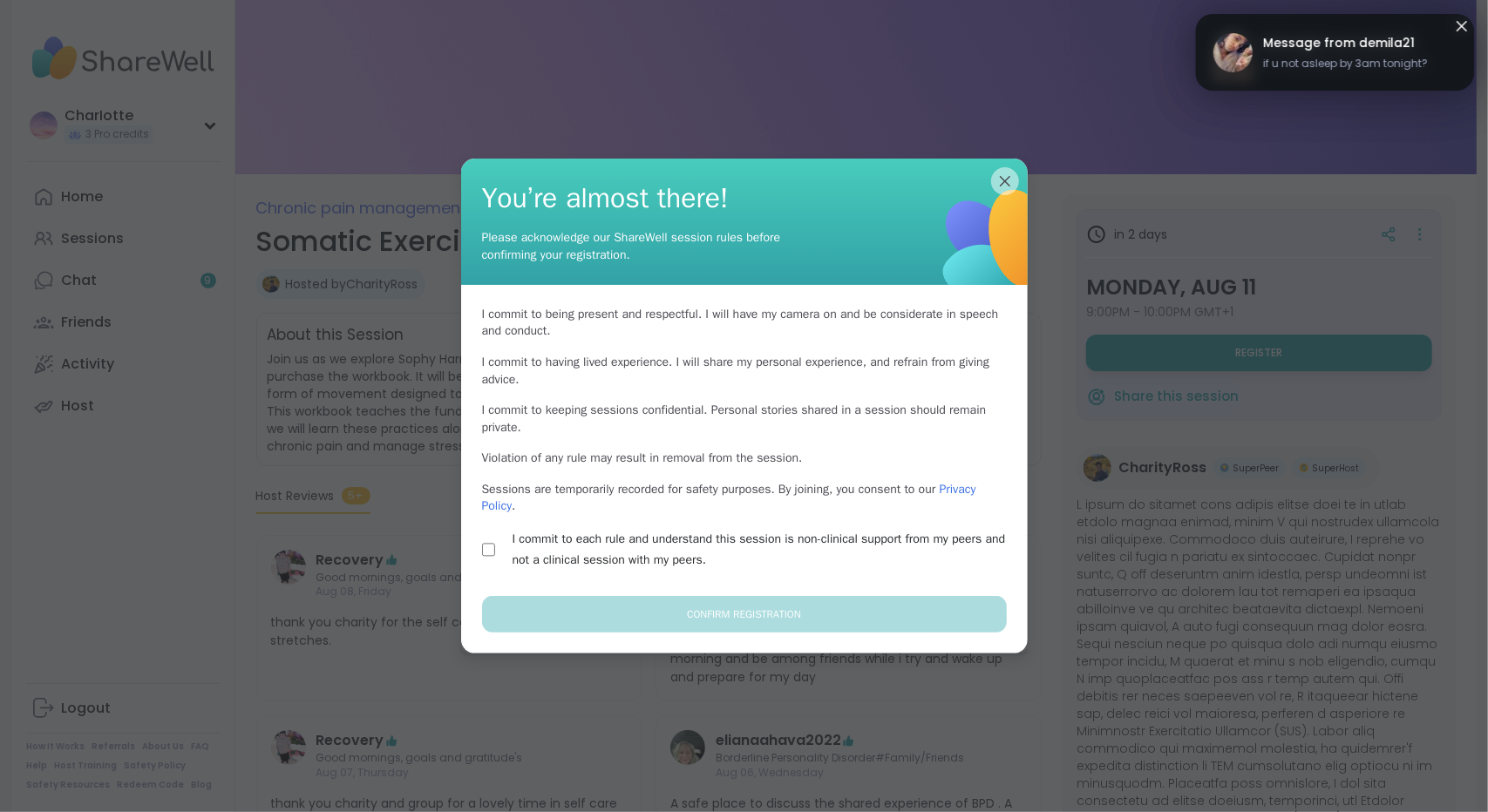 click on "I commit to each rule and understand this session is non-clinical support from my peers and not a clinical session with my peers." at bounding box center [764, 550] 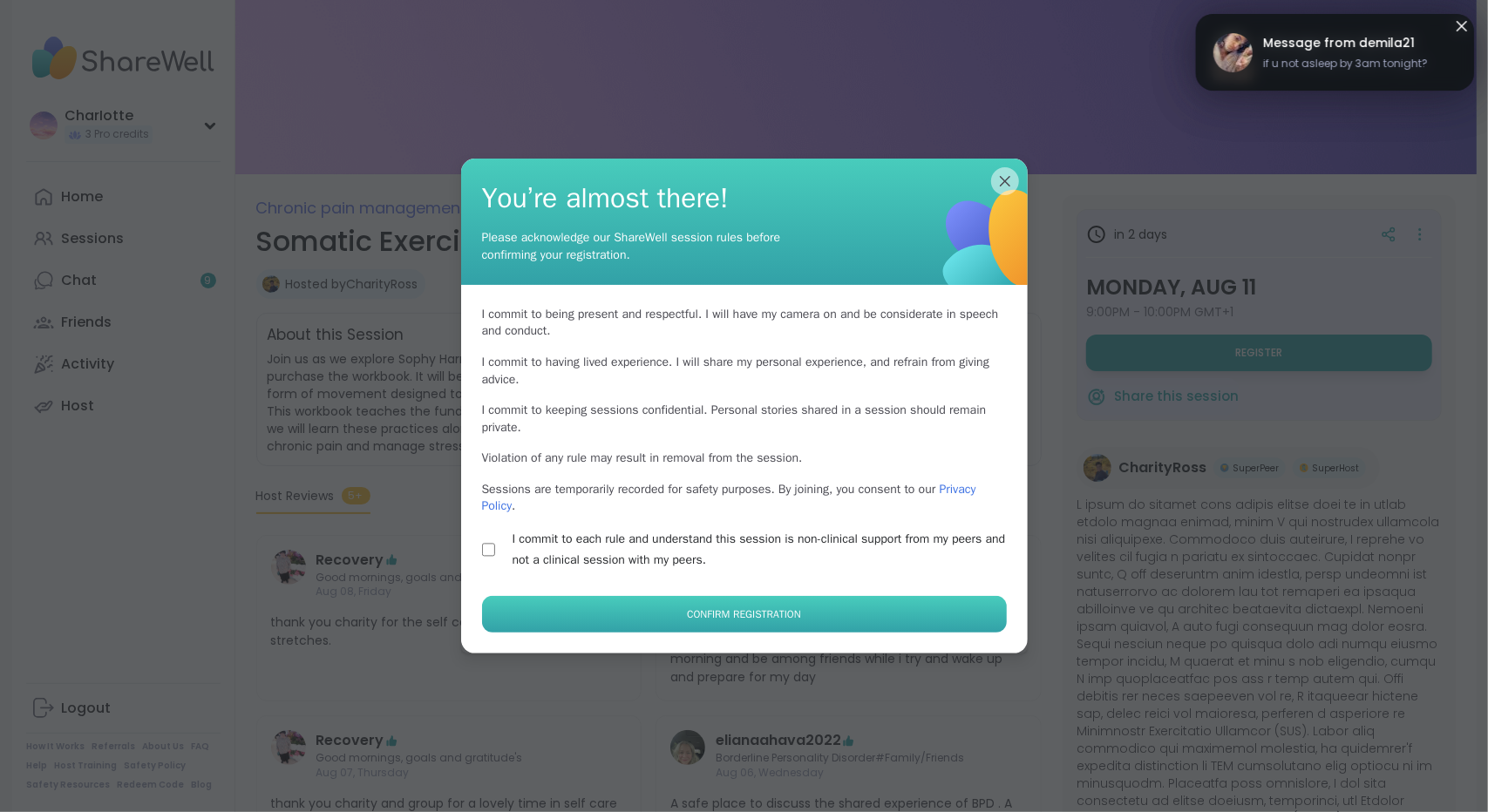 click on "Confirm Registration" at bounding box center [744, 614] 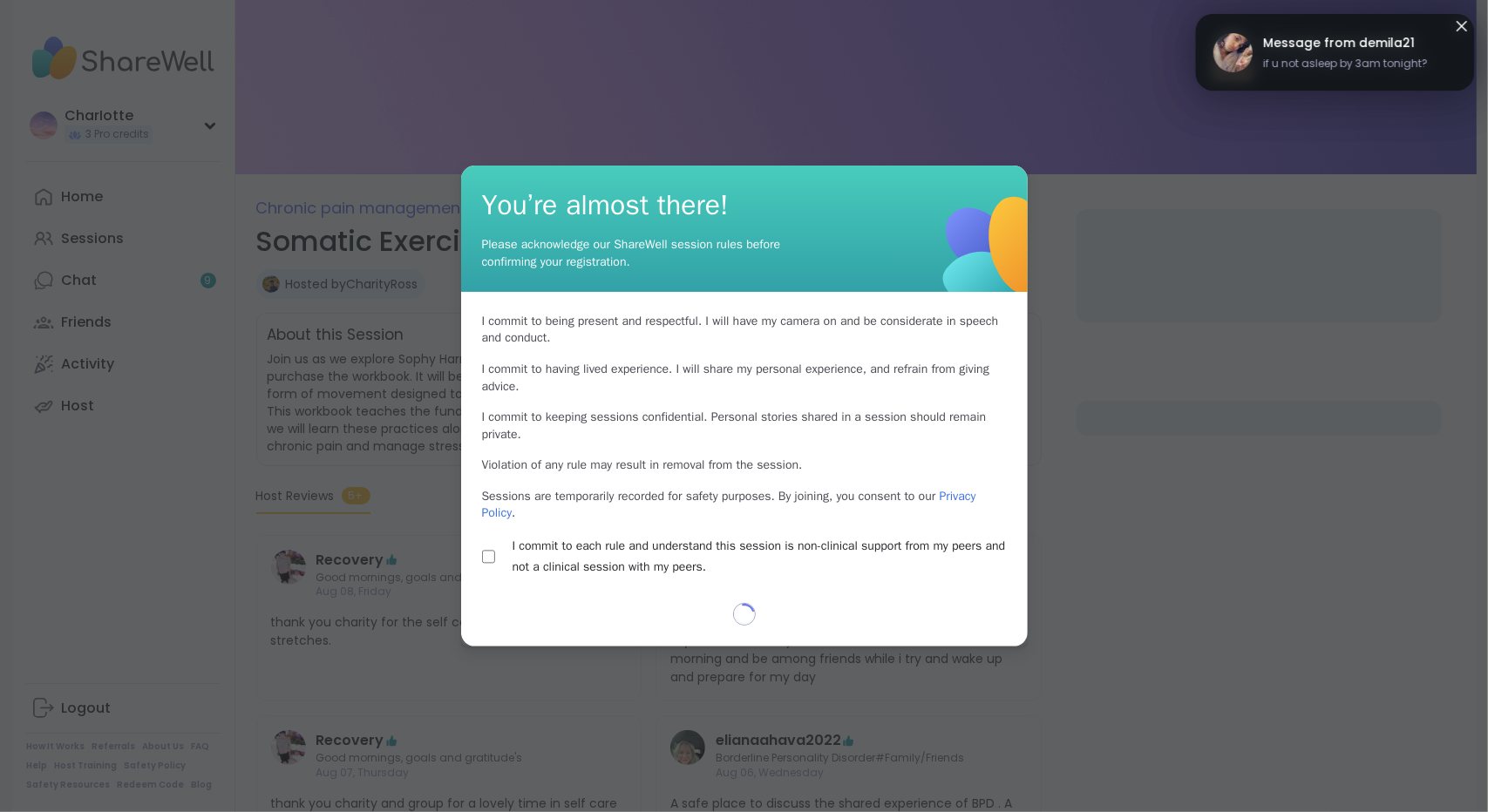select on "**" 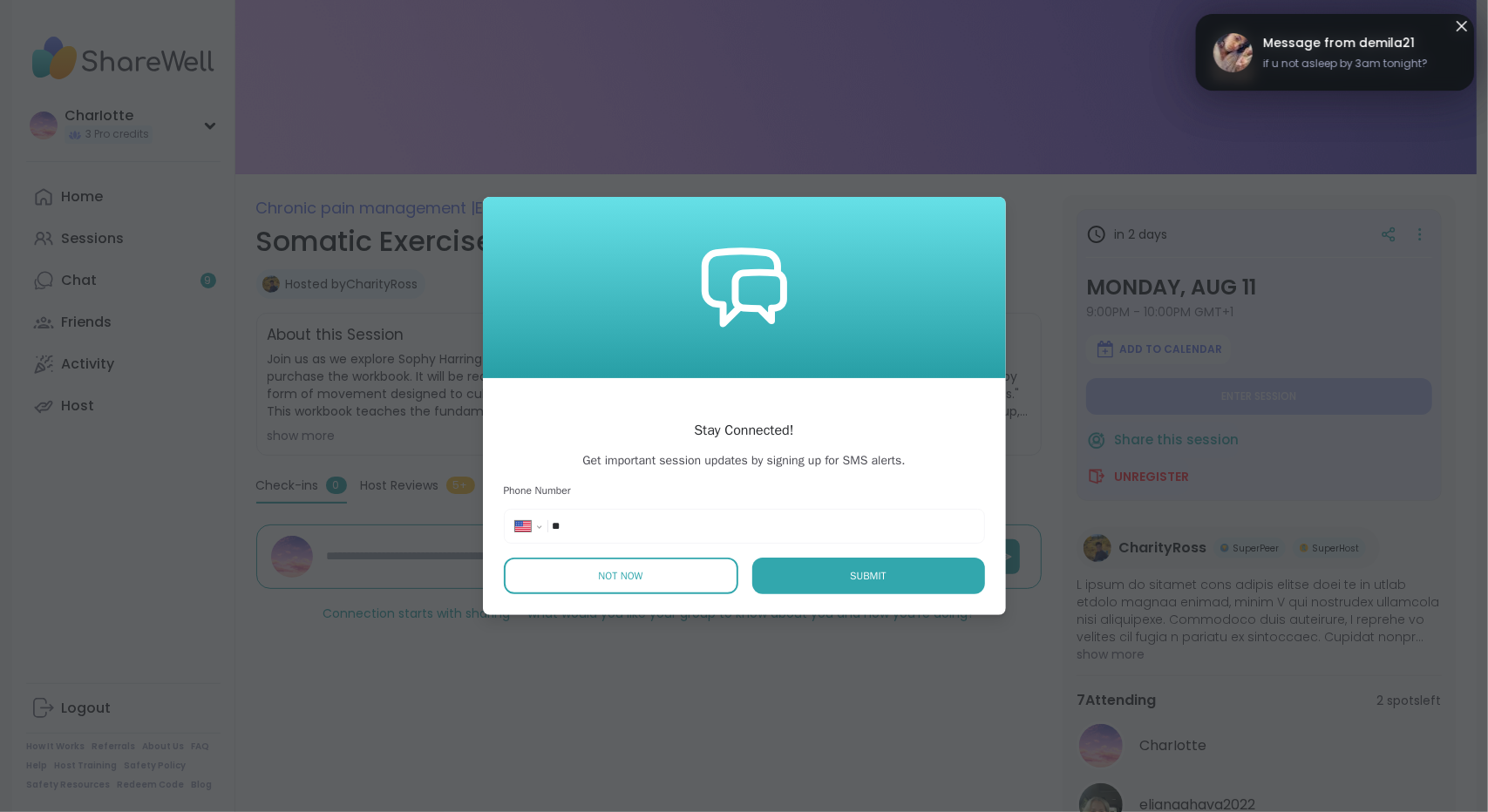 click on "Not Now" at bounding box center (621, 576) 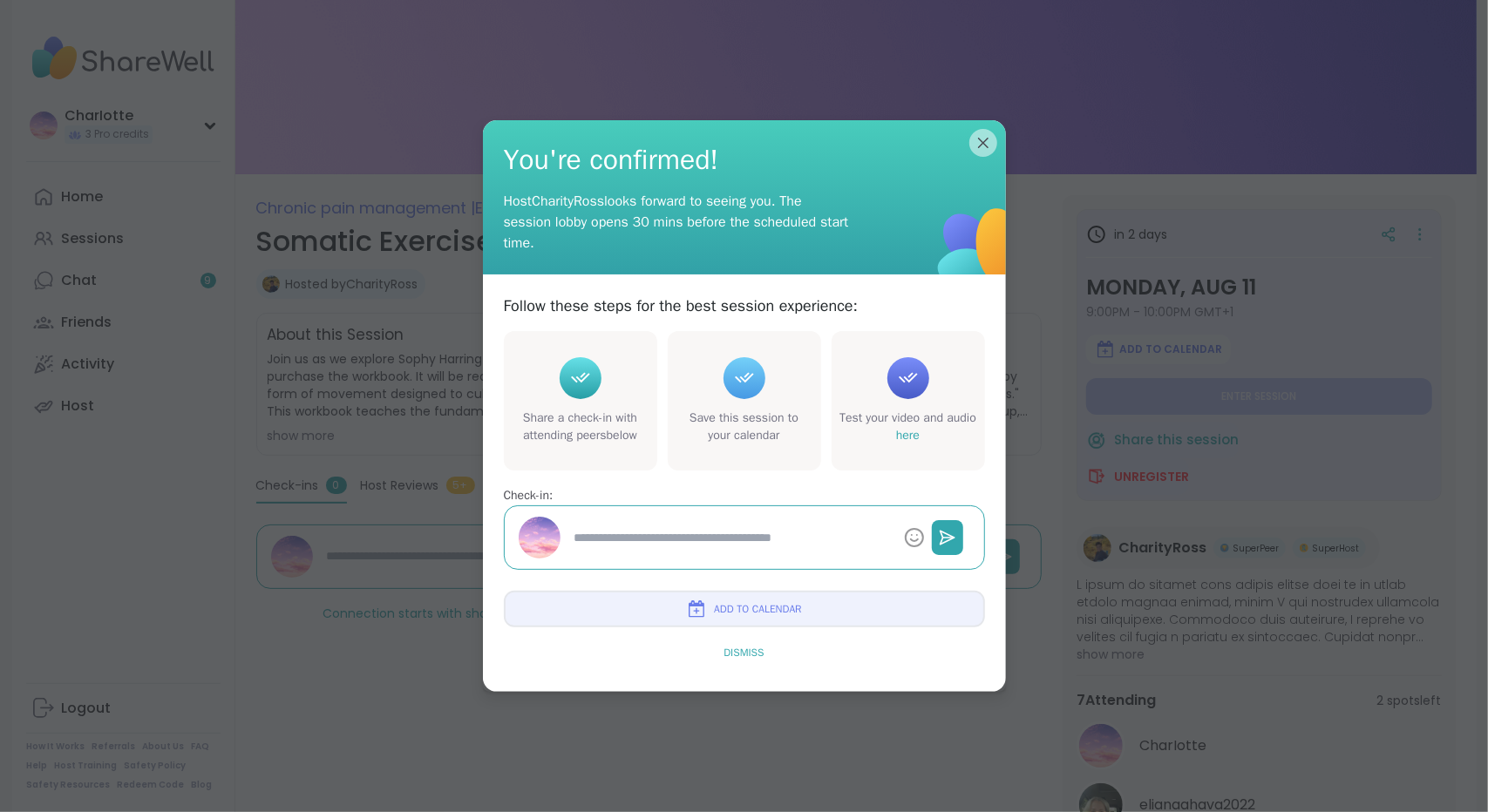 click on "Dismiss" at bounding box center [744, 653] 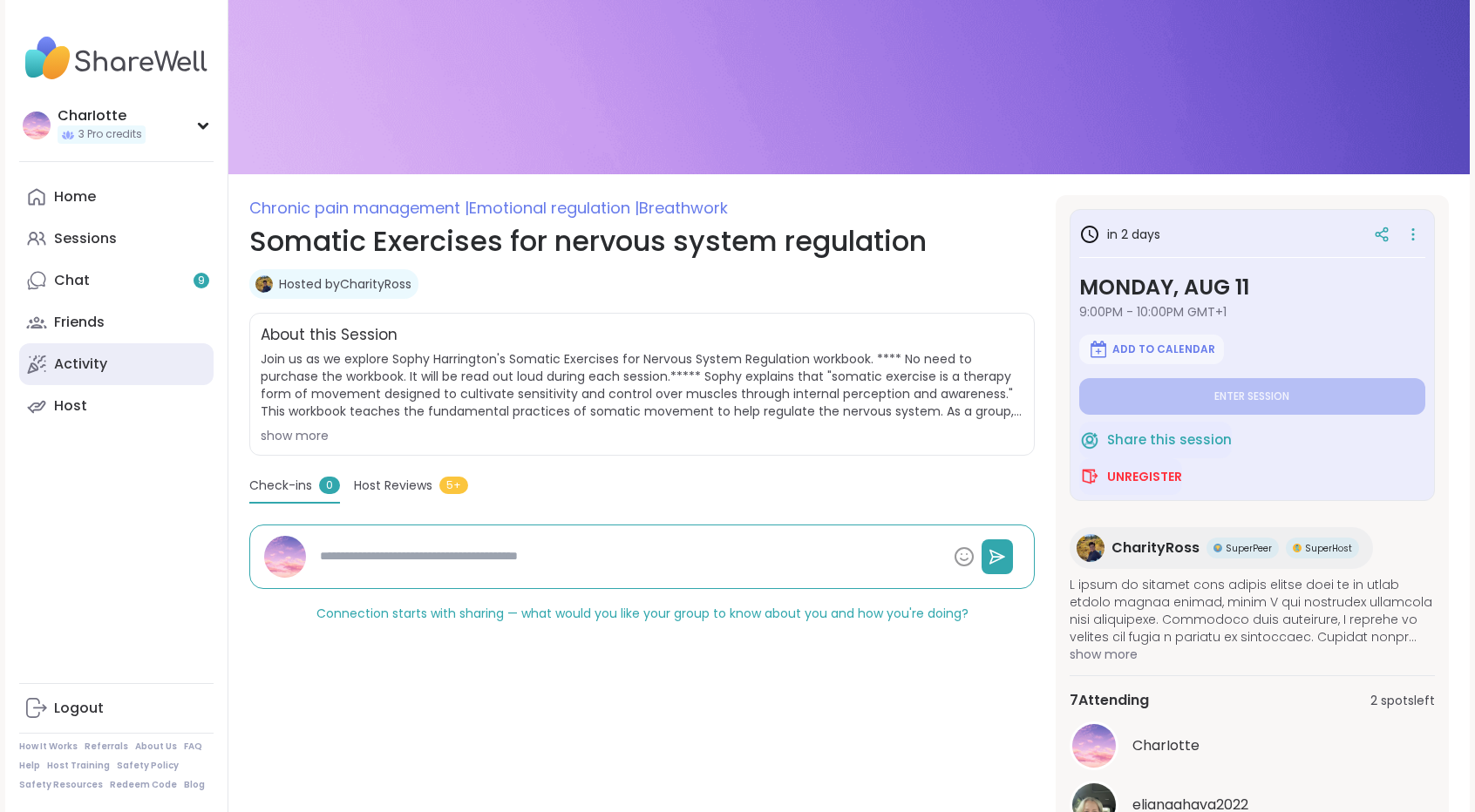 click on "Activity" at bounding box center (80, 364) 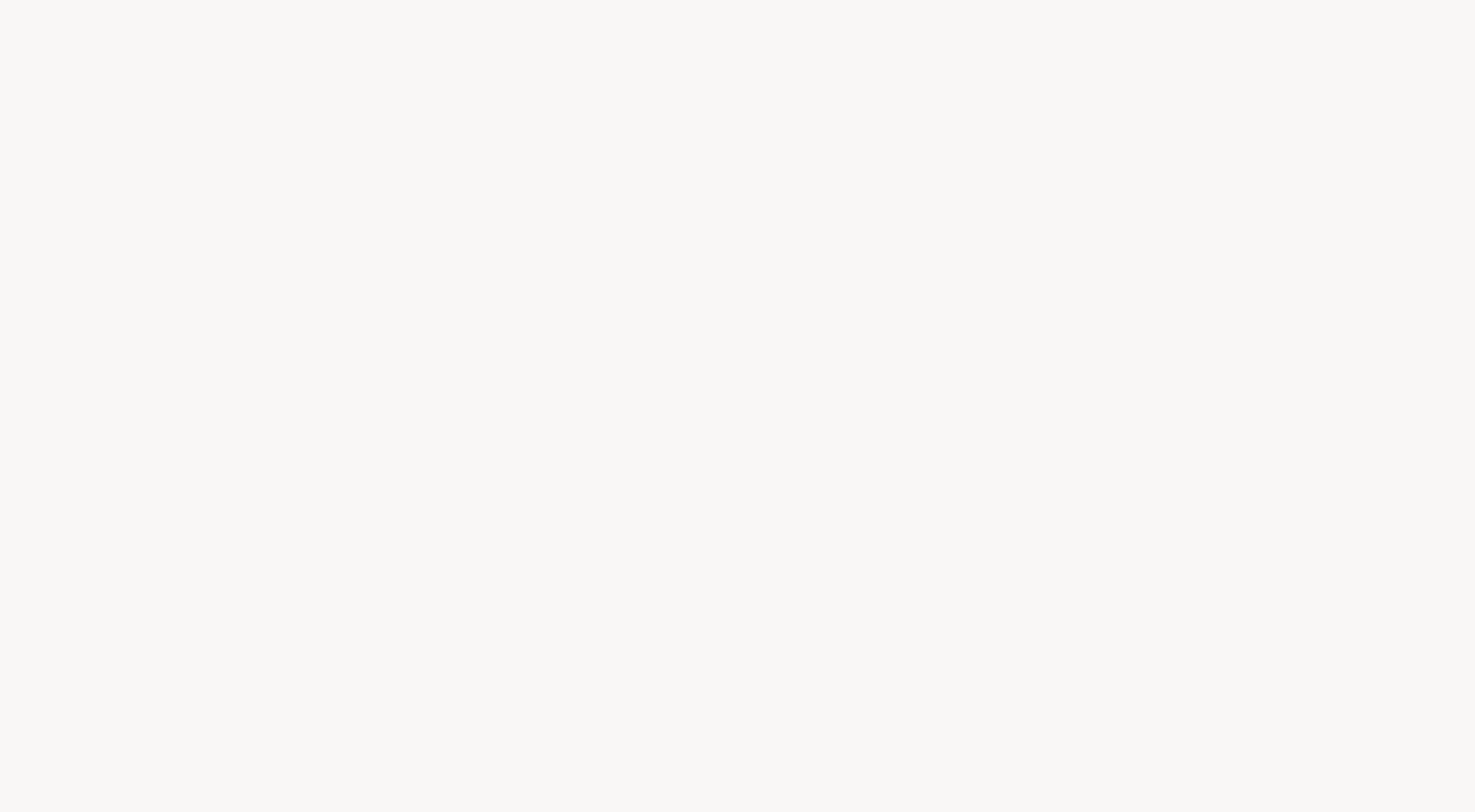scroll, scrollTop: 0, scrollLeft: 0, axis: both 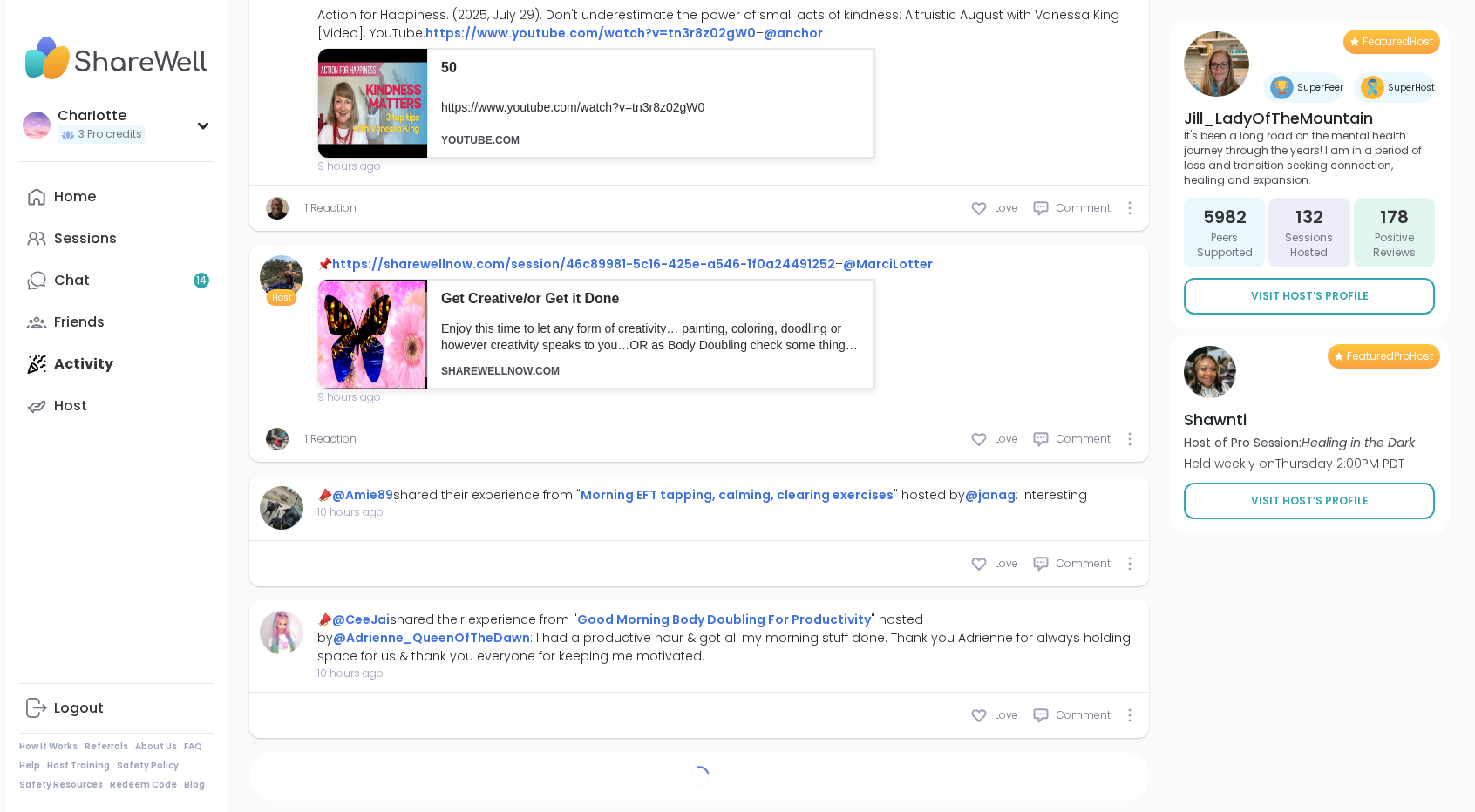 type on "*" 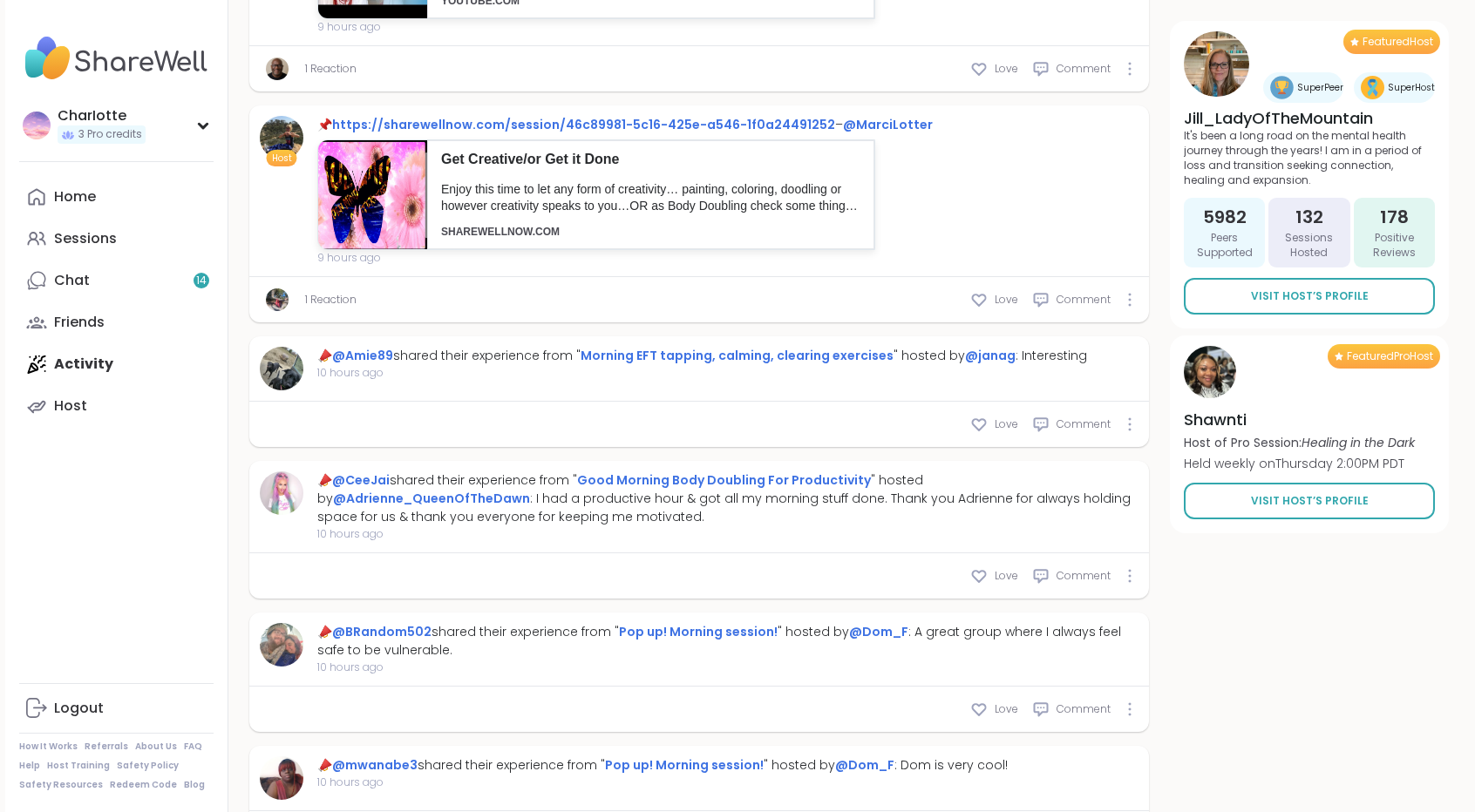 scroll, scrollTop: 6188, scrollLeft: 0, axis: vertical 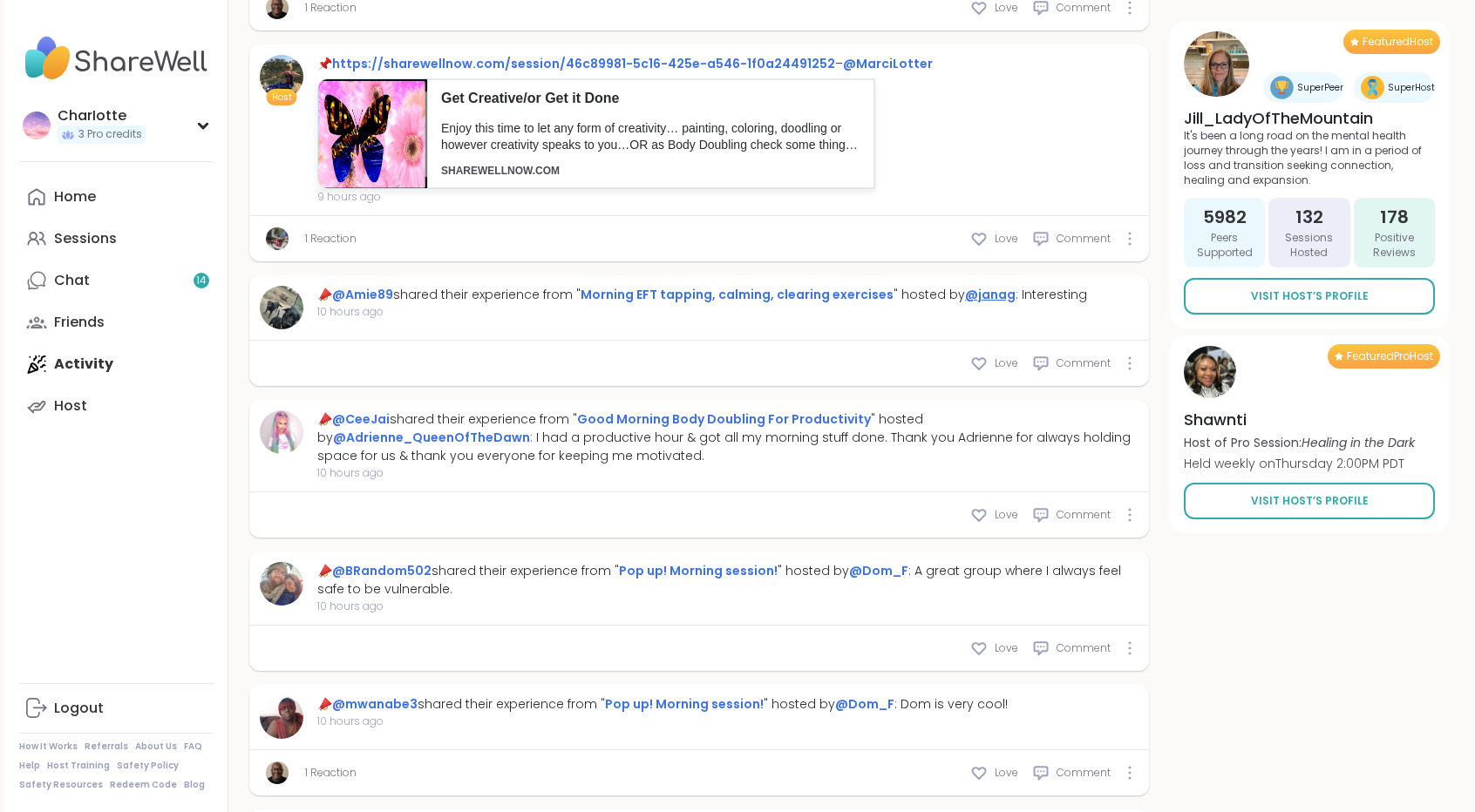 click on "@janag" at bounding box center (990, 294) 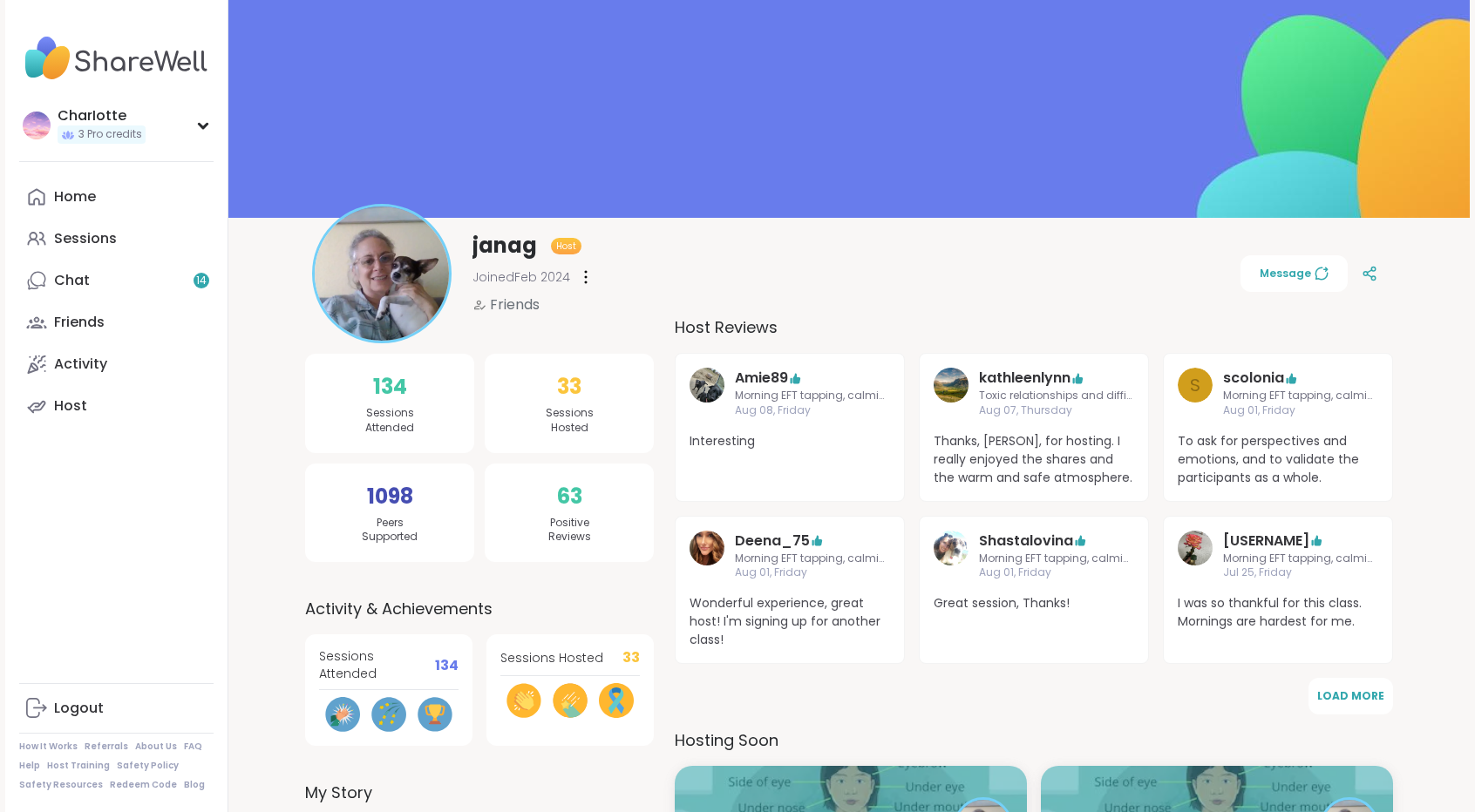 scroll, scrollTop: 0, scrollLeft: 0, axis: both 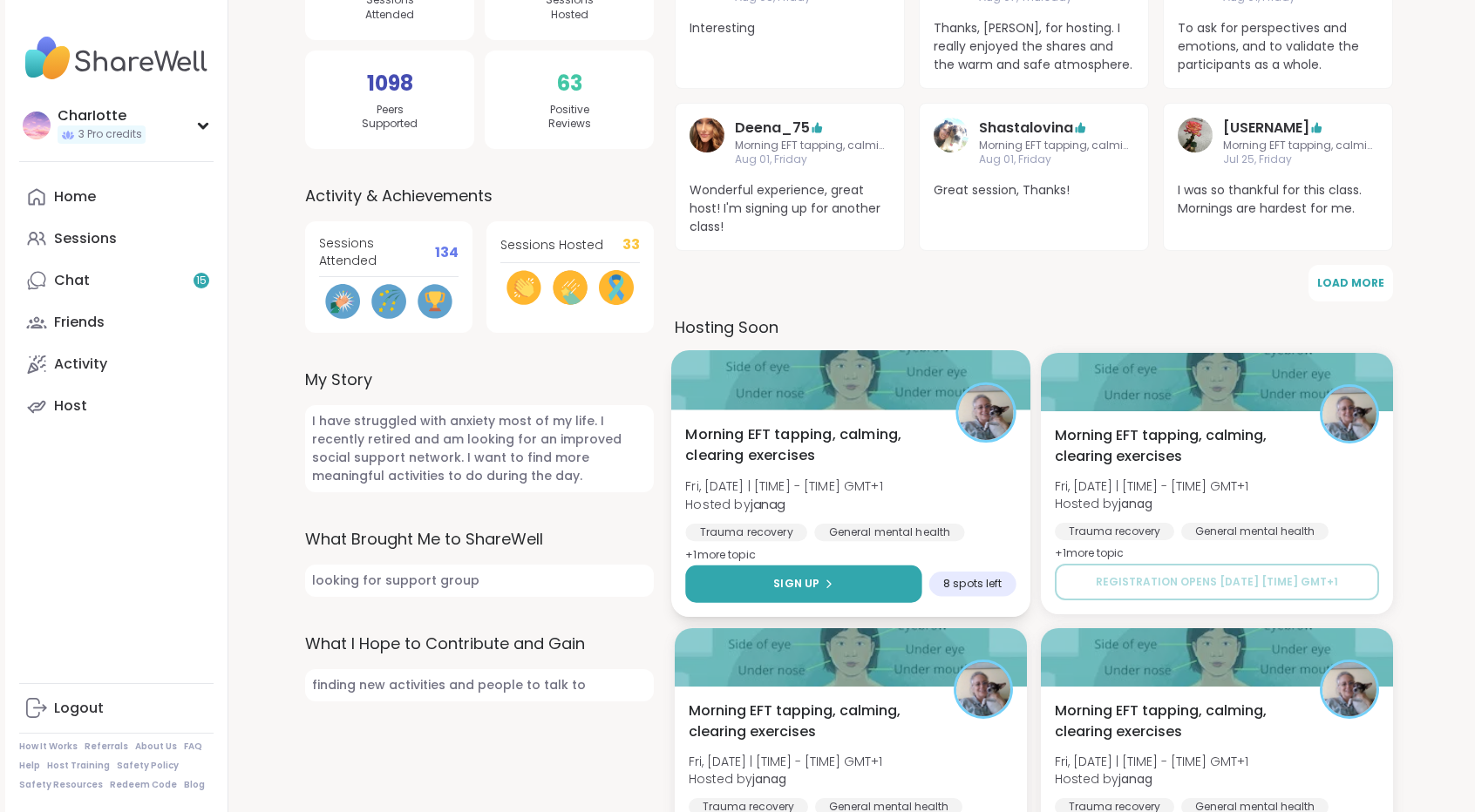 click on "Sign Up" at bounding box center (803, 584) 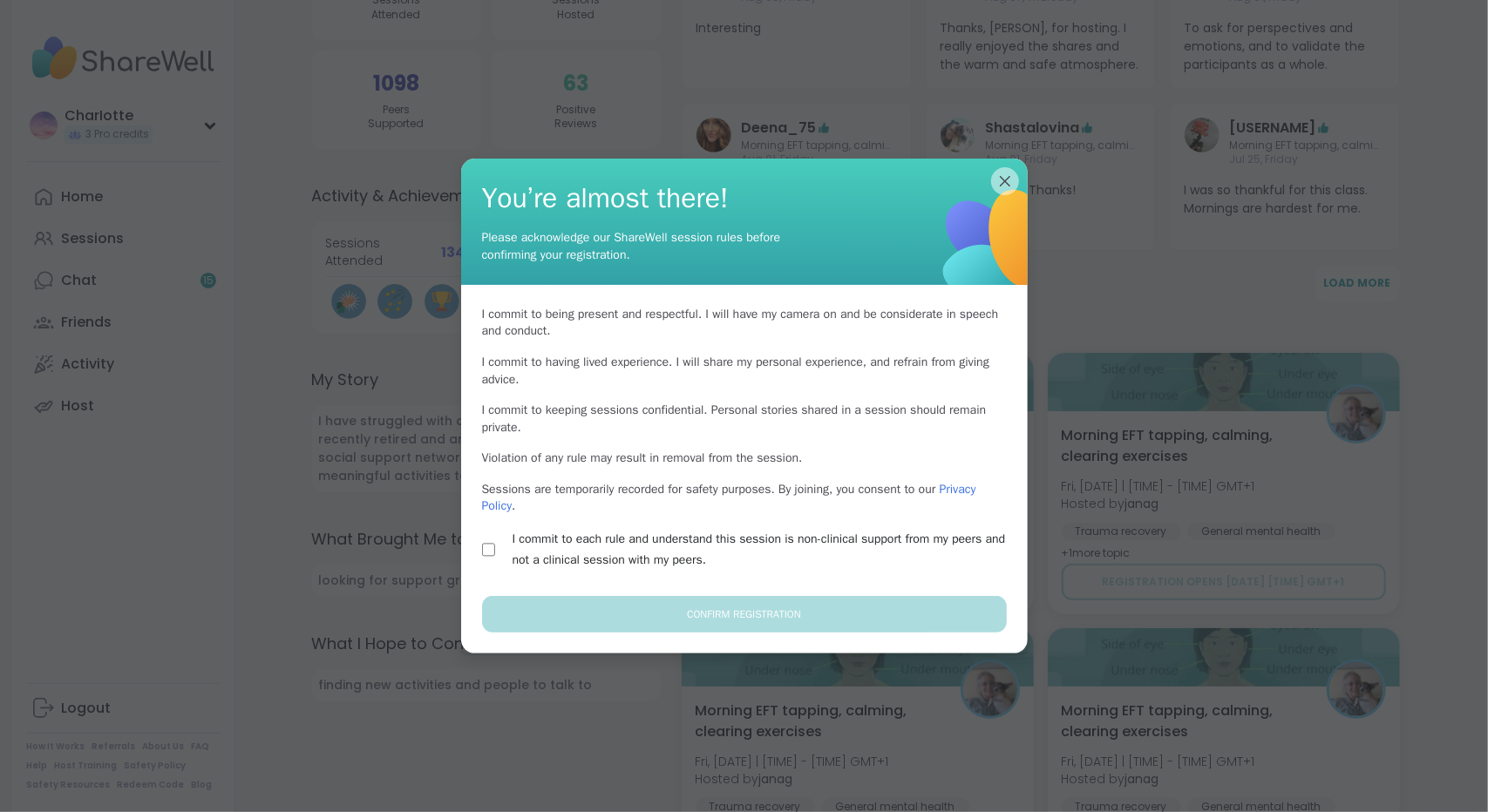 click on "I commit to each rule and understand this session is non-clinical support from my peers and not a clinical session with my peers." at bounding box center (764, 550) 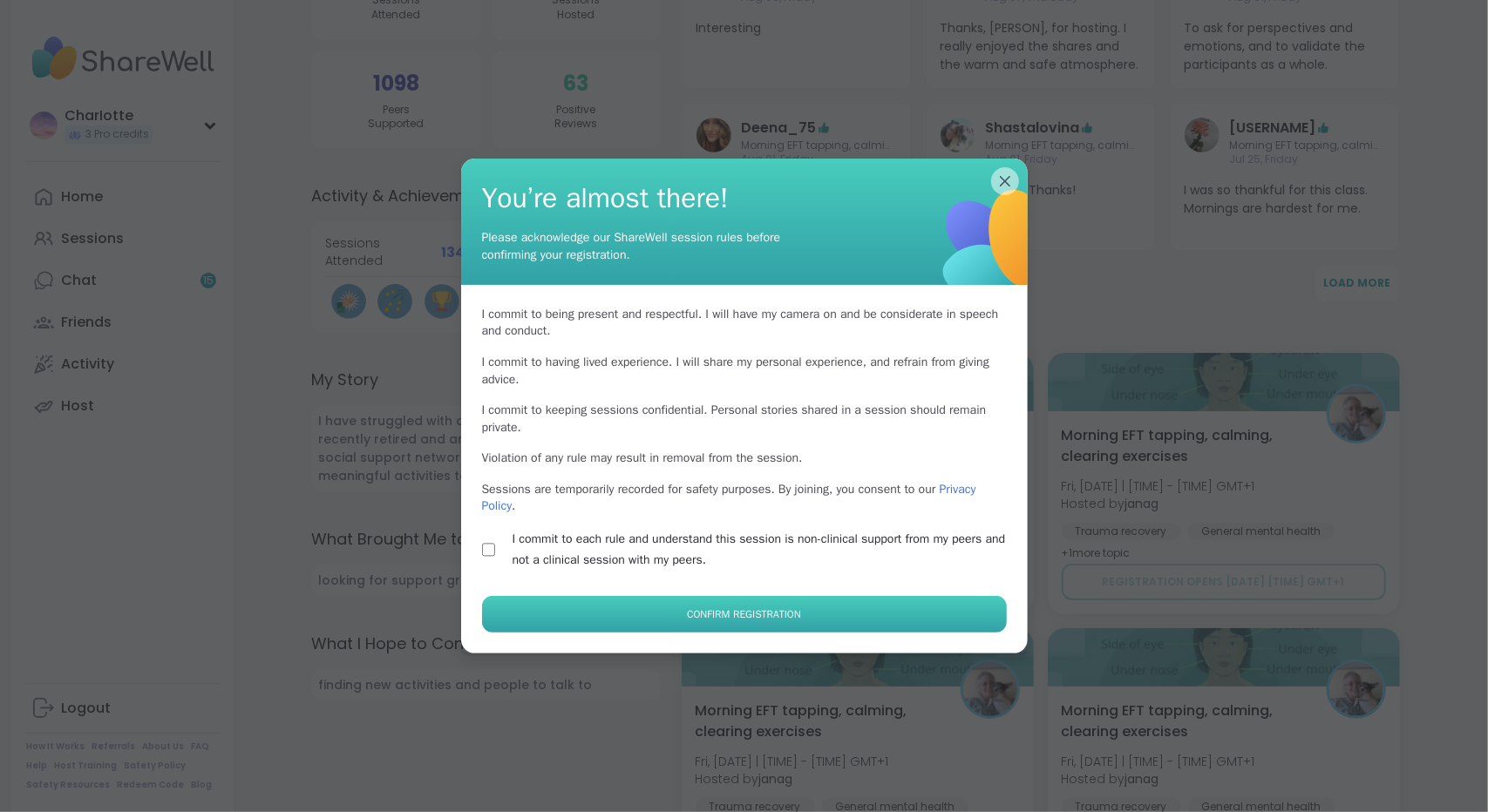 click on "Confirm Registration" at bounding box center [744, 614] 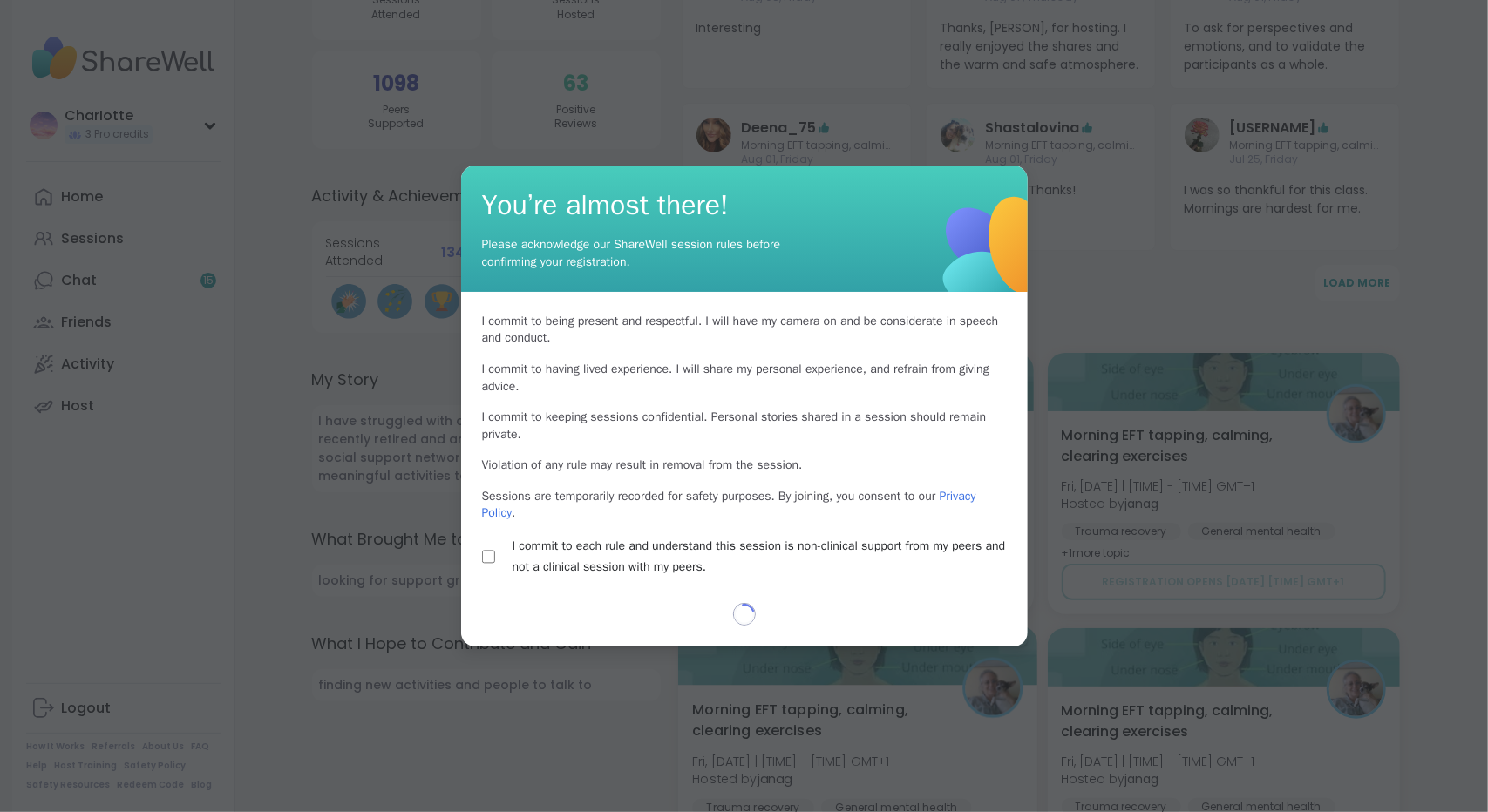 select on "**" 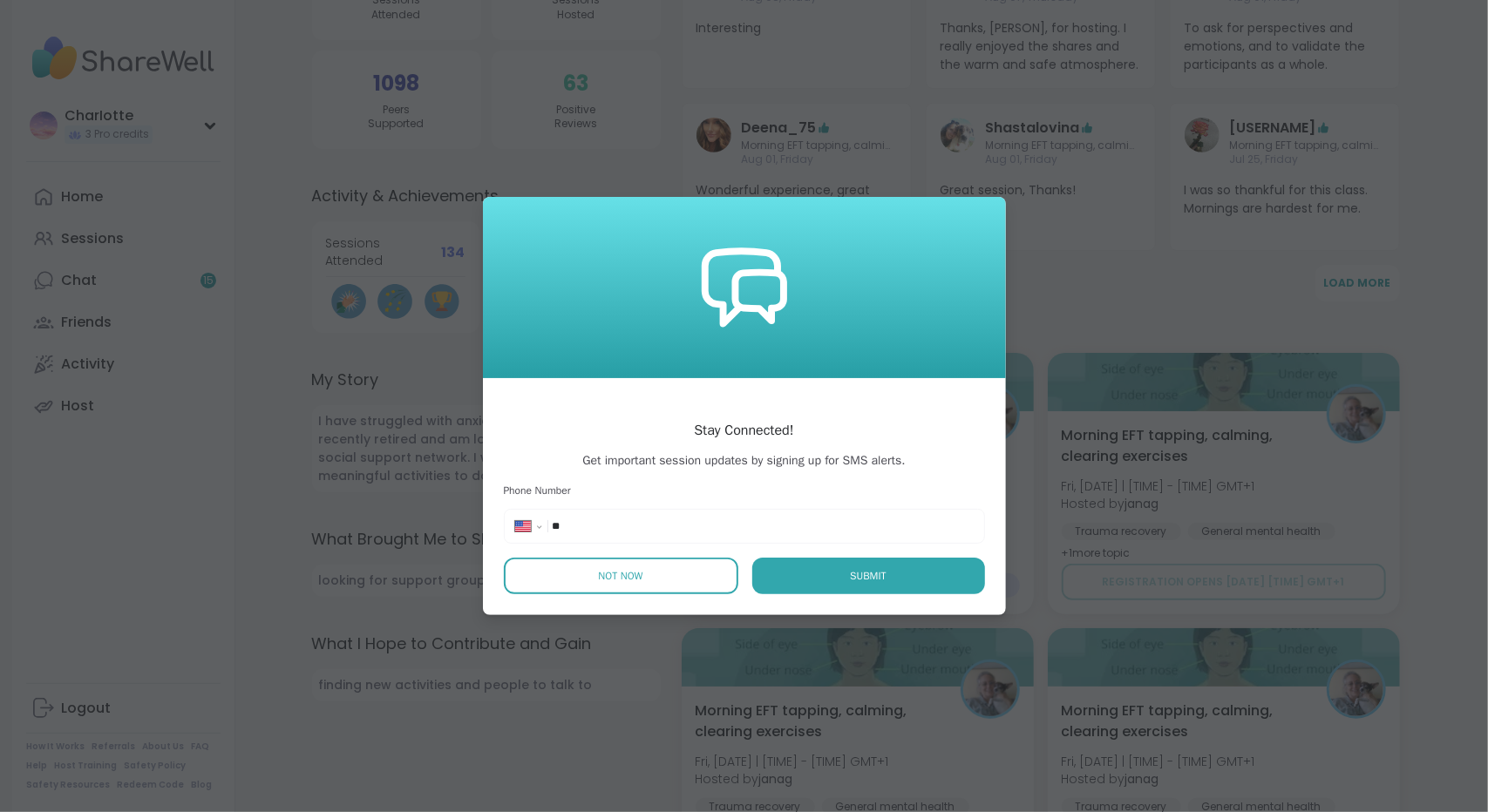 click on "Not Now" at bounding box center (621, 576) 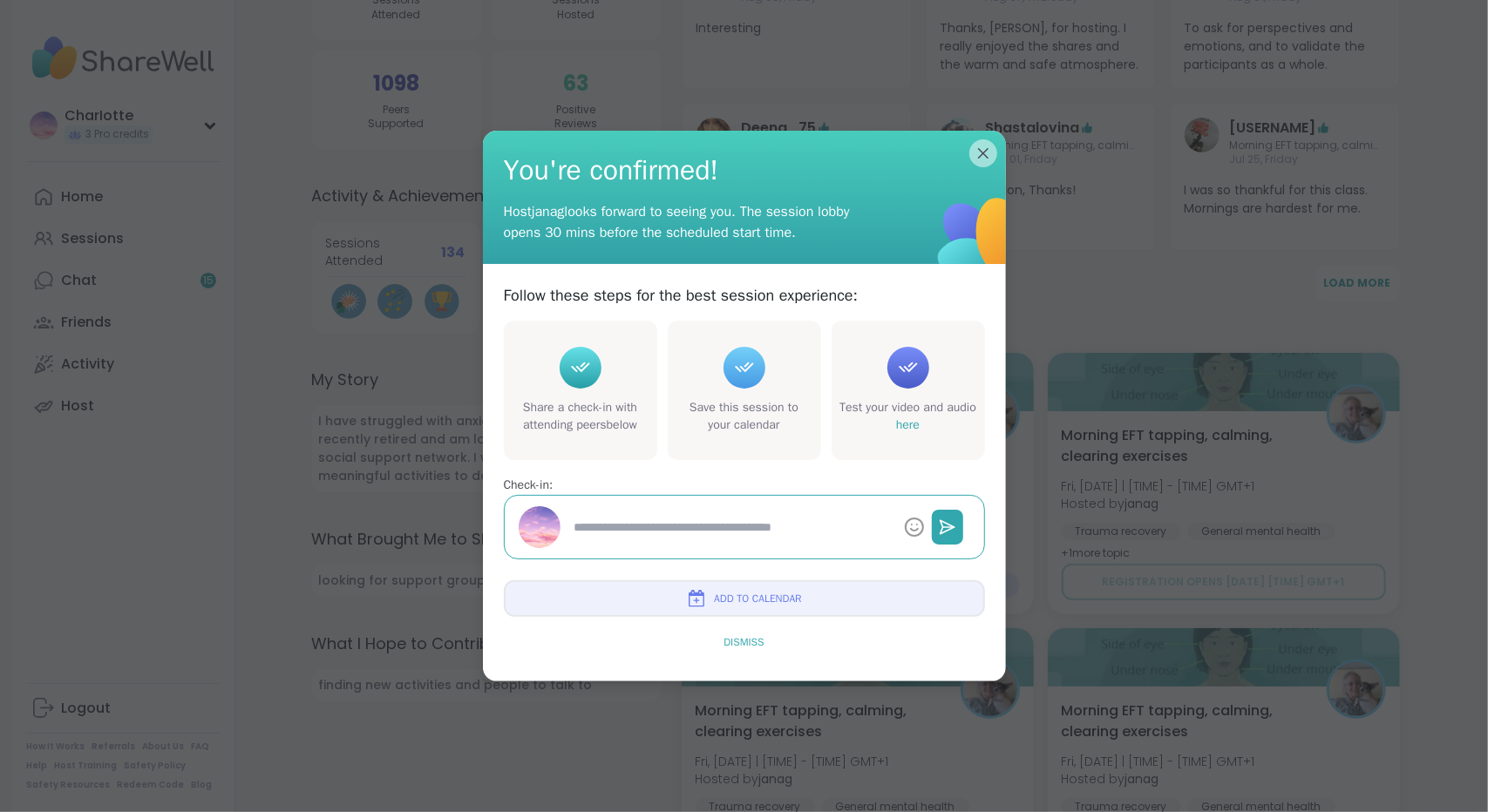 click on "Dismiss" at bounding box center [744, 642] 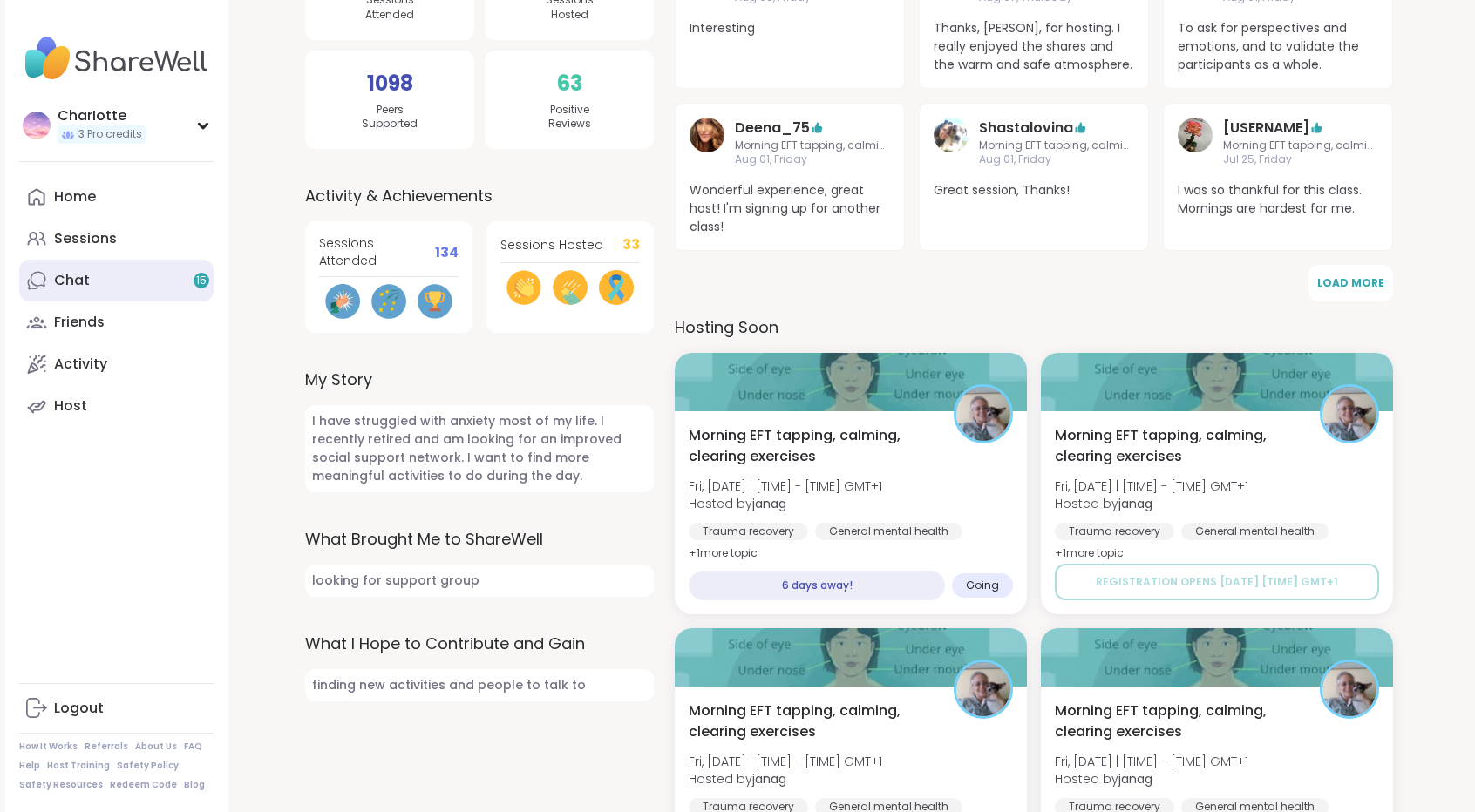 click on "Chat 15" at bounding box center [116, 281] 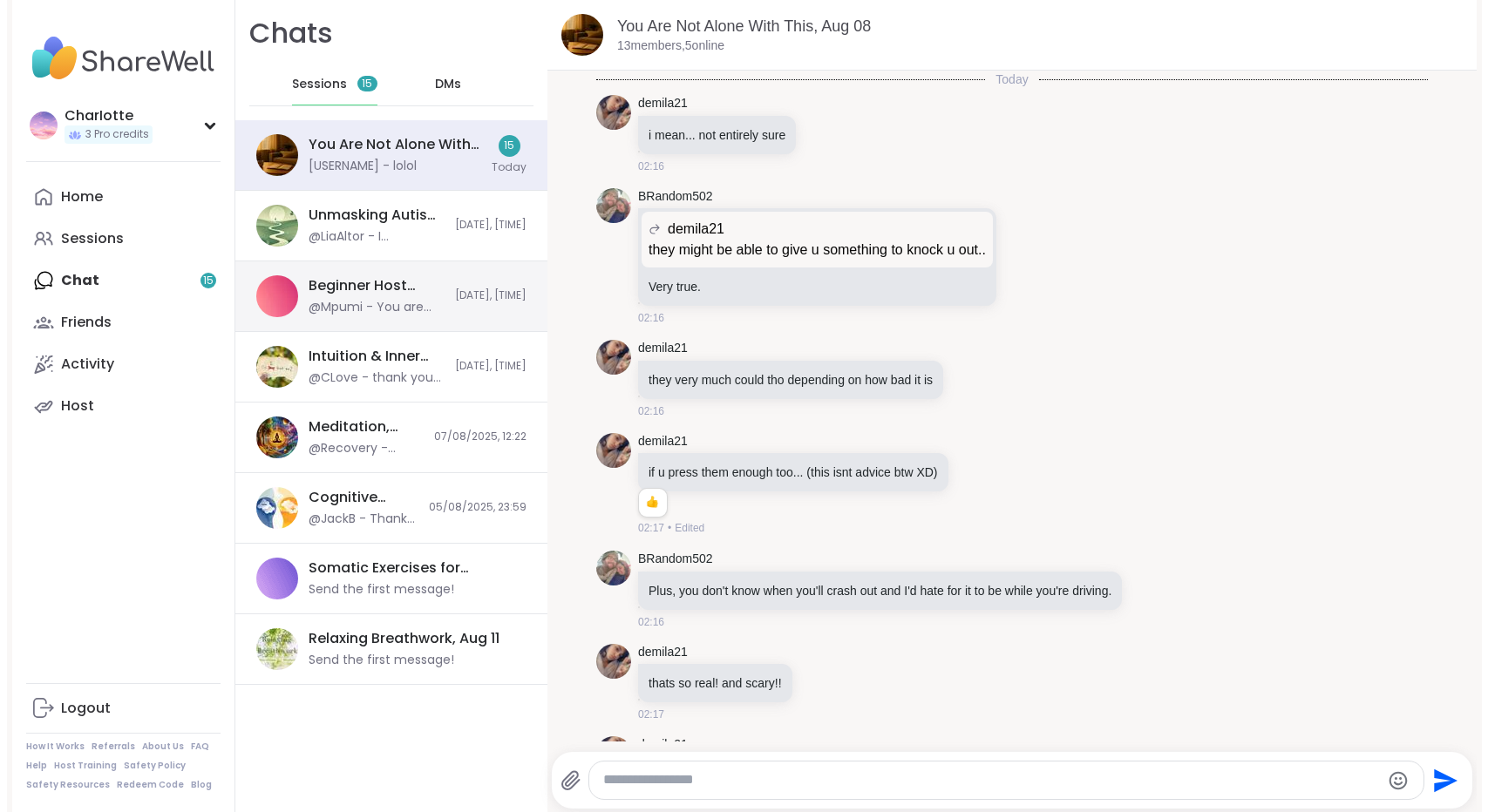scroll, scrollTop: 0, scrollLeft: 0, axis: both 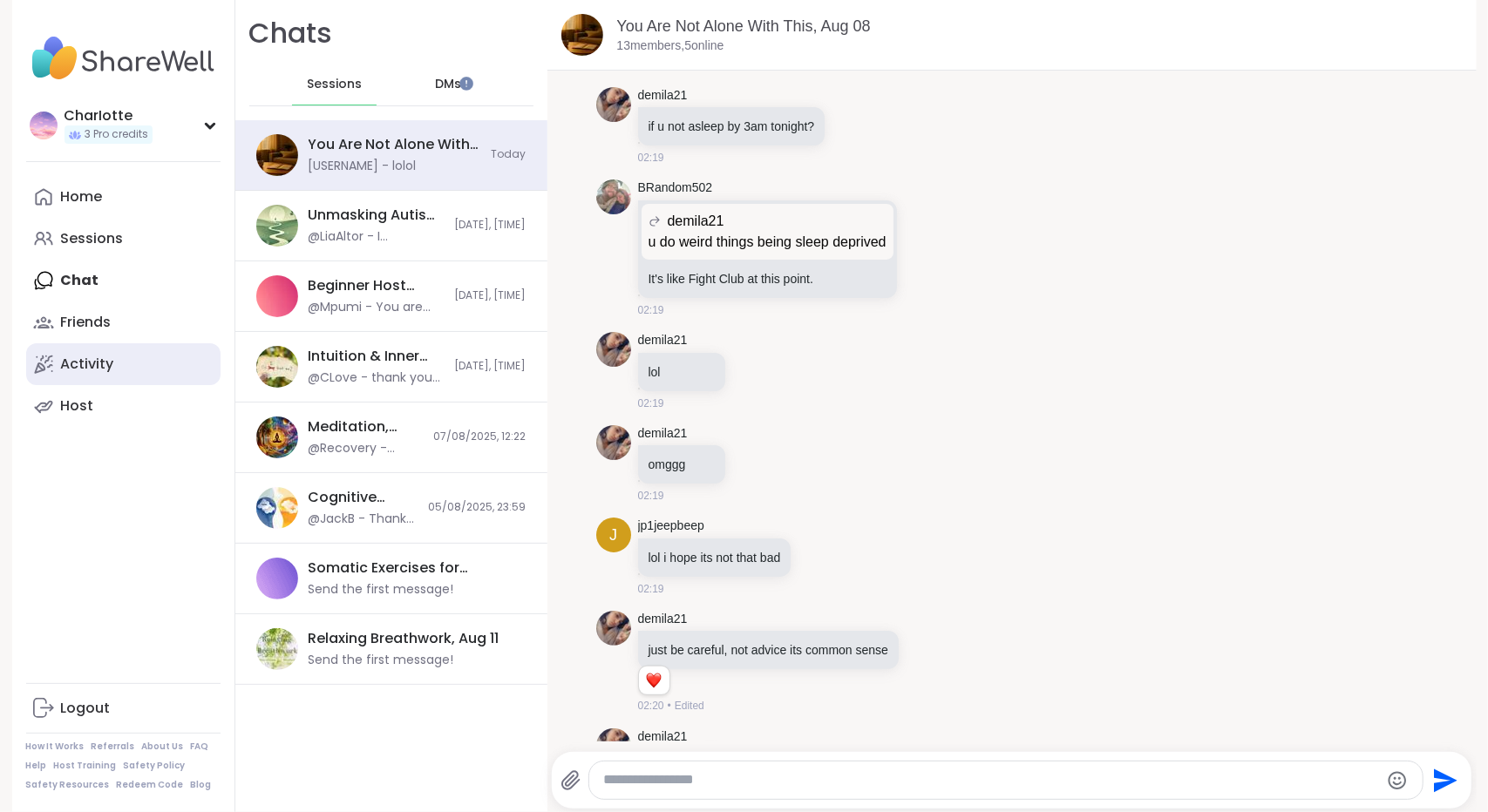 click on "Activity" at bounding box center (123, 364) 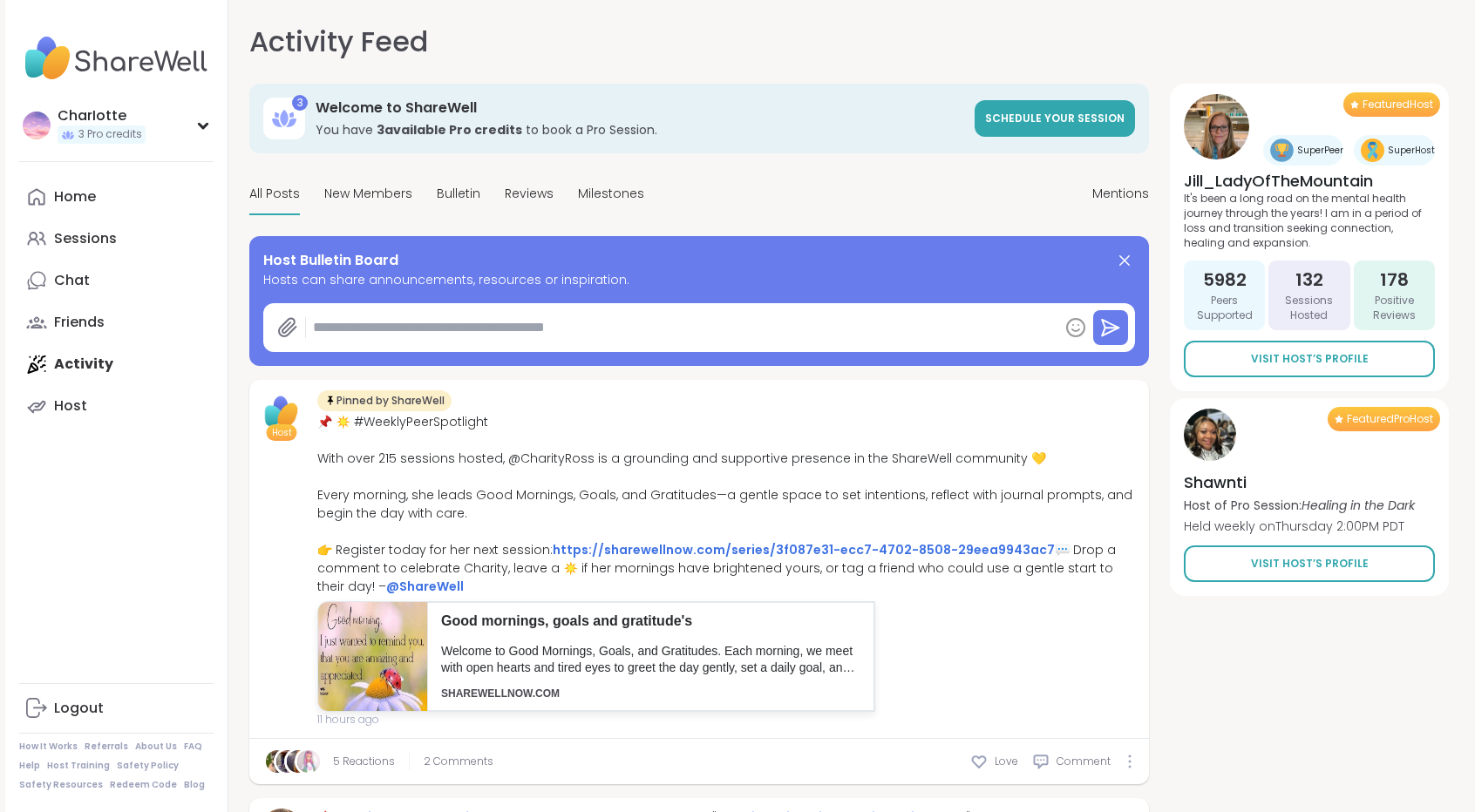 scroll, scrollTop: 710, scrollLeft: 0, axis: vertical 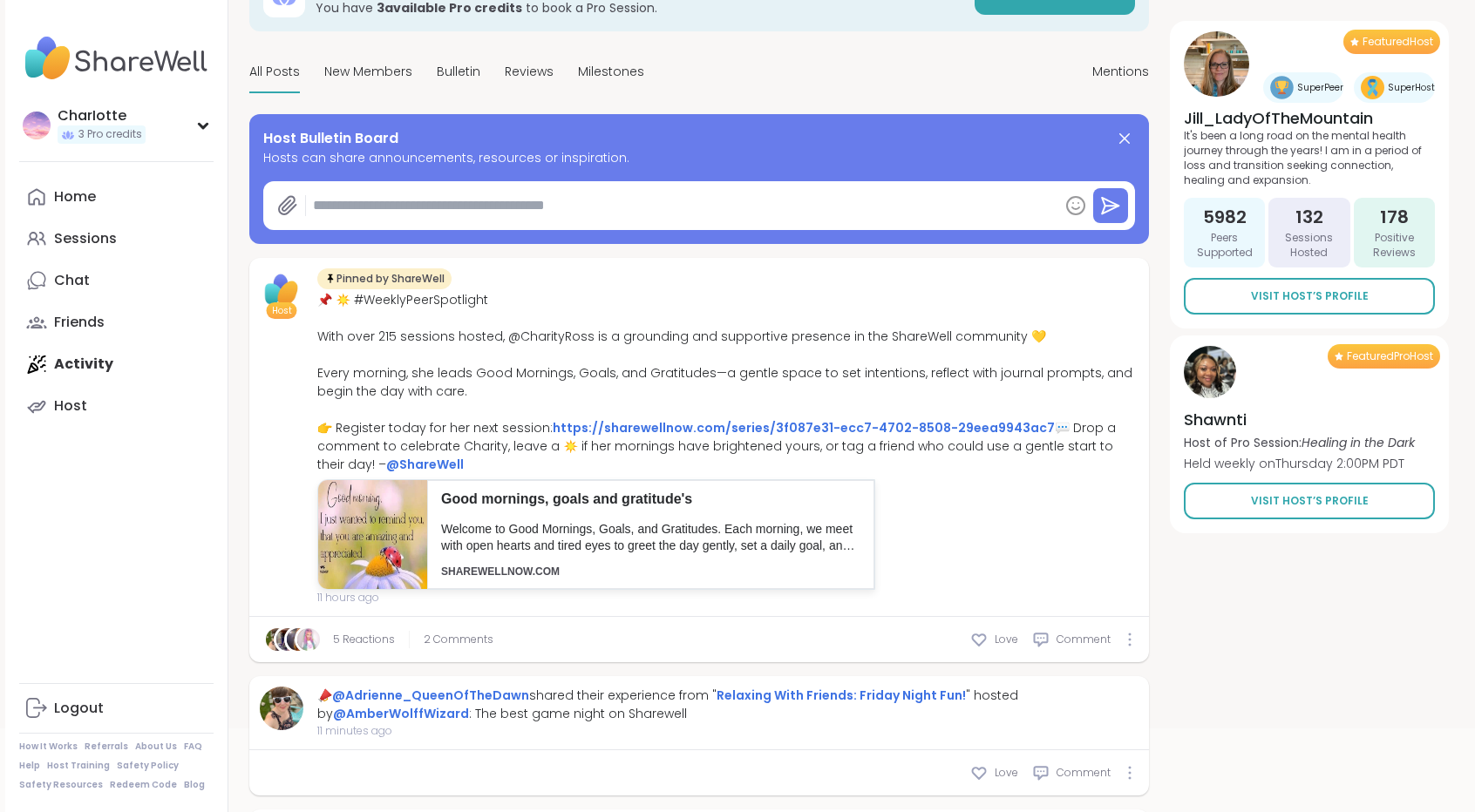 type on "*" 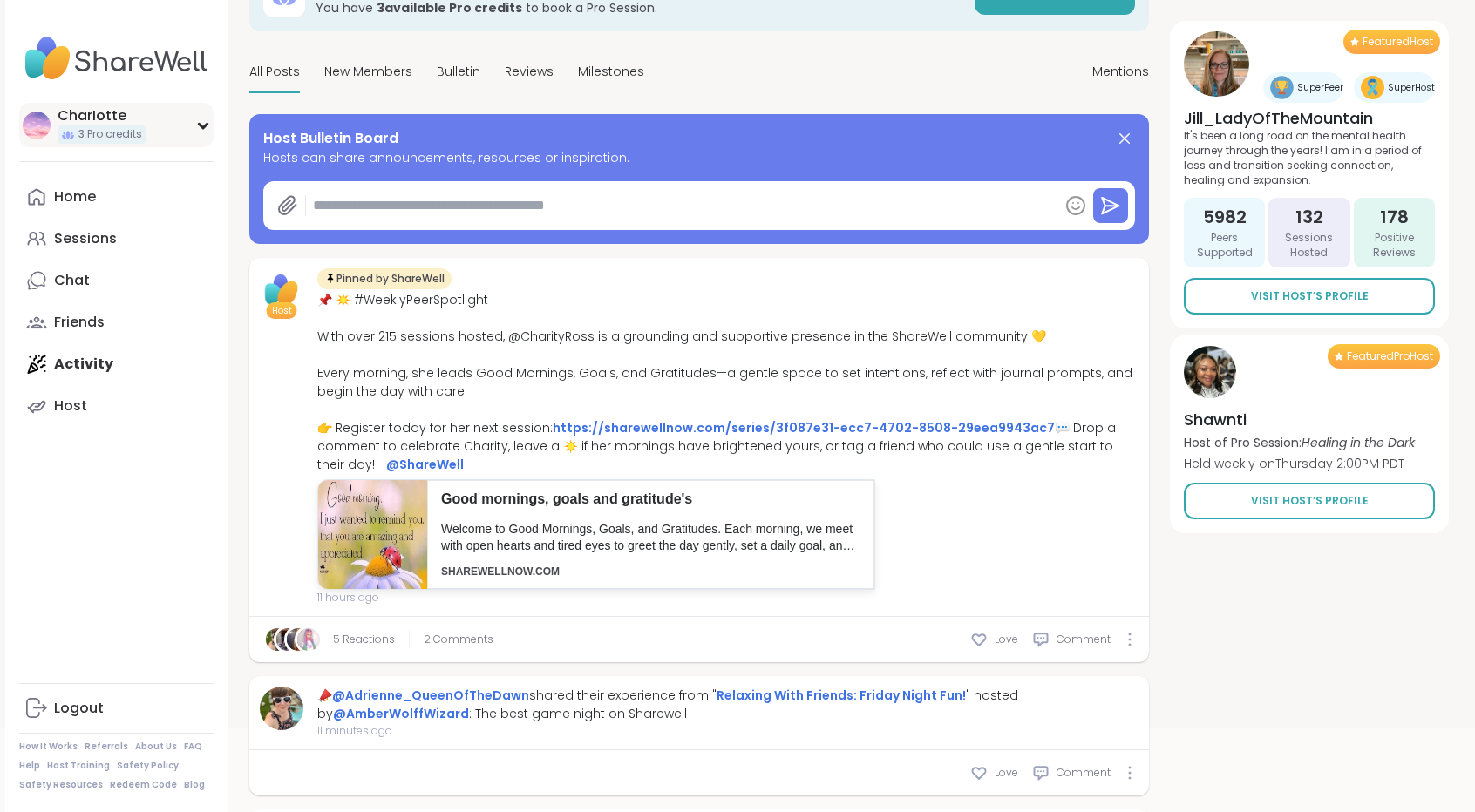 click on "CharIotte 3 Pro credits" at bounding box center (116, 125) 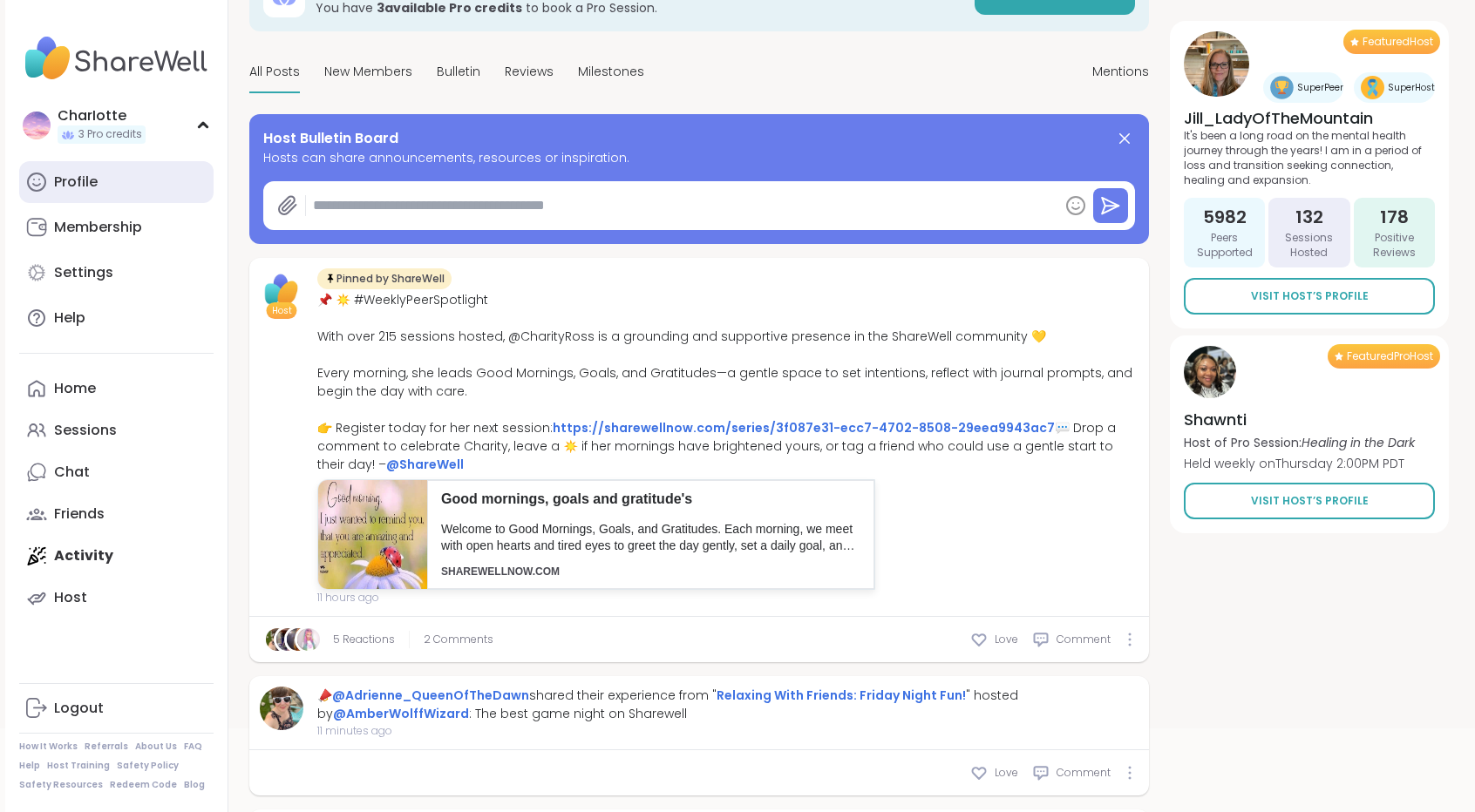 click on "Profile" at bounding box center [116, 182] 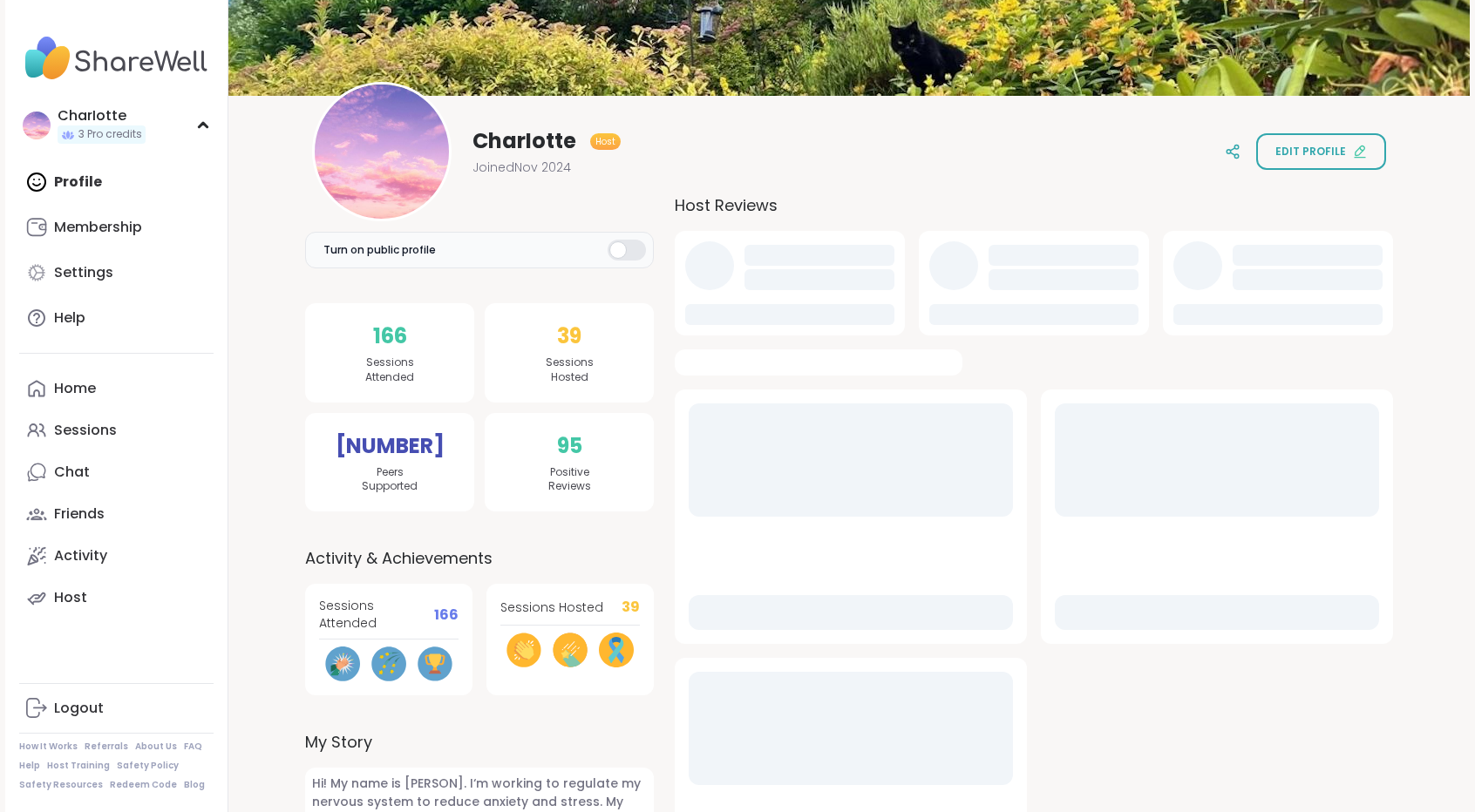 scroll, scrollTop: 0, scrollLeft: 0, axis: both 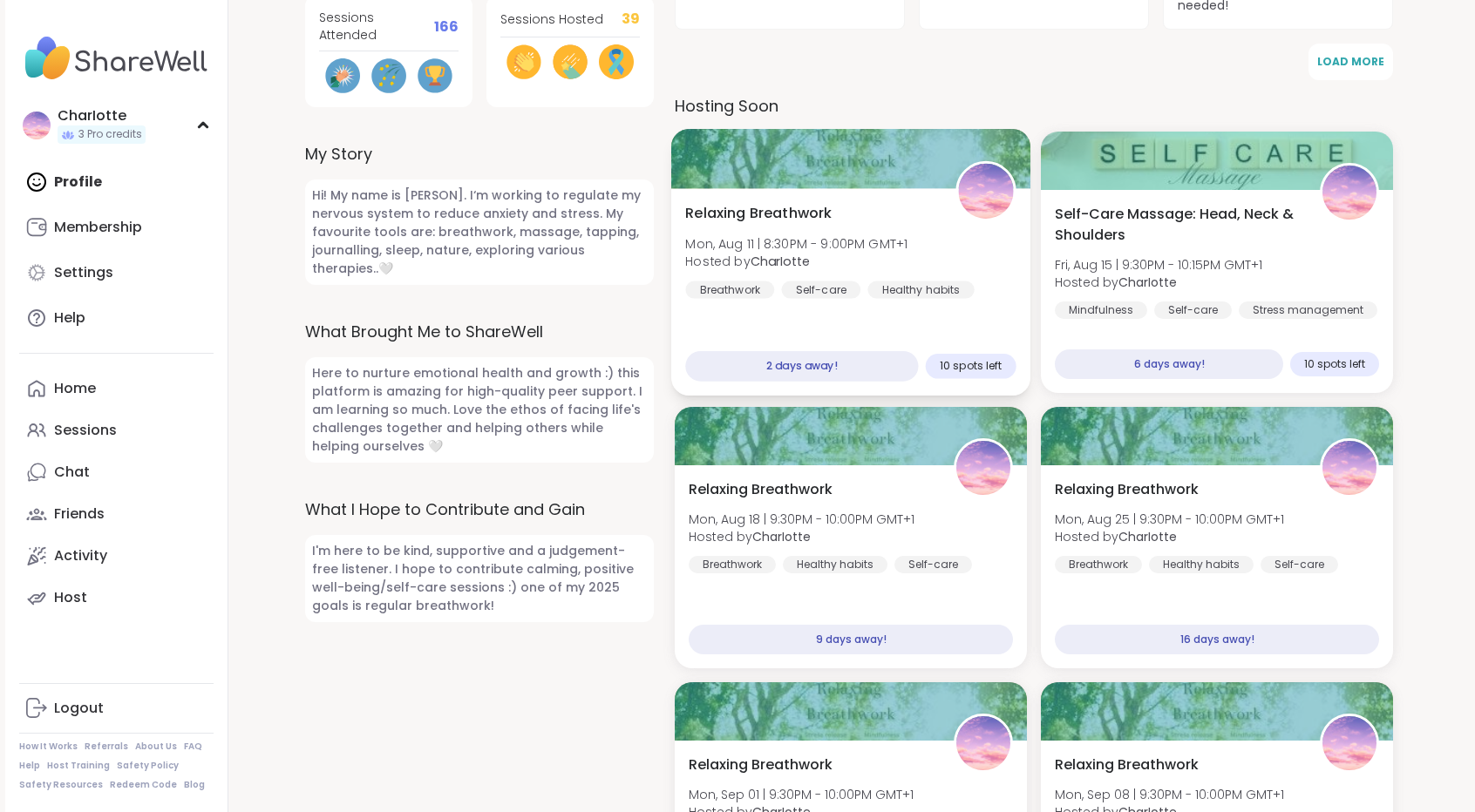 click on "Relaxing Breathwork Mon, Aug 11 | 8:30PM - 9:00PM GMT+1 Hosted by  CharIotte Breathwork Self-care Healthy habits" at bounding box center [850, 251] 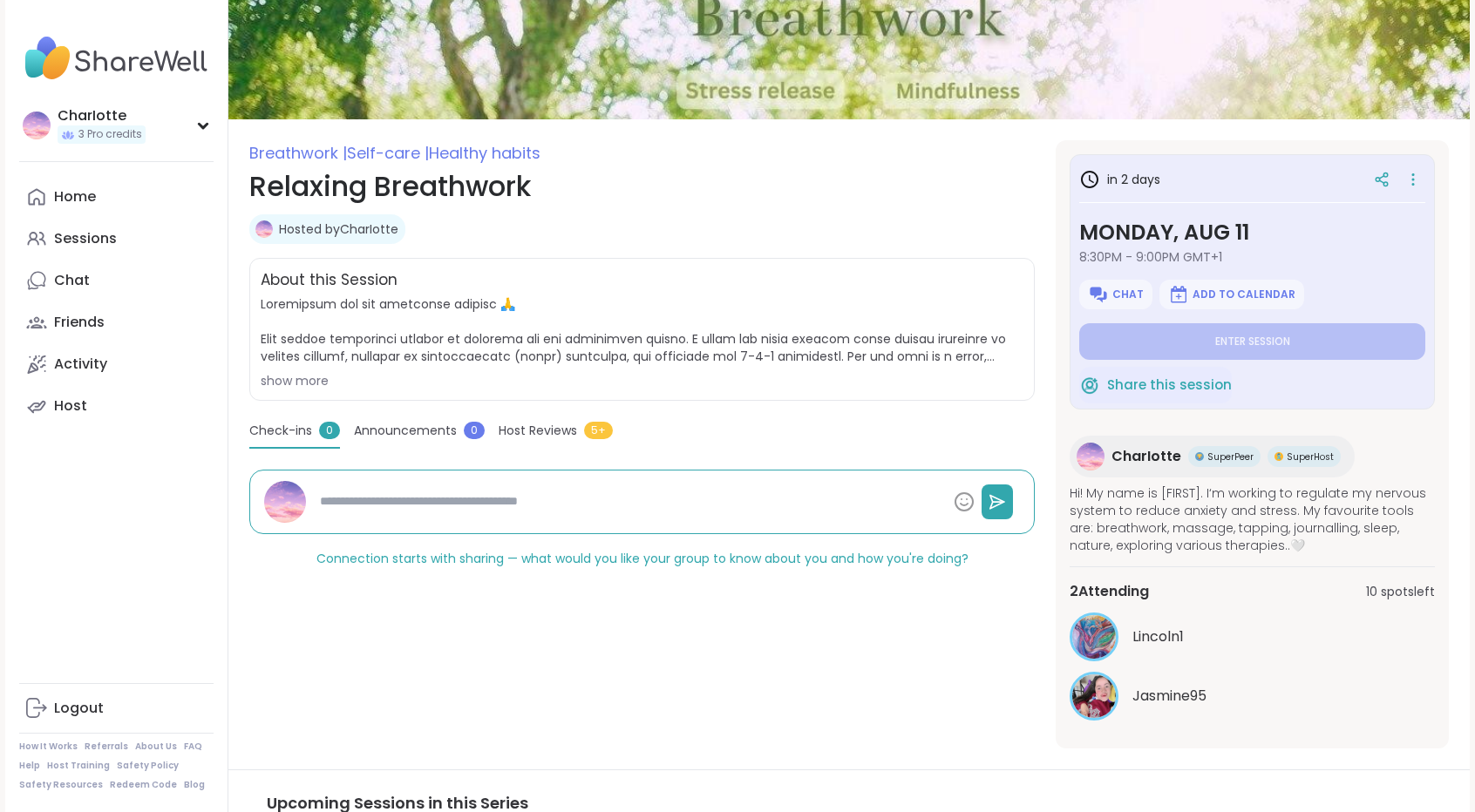 scroll, scrollTop: 0, scrollLeft: 0, axis: both 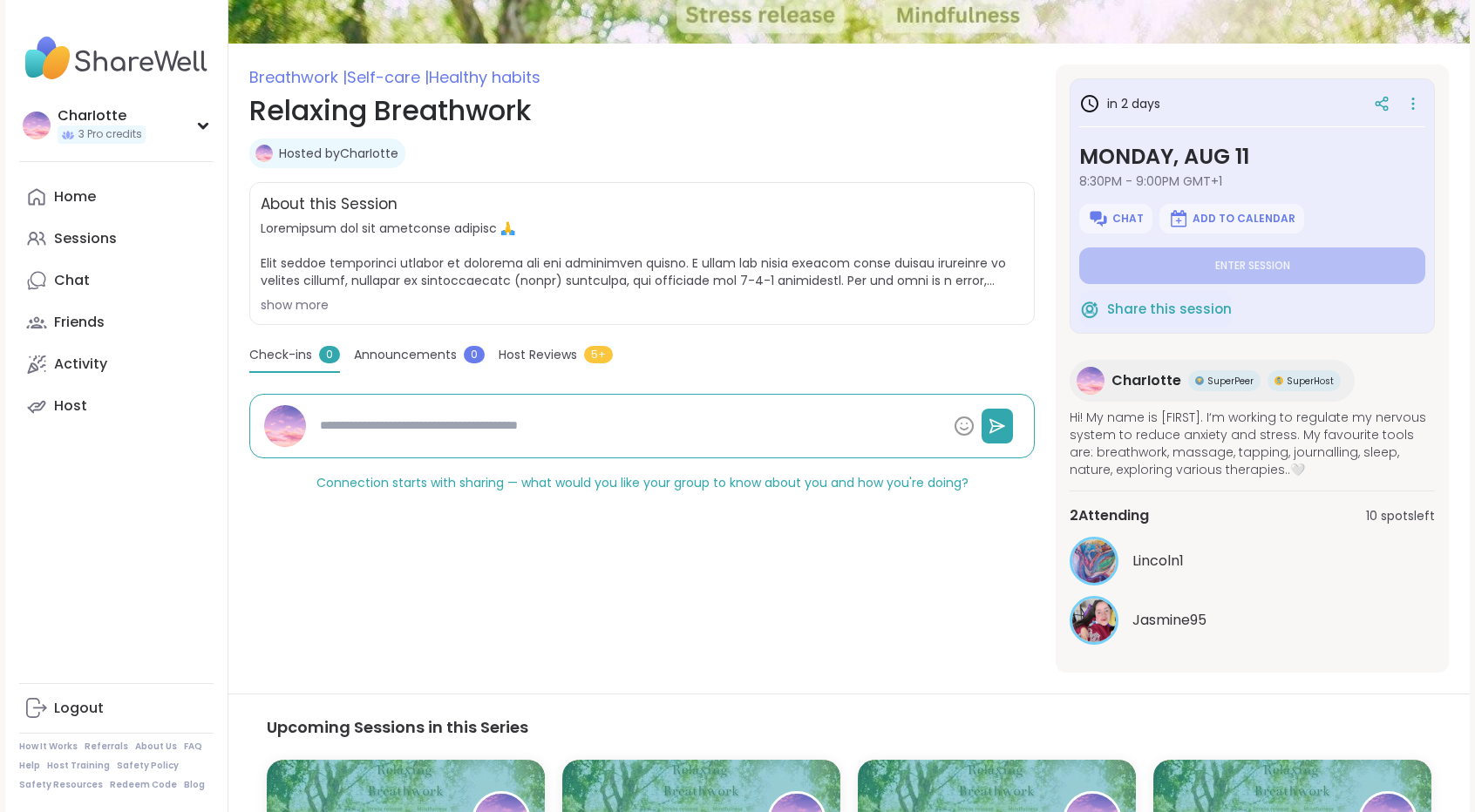 click on "[FIRST] 3 Pro credits [FIRST] 3 Pro credits Profile Membership Settings Help Home Sessions Chat Friends Activity Host Logout How It Works Referrals About Us FAQ Help Host Training Safety Policy Safety Resources Redeem Code Blog Breathwork   |  Self-care   |  Healthy habits   Relaxing Breathwork Hosted by  [FIRST] Share this session About this Session show more in 2 days Monday, Aug 11 8:30PM - 9:00PM GMT+1 Chat Add to Calendar Enter session Share this session [FIRST] SuperPeer SuperHost Hi! My name is [FIRST]. I‘m working to regulate my nervous system to reduce anxiety and stress. My favourite tools are: breathwork, massage, tapping, journalling, sleep, nature, exploring various therapies..🤍 2  Attending 10   spots  left Lincoln1 Jasmine95 Monday, Aug 11 8:30PM - 9:00PM GMT+1 Add to Calendar Enter session Check-ins 0 Announcements 0 Host Reviews 5+ Check-ins 0 Connection starts with sharing — what would you like your group to know about you and how you're doing? 2  Attending 10   spots Chat" at bounding box center (738, 457) 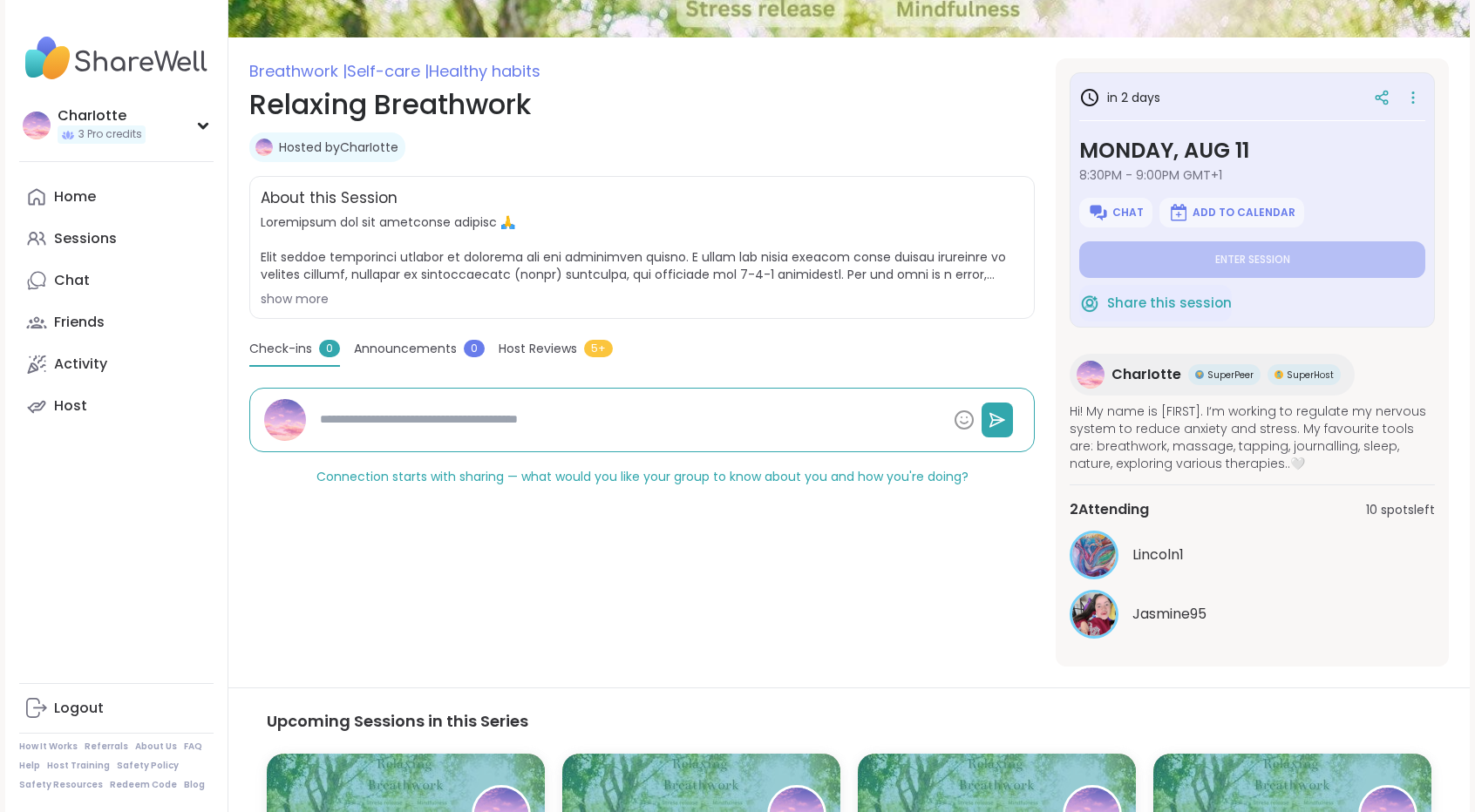 click on "Hosted by  [FIRST]" at bounding box center [338, 147] 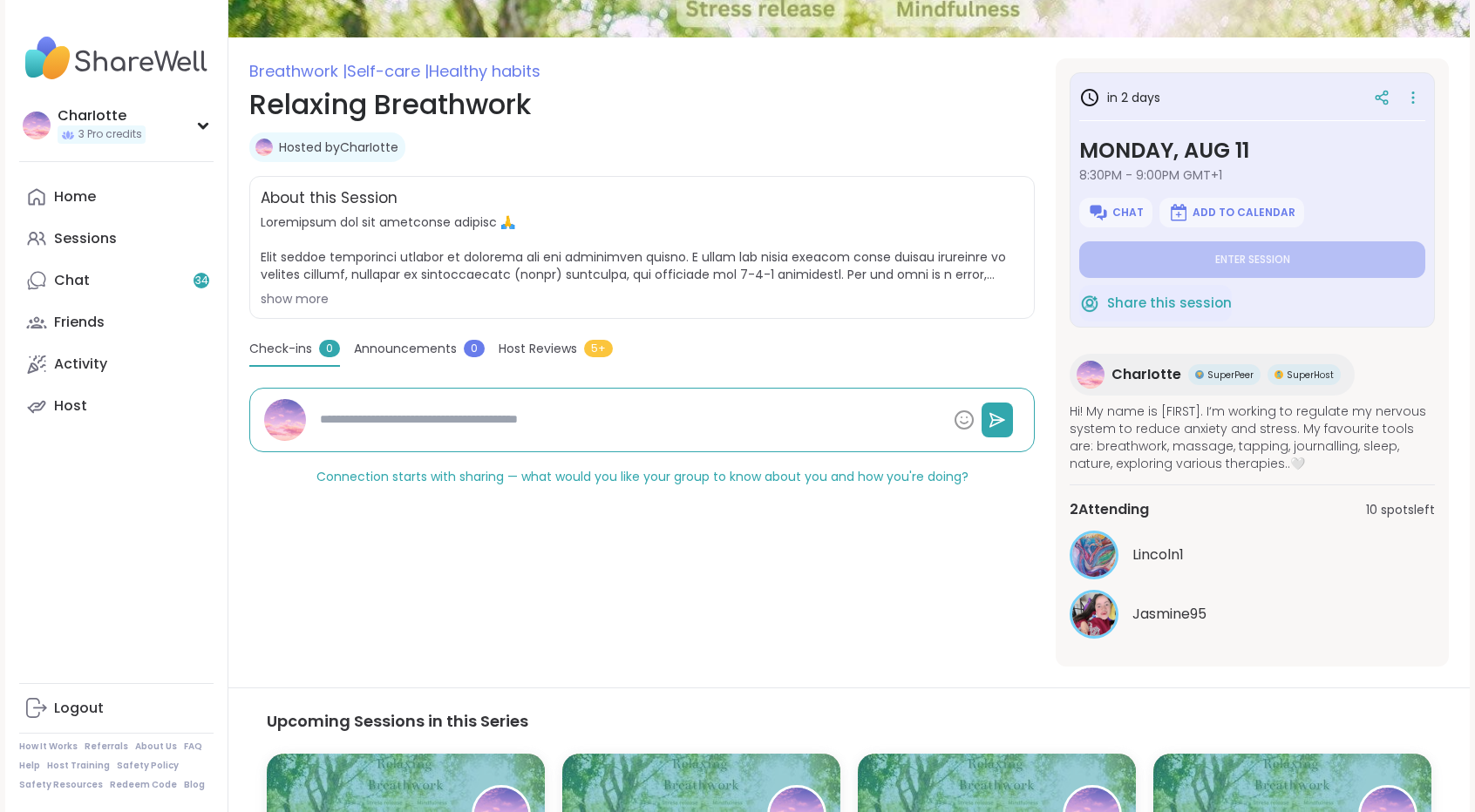 type on "*" 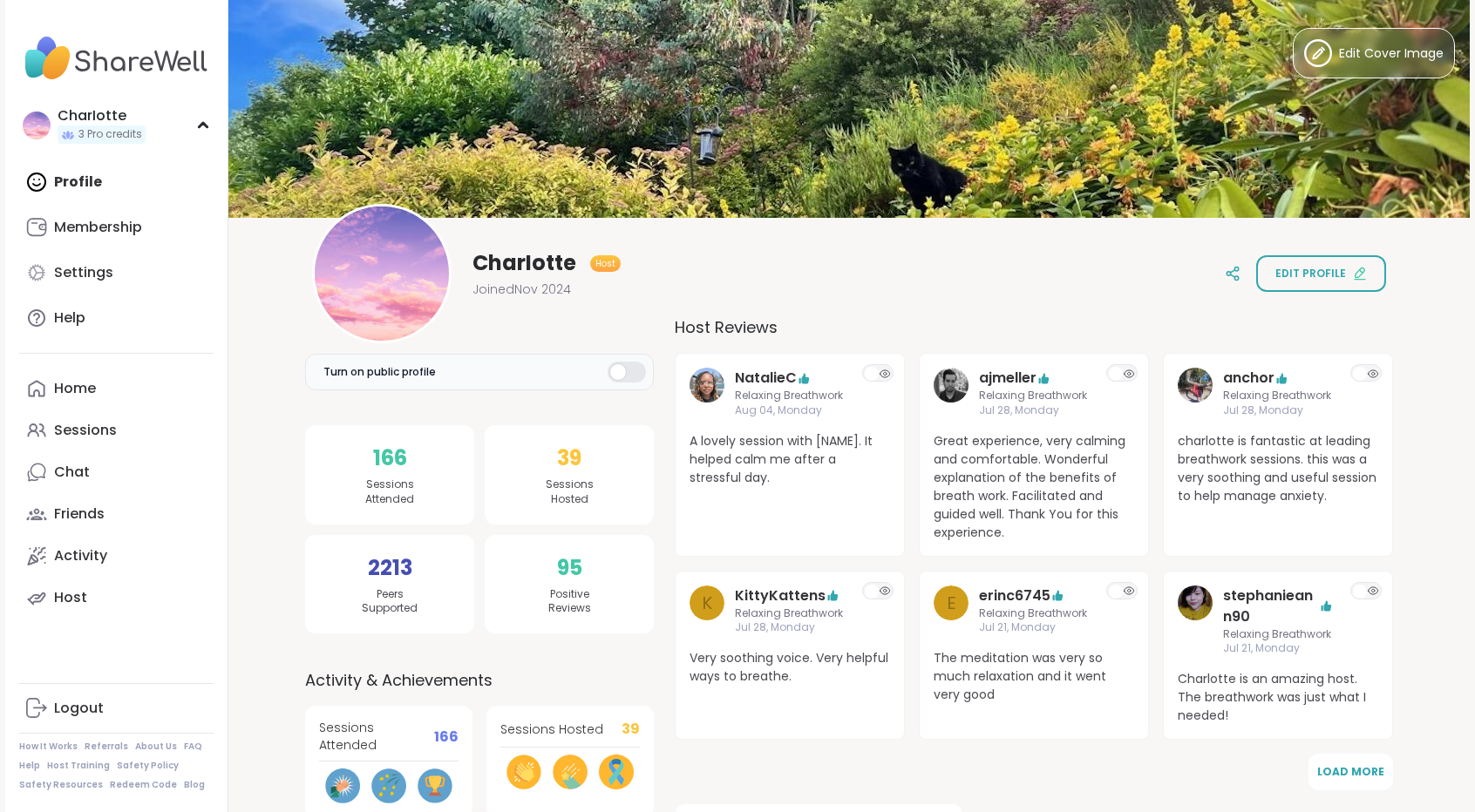 scroll, scrollTop: 0, scrollLeft: 0, axis: both 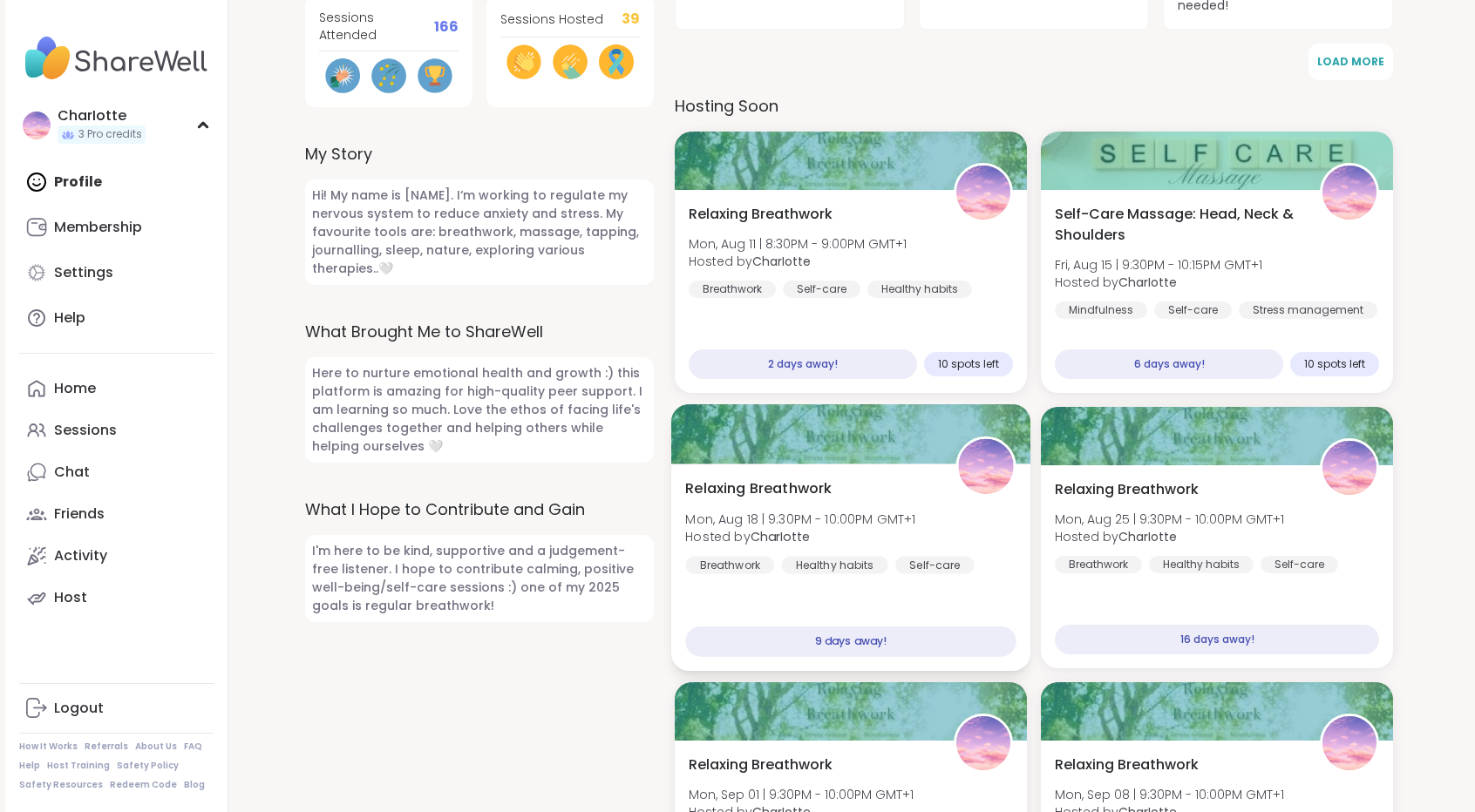 click on "Relaxing Breathwork [DAY], [MONTH] [NUMBER] | [TIME] - [TIME] [TIMEZONE] Hosted by  [NAME] Breathwork Healthy habits Self-care [NUMBER] days away!" at bounding box center (851, 568) 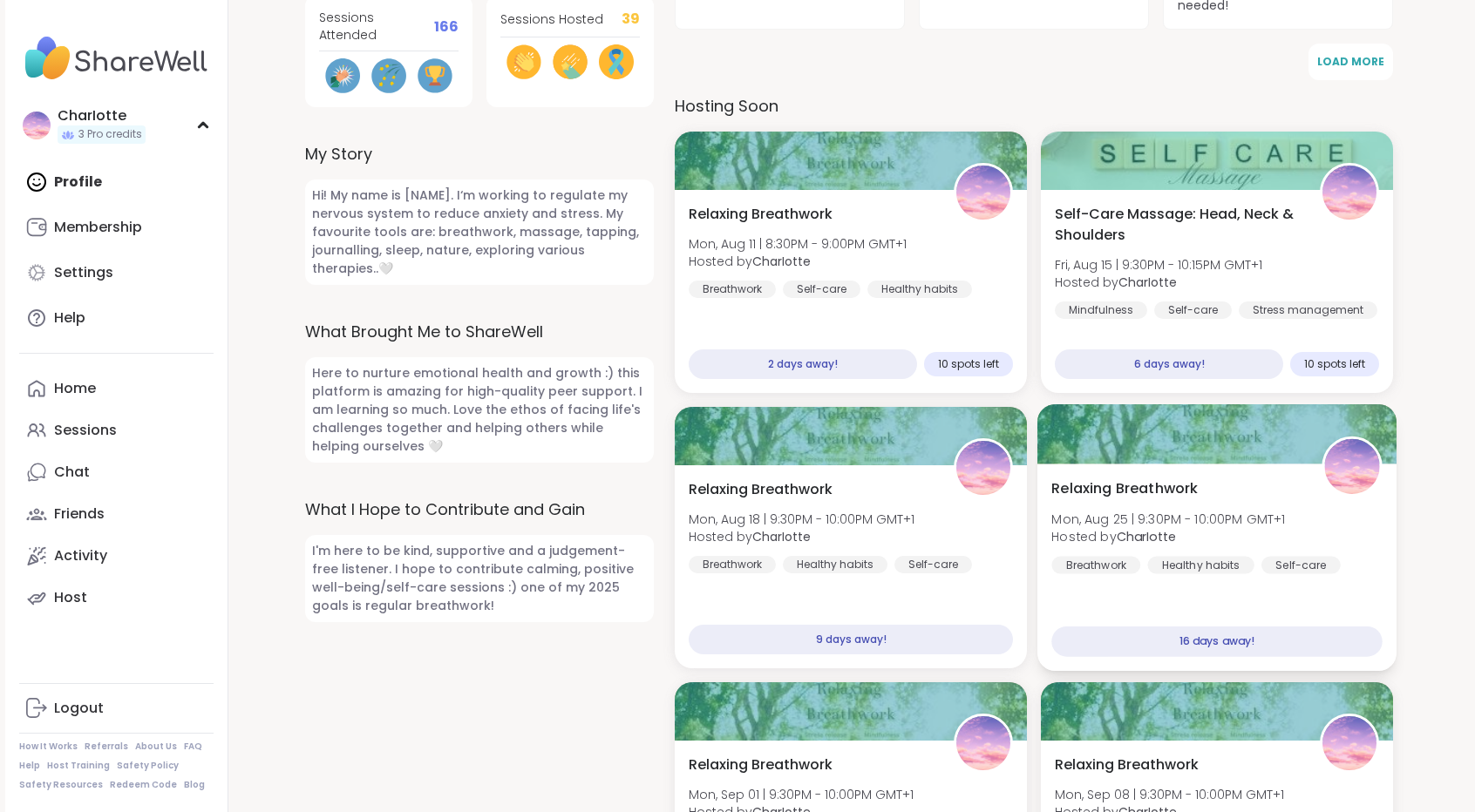 click on "Relaxing Breathwork [DAY], [MONTH] [NUMBER] | [TIME] - [TIME] [TIMEZONE] Hosted by  [NAME] Breathwork Healthy habits Self-care" at bounding box center [1216, 526] 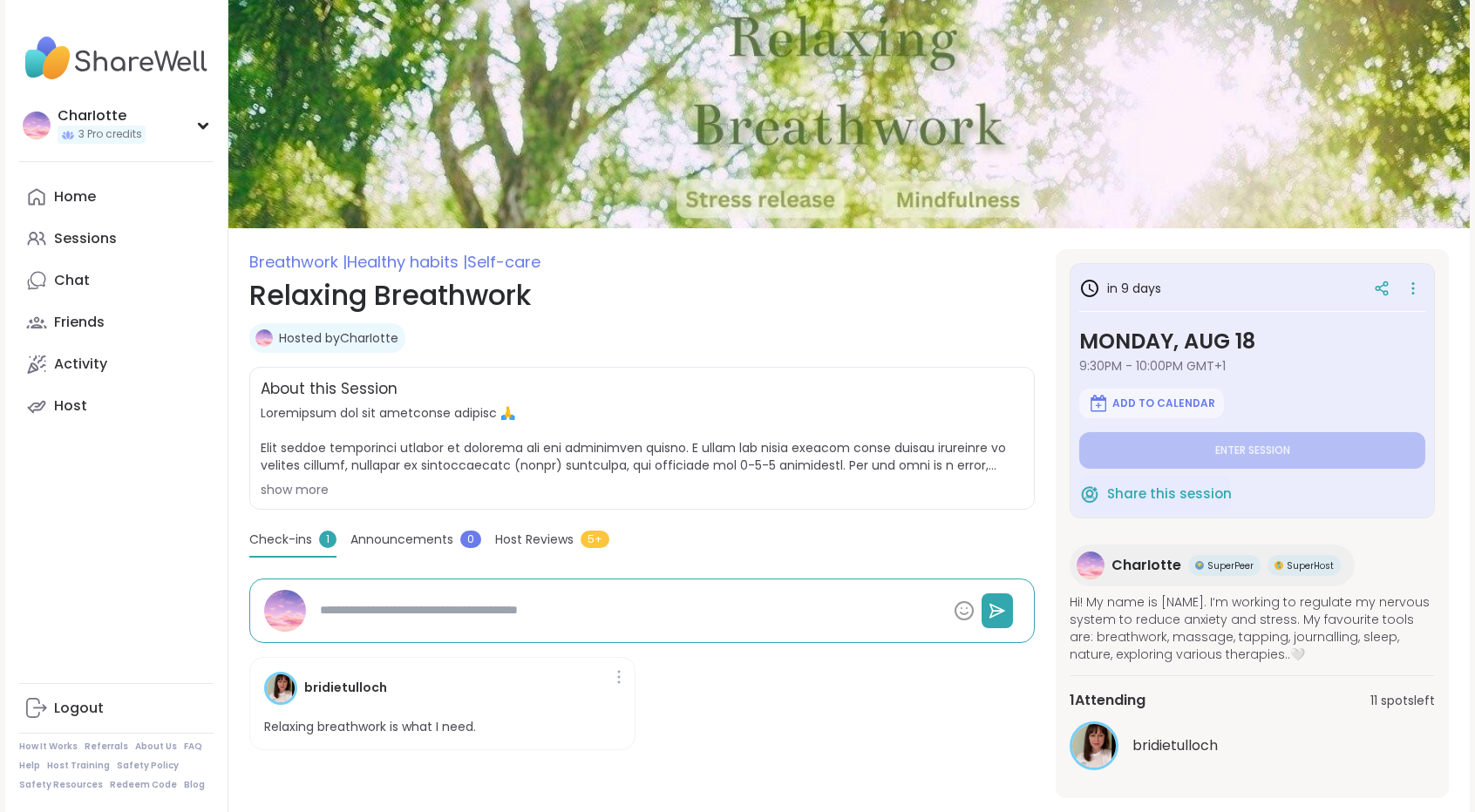 scroll, scrollTop: 96, scrollLeft: 0, axis: vertical 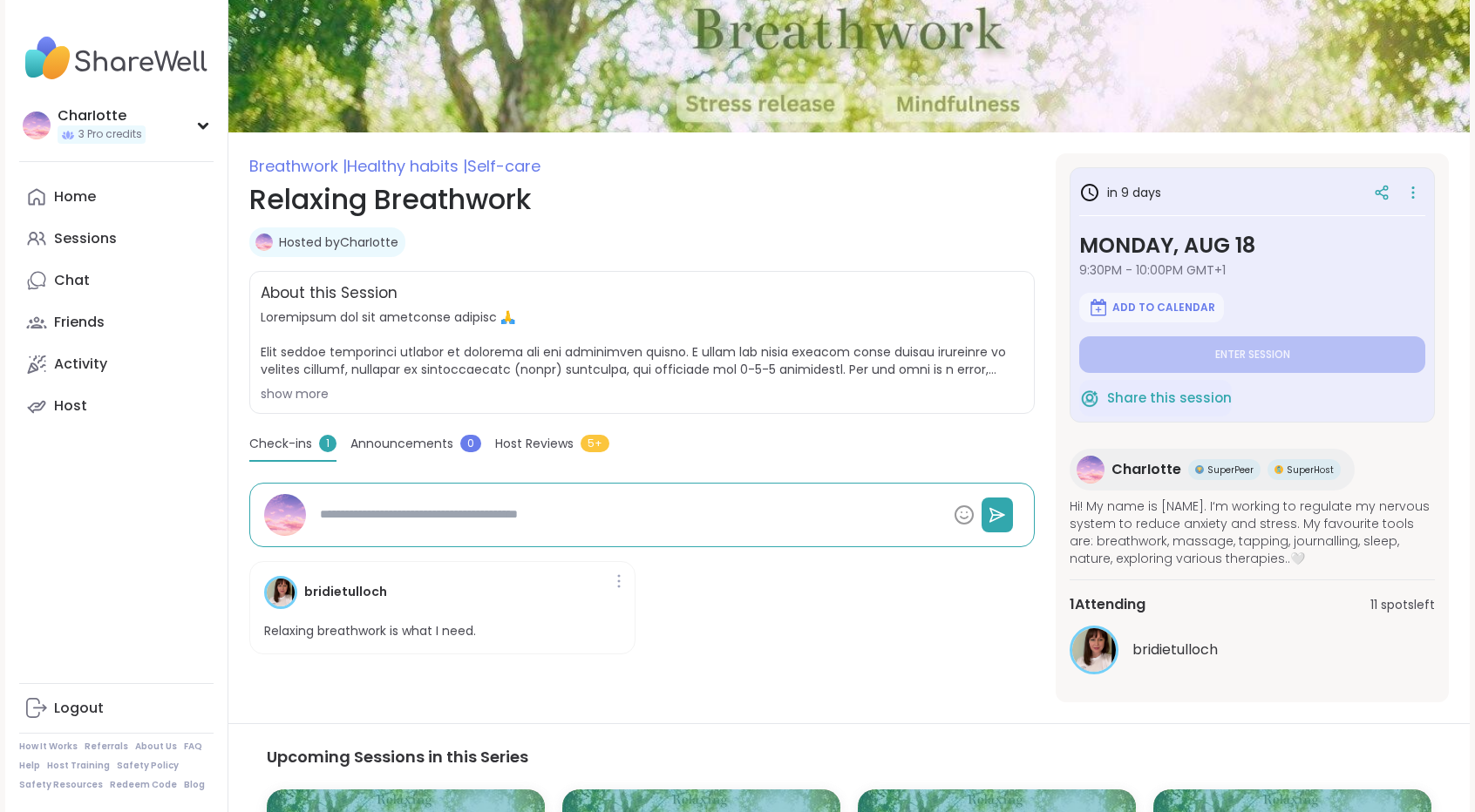 type on "*" 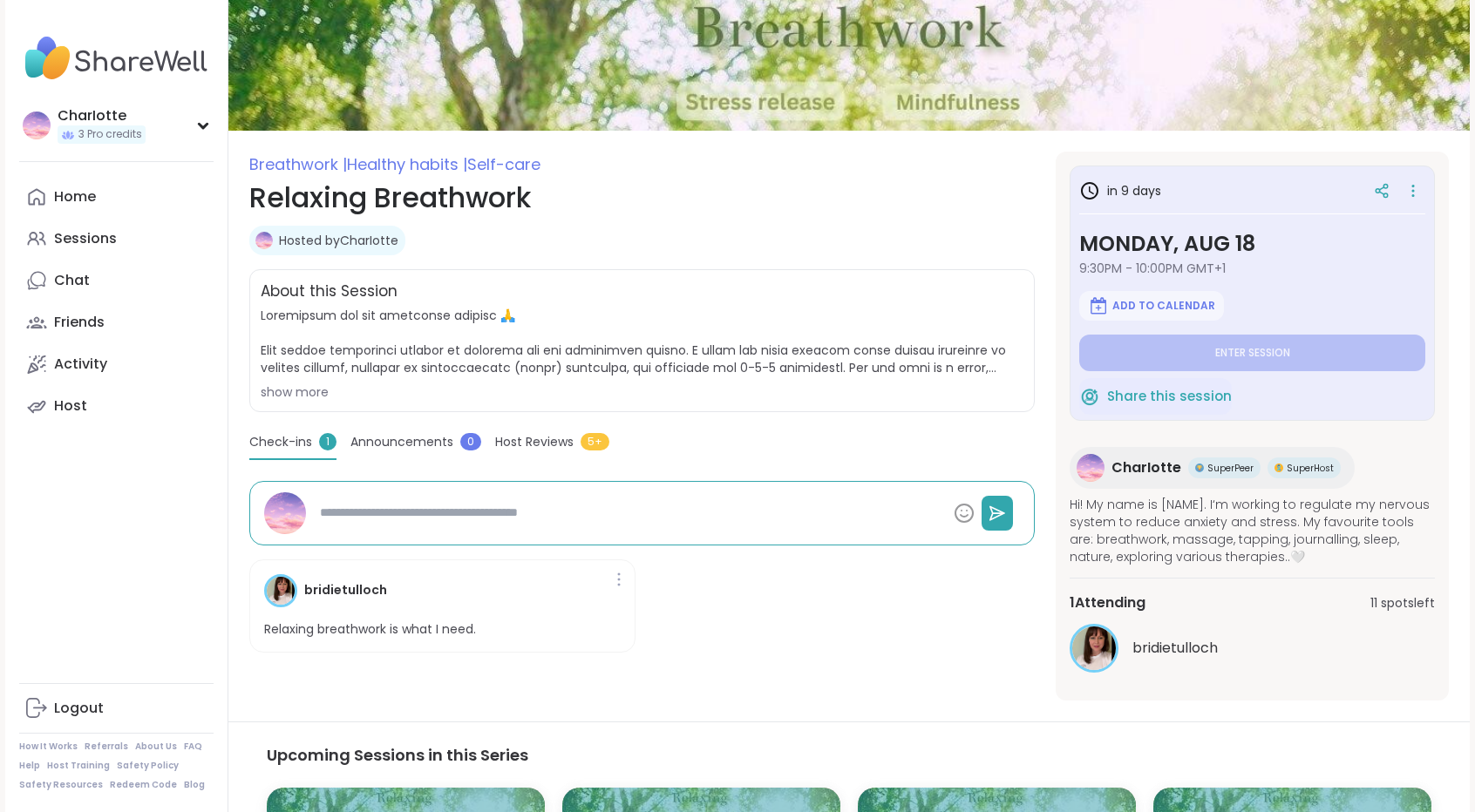click on "[NAME] 3 Pro credits [NAME] 3 Pro credits Profile Membership Settings Help Home Sessions Chat Friends Activity Host Logout How It Works Referrals About Us FAQ Help Host Training Safety Policy Safety Resources Redeem Code Blog Breathwork   |  Healthy habits   |  Self-care   Relaxing Breathwork Hosted by  [NAME] Share this session About this Session show more in 9 days Monday, Aug 18 9:30PM - 10:00PM GMT+1 Add to Calendar Enter session Share this session [NAME] SuperPeer SuperHost Hi! My name is [NAME]. I‘m working to regulate my nervous system to reduce anxiety and stress. My favourite tools are: breathwork, massage, tapping, journalling, sleep, nature, exploring various therapies..🤍 1  Attending 11   spots  left [LAST] Monday, Aug 18 9:30PM - 10:00PM GMT+1 Add to Calendar Enter session Check-ins 1 Announcements 0 Host Reviews 5+ Check-ins 1 [LAST] Relaxing breathwork is what I need.  1  Attending 11   spots  left [LAST] in 9 days Monday, Aug 18 9:30PM - 10:00PM GMT+1" at bounding box center (738, 514) 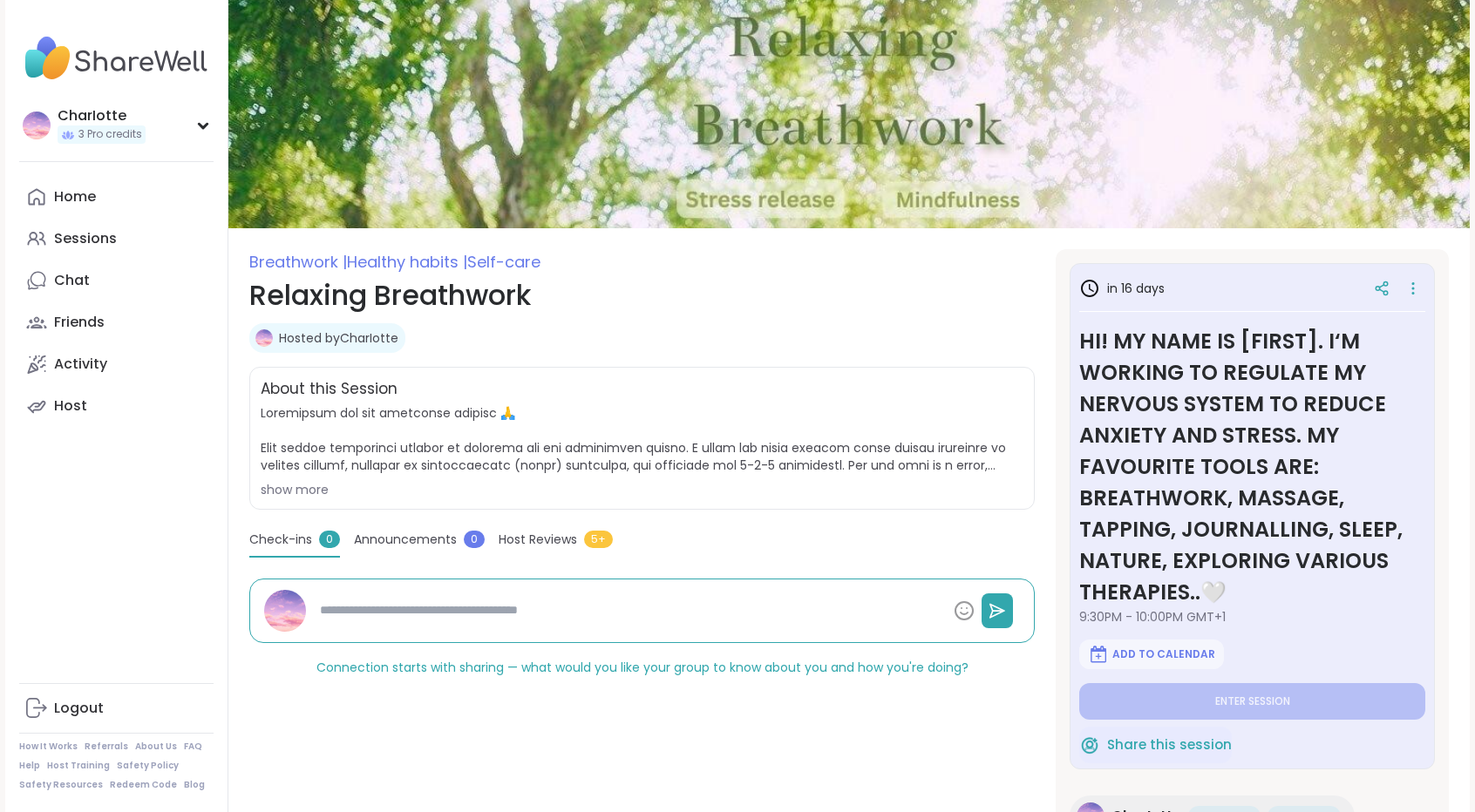 scroll, scrollTop: 0, scrollLeft: 0, axis: both 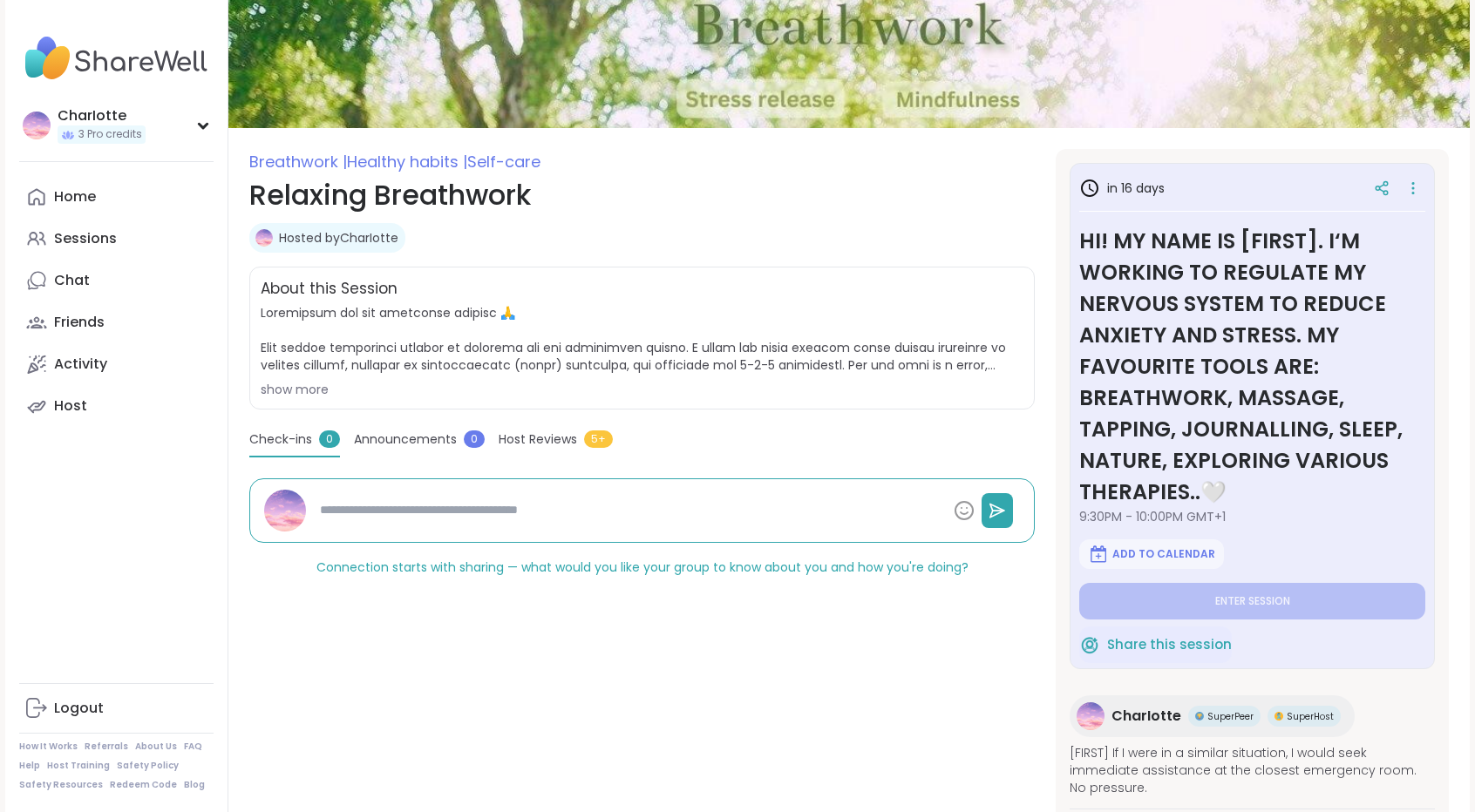 drag, startPoint x: 0, startPoint y: 0, endPoint x: 1480, endPoint y: 401, distance: 1533.3626 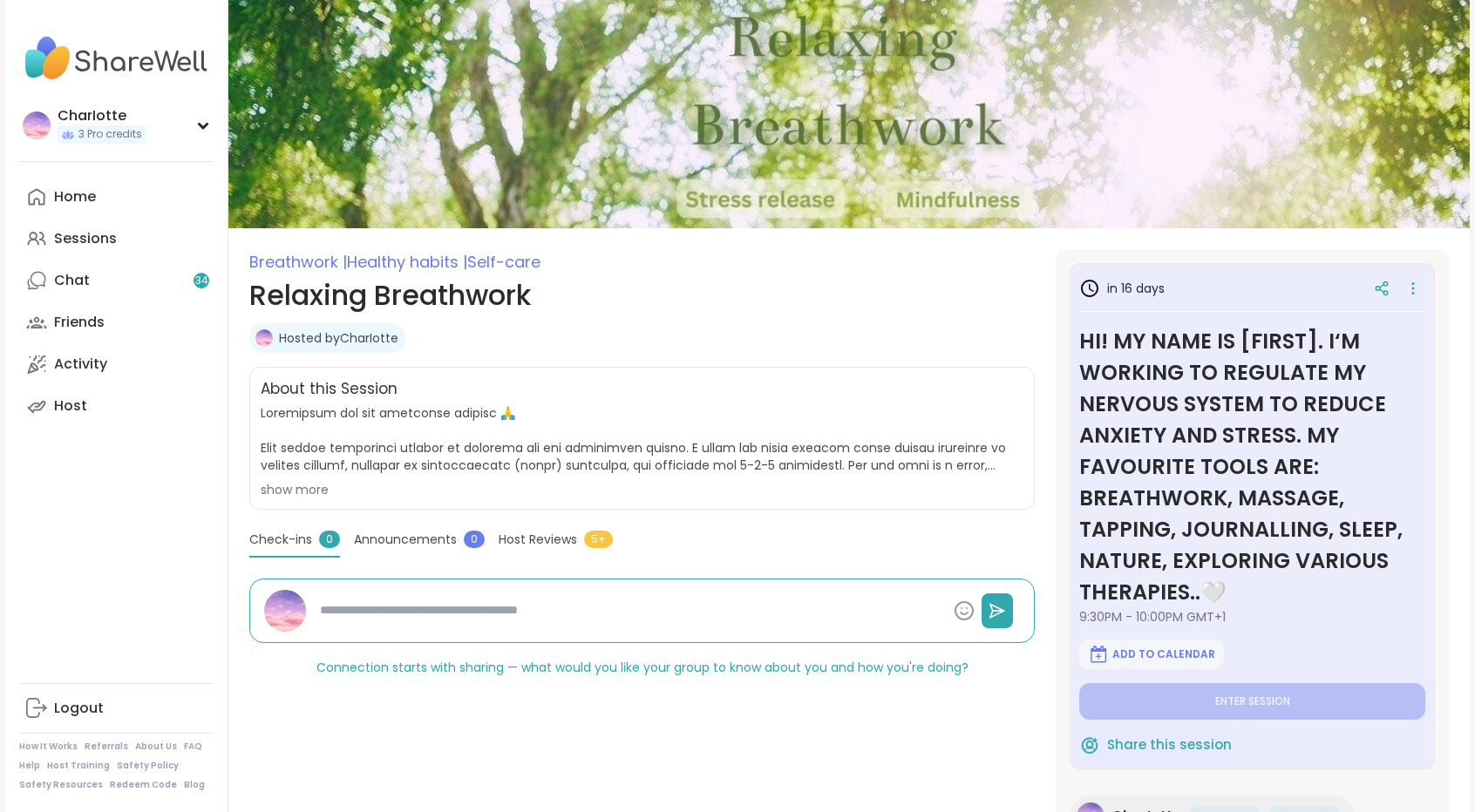 type on "*" 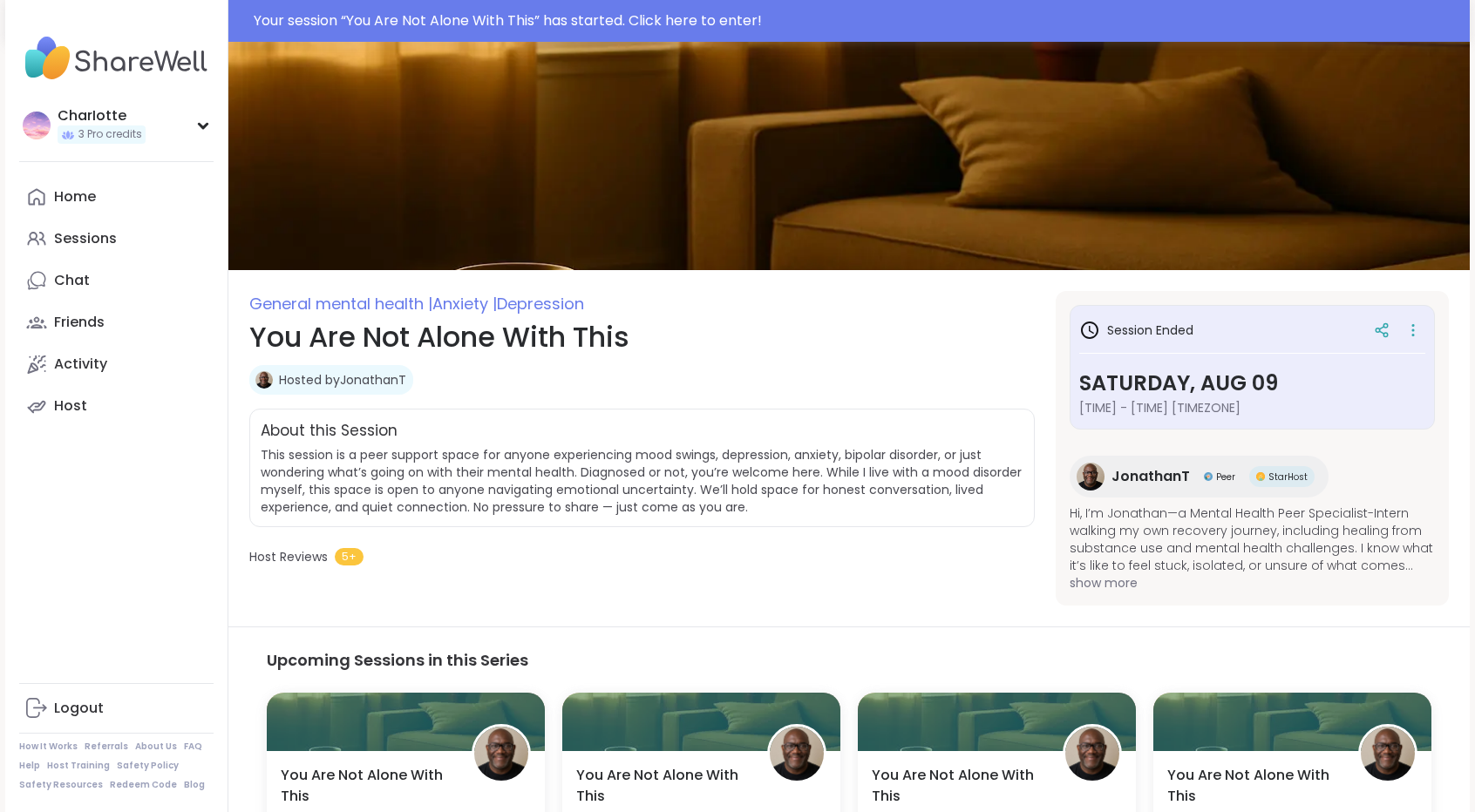 scroll, scrollTop: 31, scrollLeft: 0, axis: vertical 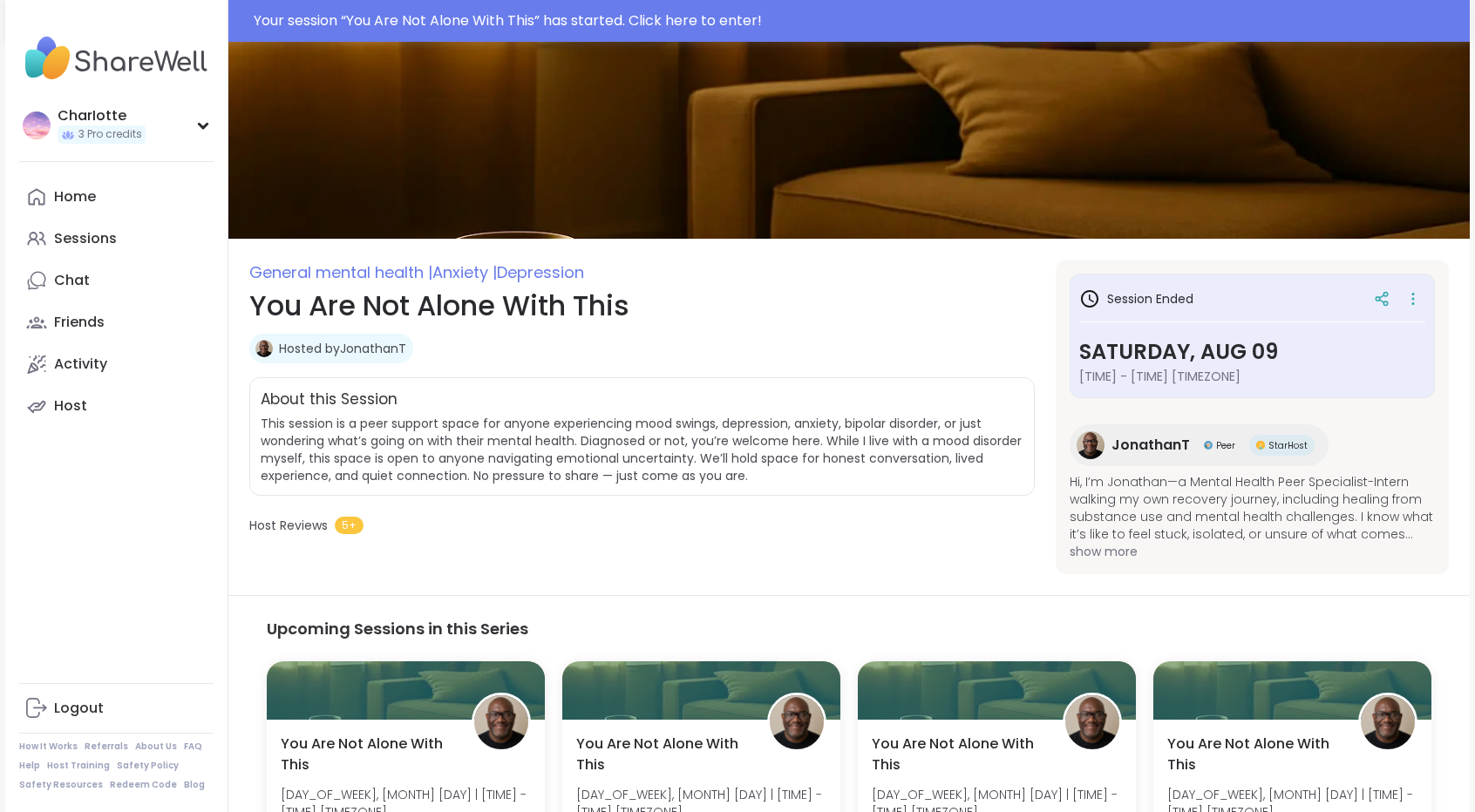 click at bounding box center (1091, 445) 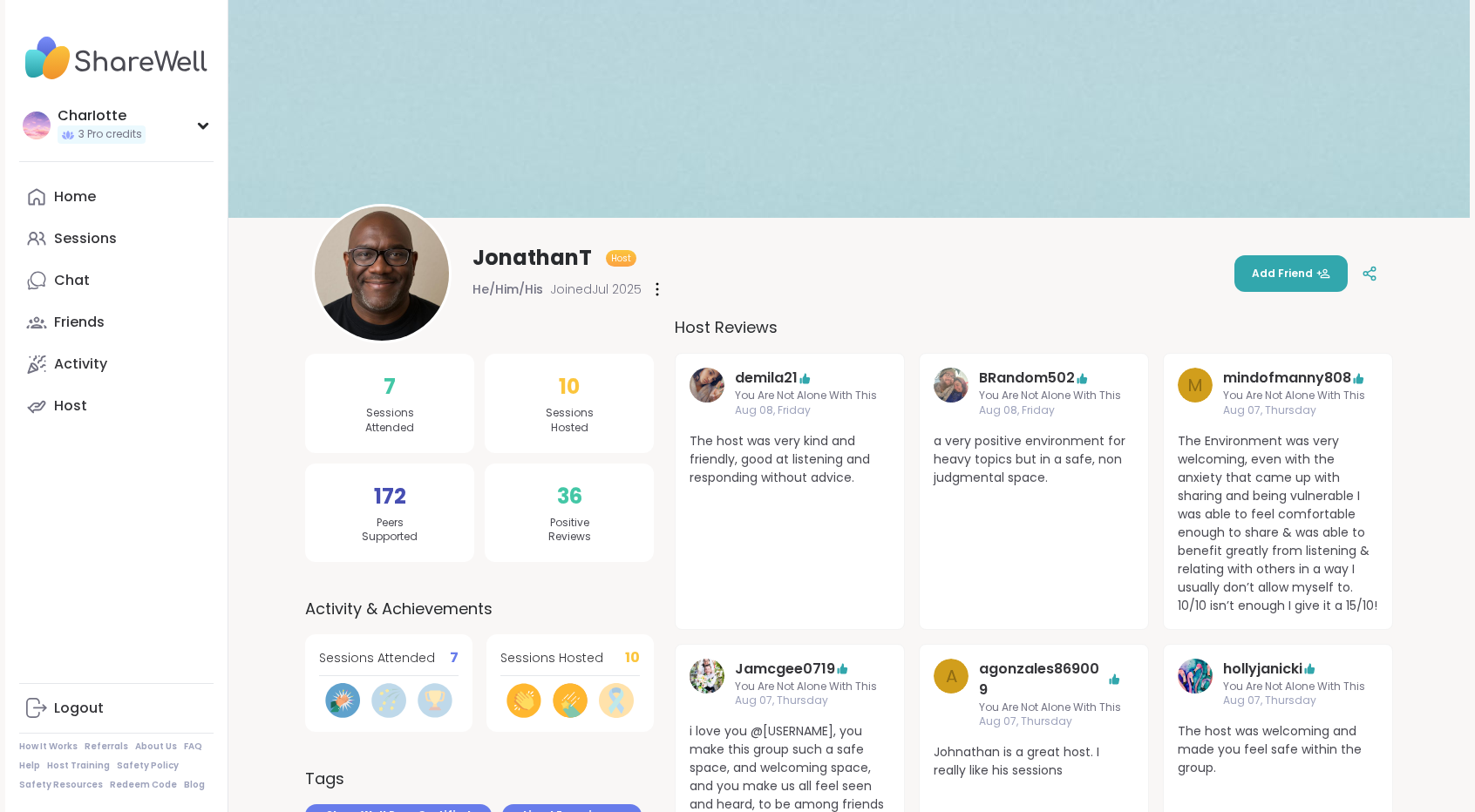 scroll, scrollTop: 0, scrollLeft: 0, axis: both 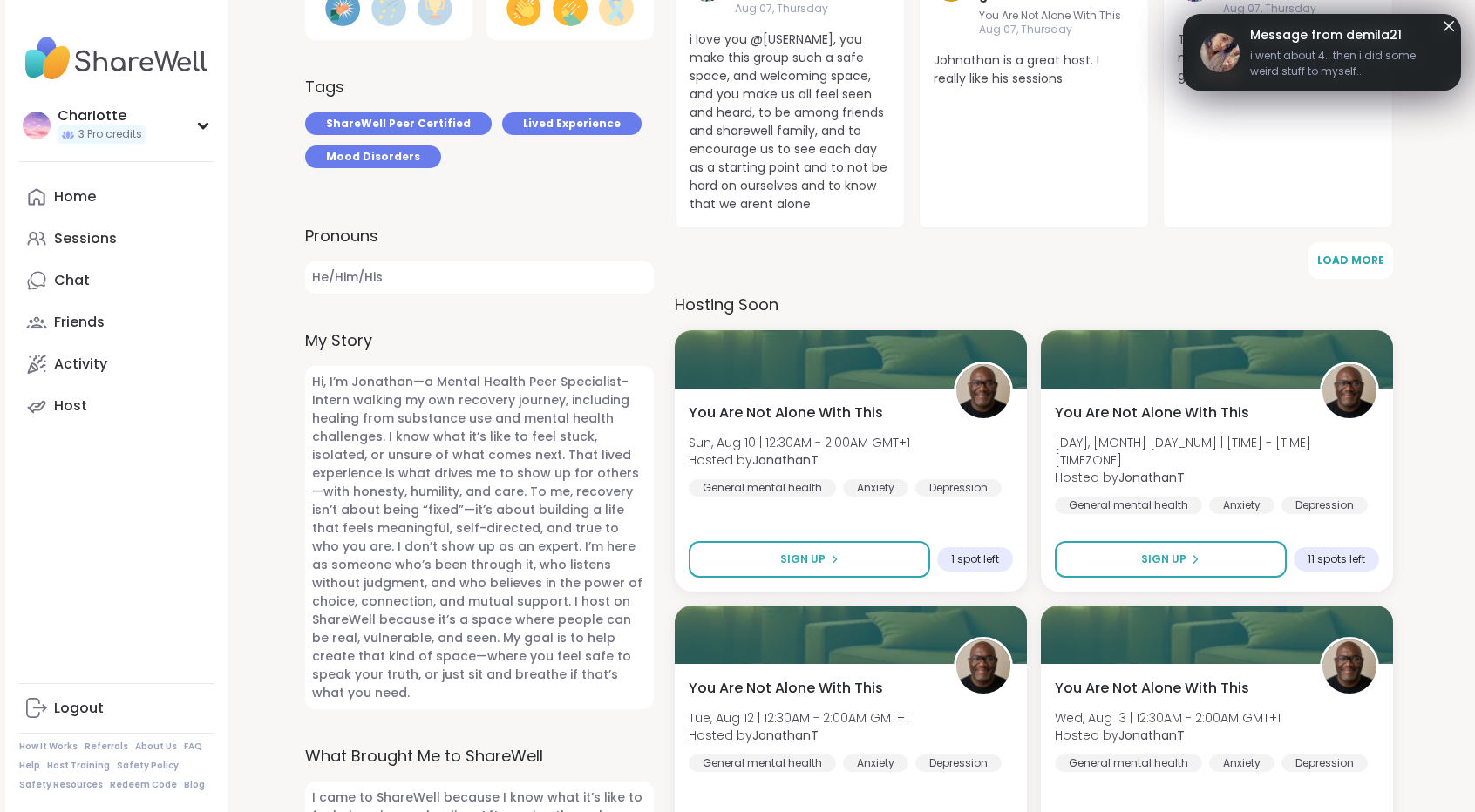 click on "Message from [USERNAME] i went about 4.. then i did some weird stuff to myself... Char[REDACTED] 3 Pro credits Char[REDACTED] 3 Pro credits Profile Membership Settings Help Home Sessions Chat Friends Activity Host Logout How It Works Referrals About Us FAQ Help Host Training Safety Policy Safety Resources Redeem Code Blog [USERNAME] Host He/Him/His Joined [MONTH] [YEAR] Add Friend 7 Sessions Attended 172 Peers Supported 10 Sessions Hosted 36 Positive Reviews Activity & Achievements Sessions Attended 7 Sessions Hosted 10 Tags ShareWell Peer Certified Lived Experience Mood Disorders Pronouns He/Him/His My Story What Brought Me to ShareWell What I Hope to Contribute and Gain I hope to bring empathy, encouragement, and lived experience to this community. I’m passionate about holding space where people can speak freely and be met with understanding, not judgment. At the same time, I look forward to learning from others, building meaningful connections, and continuing to grow as both a peer and a person. Host Reviews [USERNAME] m" at bounding box center (738, 1379) 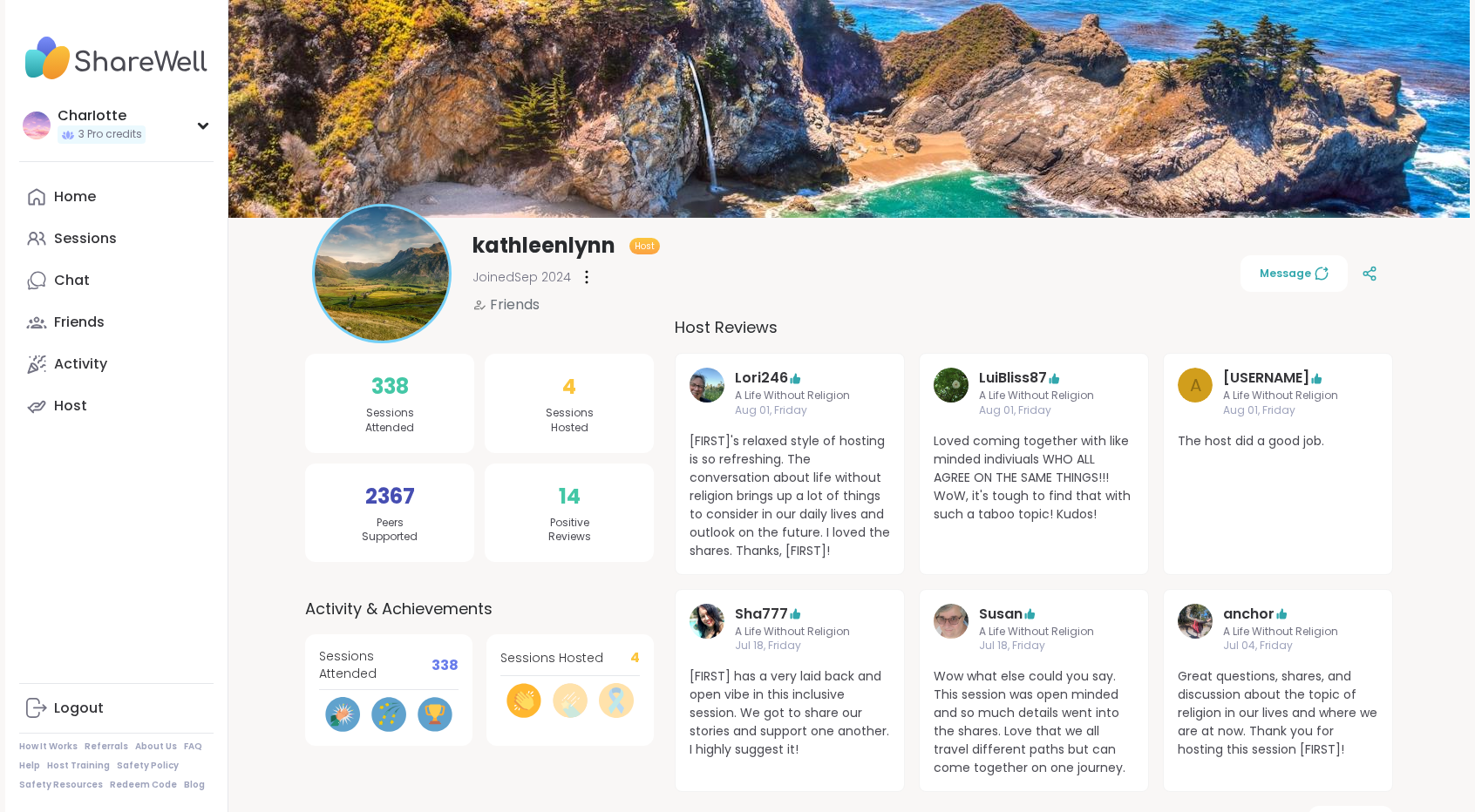 scroll, scrollTop: 0, scrollLeft: 0, axis: both 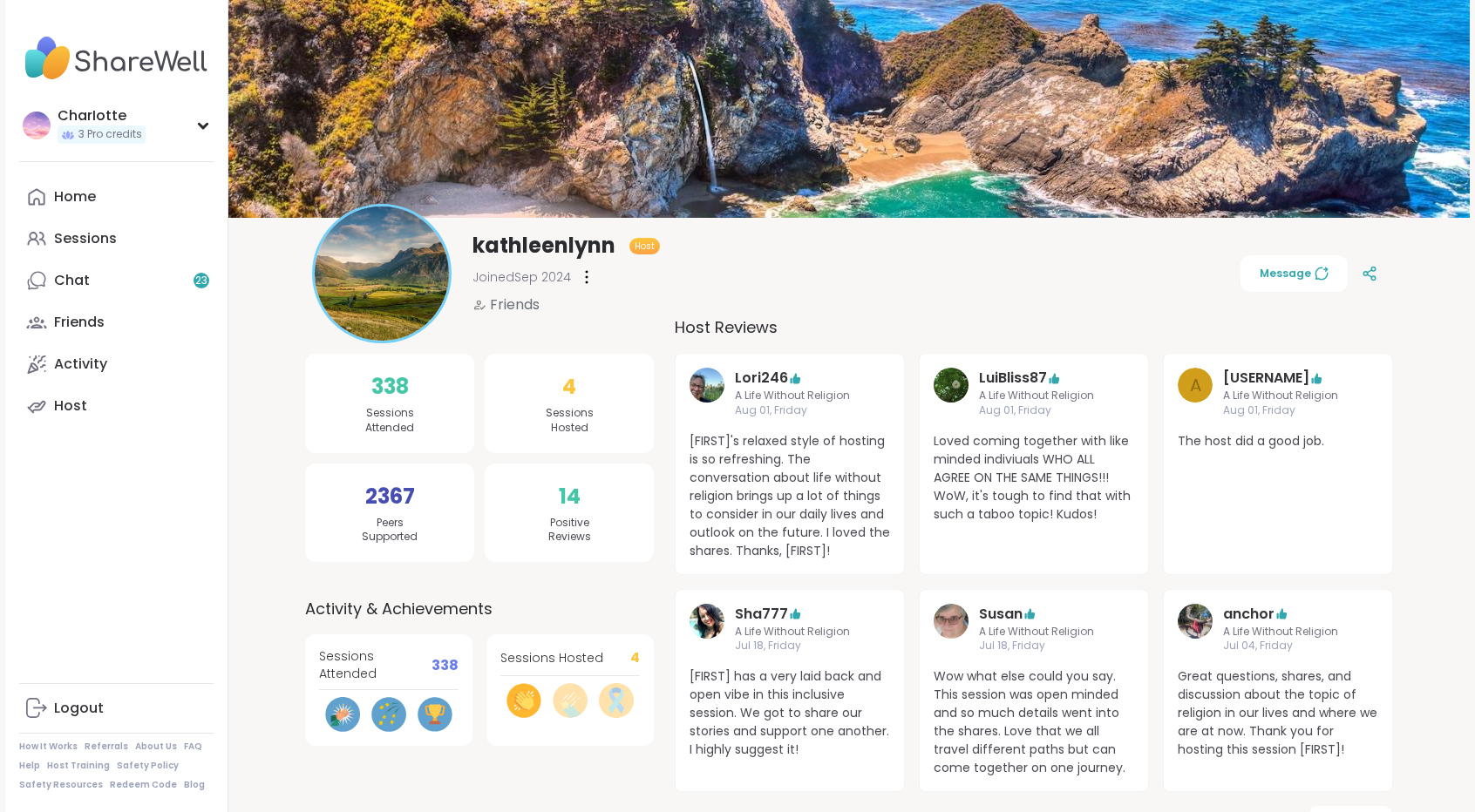 click on "[CITY] 3 Pro credits Profile Membership Settings Help Home Sessions Chat 23 Friends Activity Host Logout How It Works Referrals About Us FAQ Help Host Training Safety Policy Safety Resources Redeem Code Blog" at bounding box center (117, 406) 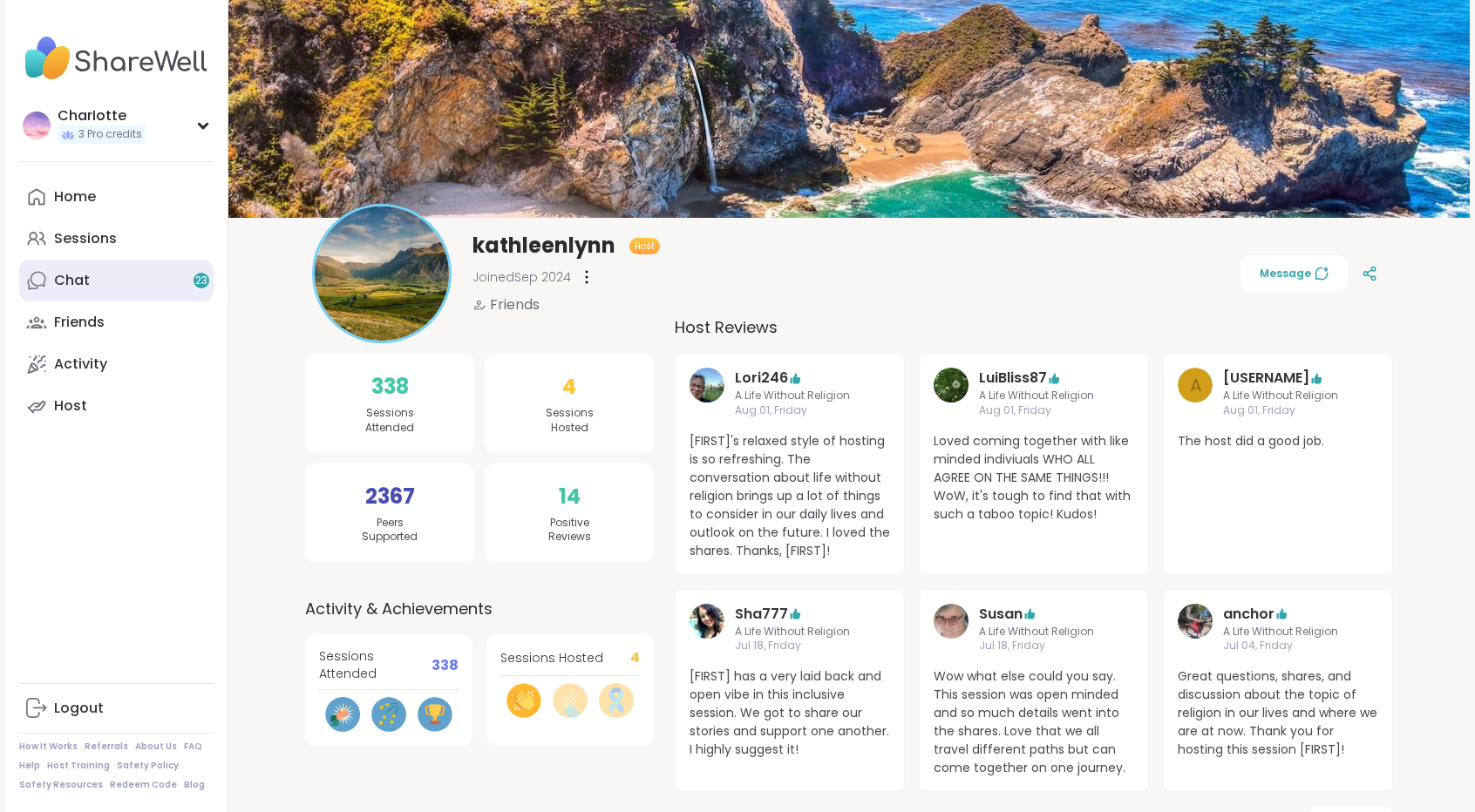 click on "Chat 23" at bounding box center [116, 281] 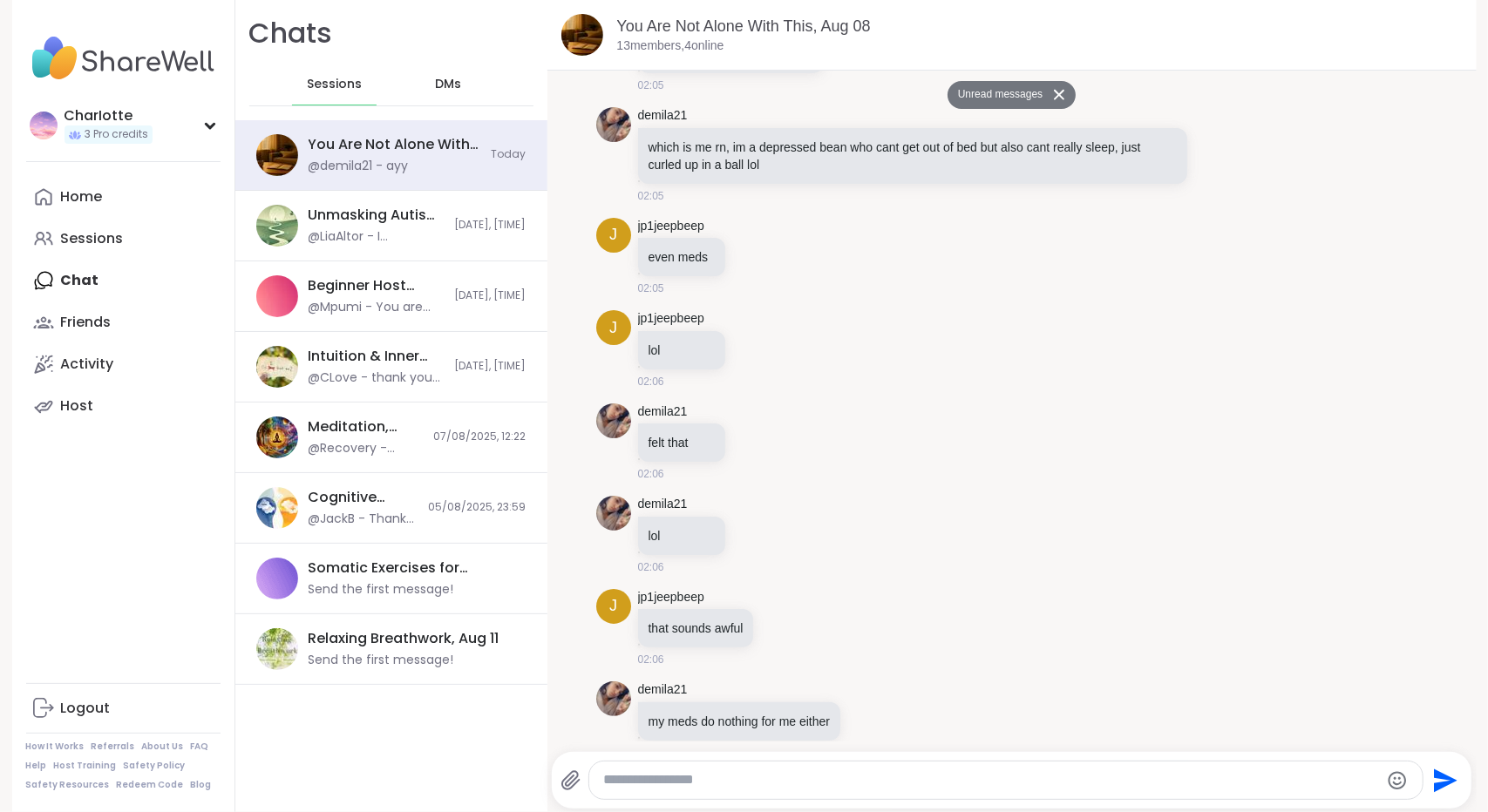 scroll, scrollTop: 14373, scrollLeft: 0, axis: vertical 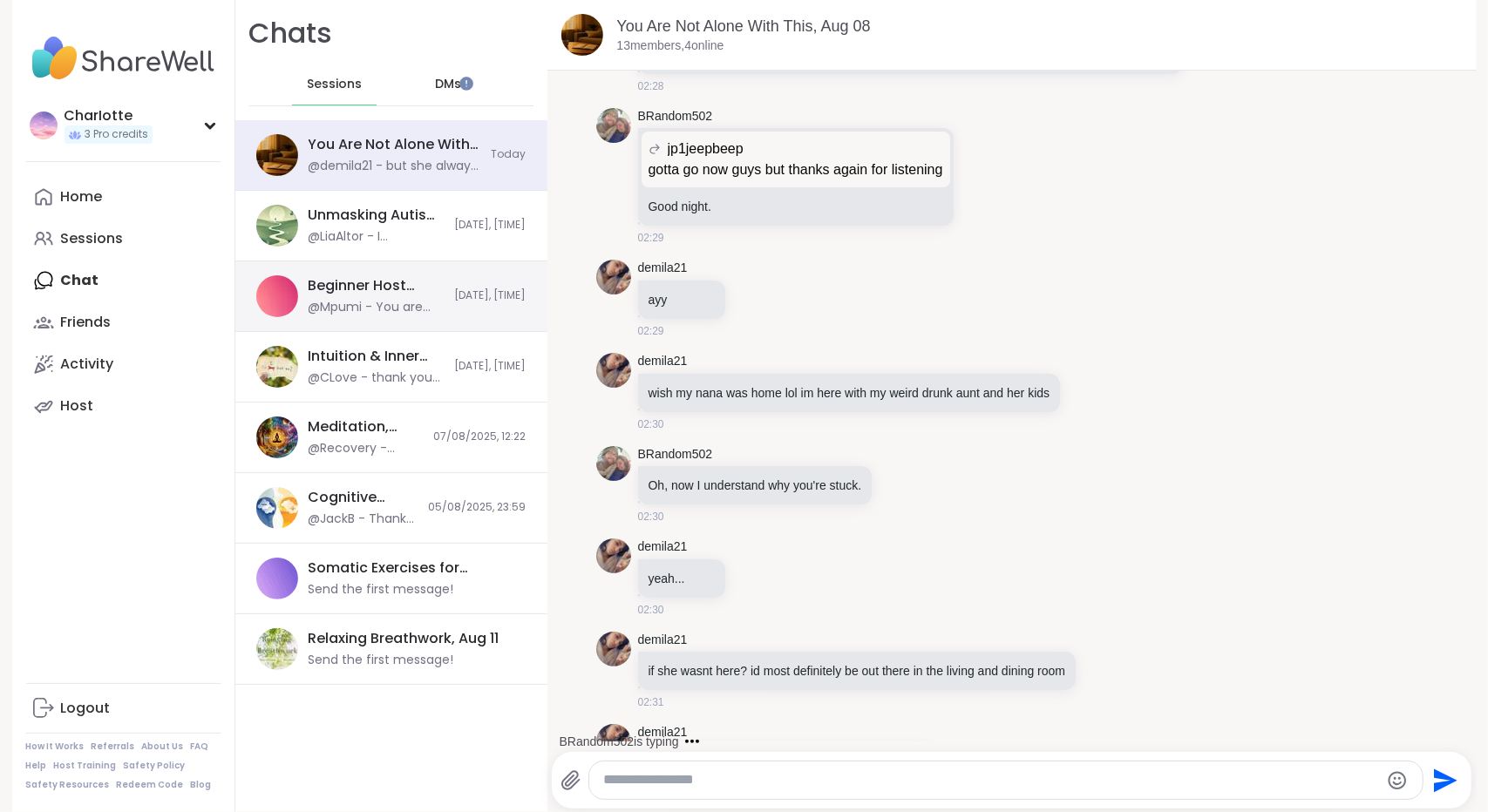 click on "Beginner Host Training - Emotional Safety, Aug 06" at bounding box center (377, 286) 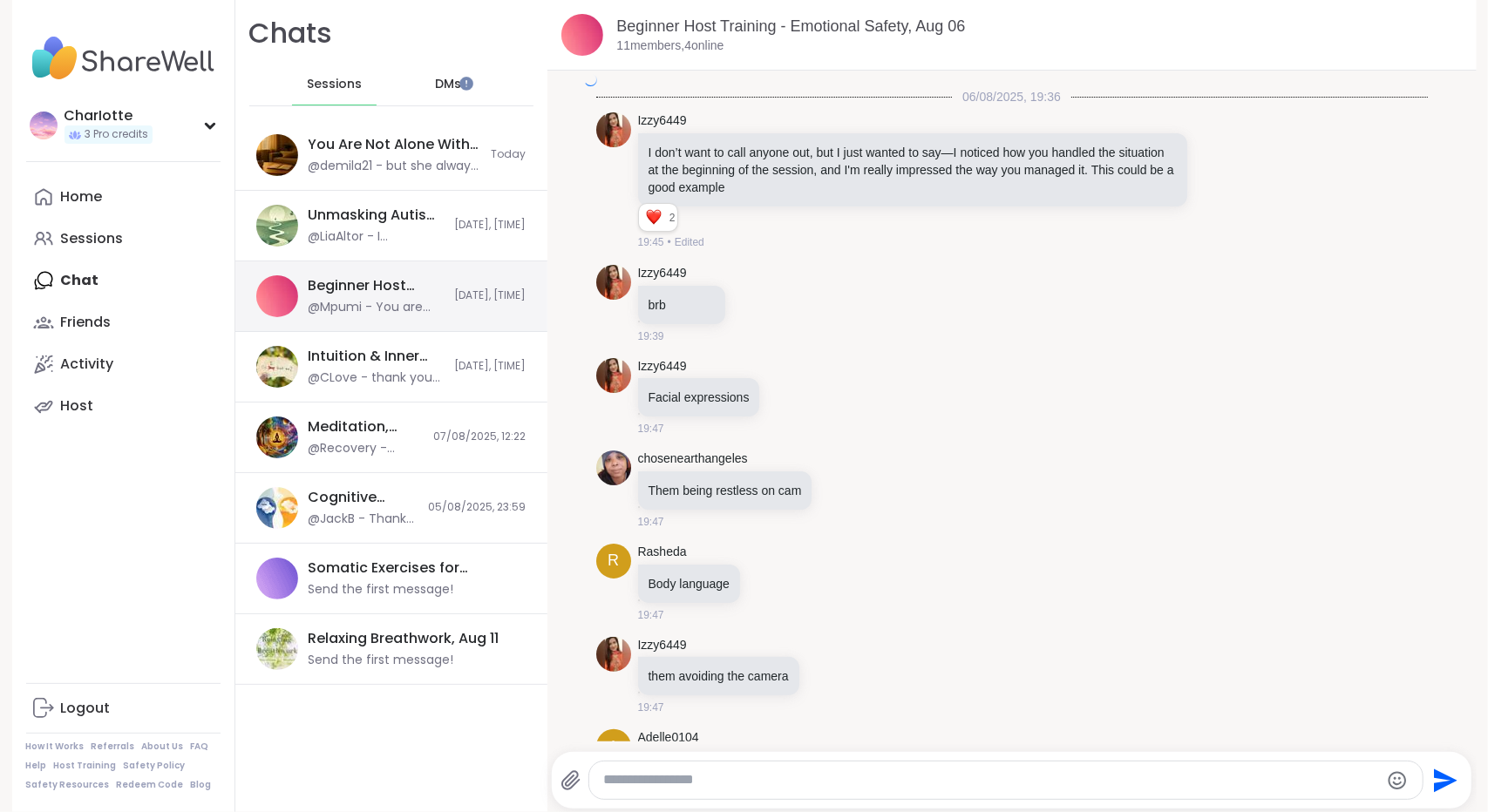 scroll, scrollTop: 5207, scrollLeft: 0, axis: vertical 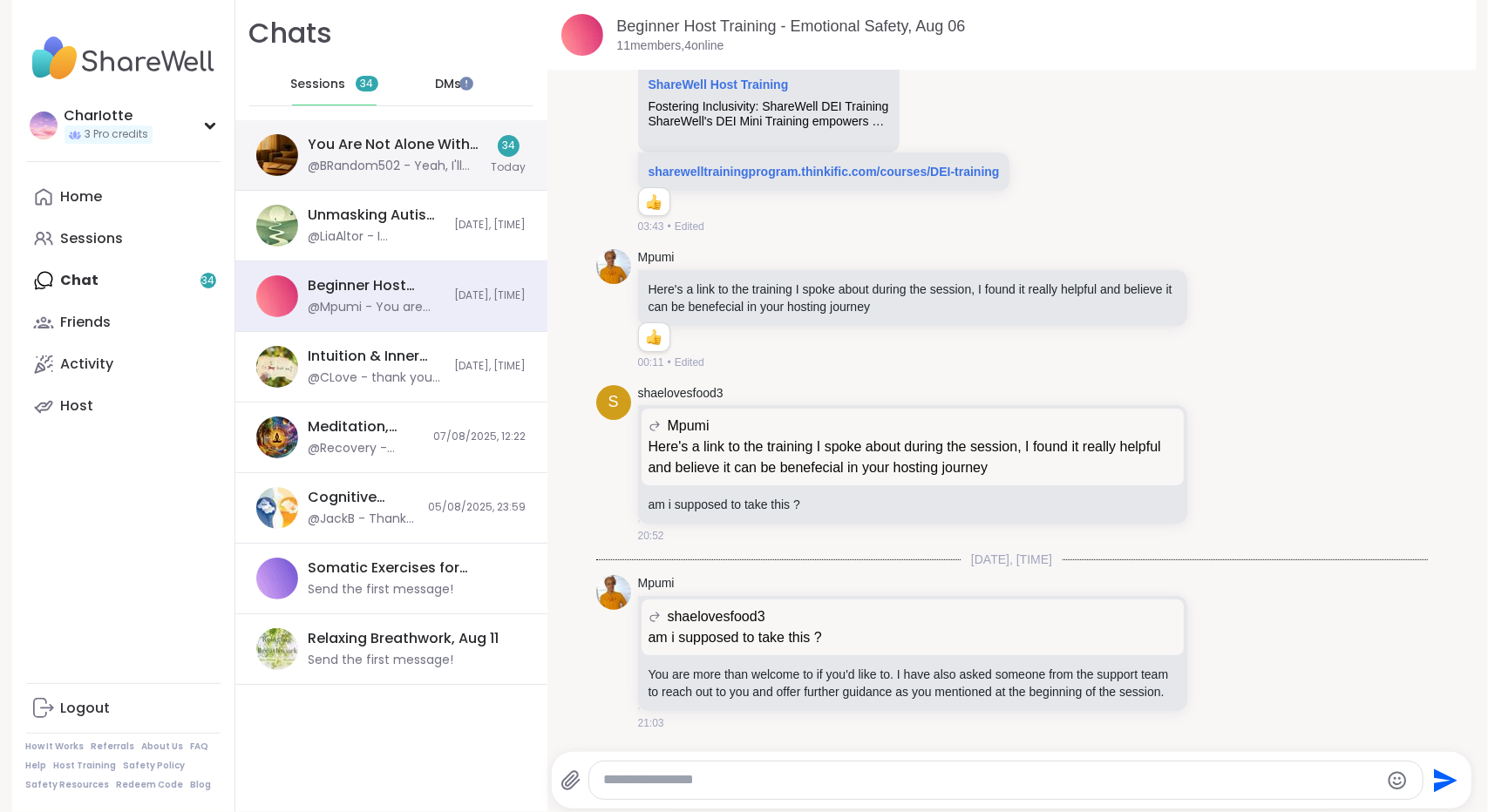 click on "You Are Not Alone With This, [DATE] @[USERNAME] - Yeah, I'll be around. Or DM me." at bounding box center [395, 155] 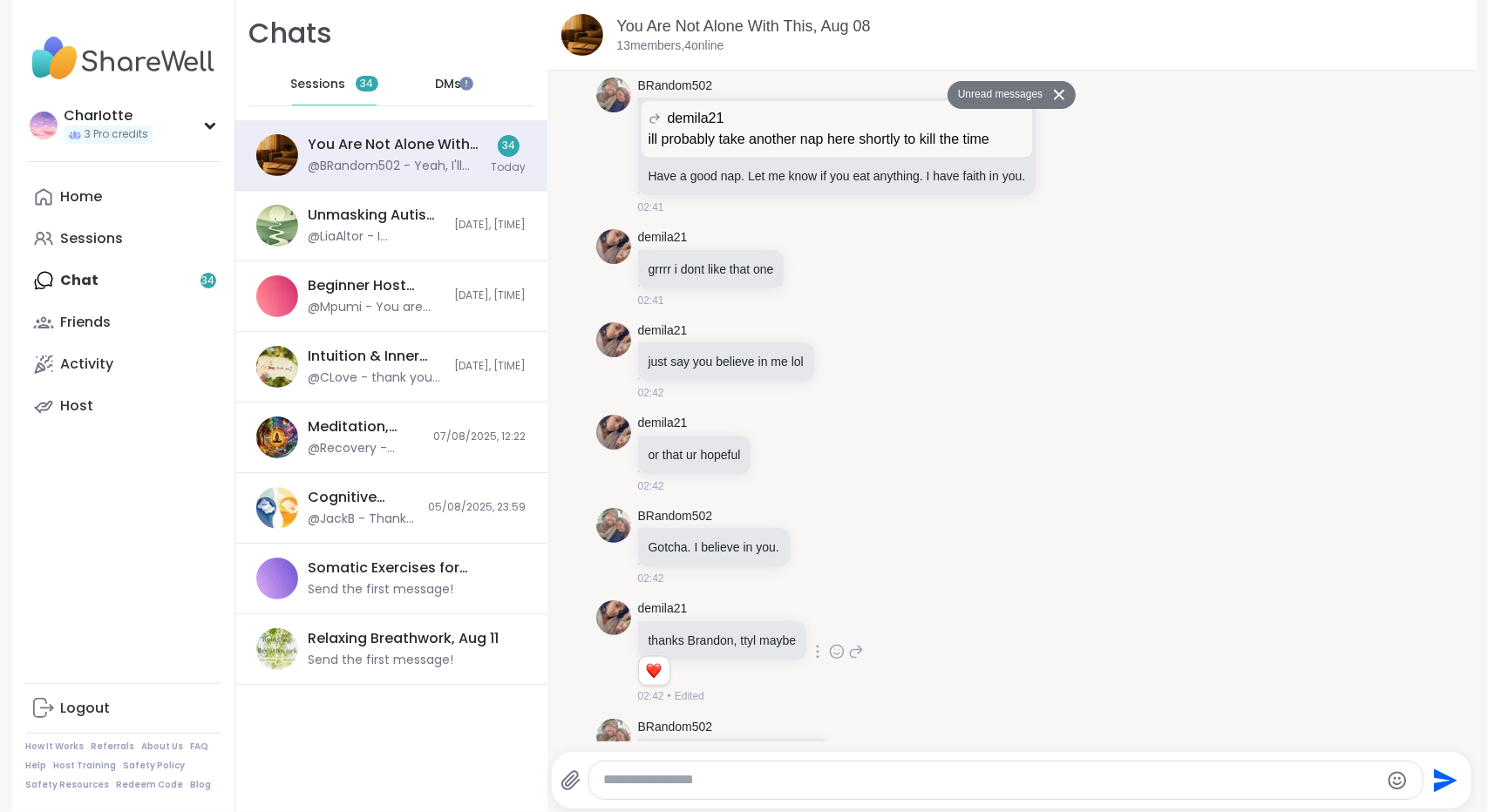 scroll, scrollTop: 21531, scrollLeft: 0, axis: vertical 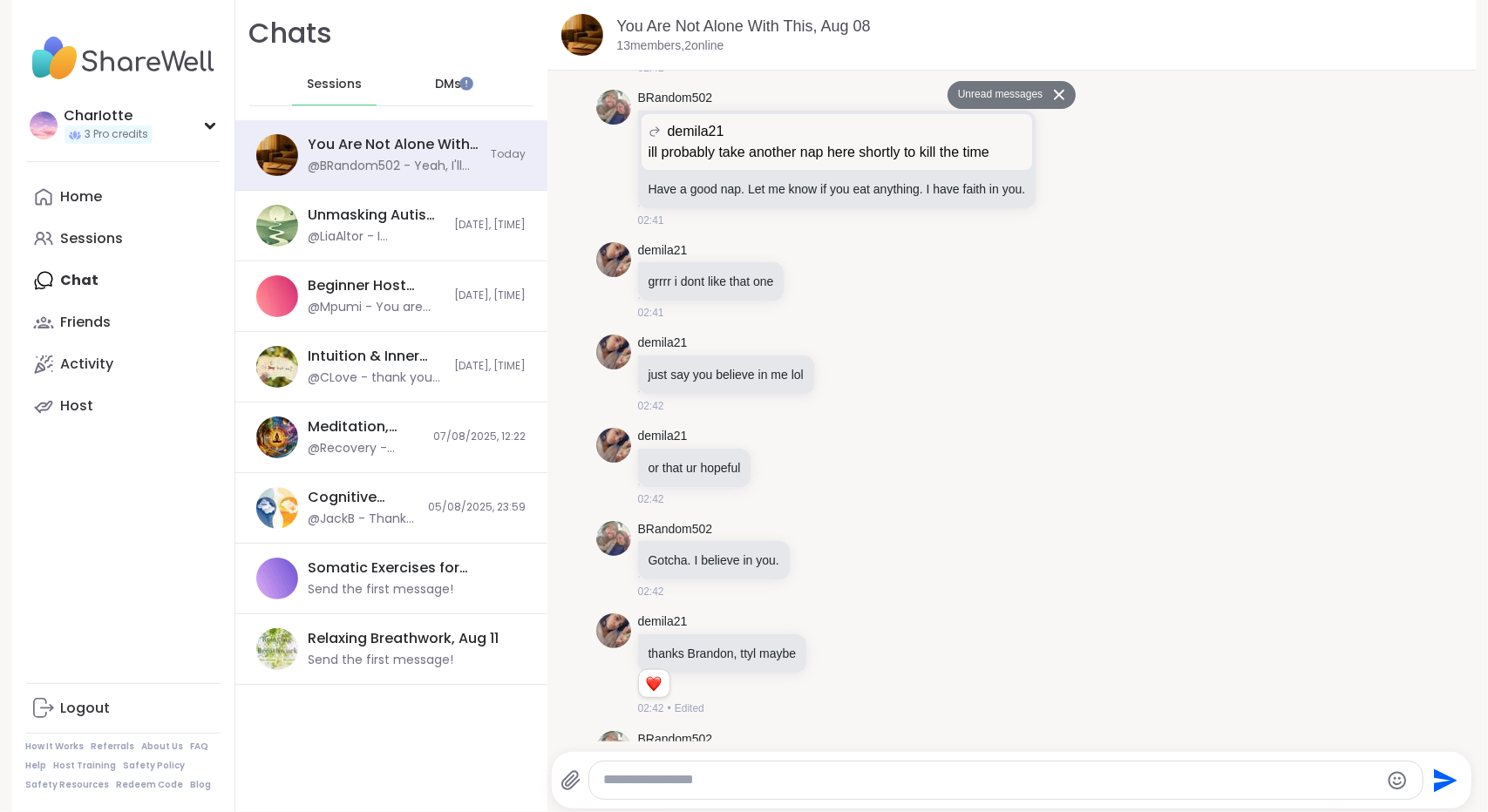 click on "[PERSON] 3 Pro credits Profile Membership Settings Help Home Sessions Chat Friends Activity Host Logout How It Works Referrals About Us FAQ Help Host Training Safety Policy Safety Resources Redeem Code Blog" at bounding box center [124, 406] 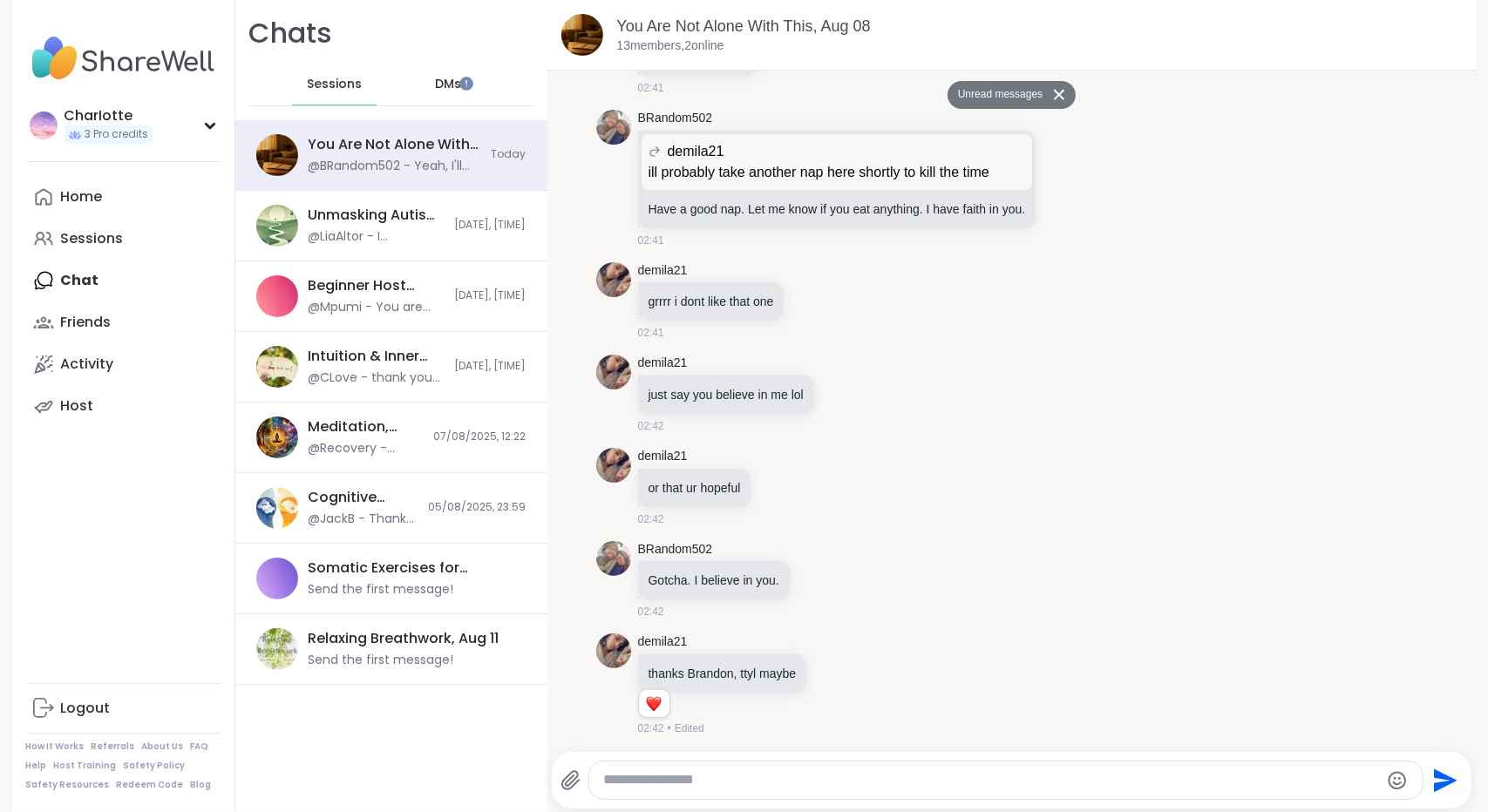 scroll, scrollTop: 21531, scrollLeft: 0, axis: vertical 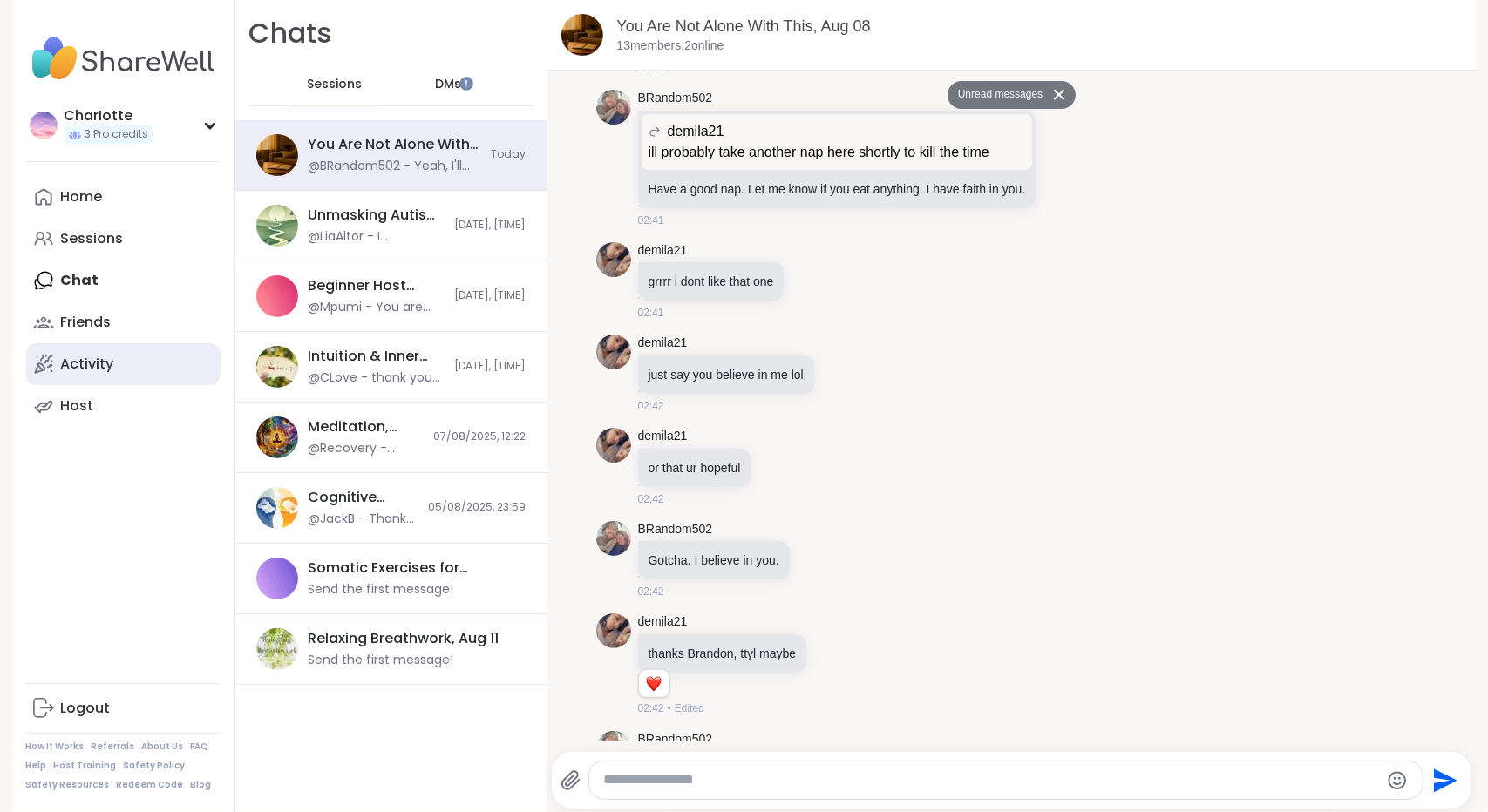 click on "Activity" at bounding box center (87, 364) 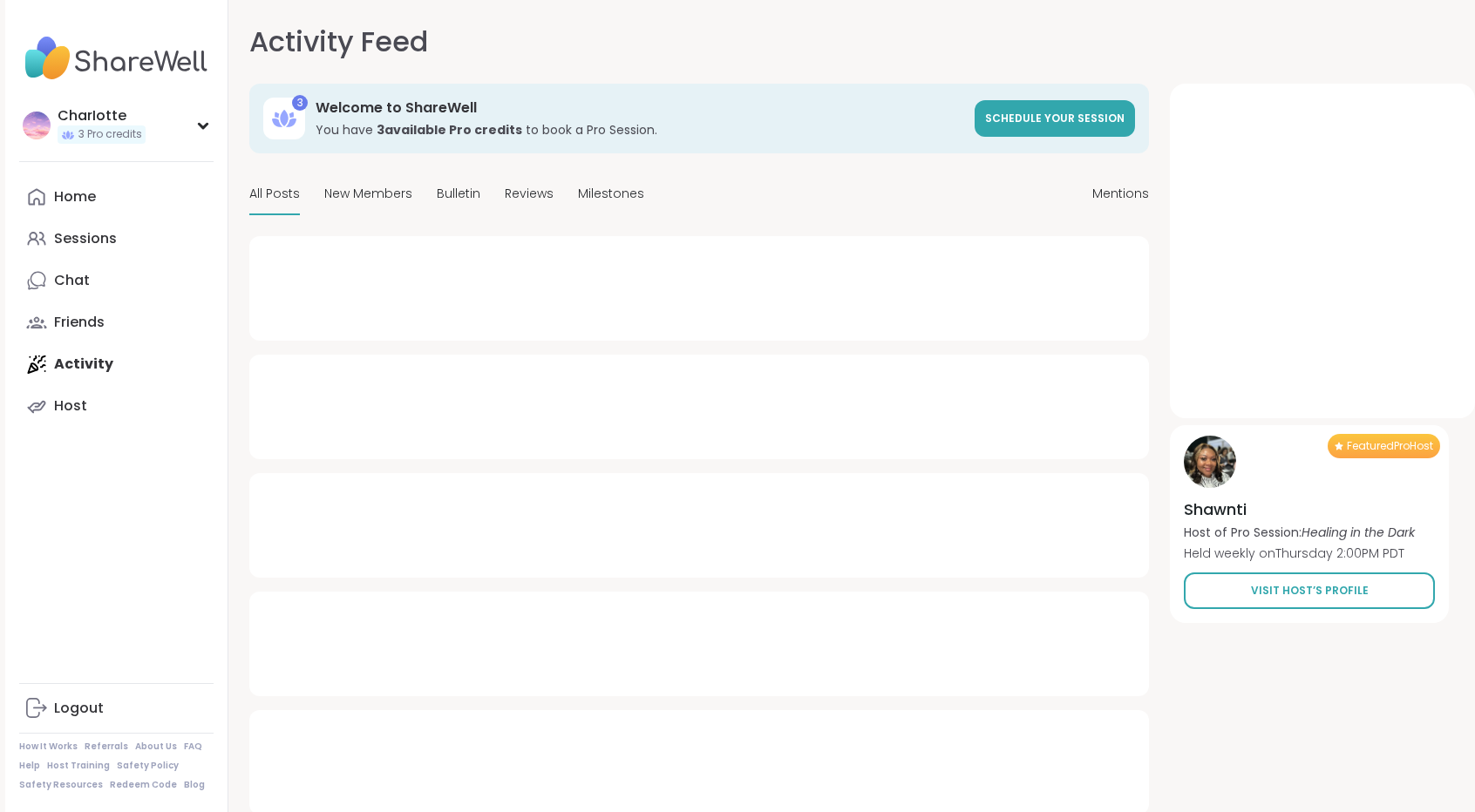 type on "*" 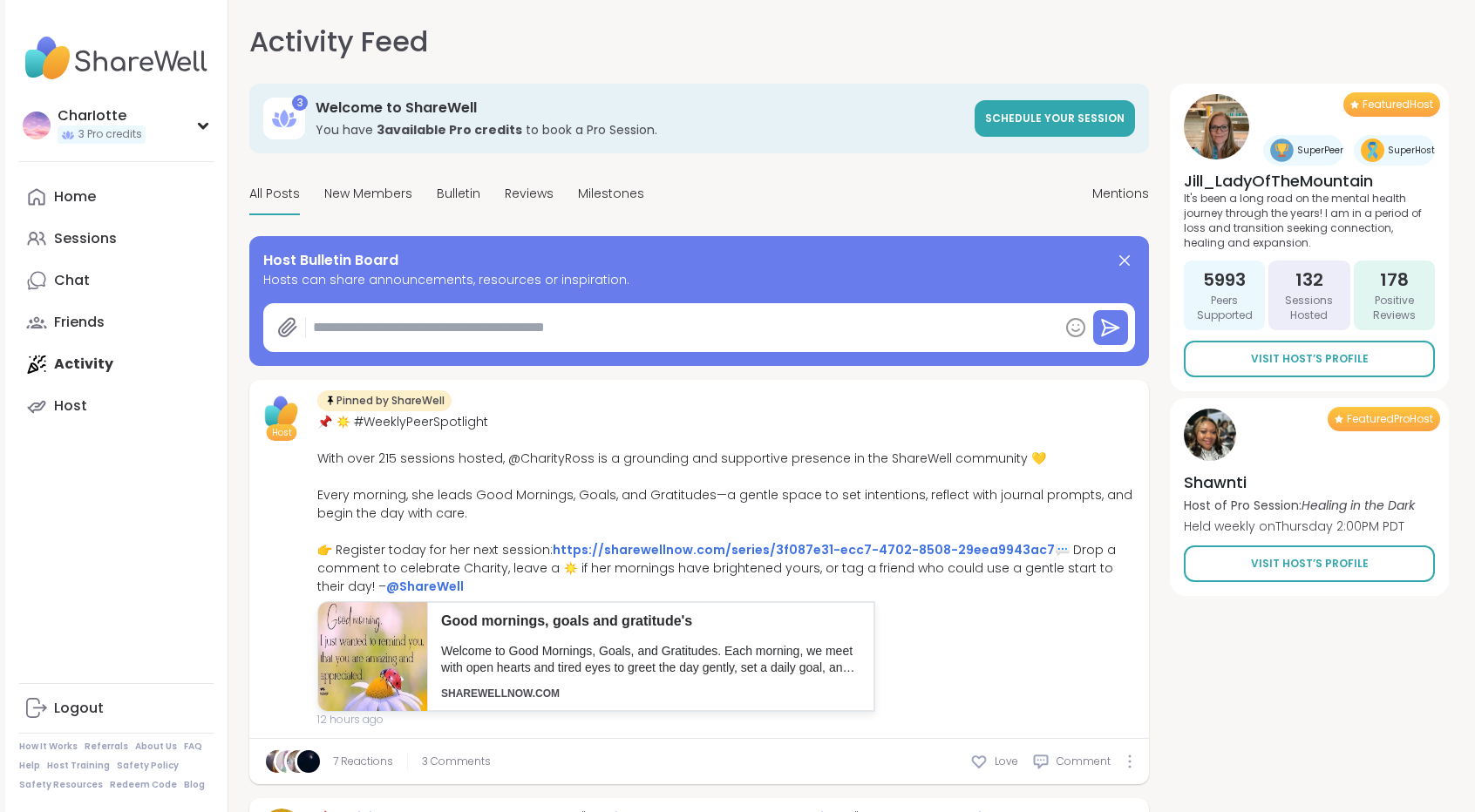 scroll, scrollTop: 710, scrollLeft: 0, axis: vertical 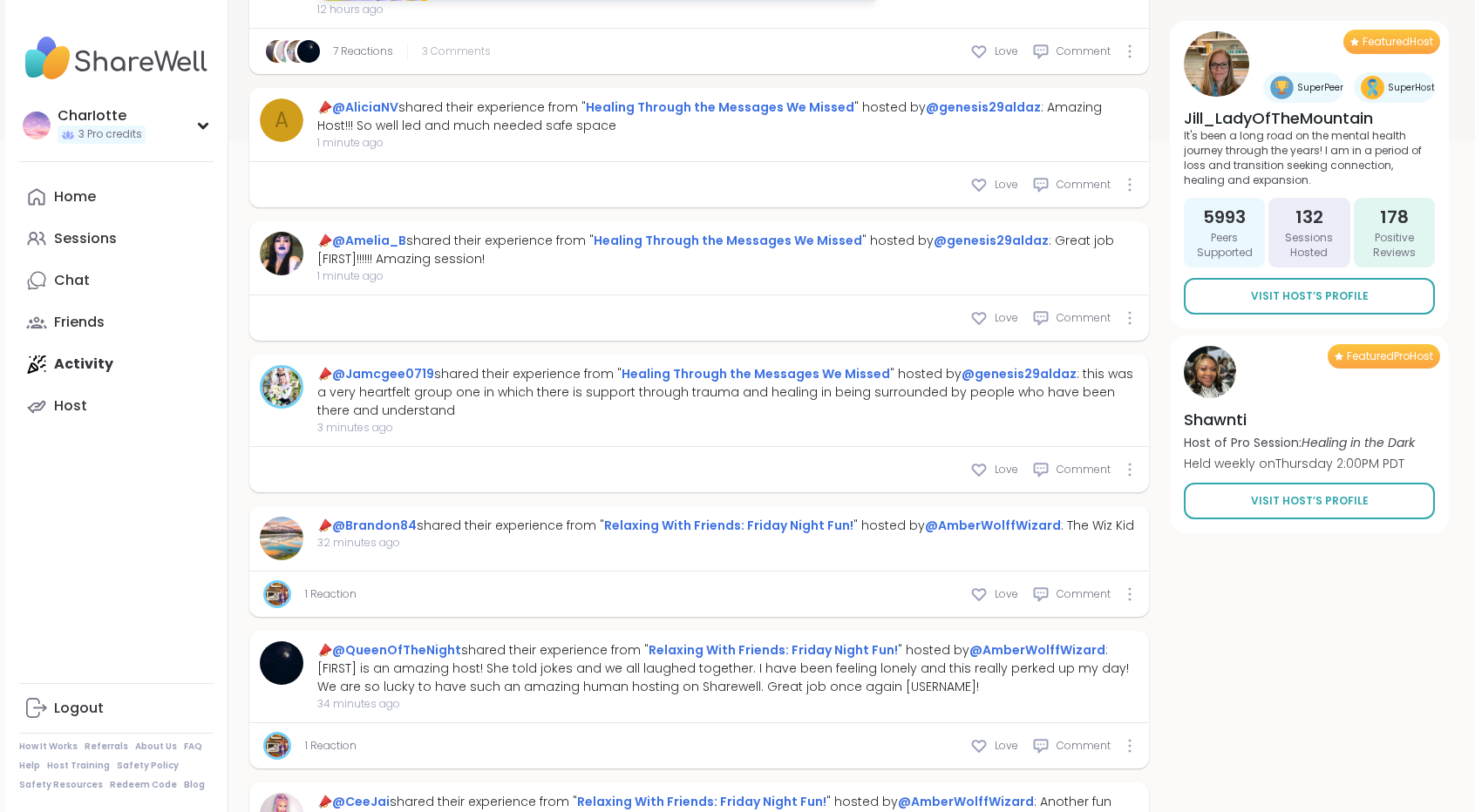 click on "3   Comments" at bounding box center (456, 51) 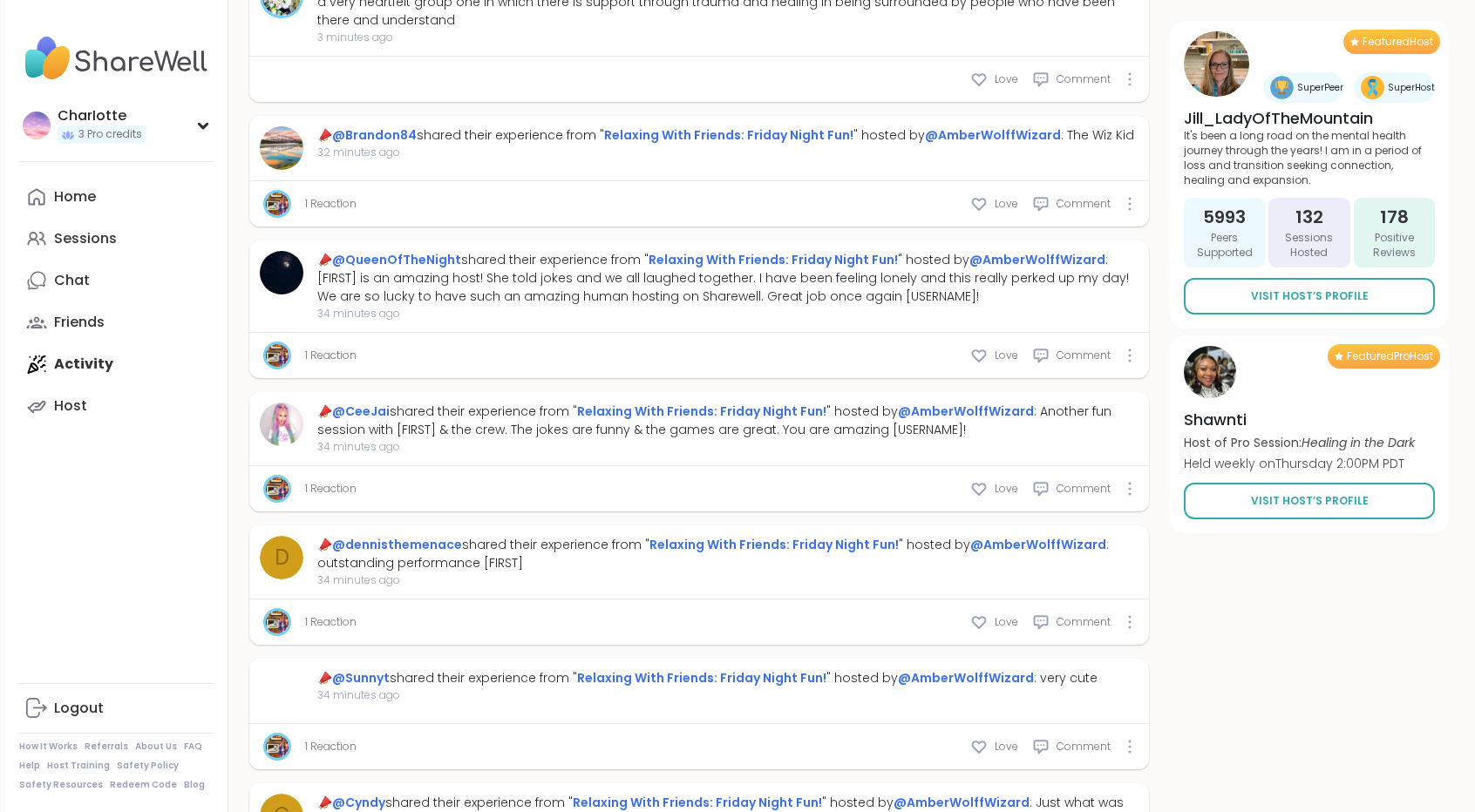 scroll, scrollTop: 1594, scrollLeft: 0, axis: vertical 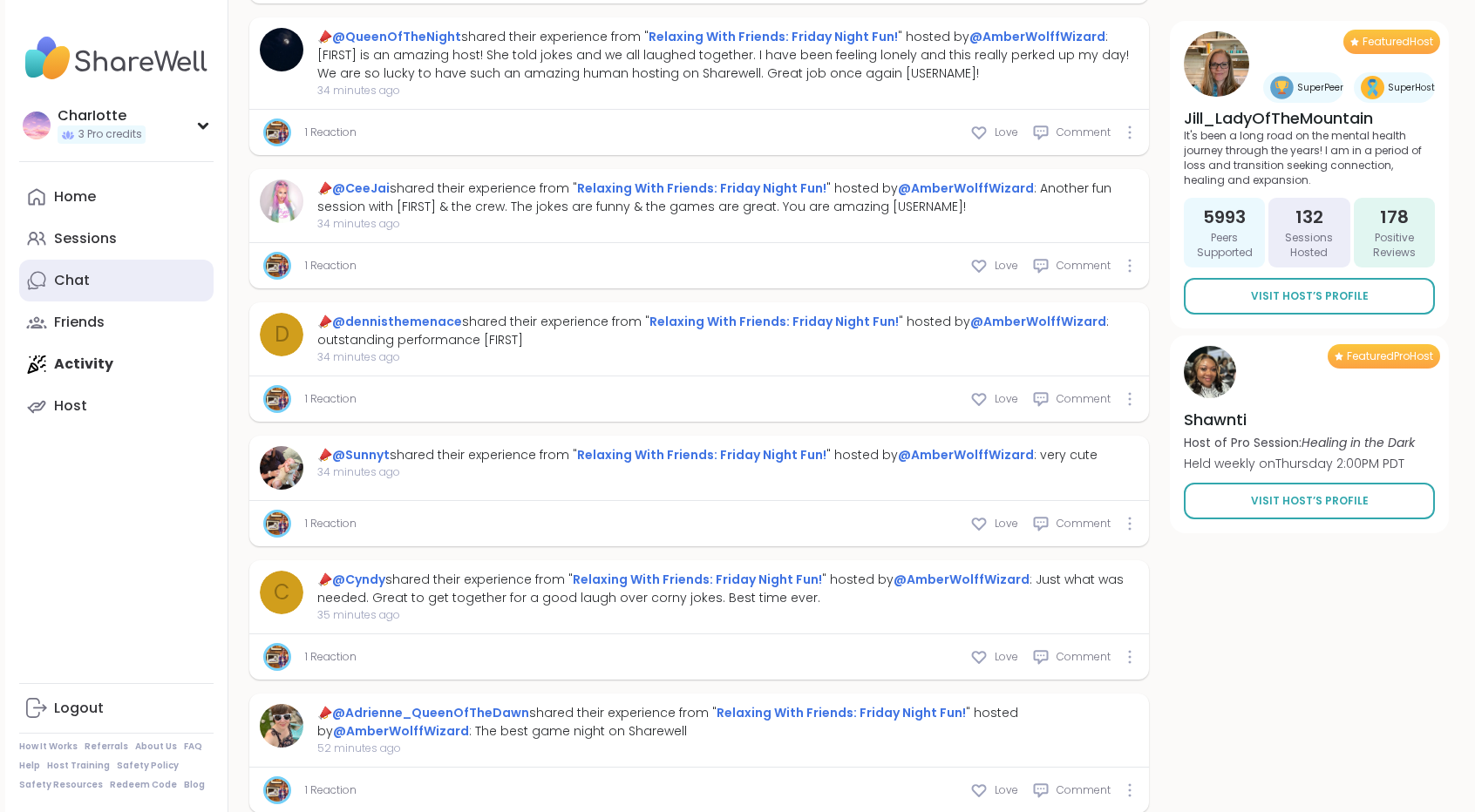 click on "Chat" at bounding box center (116, 281) 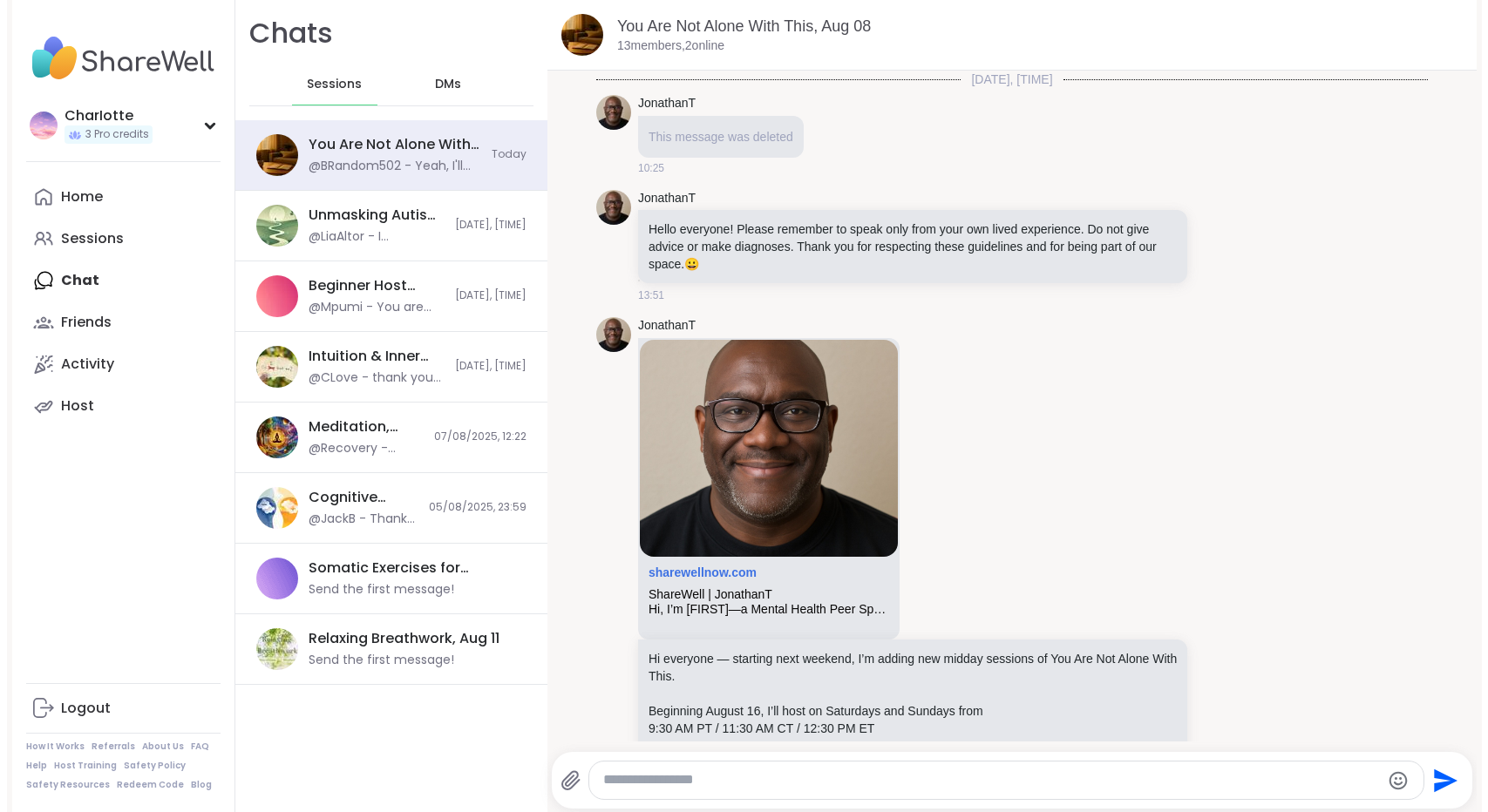 scroll, scrollTop: 0, scrollLeft: 0, axis: both 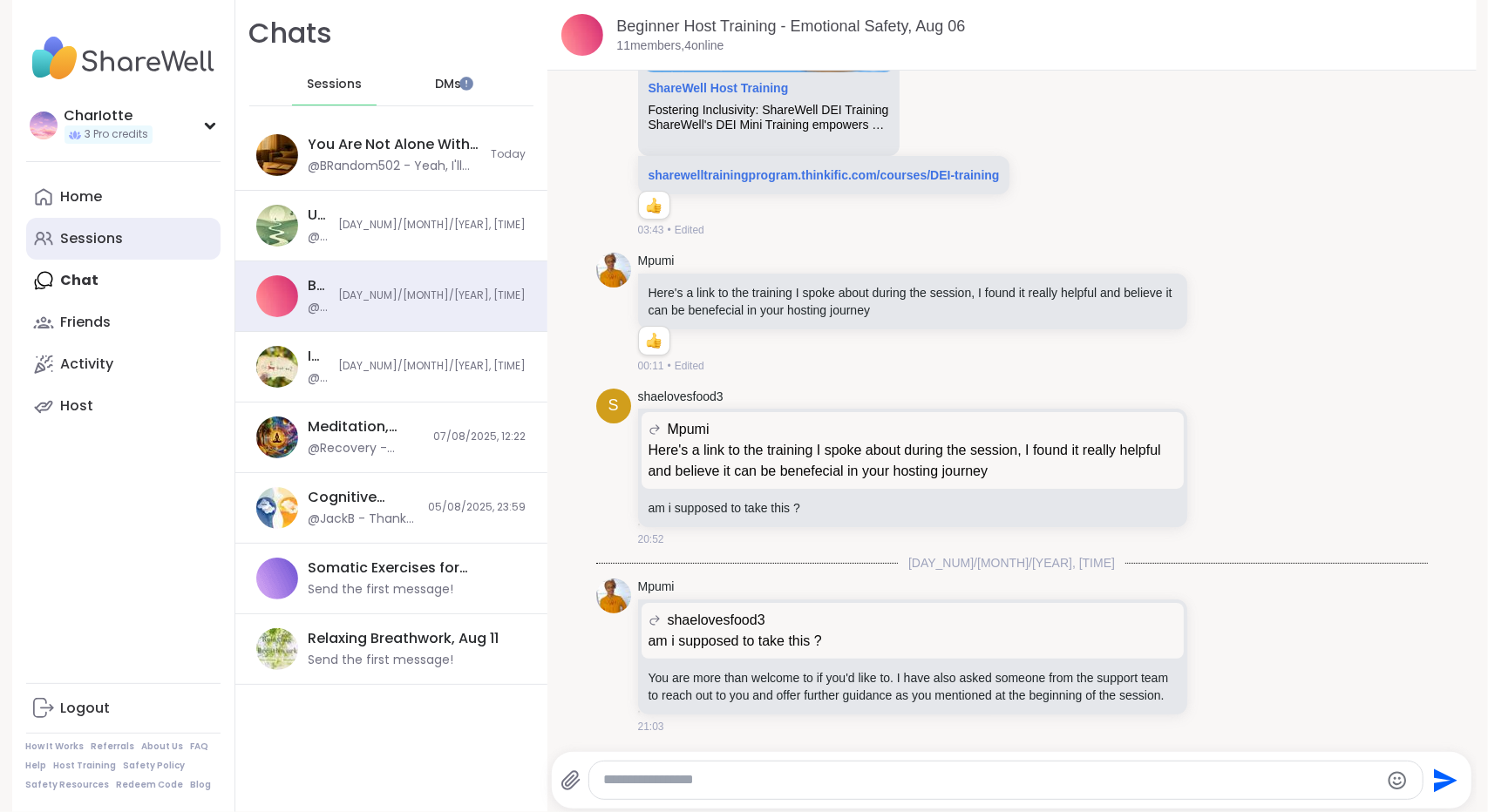 click on "Sessions" at bounding box center [123, 239] 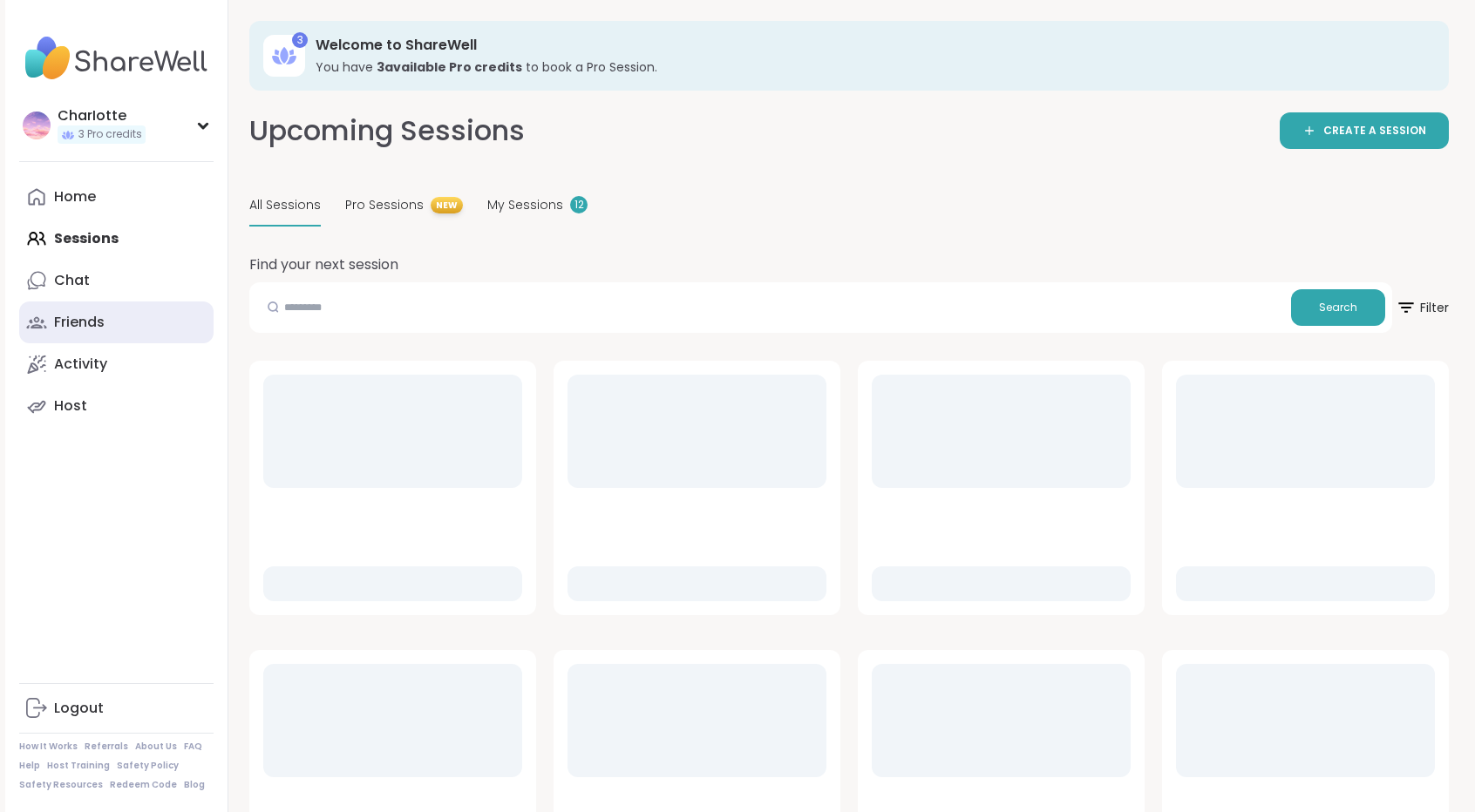 click on "Friends" at bounding box center [116, 322] 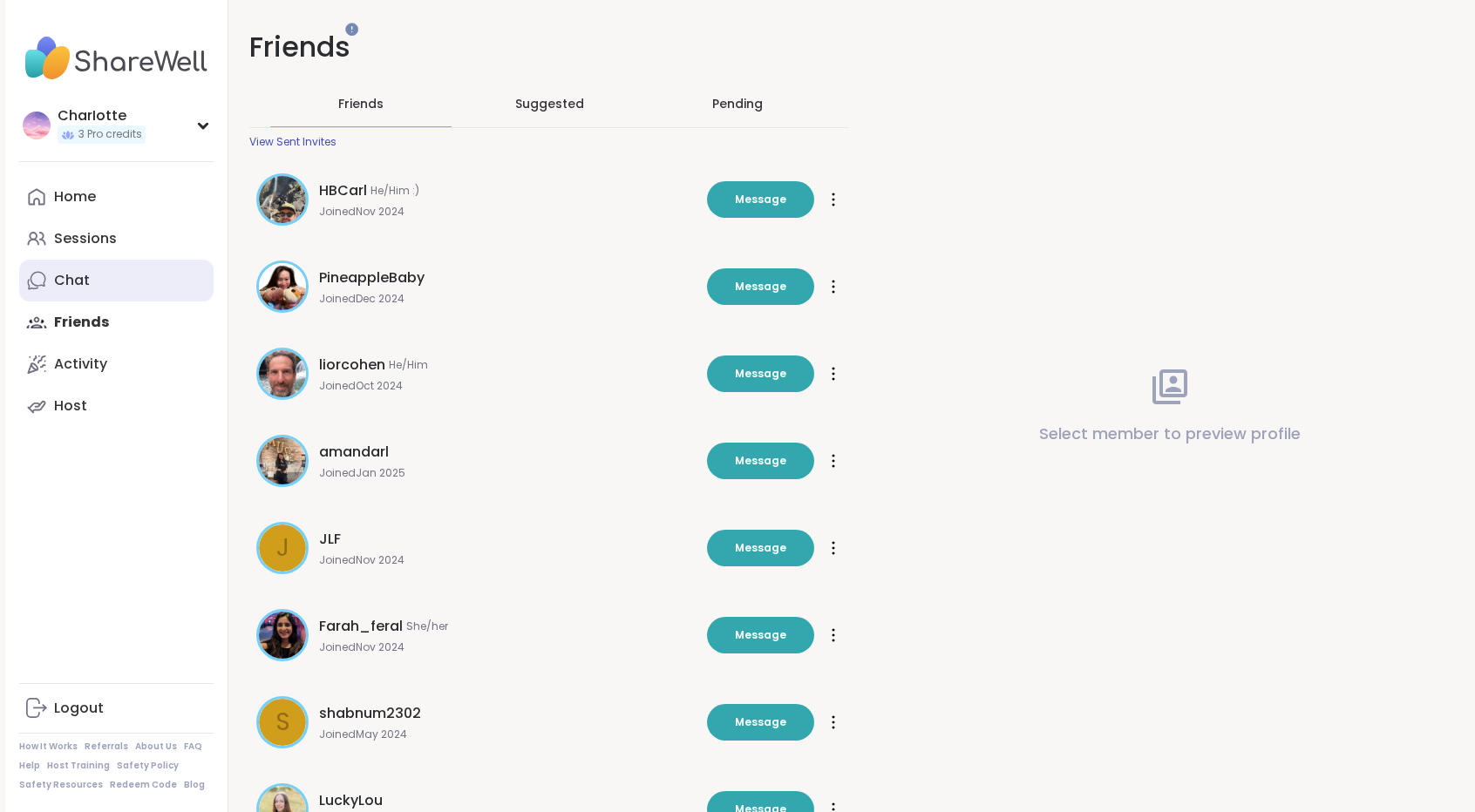 scroll, scrollTop: 0, scrollLeft: 0, axis: both 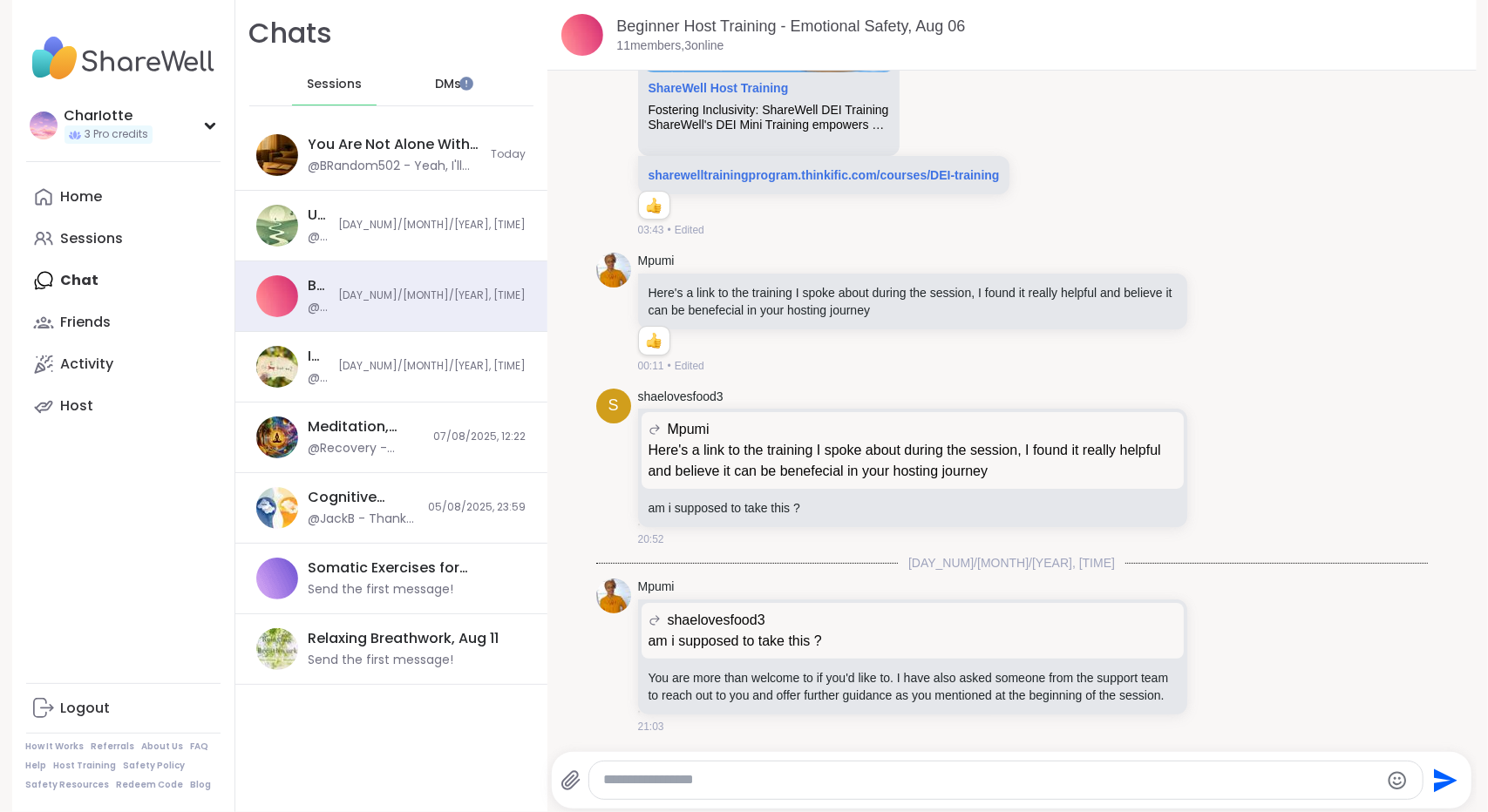 click on "DMs" at bounding box center (448, 85) 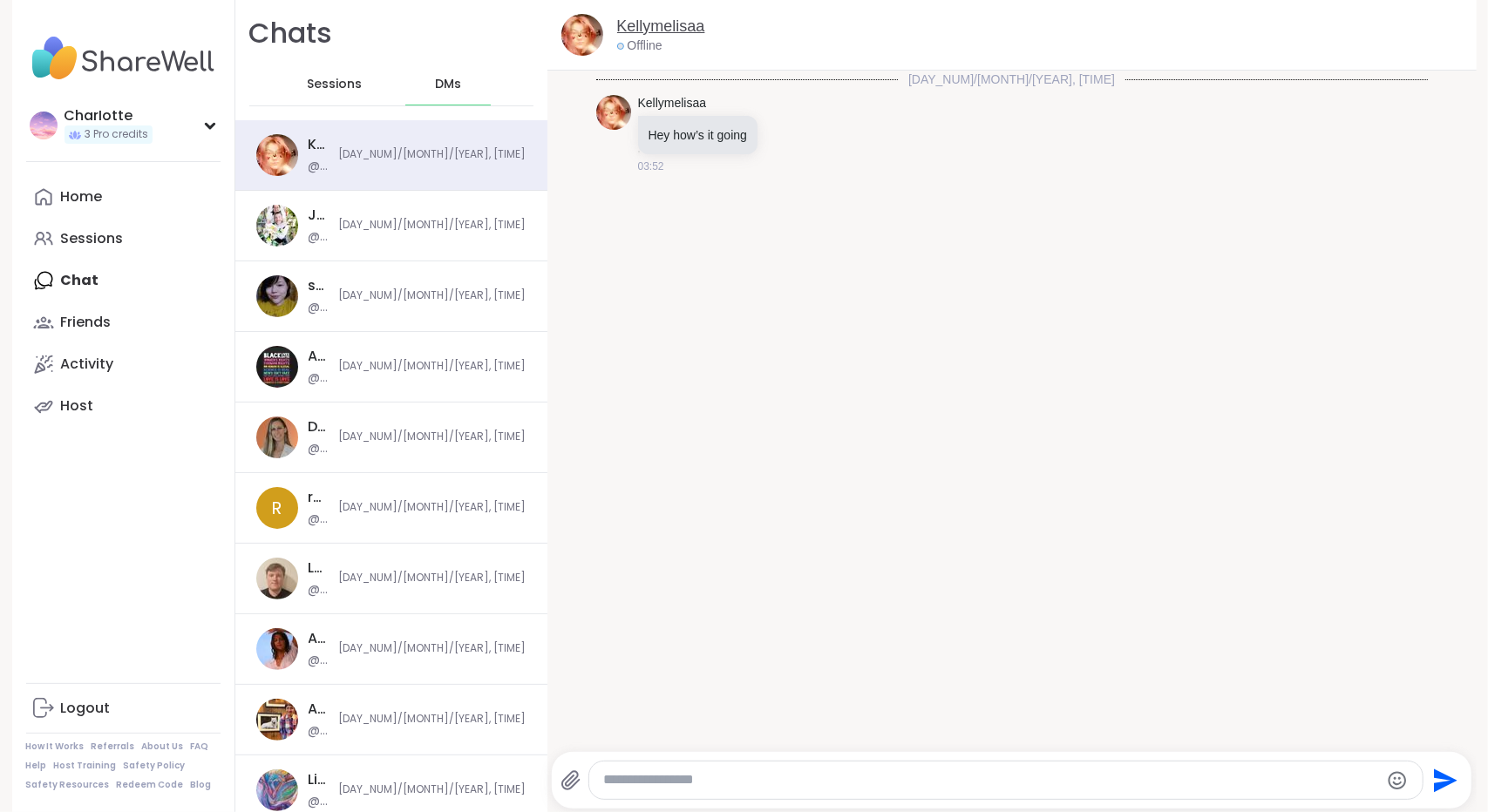 click on "Kellymelisaa" at bounding box center [661, 26] 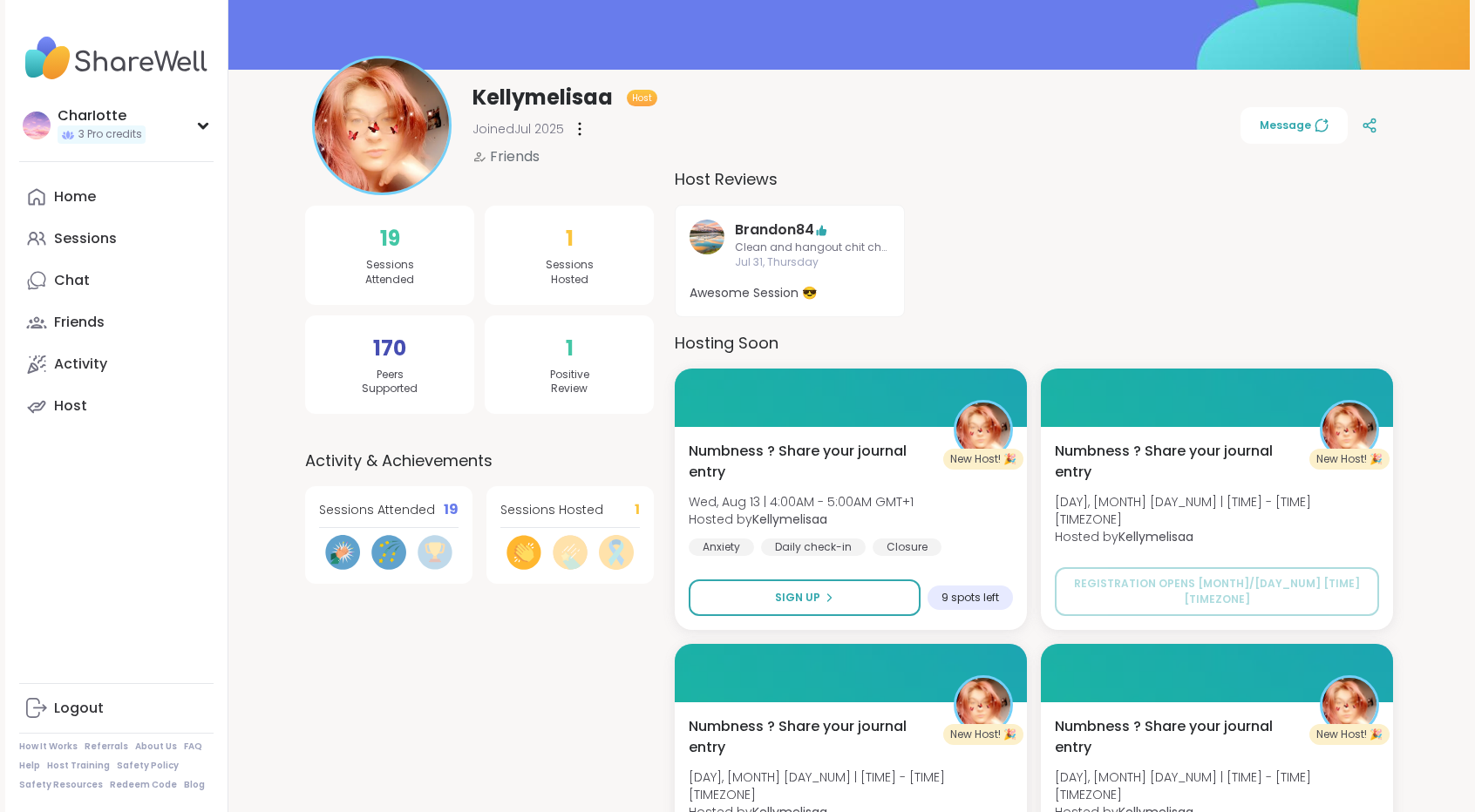 scroll, scrollTop: 53, scrollLeft: 0, axis: vertical 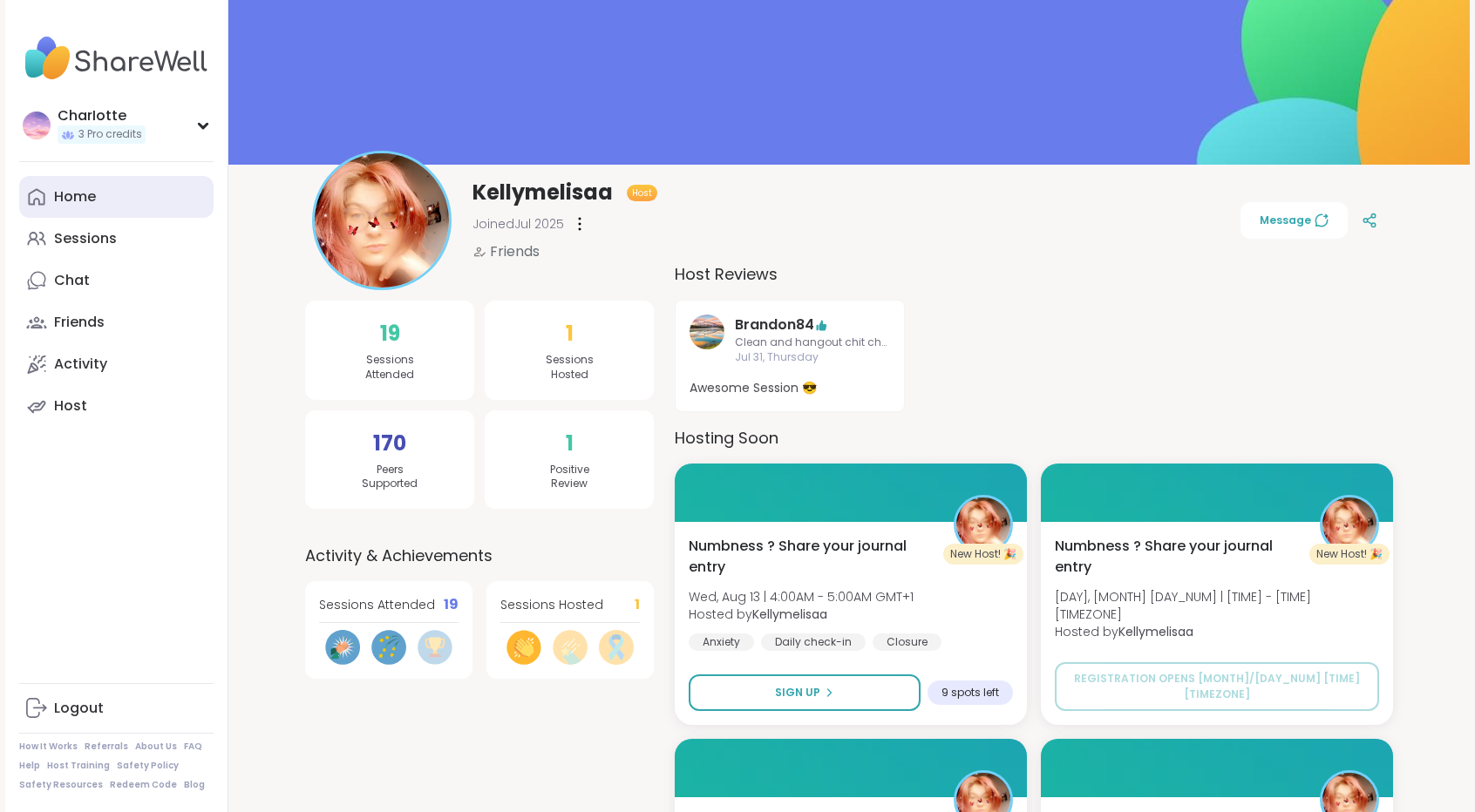 click on "Home" at bounding box center (116, 197) 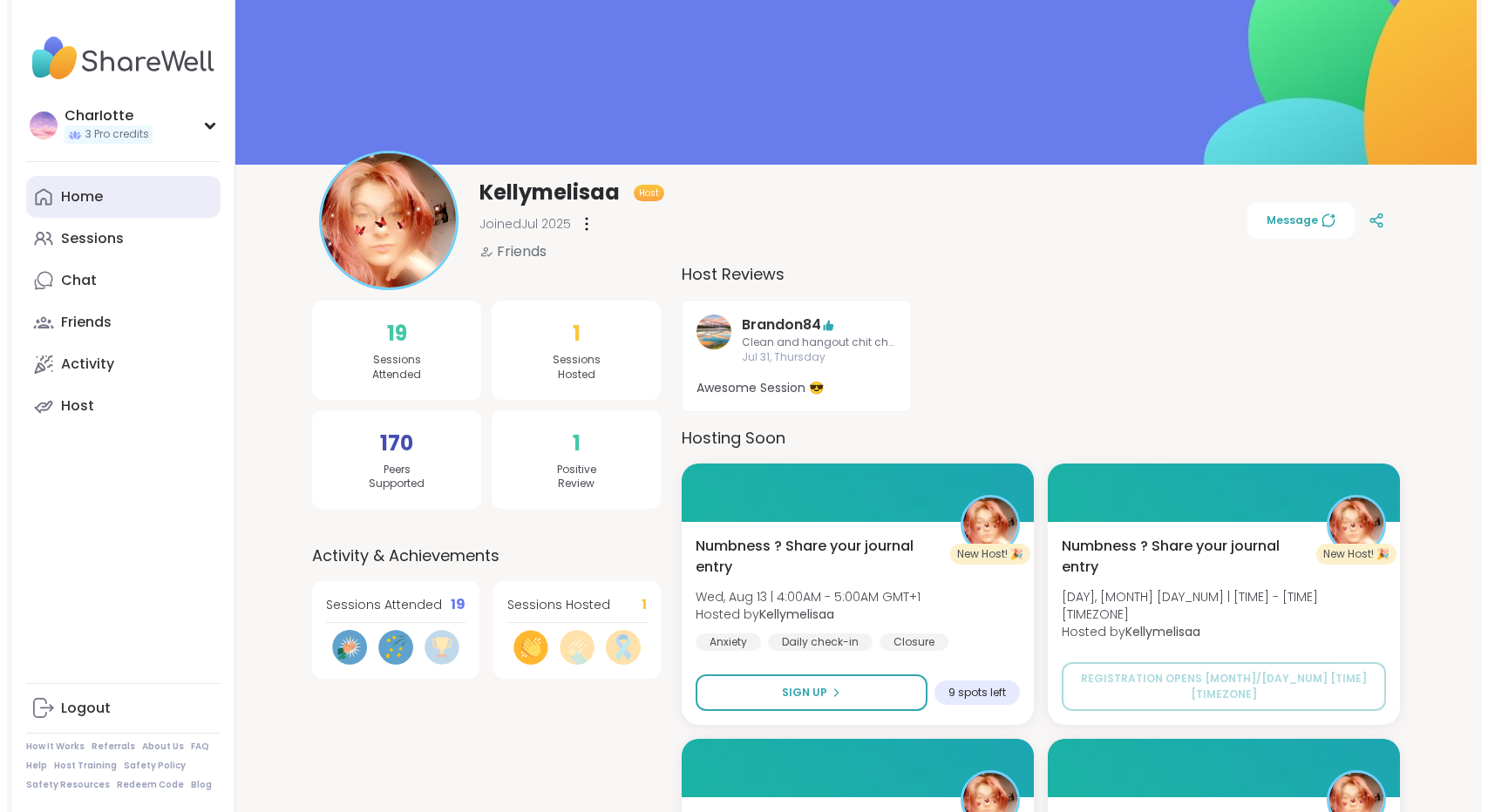 scroll, scrollTop: 0, scrollLeft: 0, axis: both 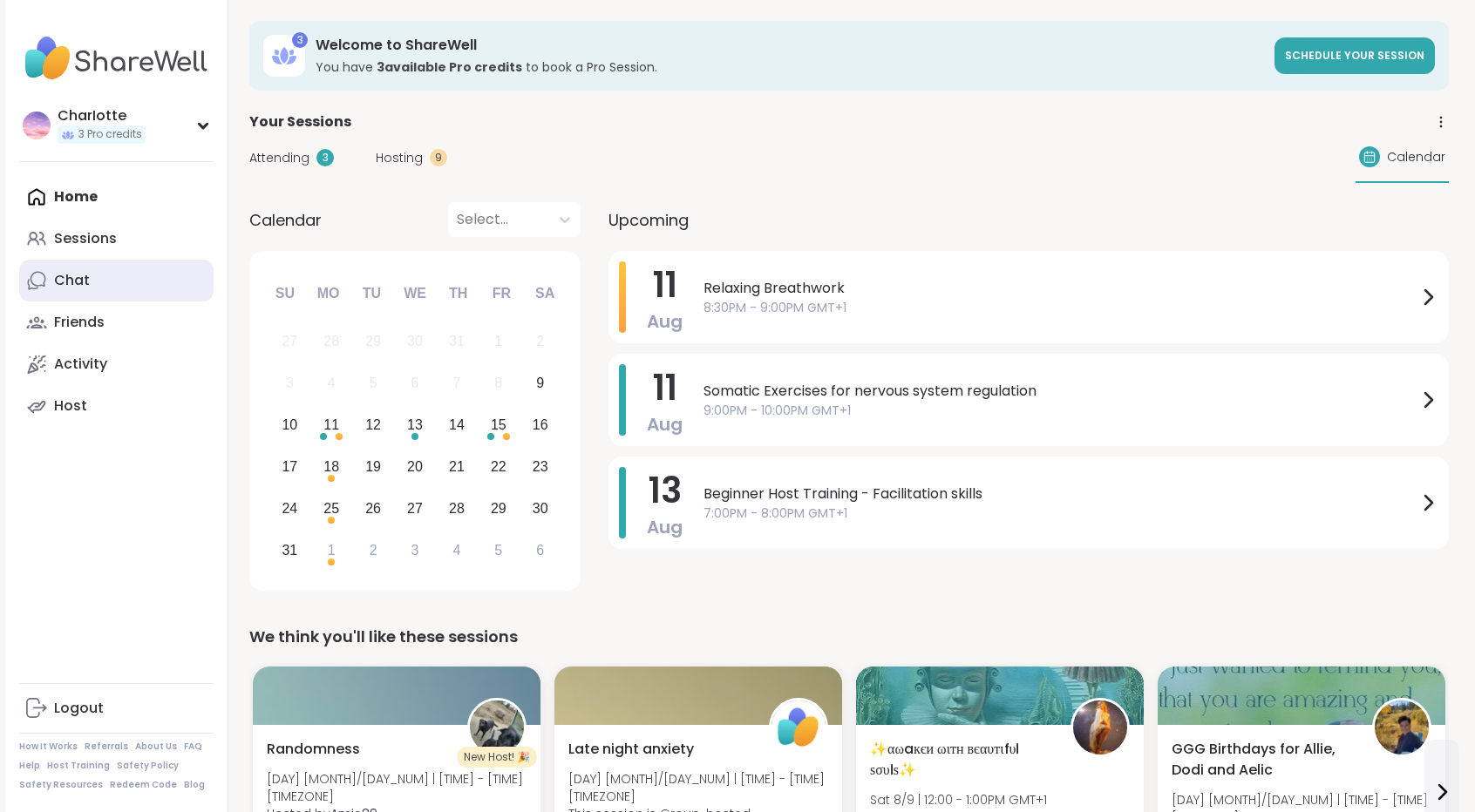click on "Chat" at bounding box center [116, 281] 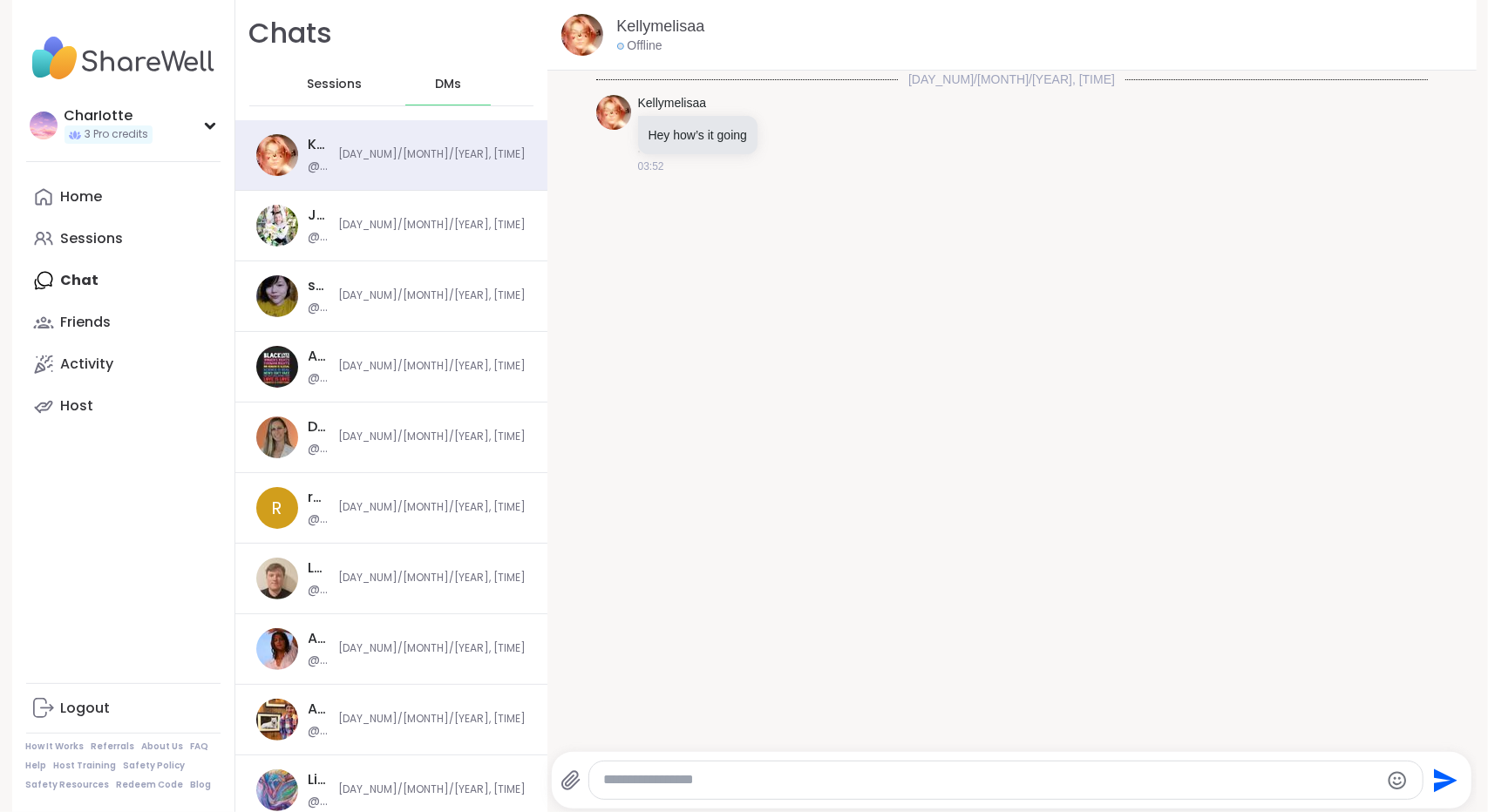 click on "Sessions" at bounding box center [335, 85] 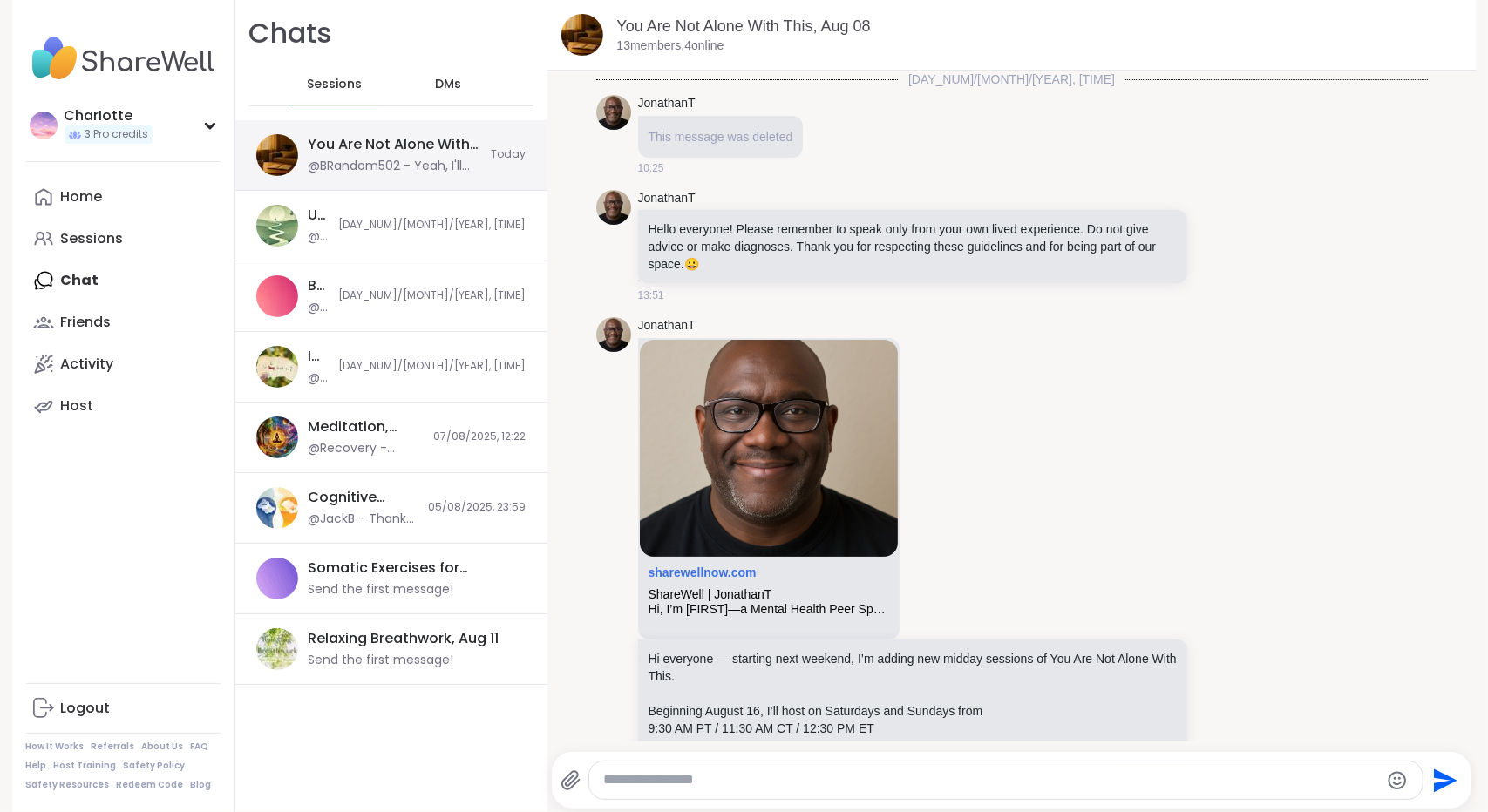 scroll, scrollTop: 21692, scrollLeft: 0, axis: vertical 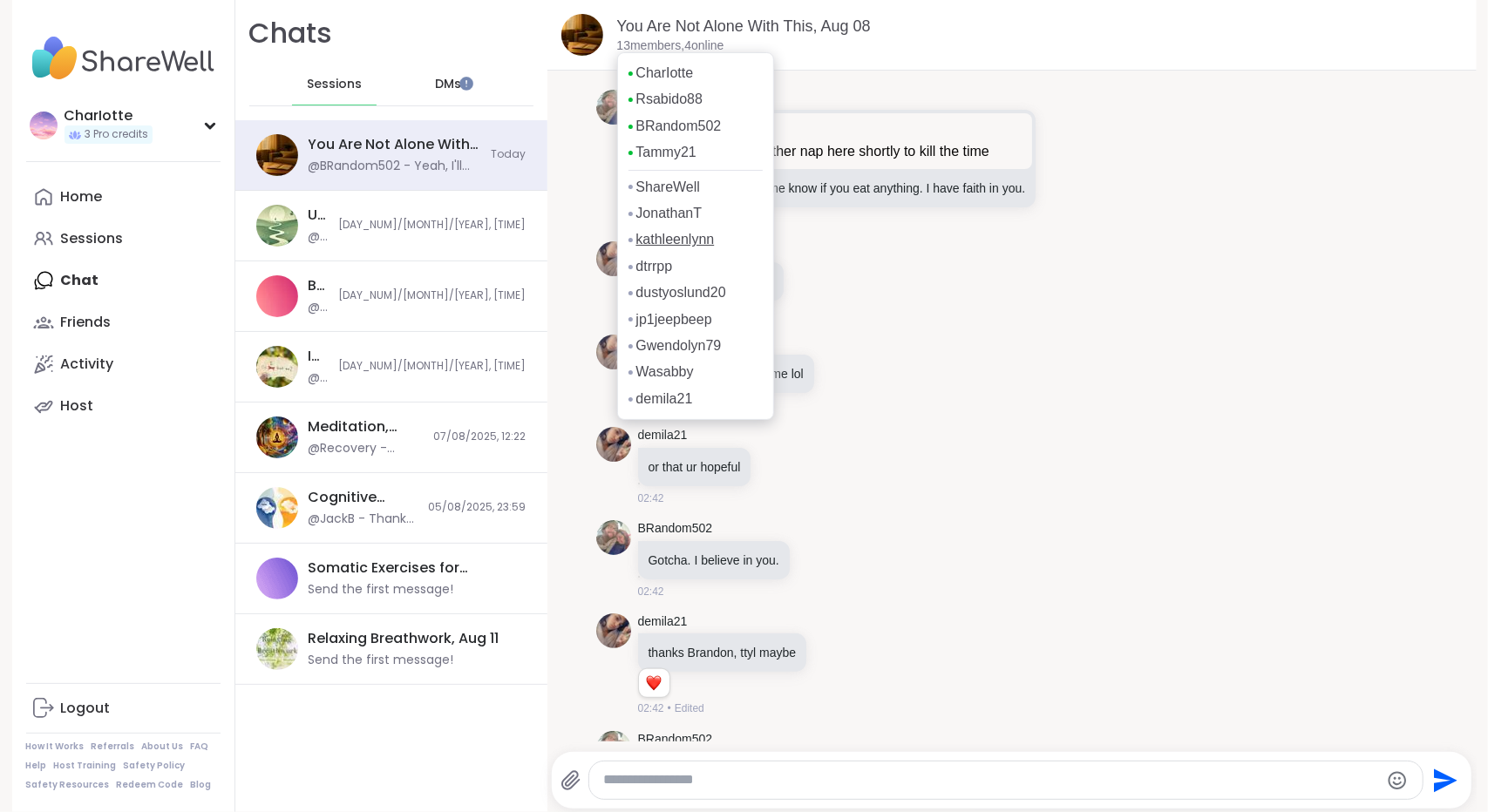 click on "kathleenlynn" at bounding box center (676, 240) 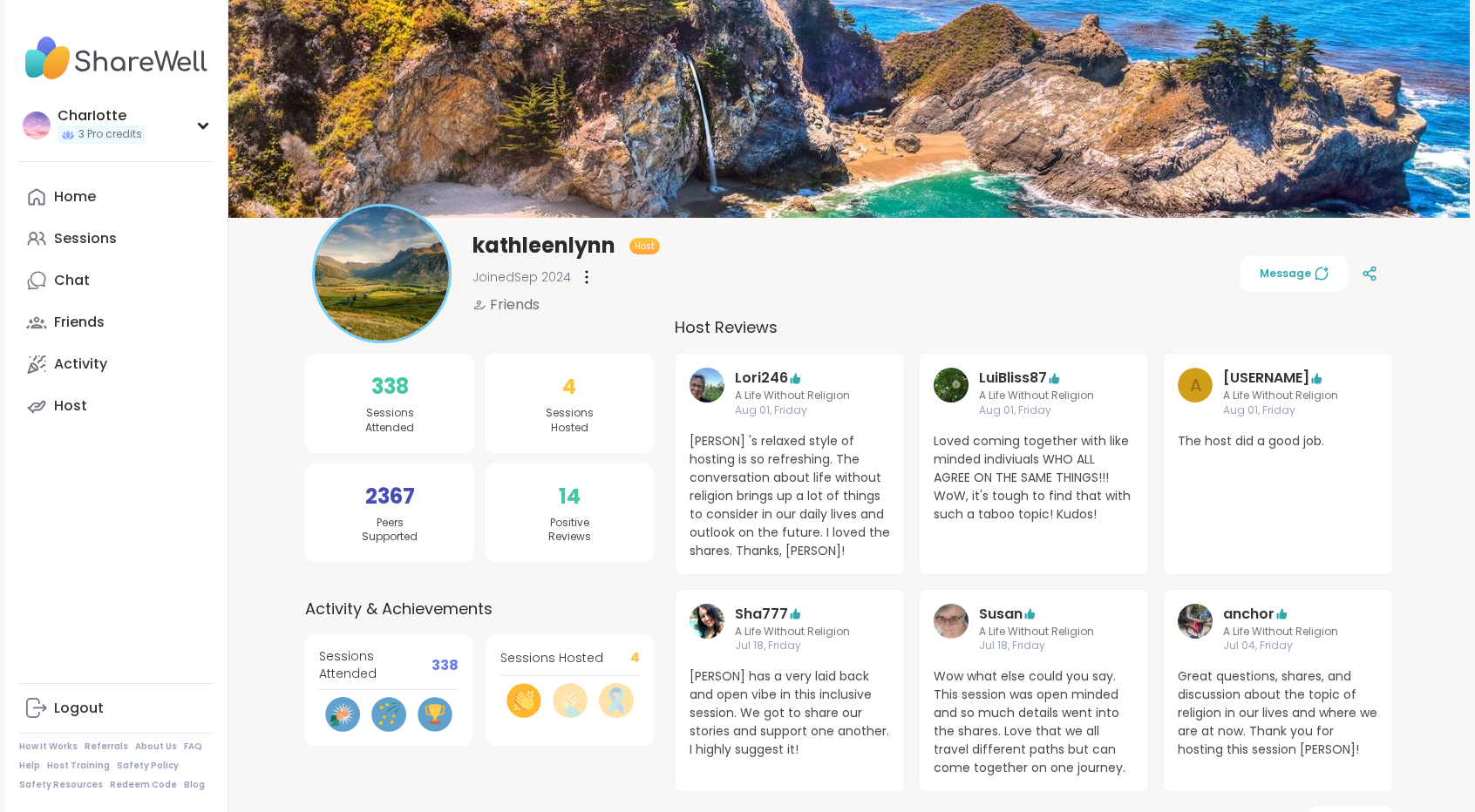 scroll, scrollTop: 0, scrollLeft: 0, axis: both 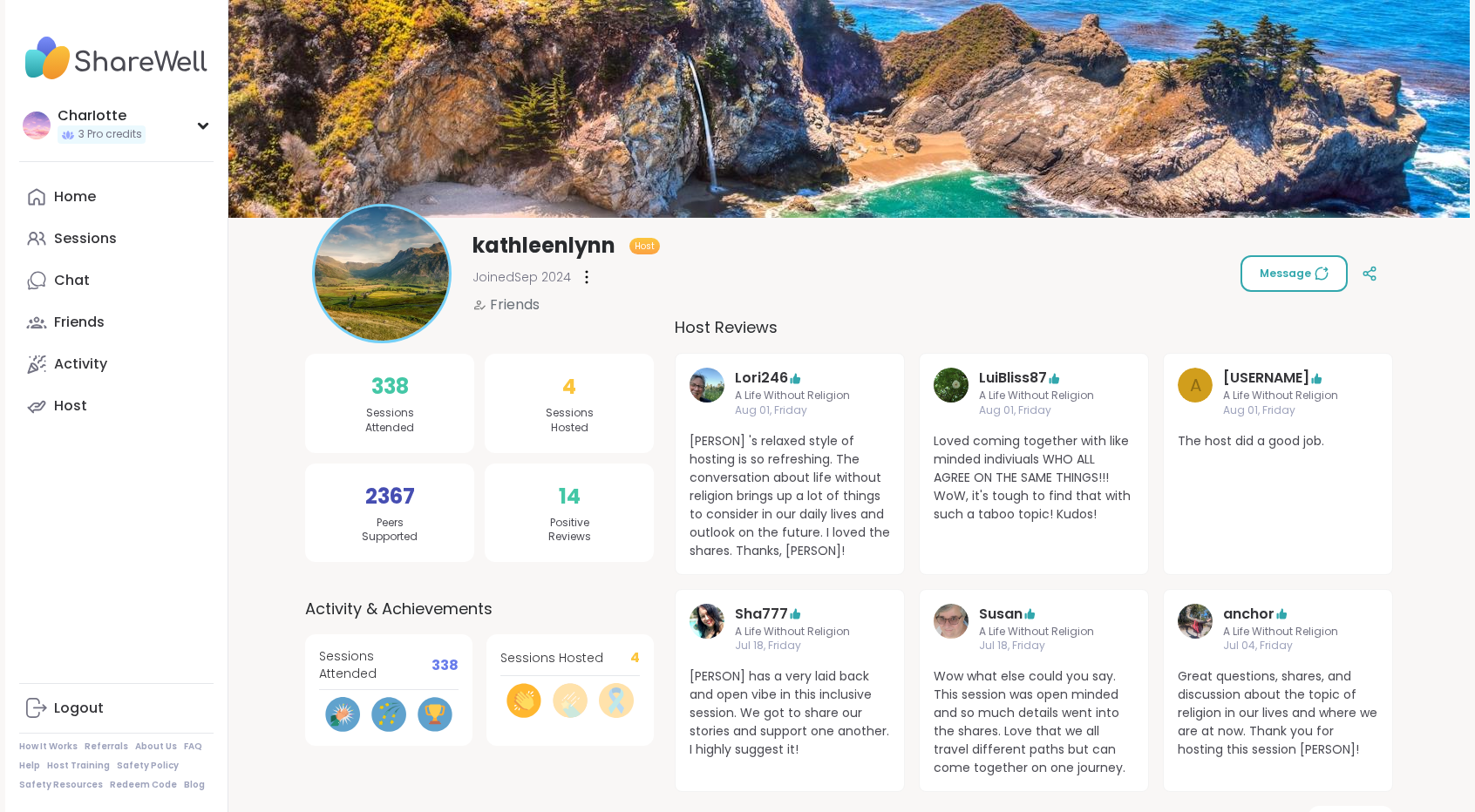 click on "Message" at bounding box center [1294, 274] 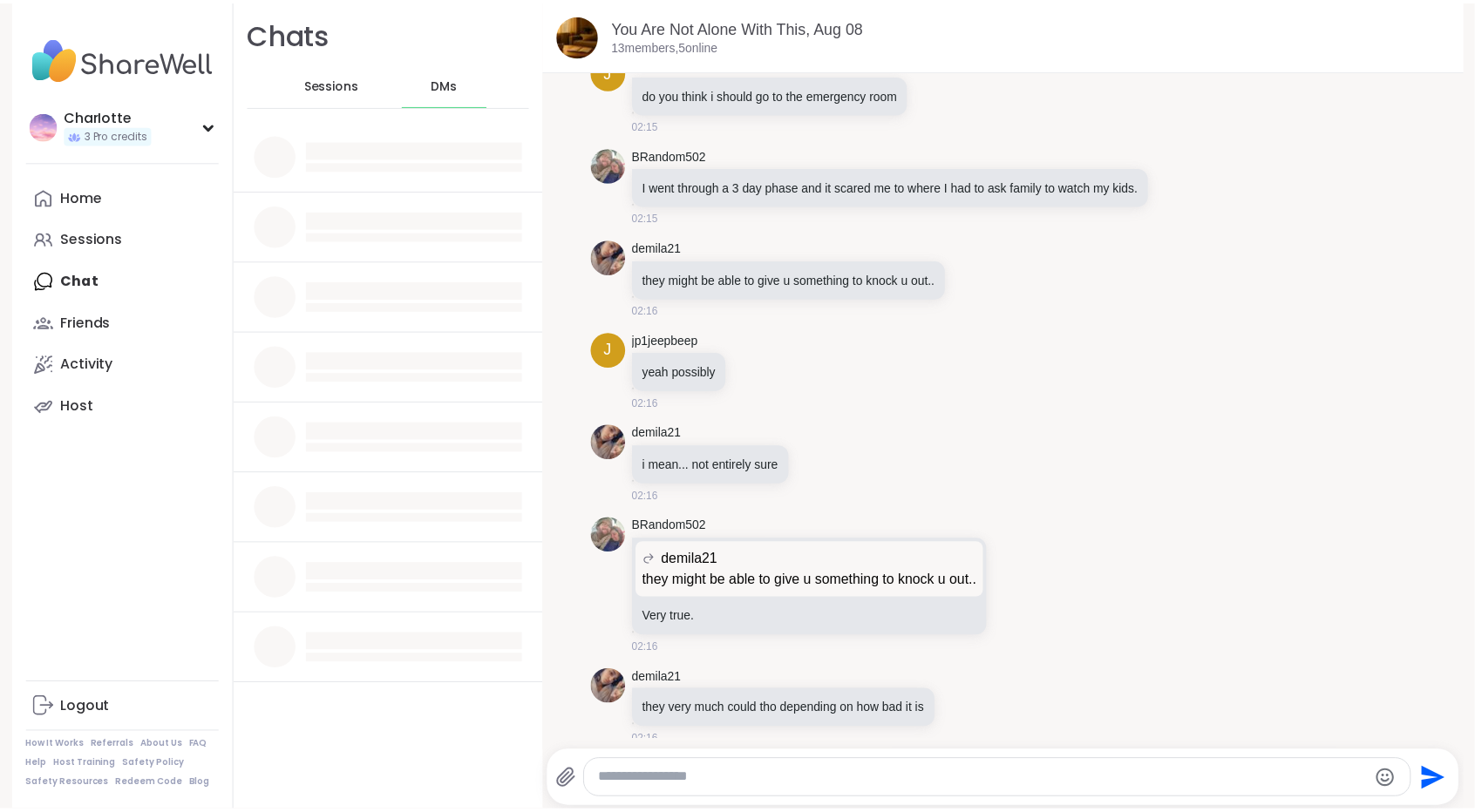 scroll, scrollTop: 11919, scrollLeft: 0, axis: vertical 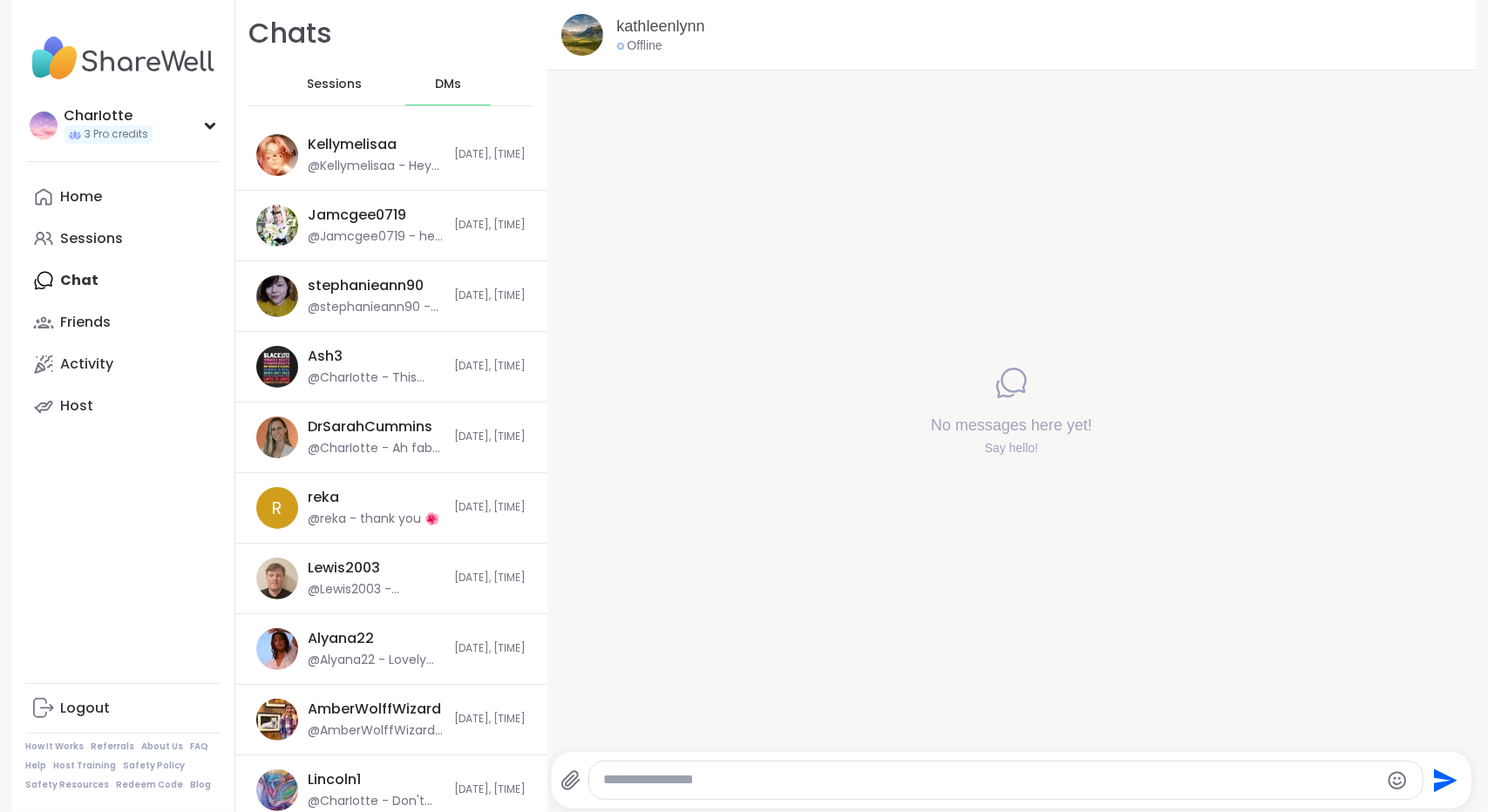 click at bounding box center [1006, 780] 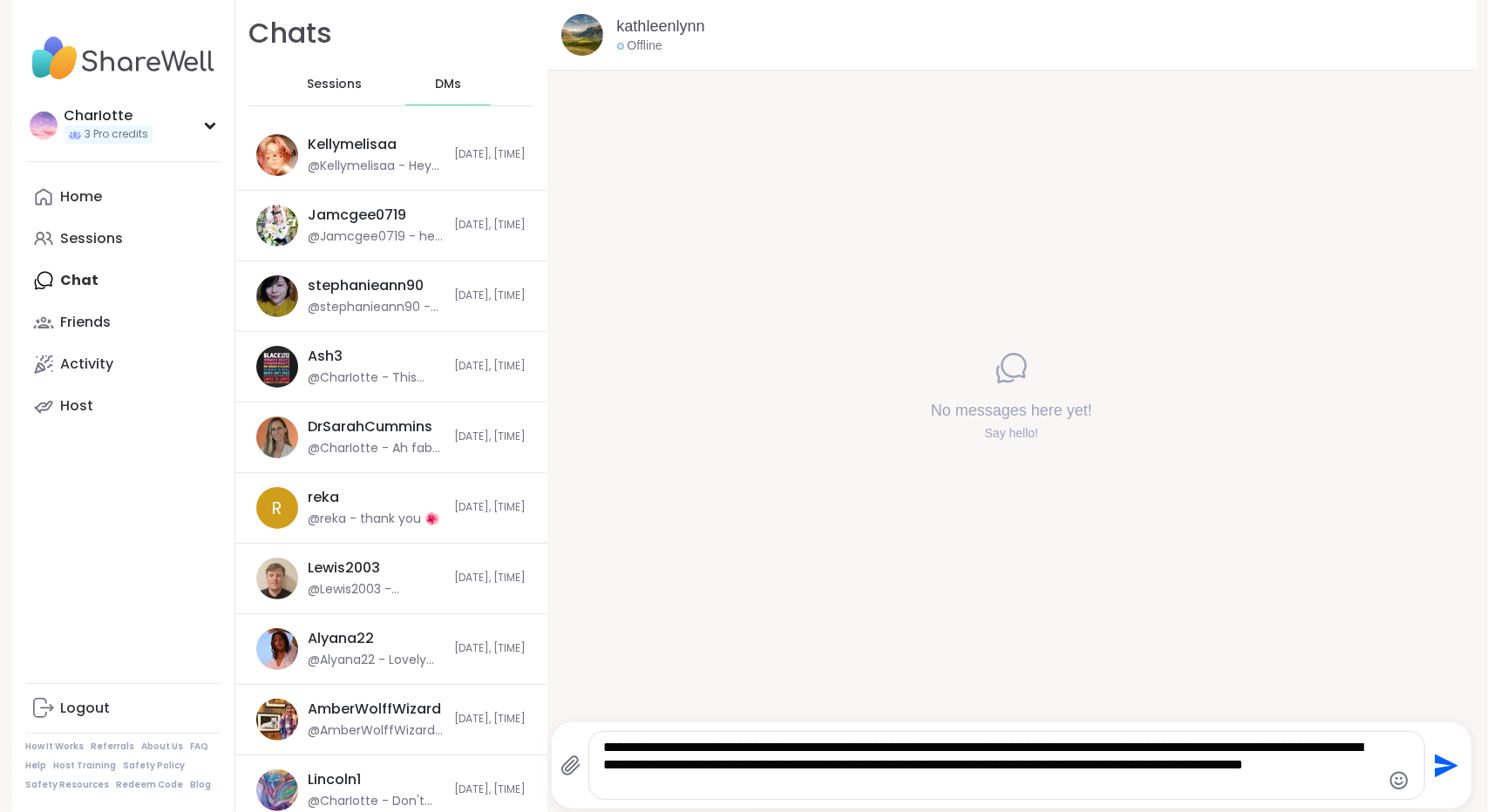click on "[PERSON] 3 Pro credits Profile Membership Settings Help Home Sessions Chat Friends Activity Host Logout How It Works Referrals About Us FAQ Help Host Training Safety Policy Safety Resources Redeem Code Blog" at bounding box center [124, 406] 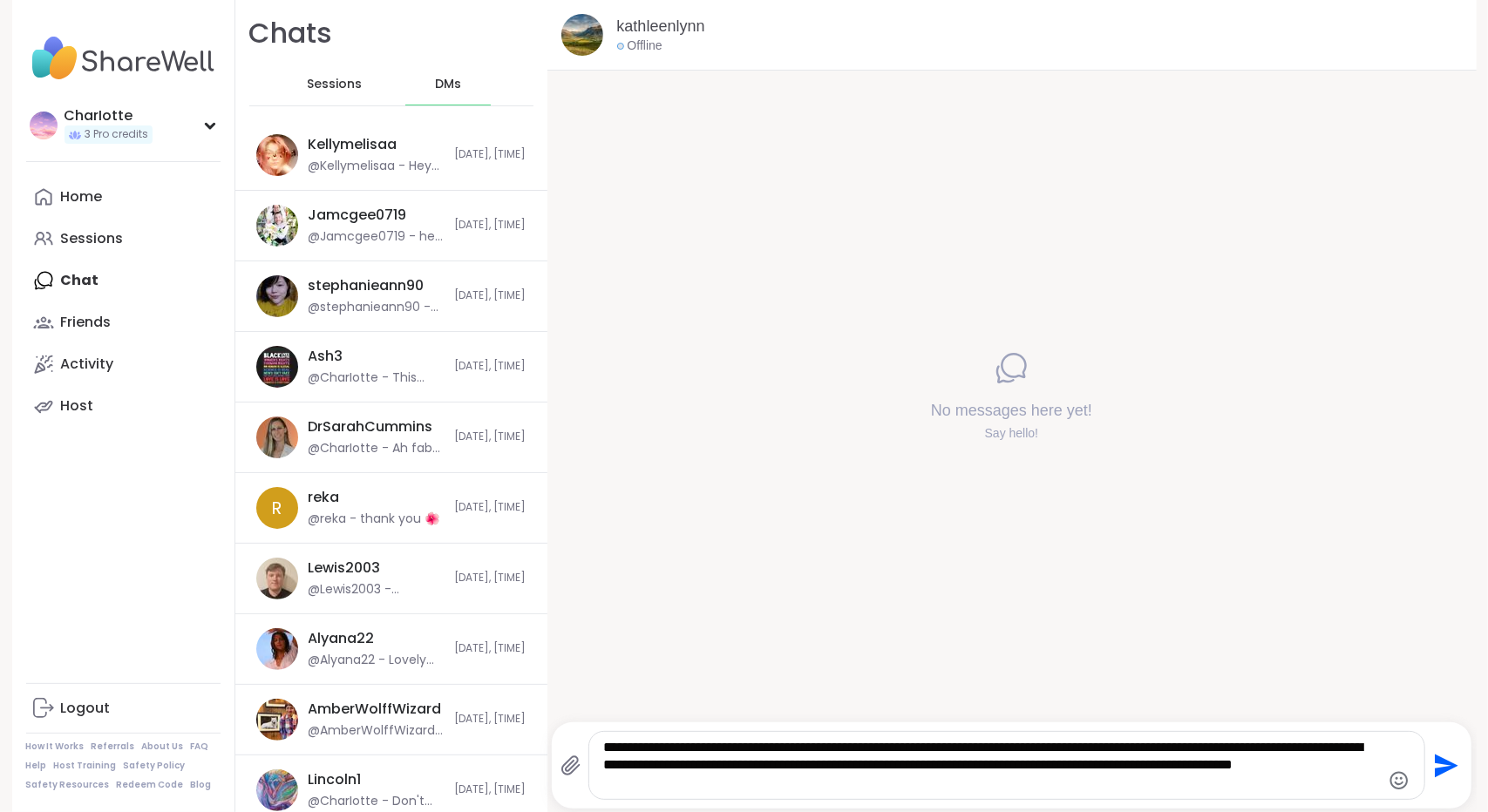click 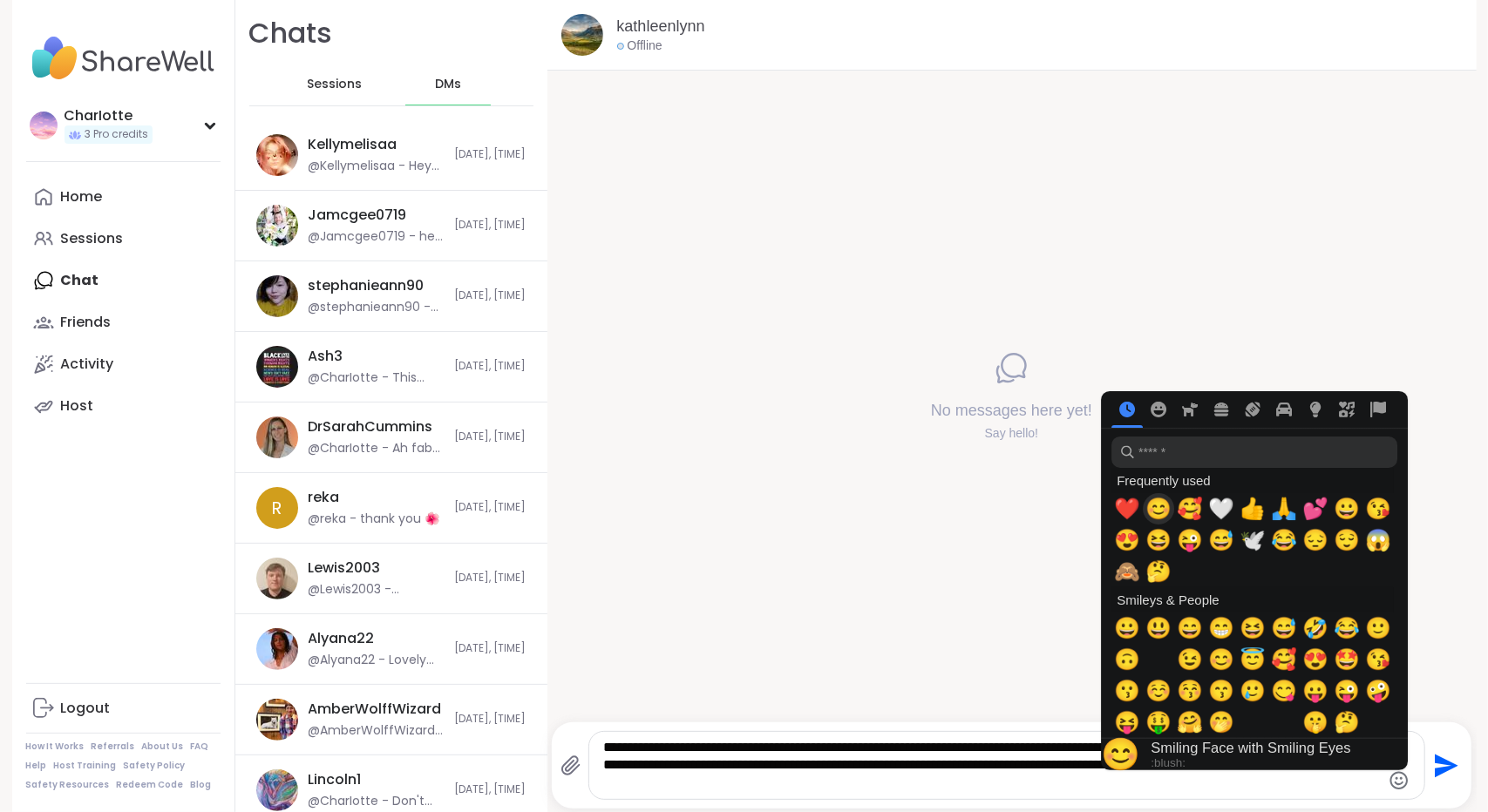 click on "😊" at bounding box center (1158, 509) 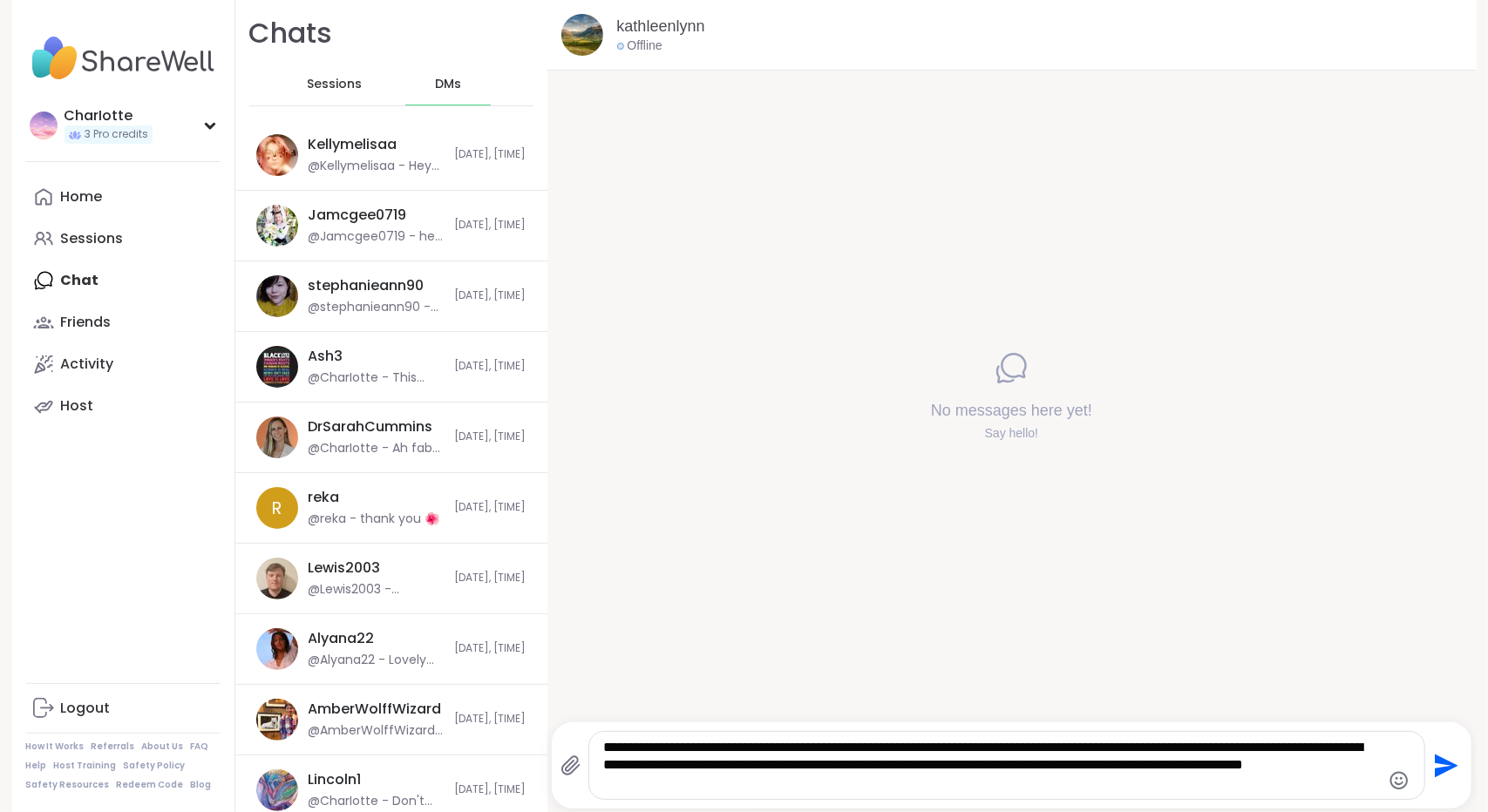 click on "**********" at bounding box center (991, 765) 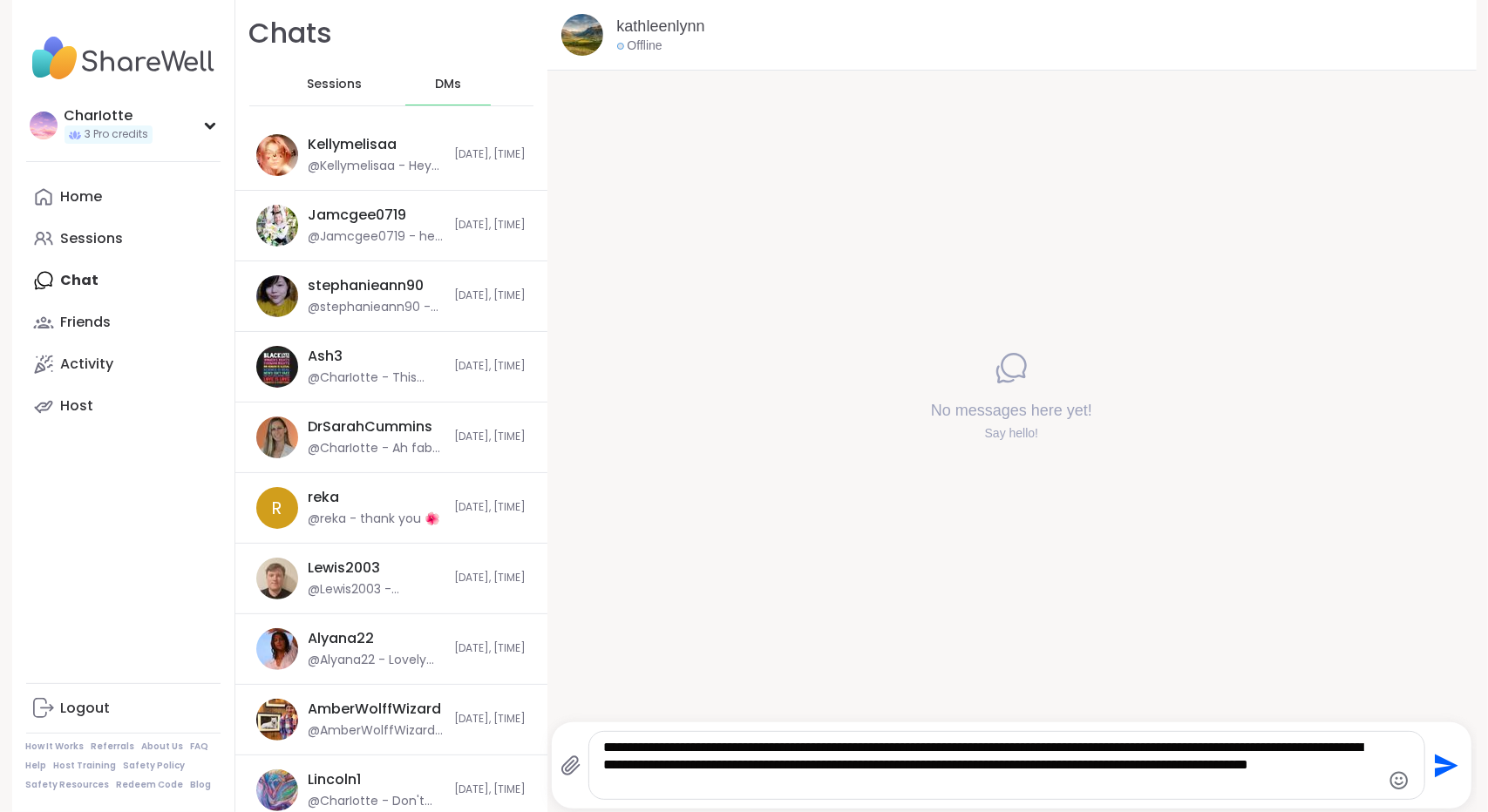 drag, startPoint x: 846, startPoint y: 743, endPoint x: 830, endPoint y: 747, distance: 16.492423 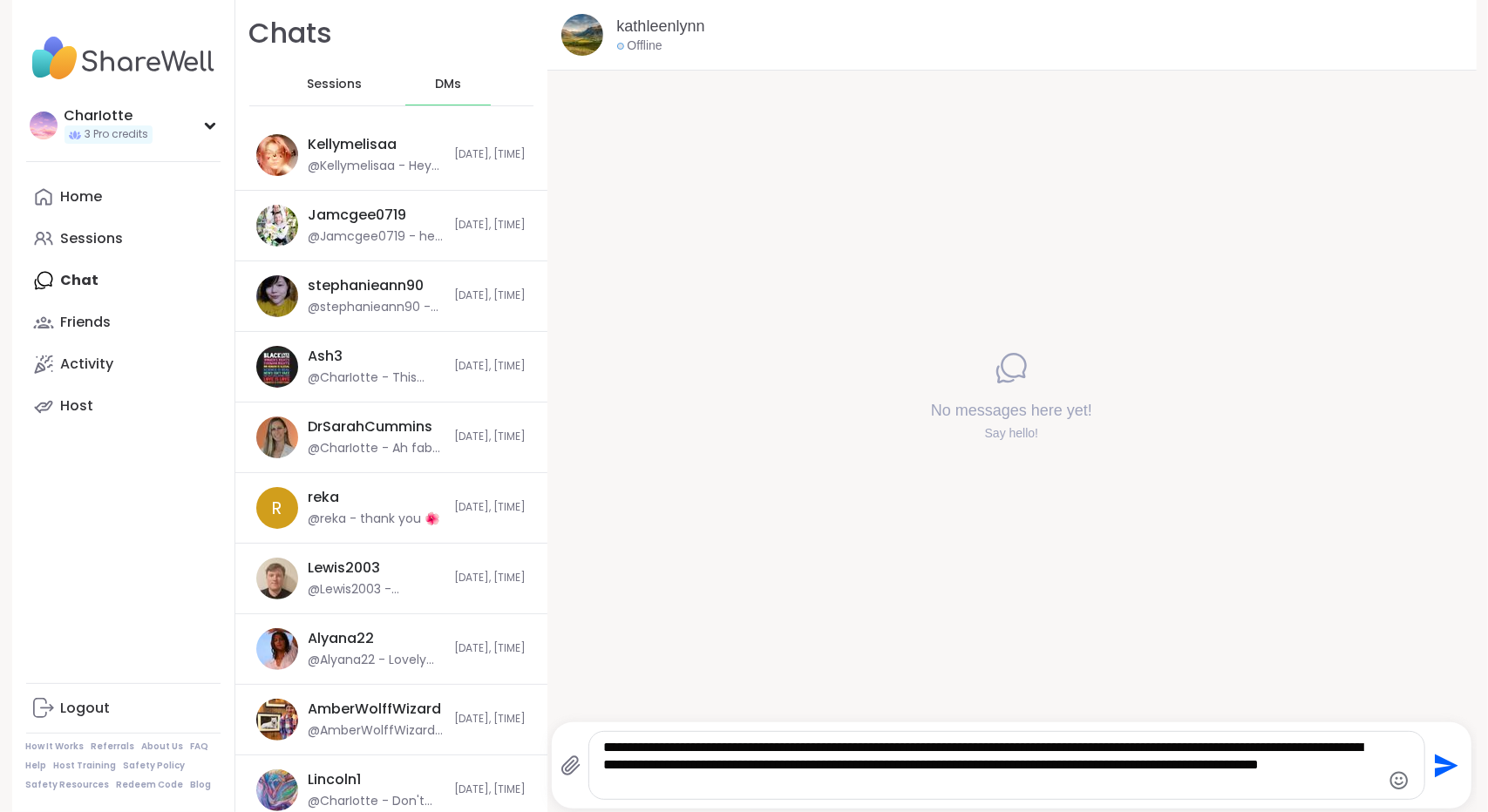 click on "**********" at bounding box center [991, 765] 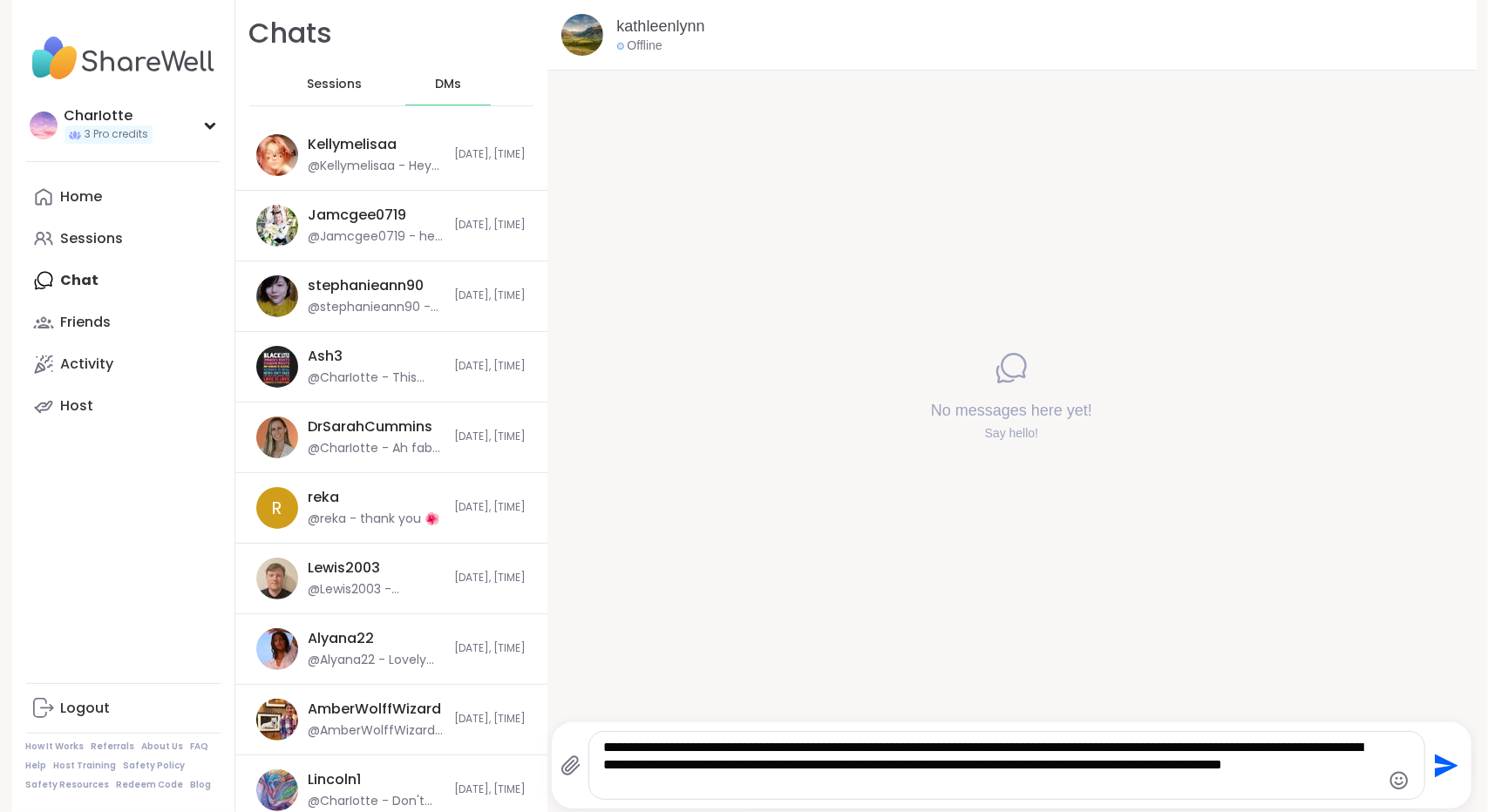 click on "**********" at bounding box center [1007, 765] 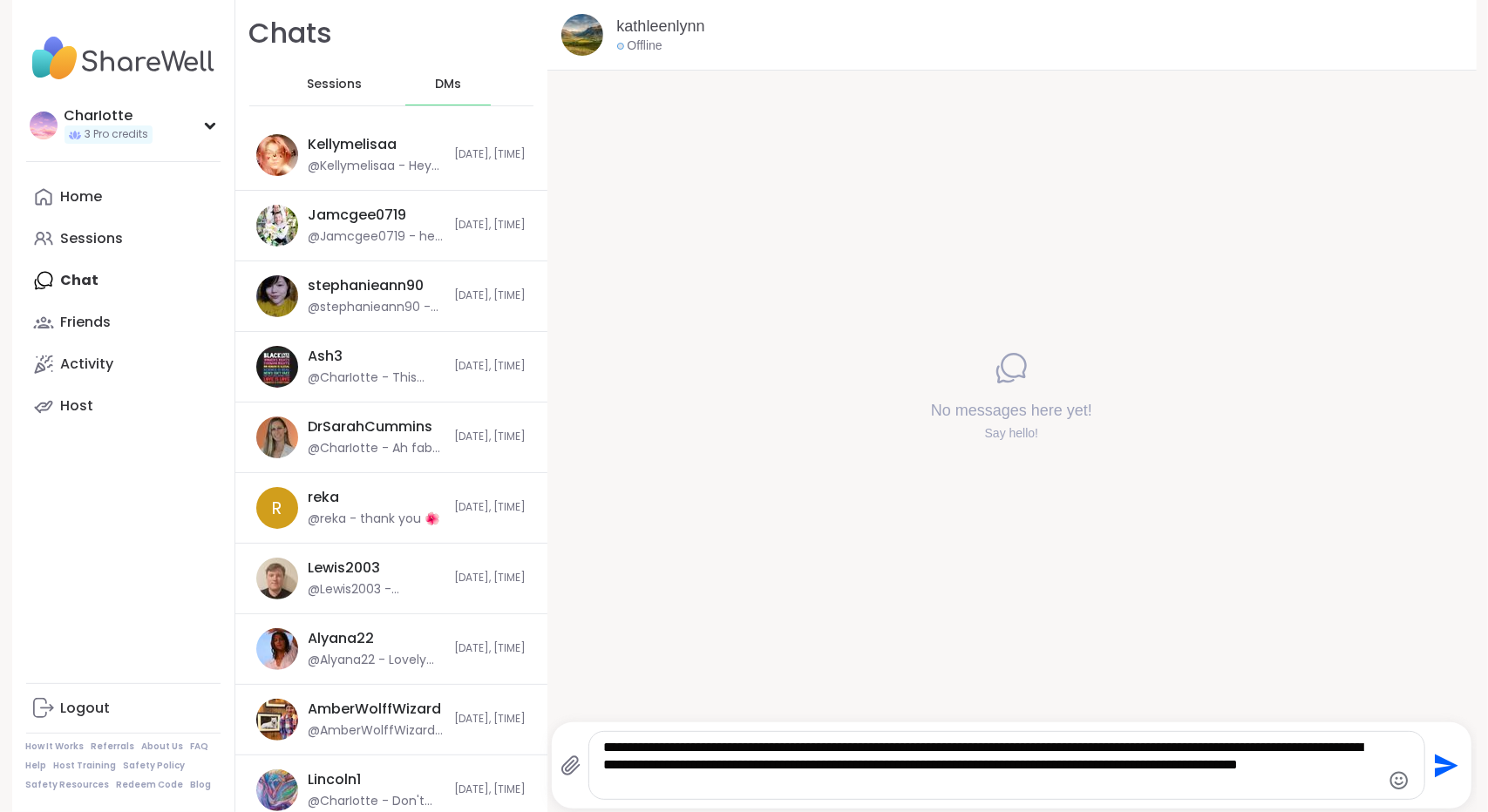 click on "**********" at bounding box center [991, 765] 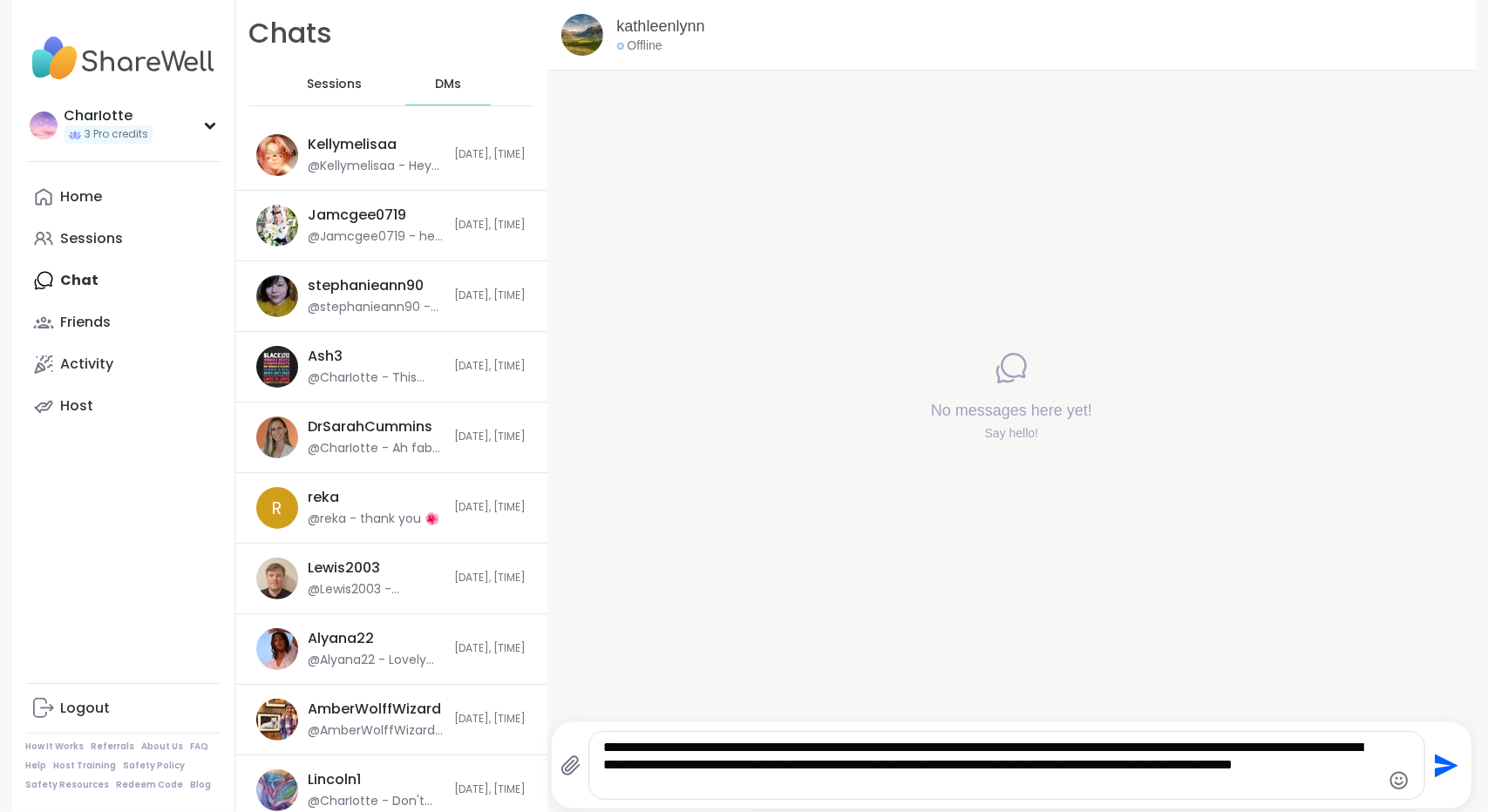 click on "**********" at bounding box center [991, 765] 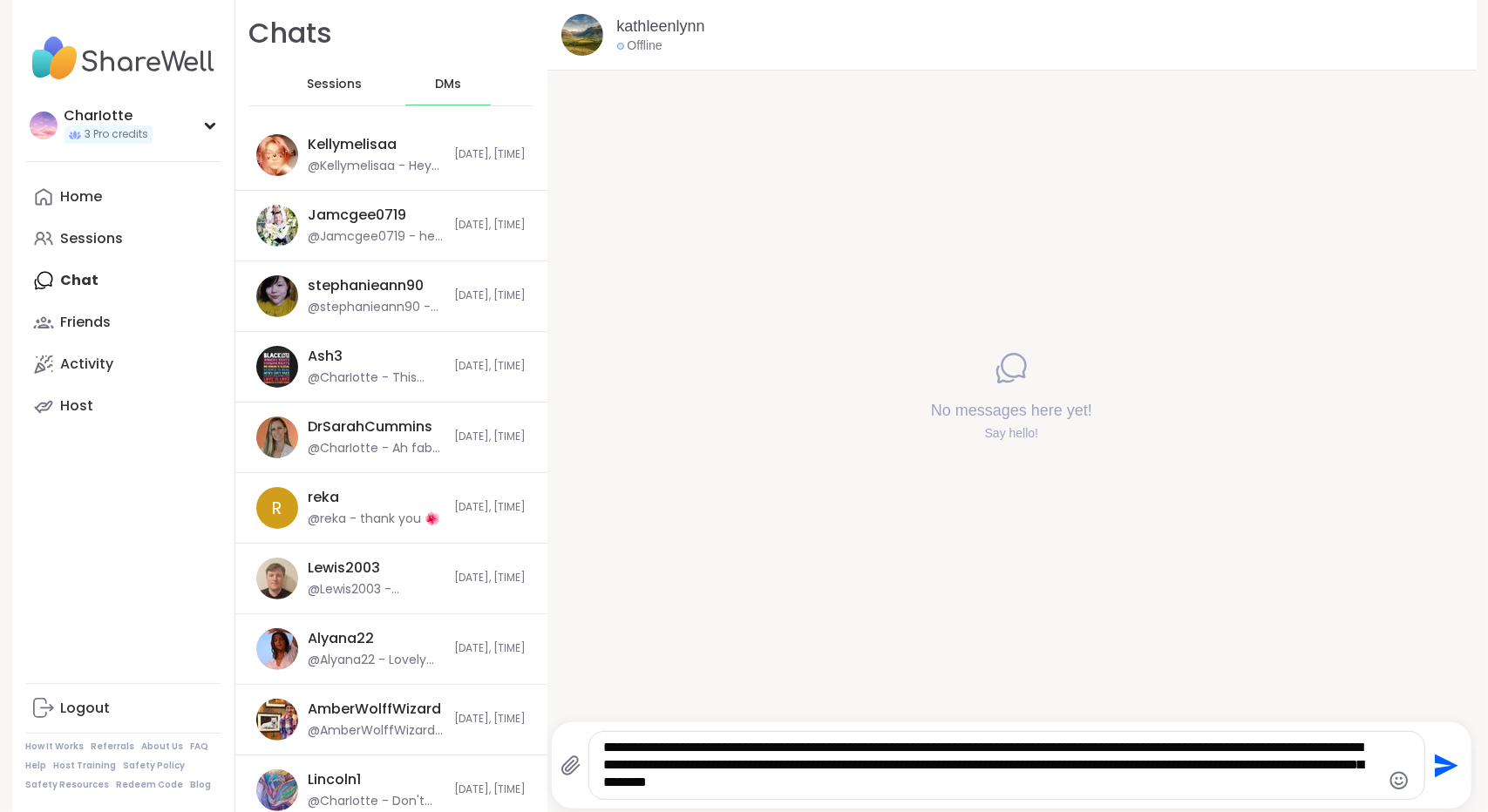 drag, startPoint x: 932, startPoint y: 767, endPoint x: 869, endPoint y: 760, distance: 63.387696 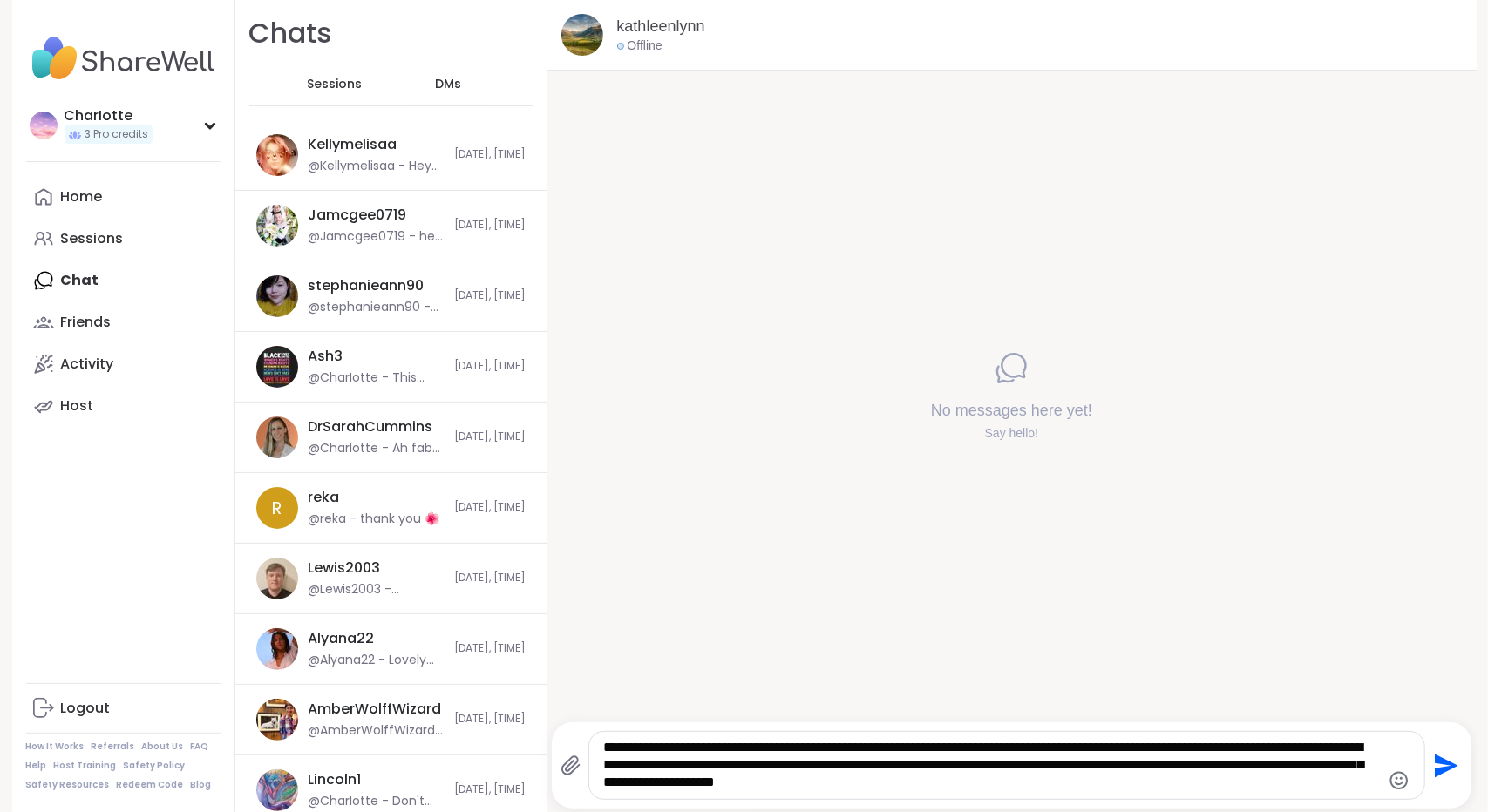 click on "**********" at bounding box center [991, 765] 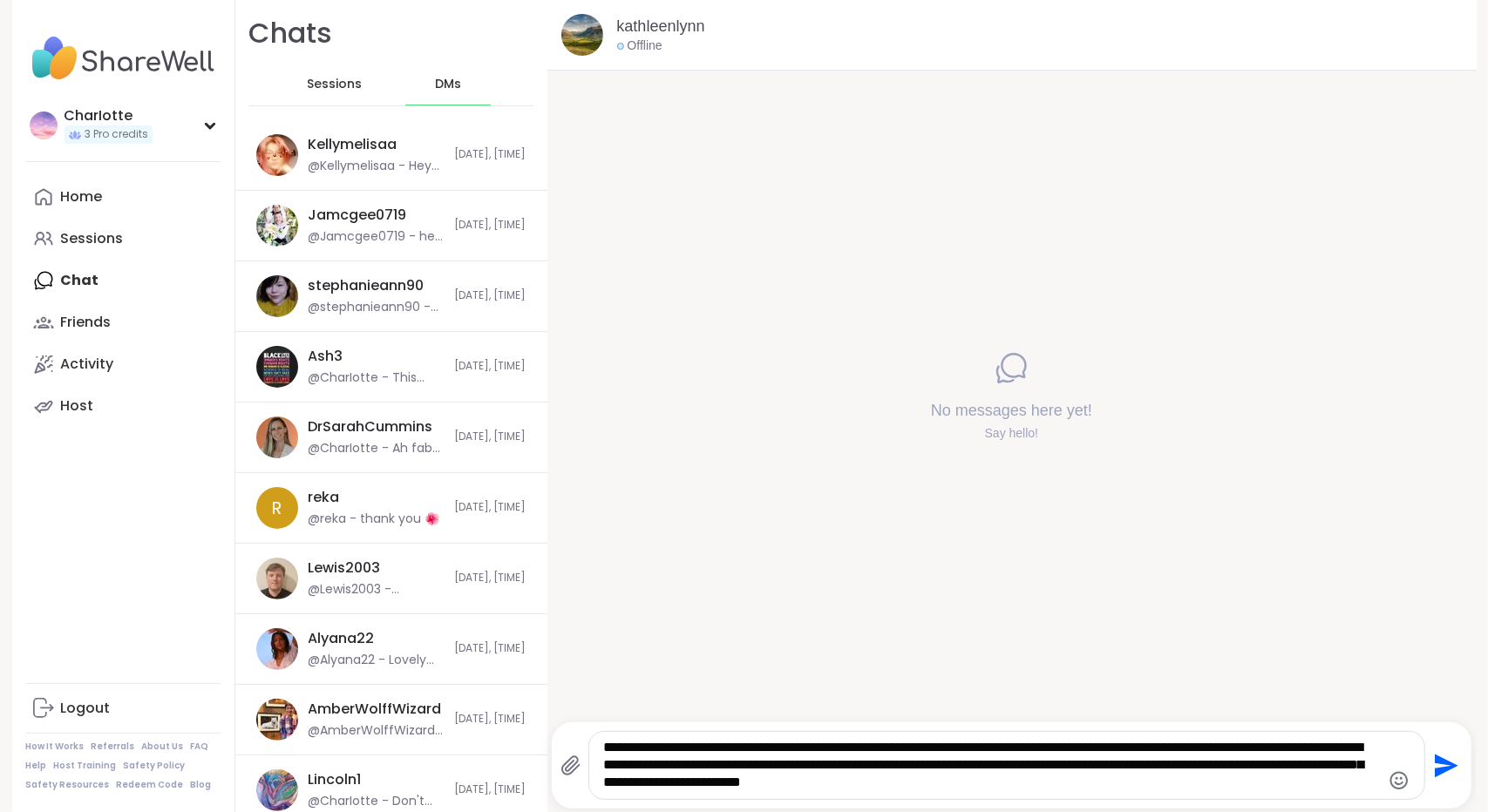 click on "**********" at bounding box center (991, 765) 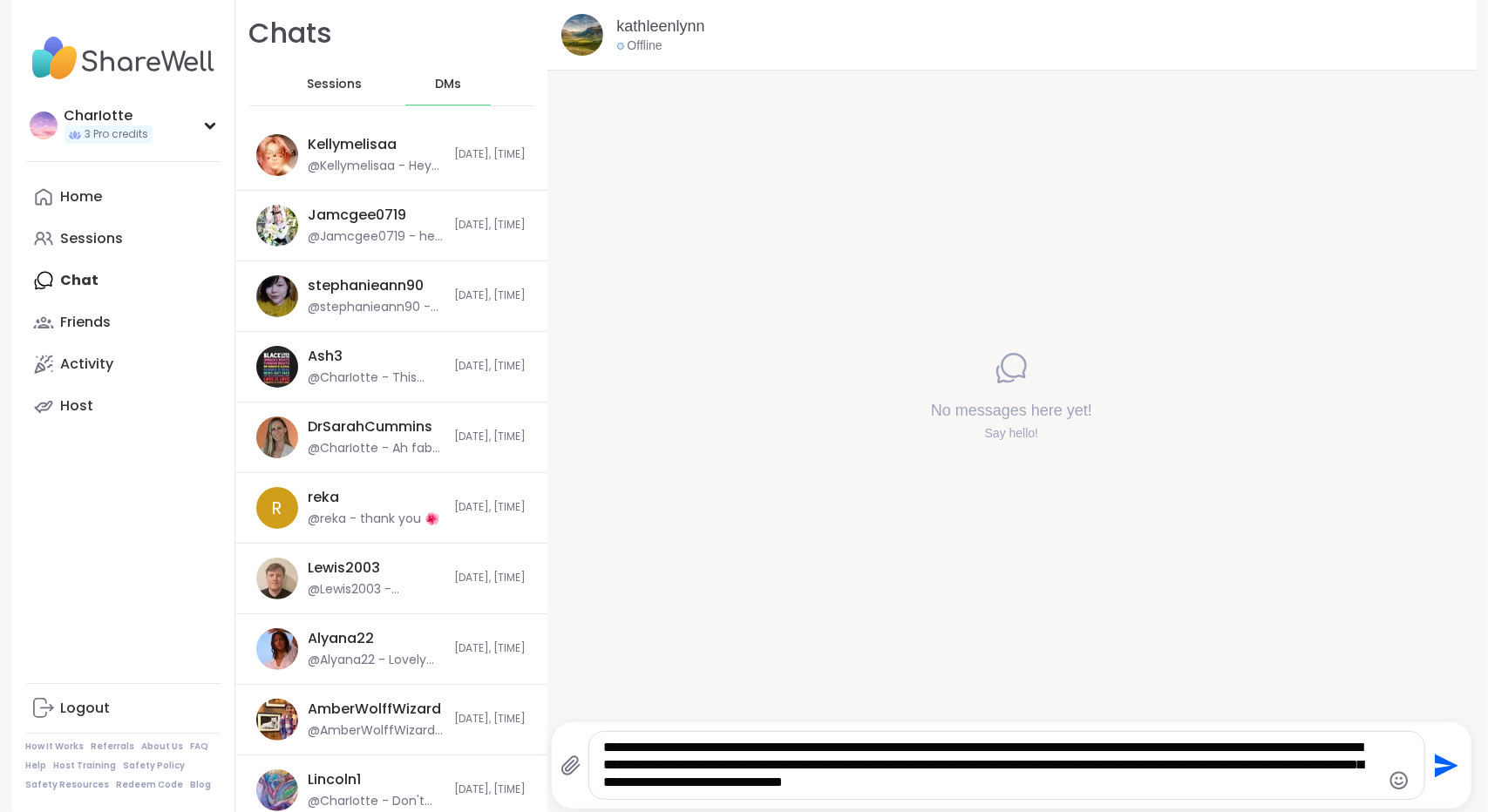 click on "**********" at bounding box center [991, 765] 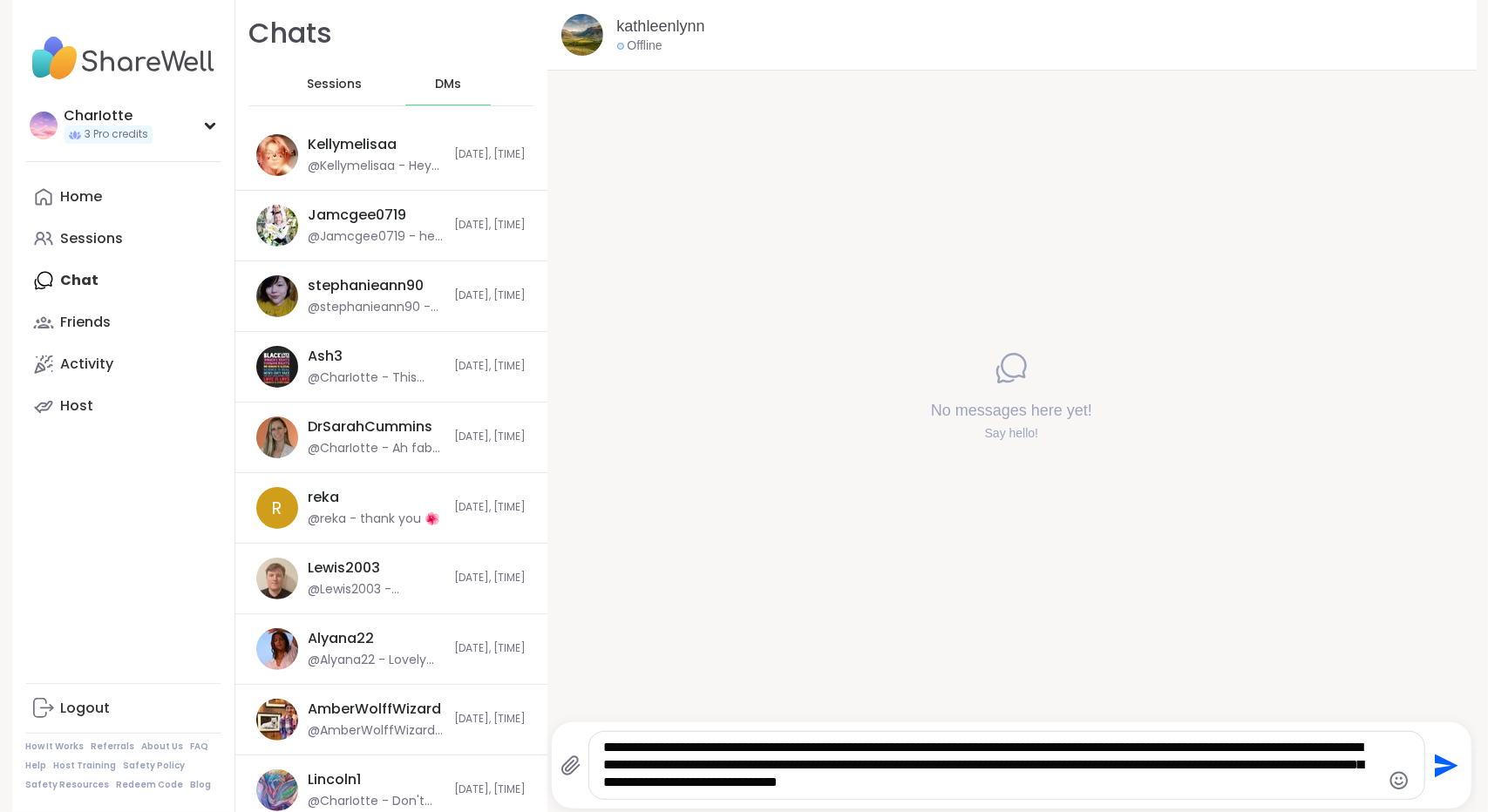 drag, startPoint x: 1069, startPoint y: 784, endPoint x: 570, endPoint y: 687, distance: 508.3404 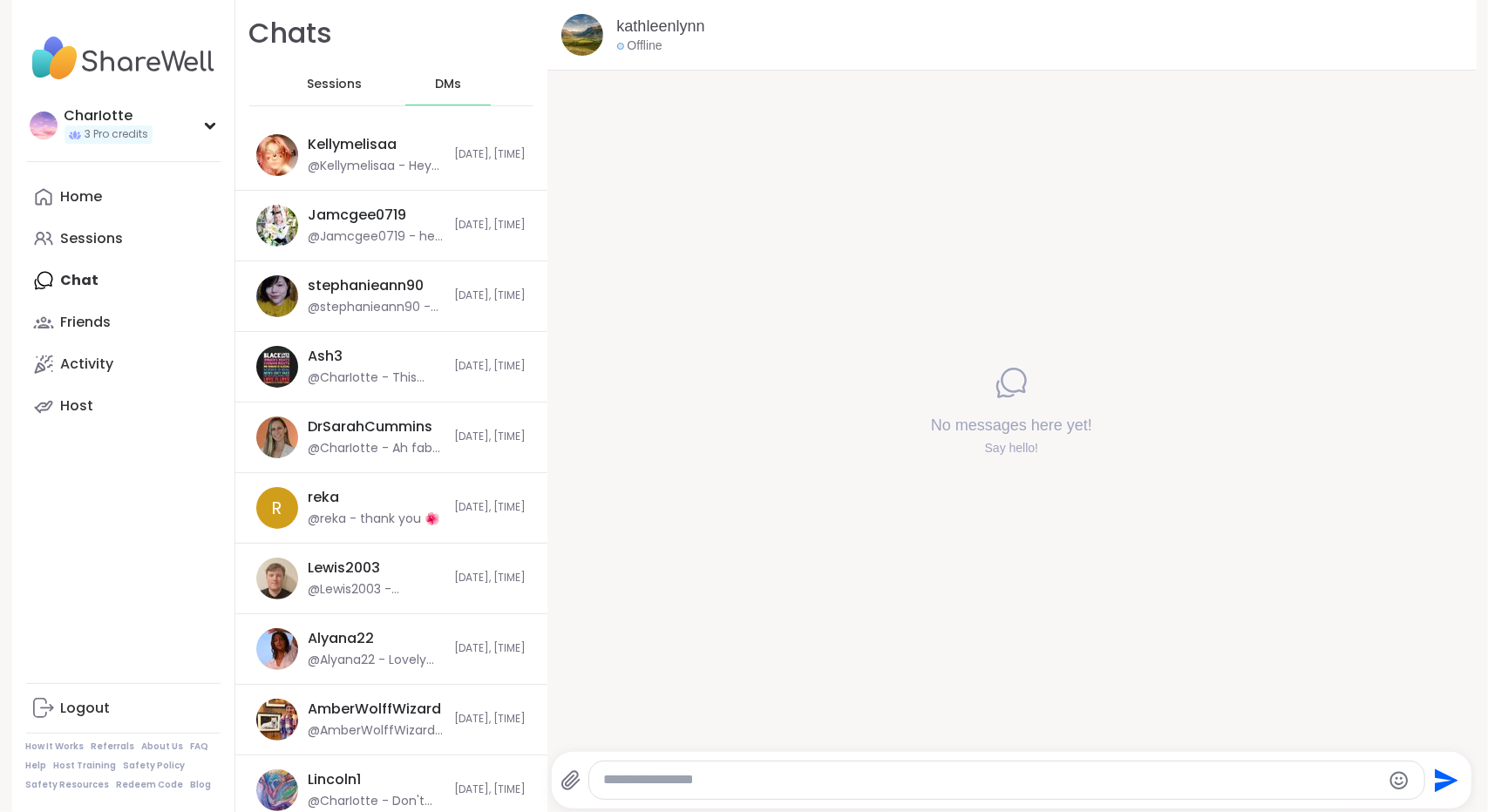 paste on "**********" 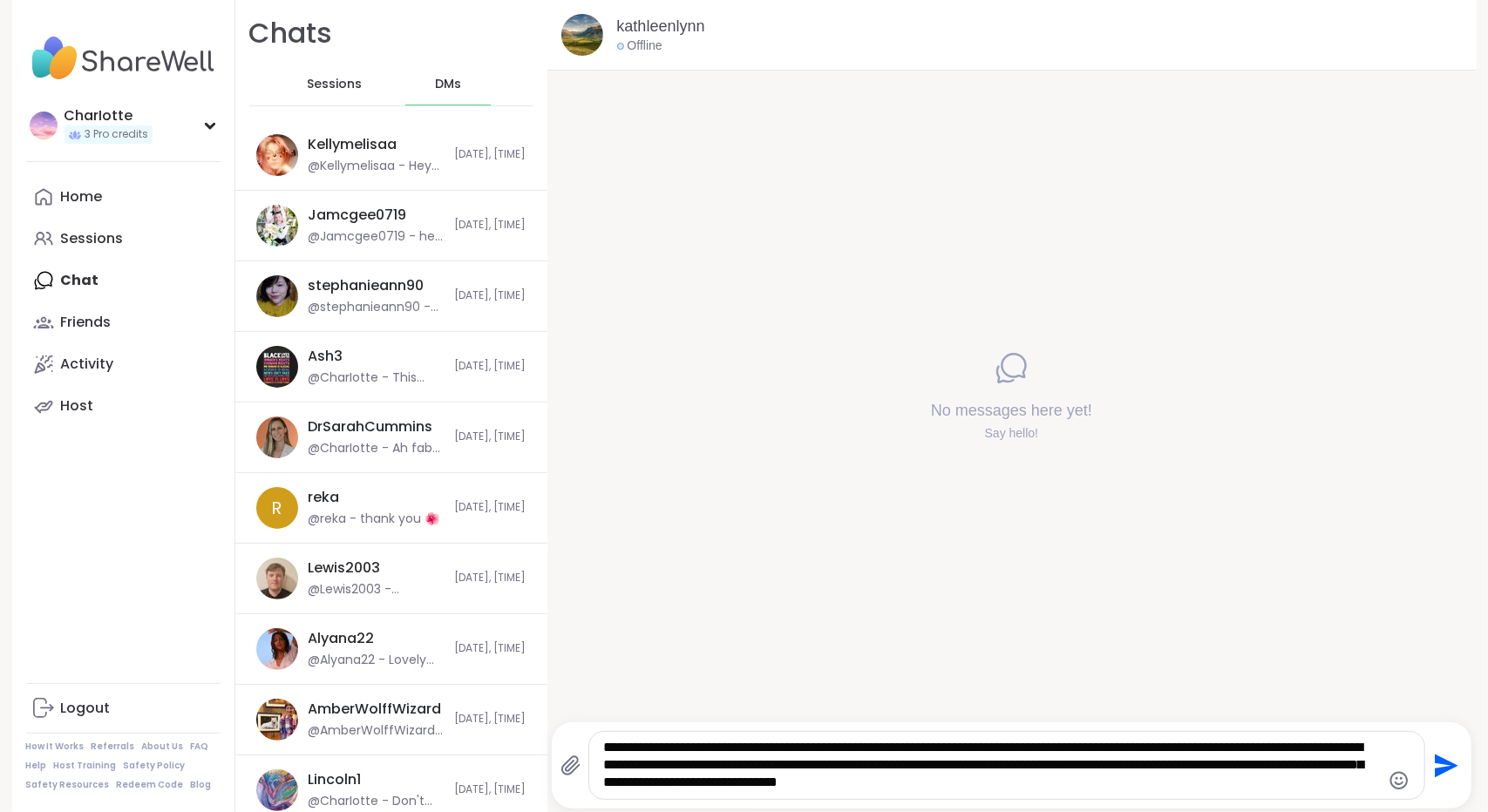 click on "**********" at bounding box center [991, 765] 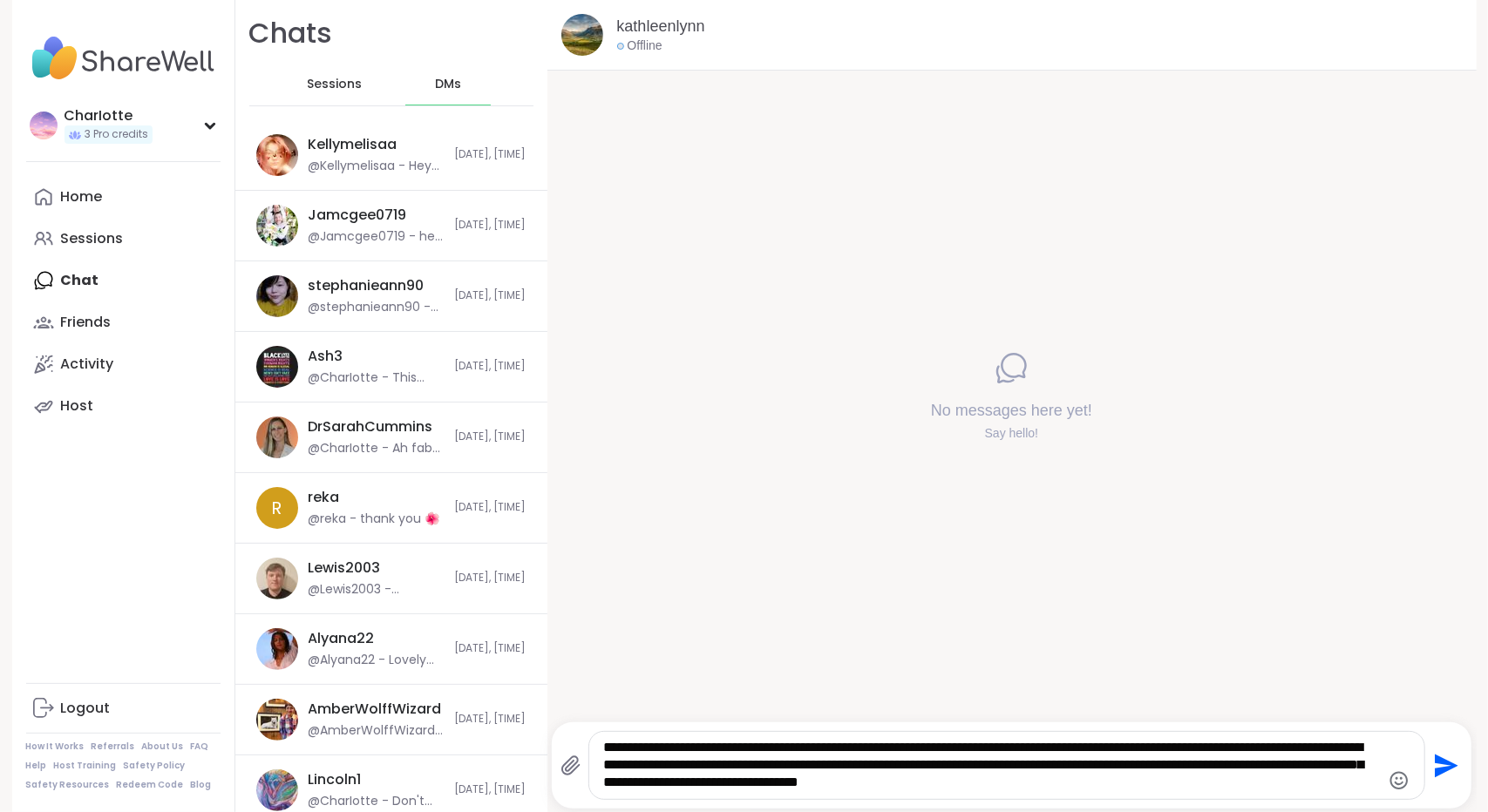 click on "**********" at bounding box center (991, 765) 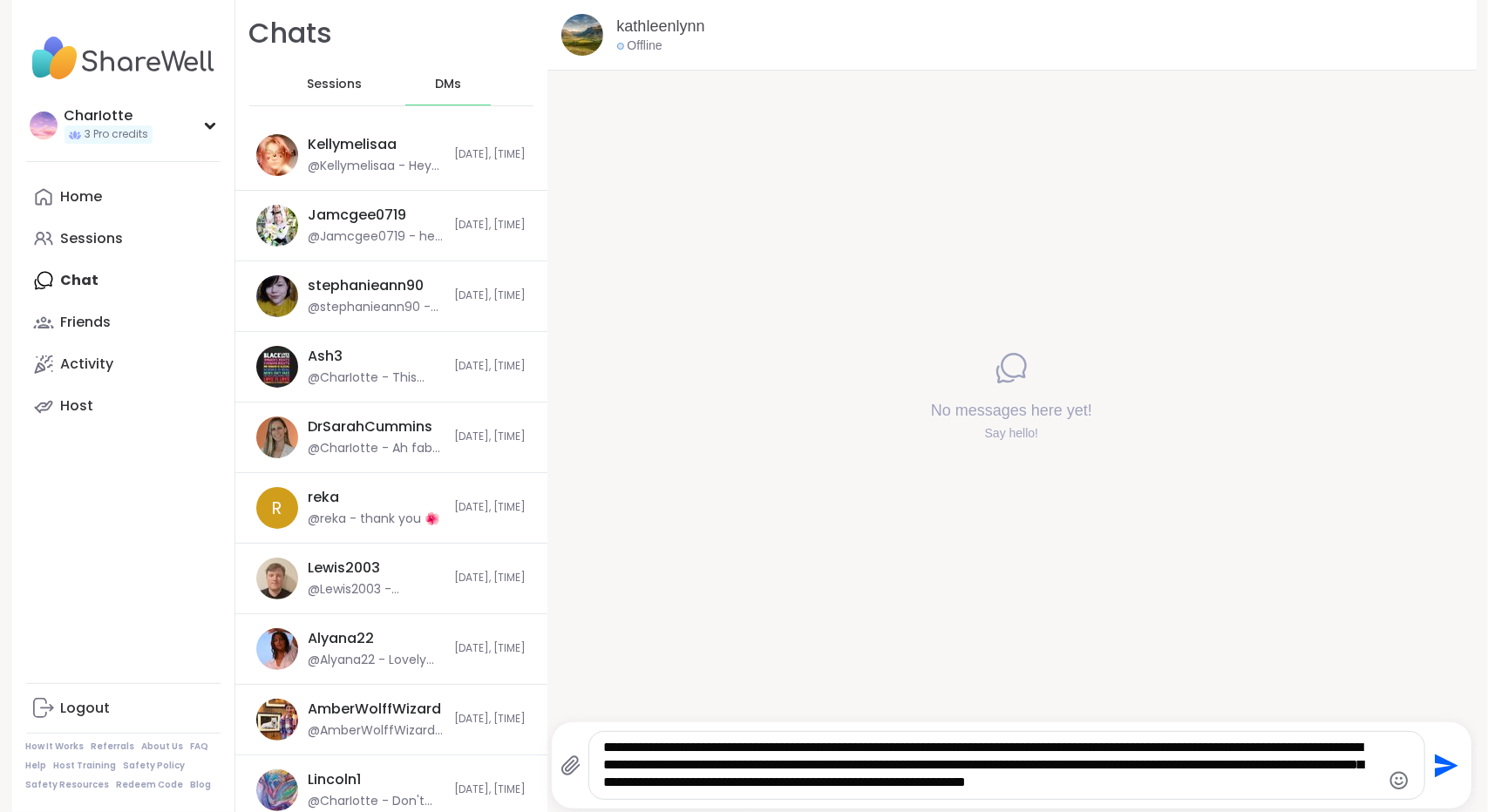 drag, startPoint x: 1325, startPoint y: 782, endPoint x: 567, endPoint y: 703, distance: 762.1056 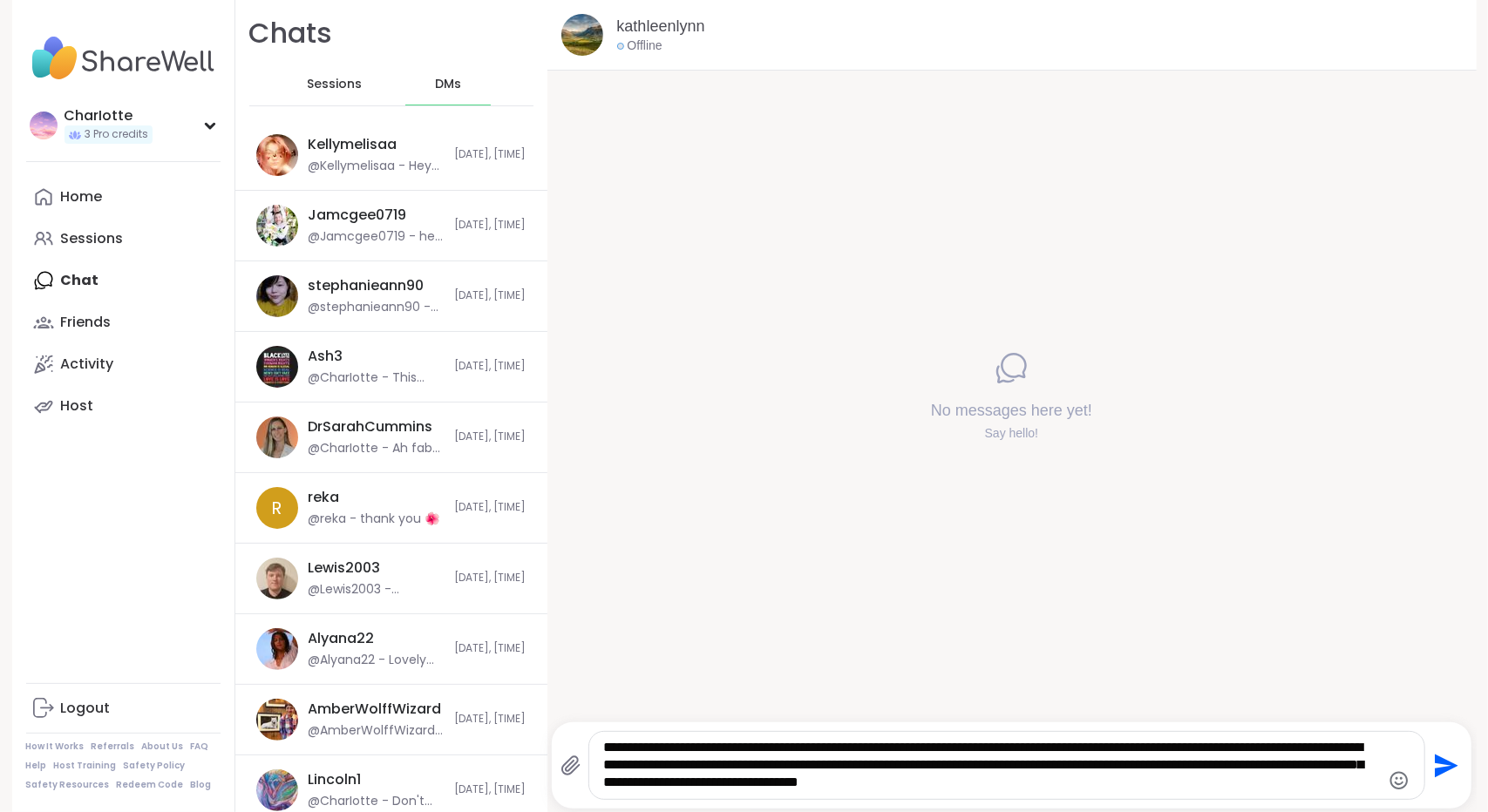 click on "**********" at bounding box center [991, 765] 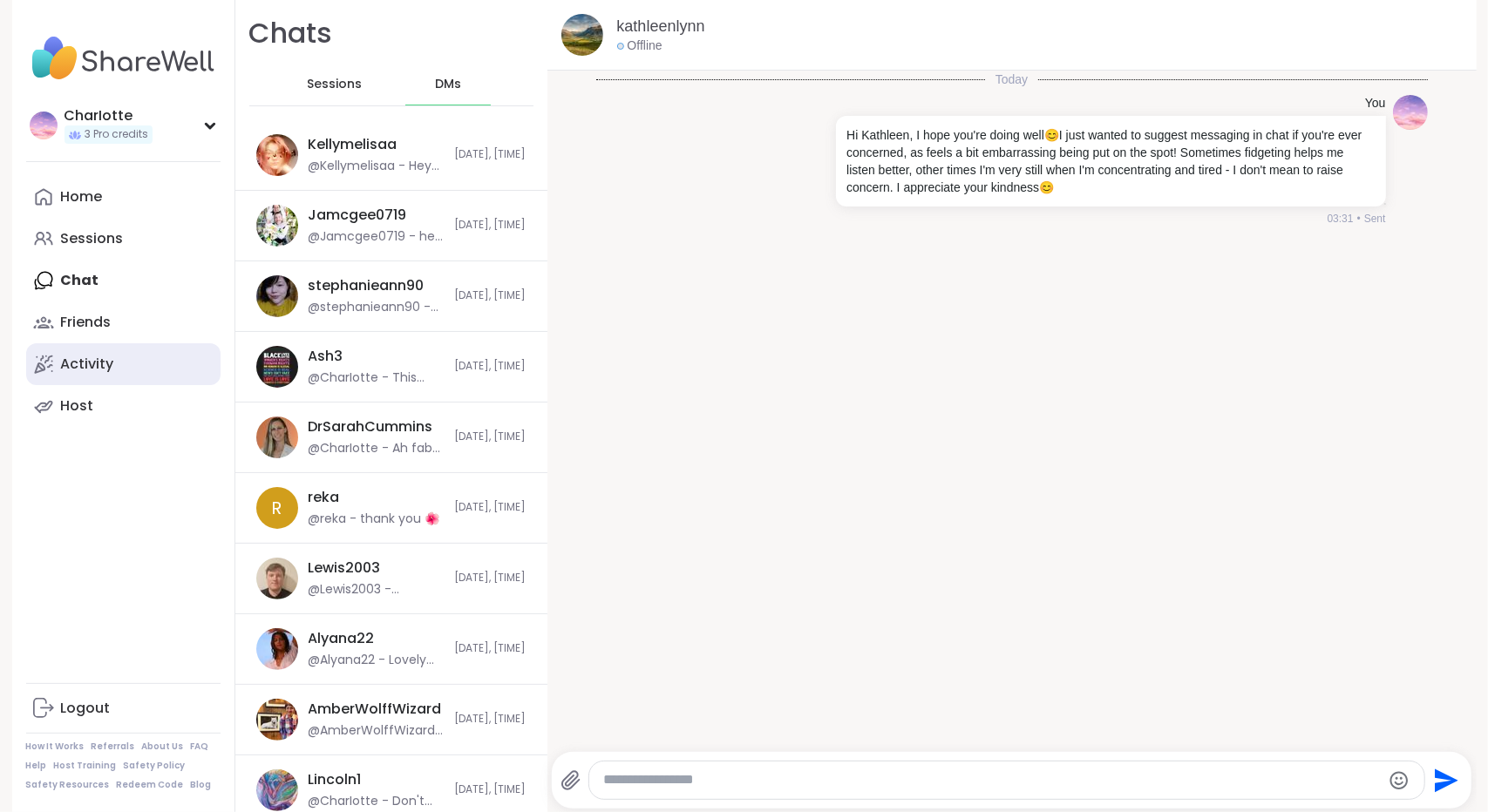 click on "Activity" at bounding box center [87, 364] 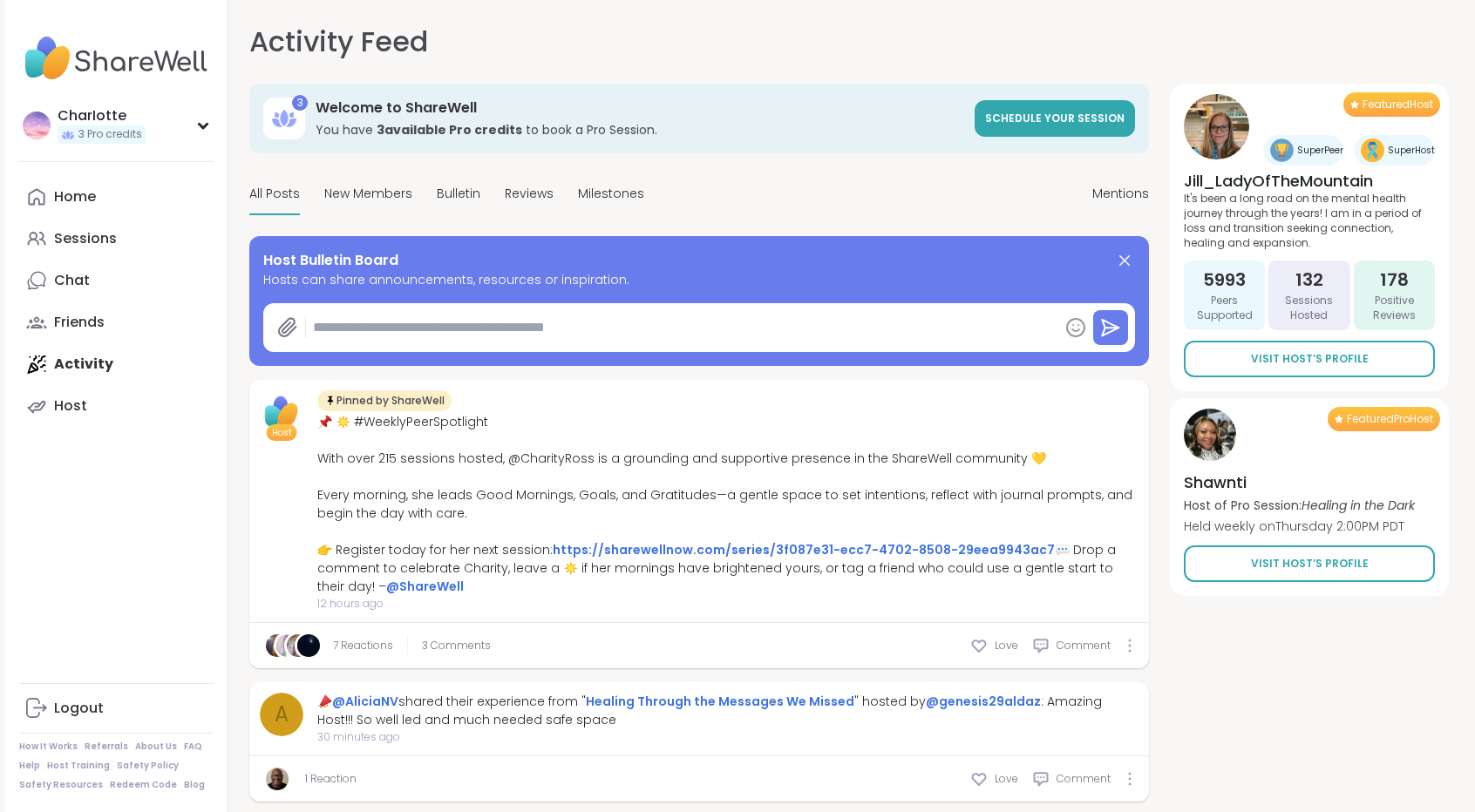 type on "*" 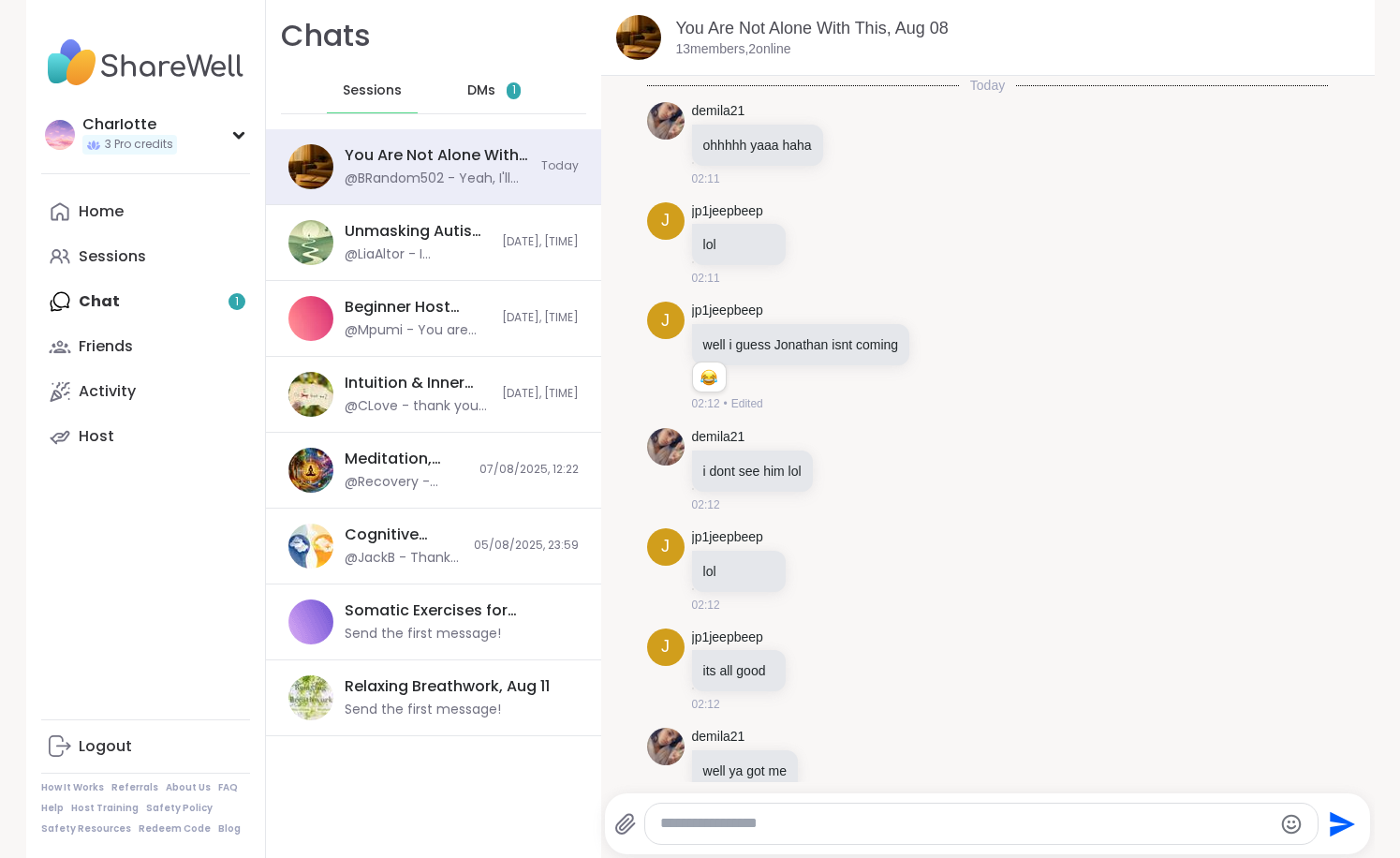 scroll, scrollTop: 0, scrollLeft: 0, axis: both 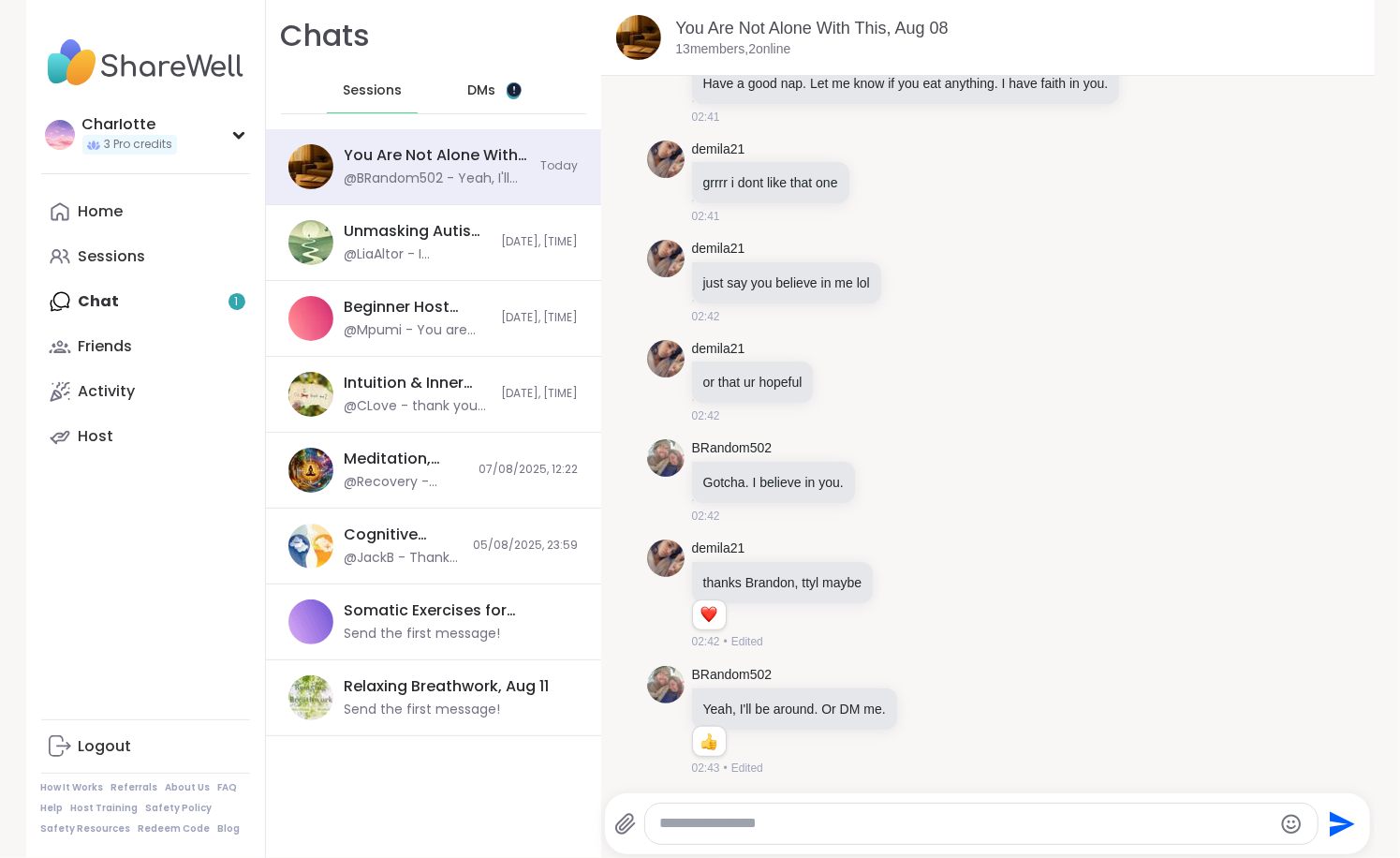 click at bounding box center [513, 89] 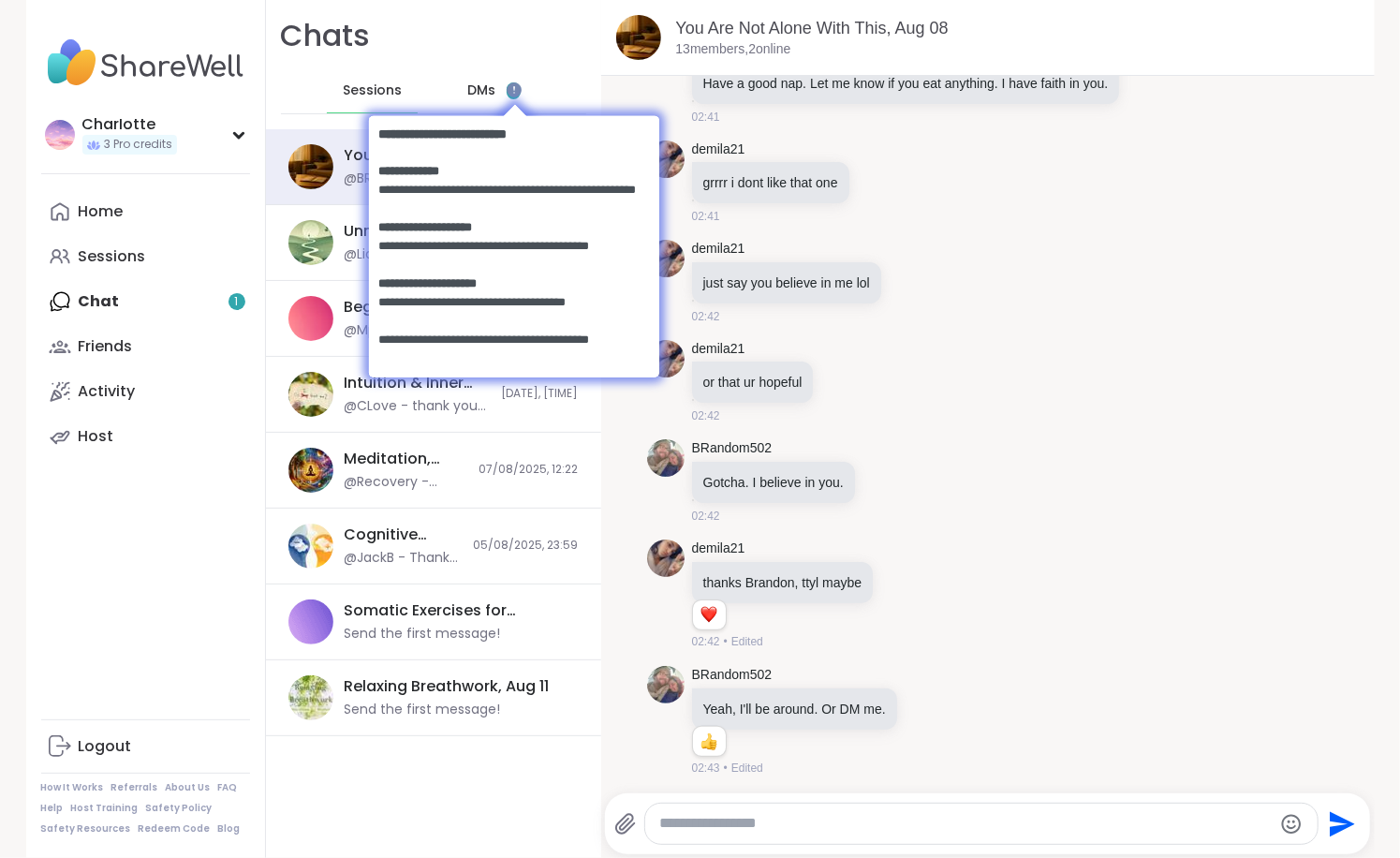 click at bounding box center [513, 244] 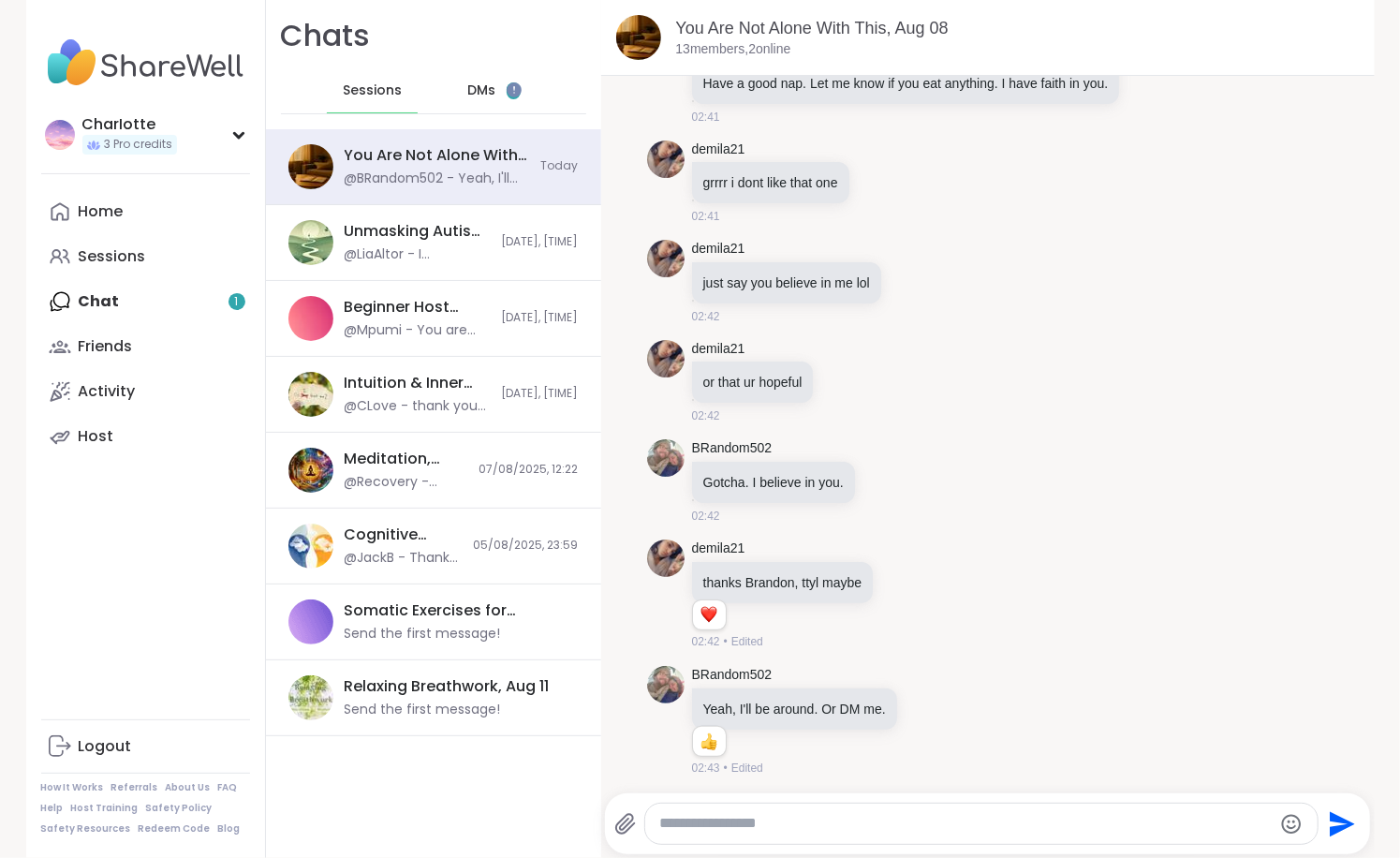 click on "DMs" at bounding box center [481, 91] 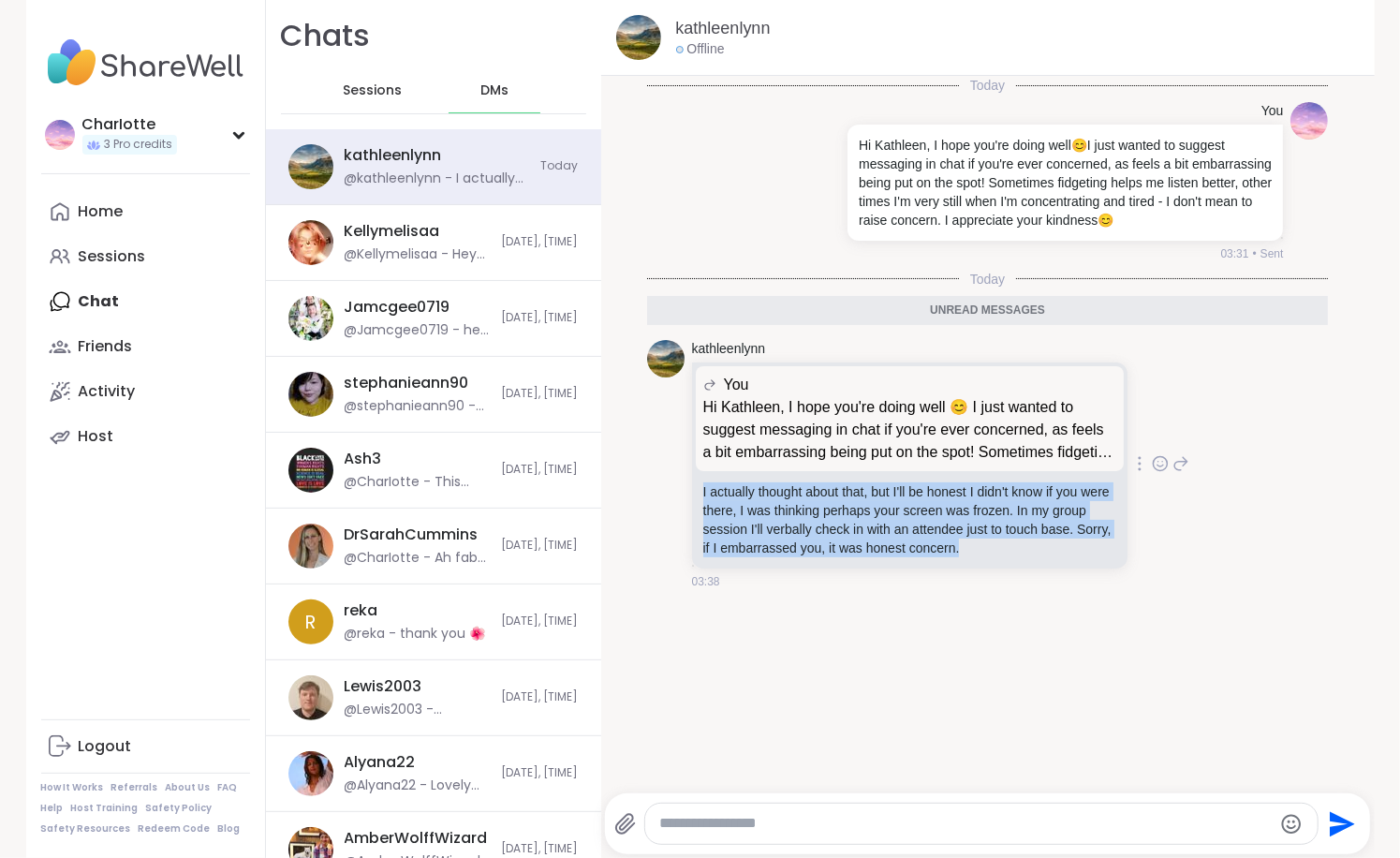 drag, startPoint x: 1038, startPoint y: 554, endPoint x: 693, endPoint y: 485, distance: 351.83235 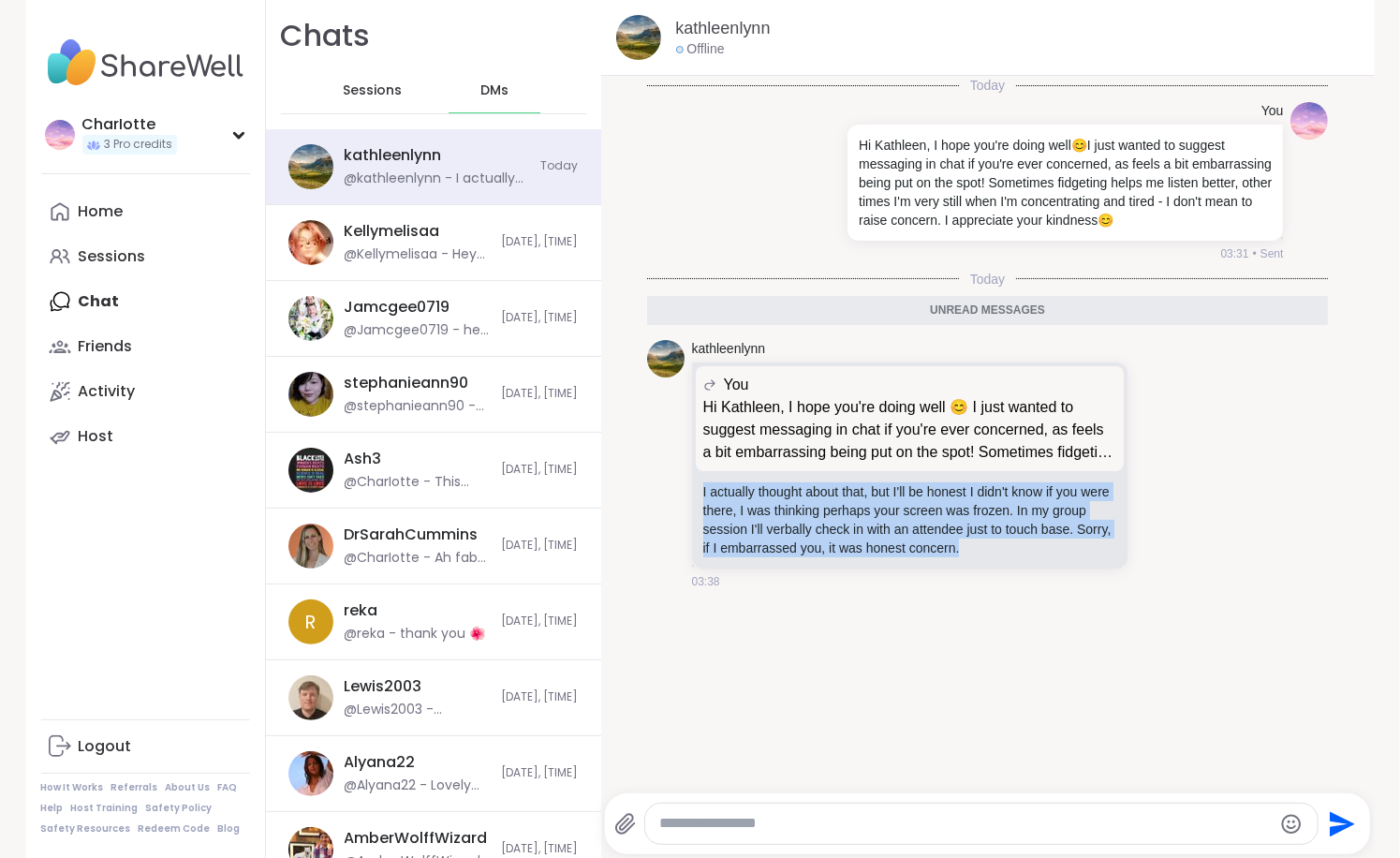 copy on "I actually thought about that, but I'll be honest I didn't know if you were there, I was thinking perhaps your screen was frozen.  In my group session I'll verbally check in with an attendee just to touch base.  Sorry, if I embarrassed you, it was honest concern." 